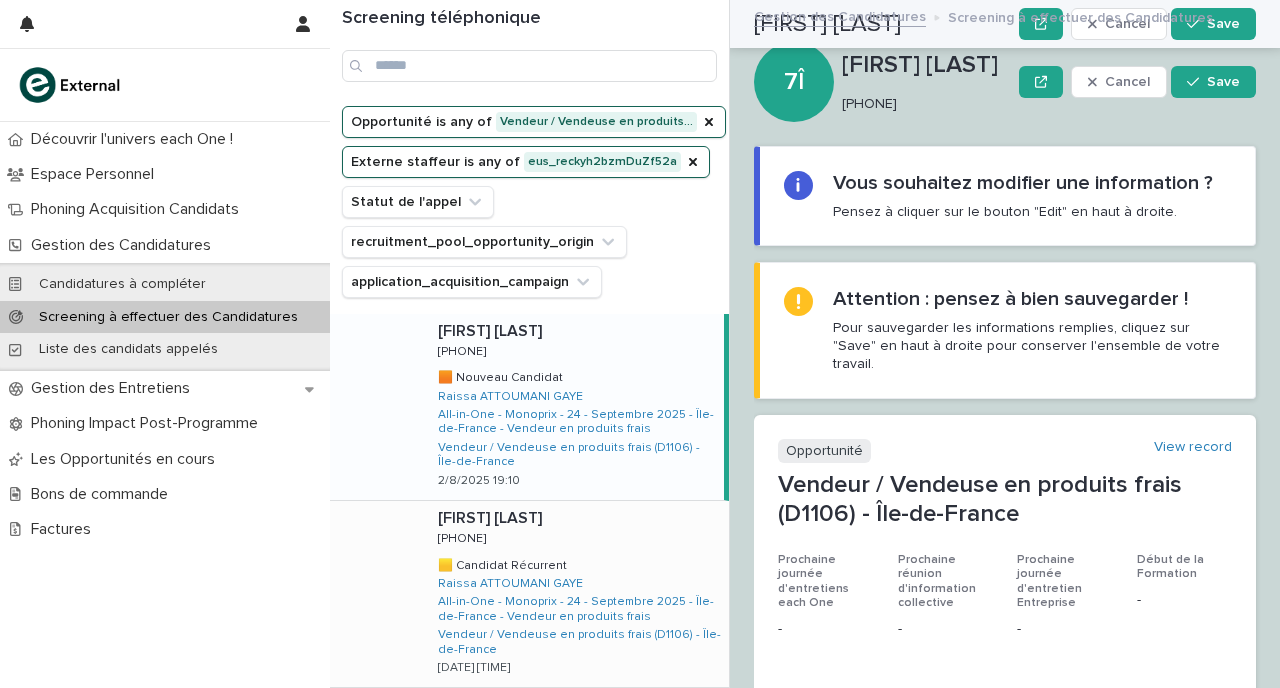 scroll, scrollTop: 0, scrollLeft: 0, axis: both 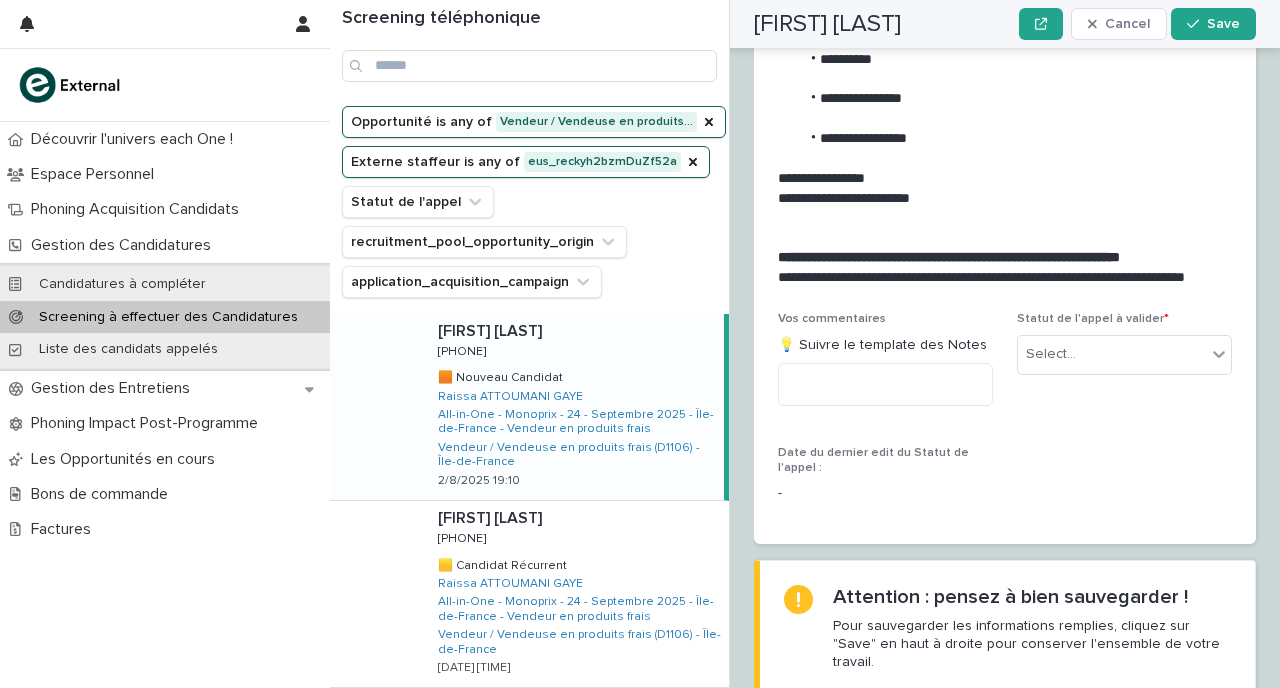 click on "Opportunité is any of Vendeur / Vendeuse en produits… Externe staffeur is any of eus_reckyh2bzmDuZf52a Statut de l'appel recruitment_pool_opportunity_origin application_acquisition_campaign" at bounding box center (534, 202) 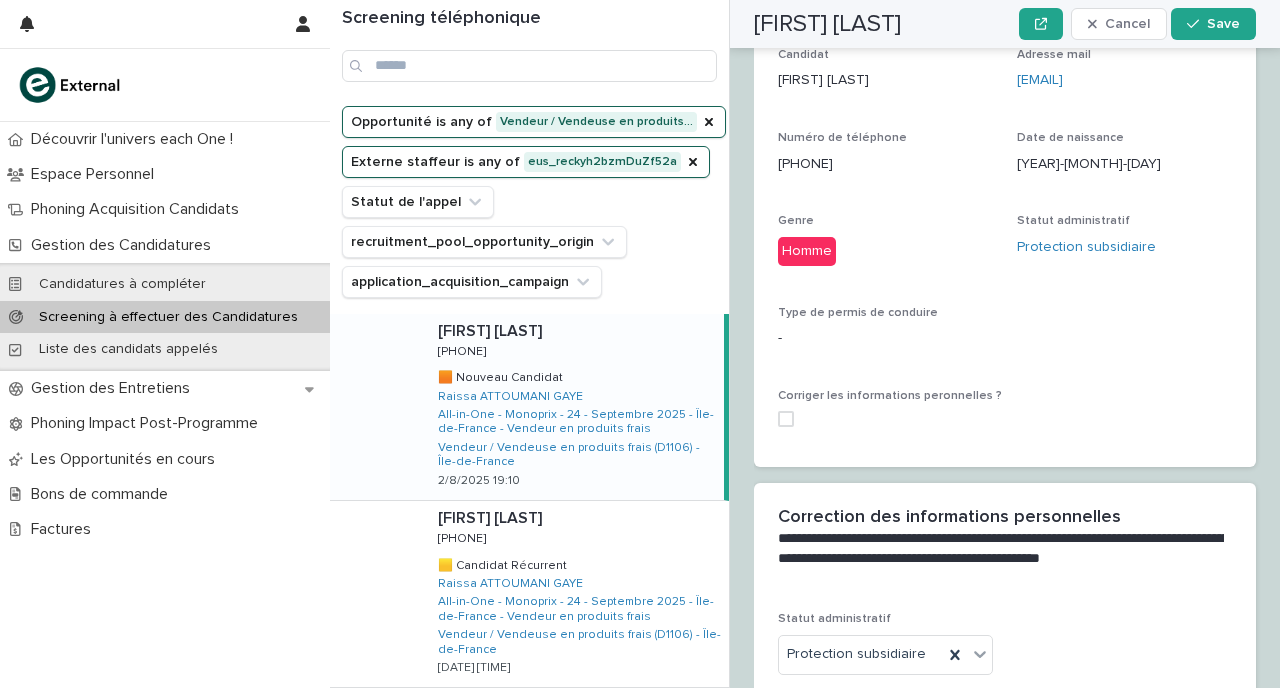 scroll, scrollTop: 0, scrollLeft: 0, axis: both 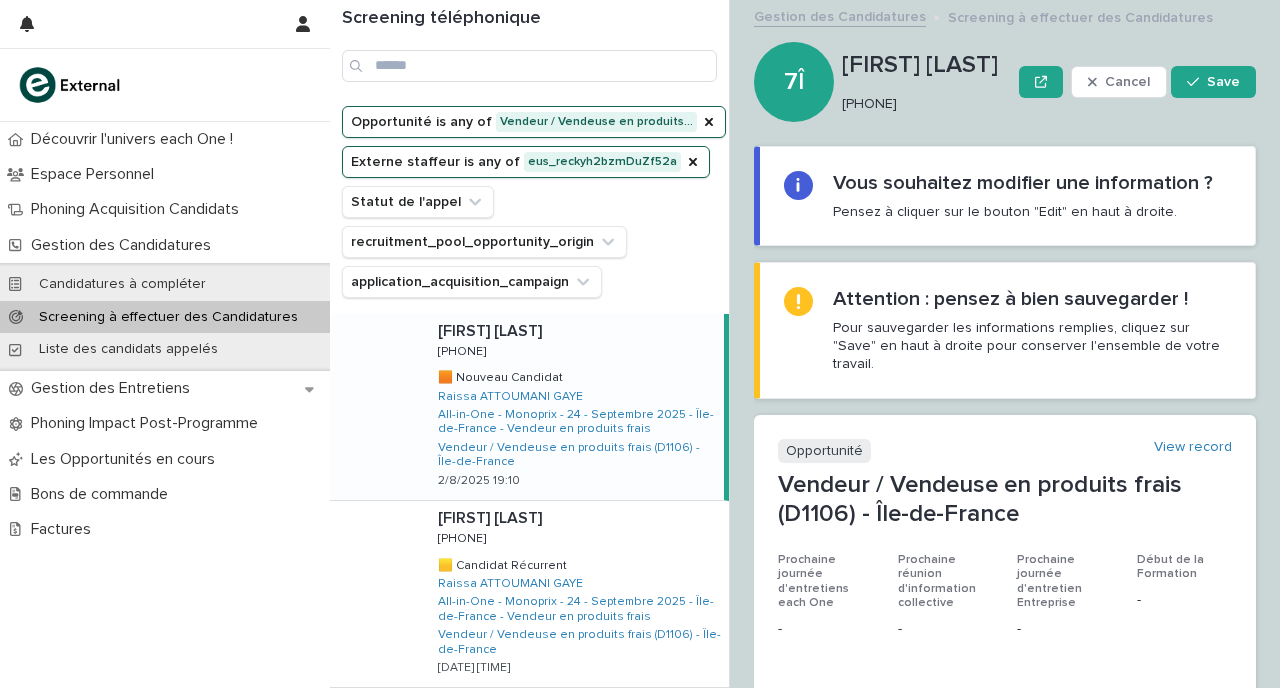 click on "Opportunité is any of Vendeur / Vendeuse en produits… Externe staffeur is any of eus_reckyh2bzmDuZf52a Statut de l'appel recruitment_pool_opportunity_origin application_acquisition_campaign" at bounding box center (534, 202) 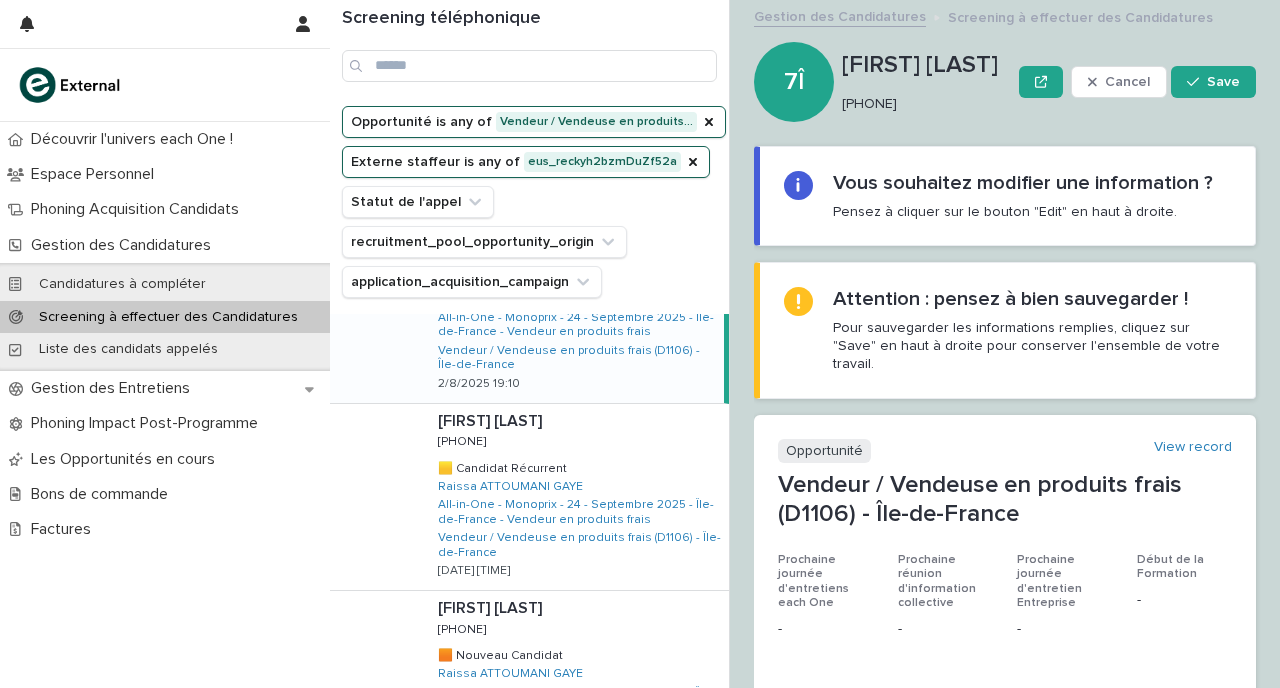 scroll, scrollTop: 0, scrollLeft: 0, axis: both 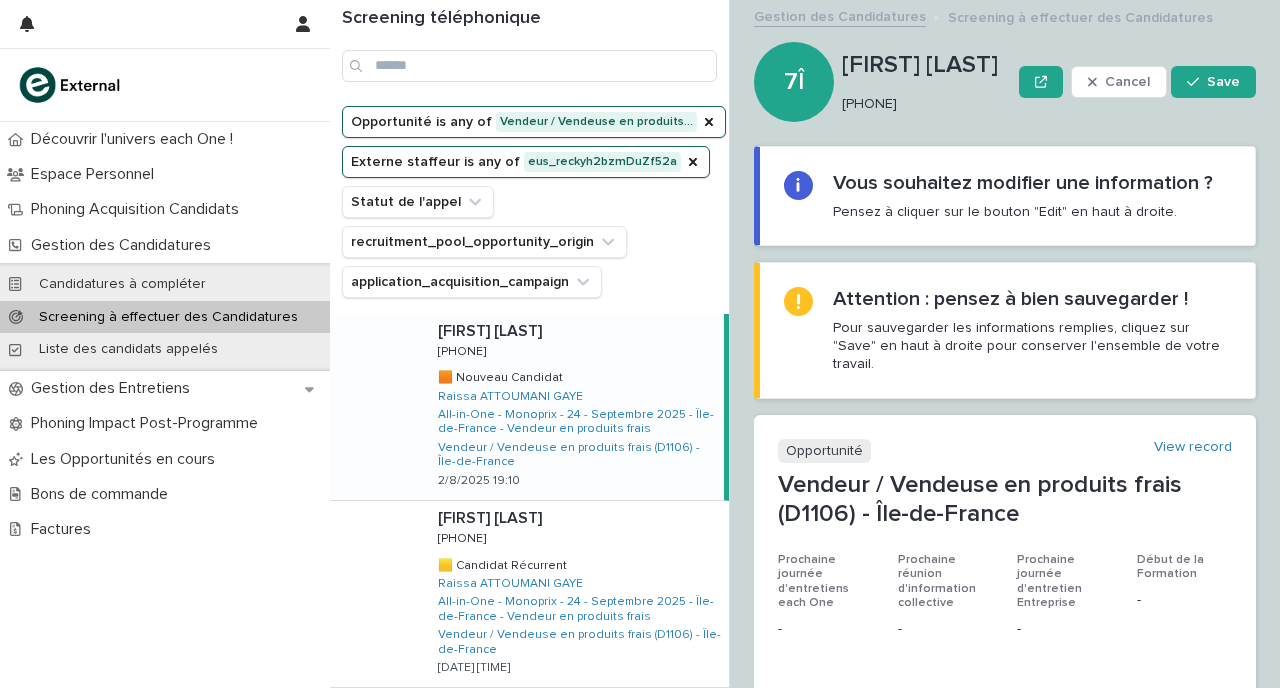click on "Screening téléphonique" at bounding box center (529, 19) 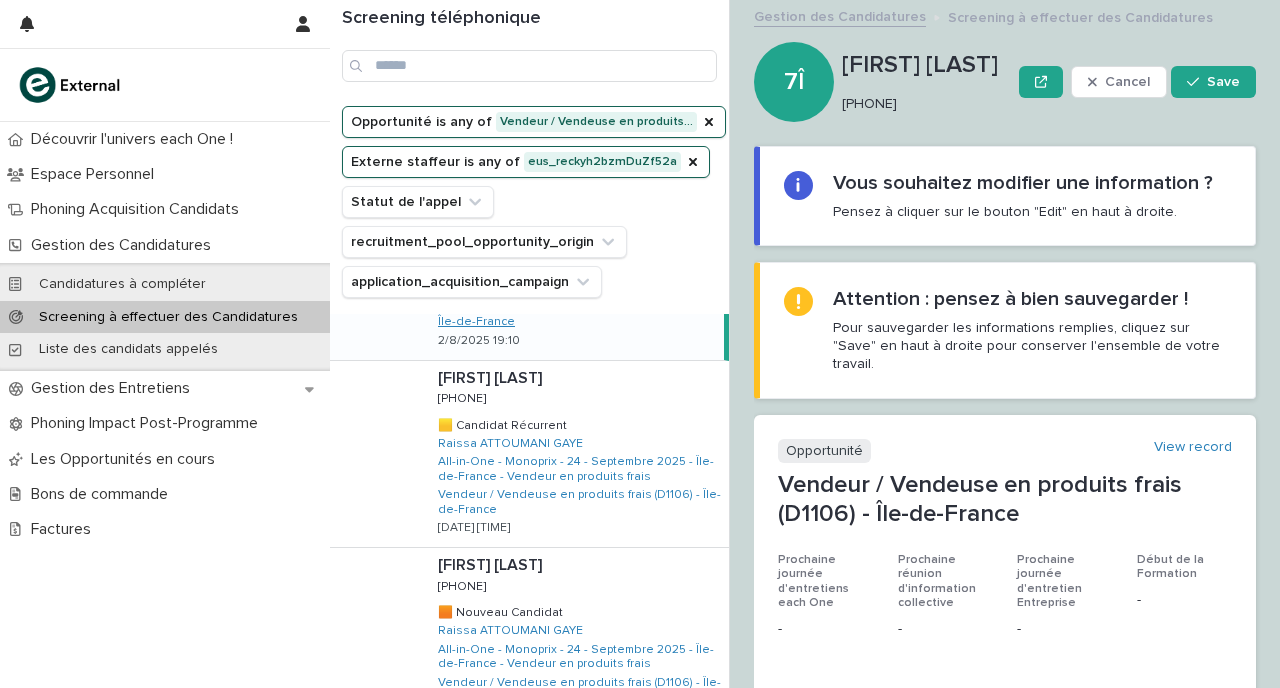 scroll, scrollTop: 0, scrollLeft: 0, axis: both 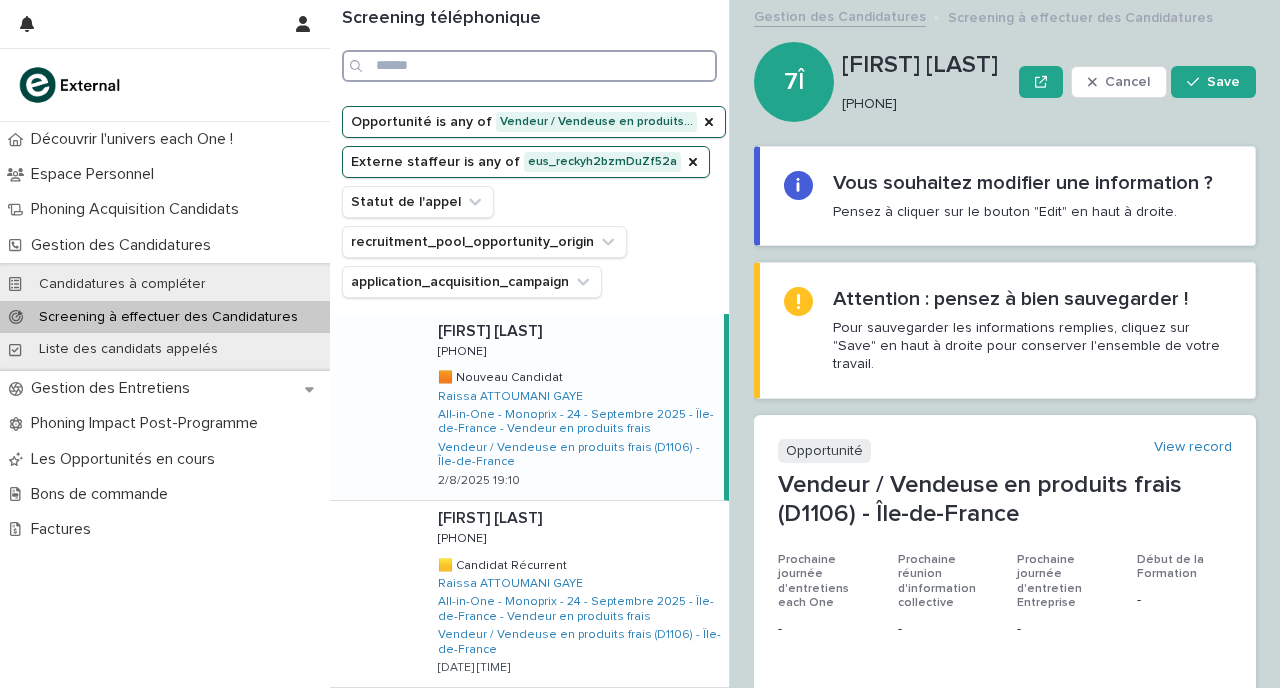 click at bounding box center (529, 66) 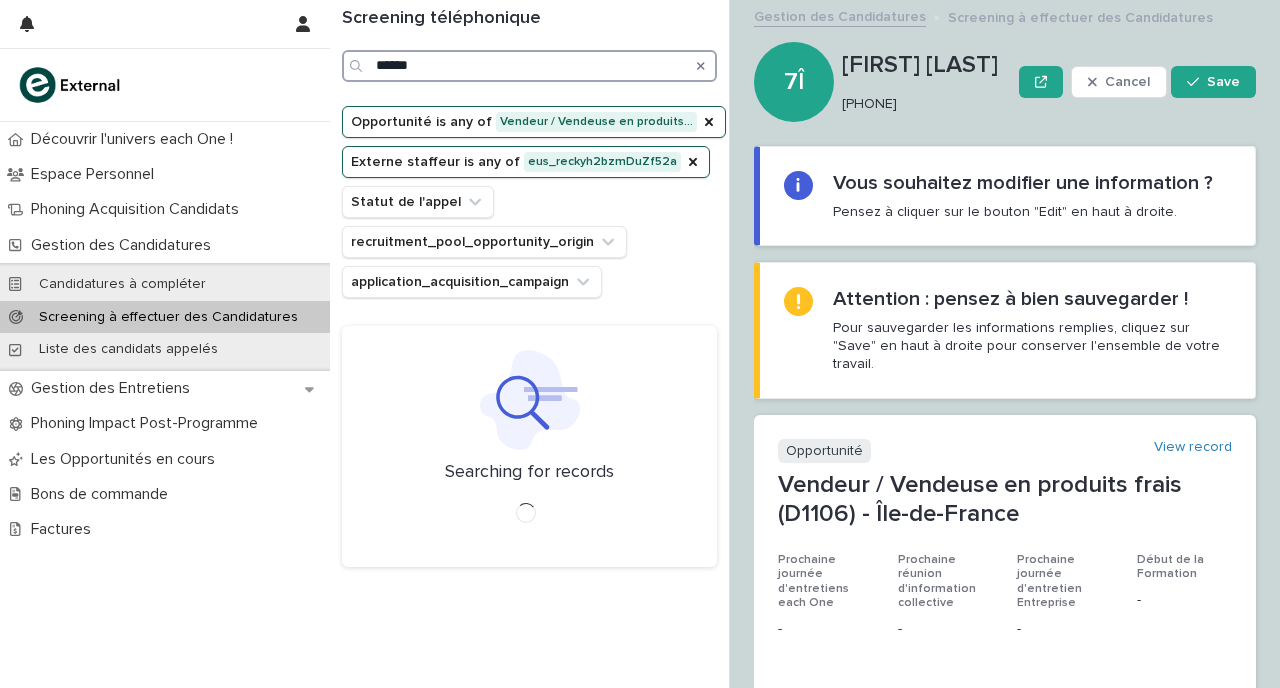 type on "******" 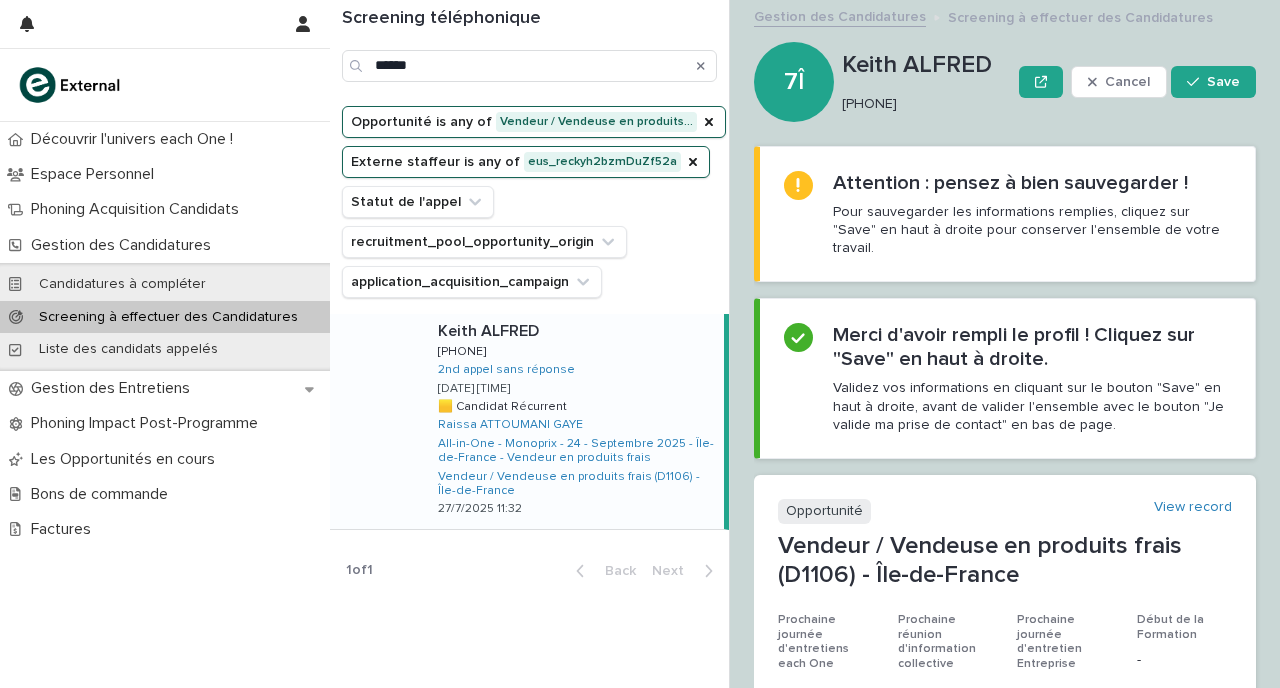 click on "[FIRST] [LAST] [FIRST] [LAST] 	 [PHONE] [PHONE] 	 2nd appel sans réponse   [DATE] [TIME] 🟨 Candidat Récurrent 🟨 Candidat Récurrent 	 [FIRST] [LAST] 	 All-in-One - Monoprix - 24 - Septembre 2025 - Île-de-France - Vendeur en produits frais 	 Vendeur / Vendeuse en produits frais (D1106) - Île-de-France 	 [DATE] [TIME]" at bounding box center (573, 421) 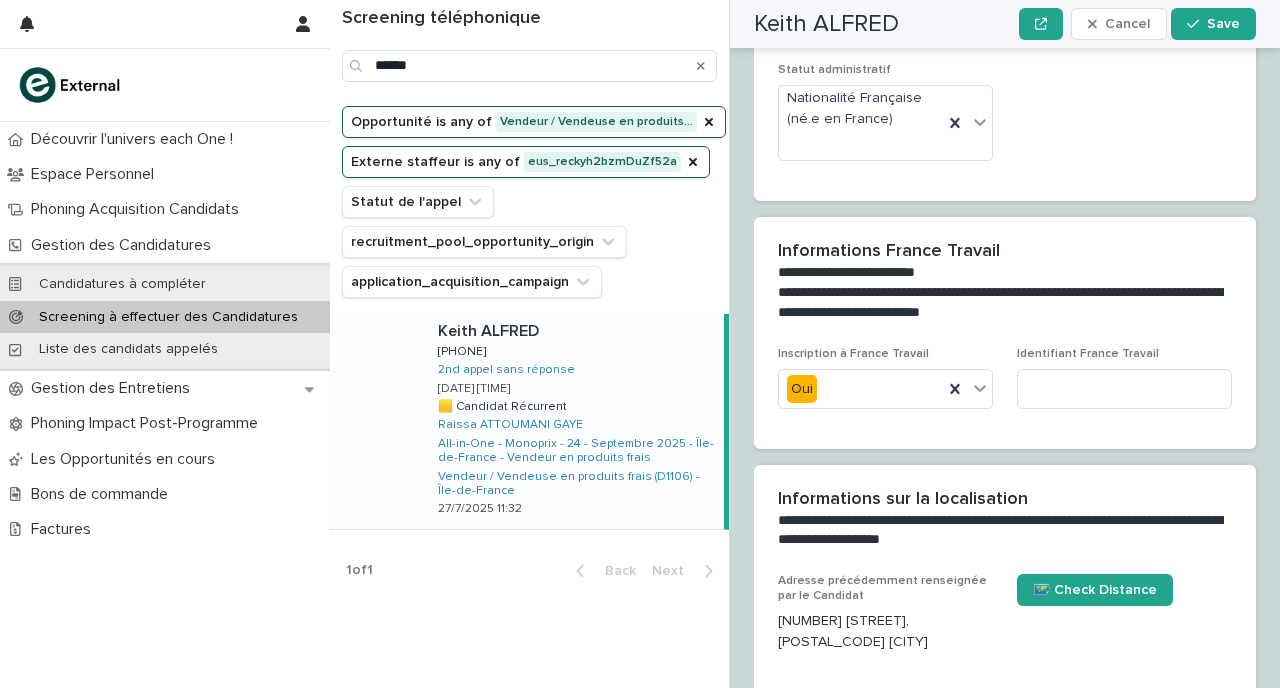 scroll, scrollTop: 1669, scrollLeft: 0, axis: vertical 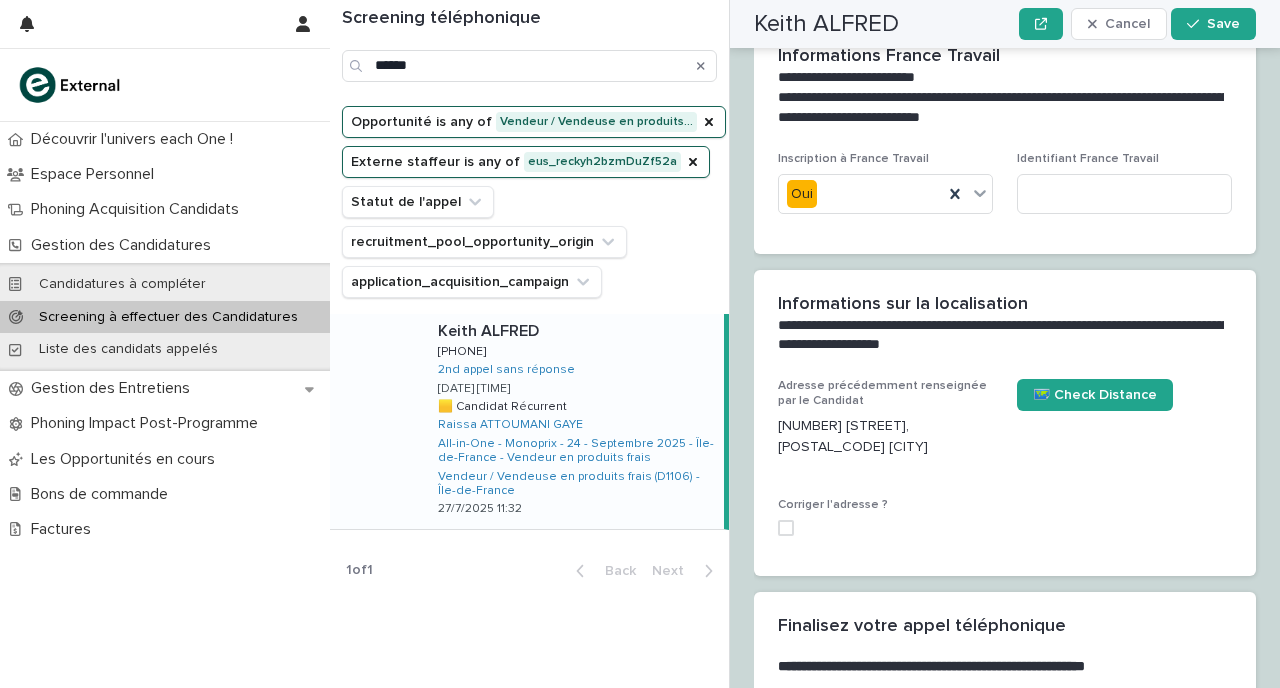 click on "[FIRST] [LAST] [FIRST] [LAST] 	 [PHONE] [PHONE] 	 2nd appel sans réponse   [DATE] [TIME] 🟨 Candidat Récurrent 🟨 Candidat Récurrent 	 [FIRST] [LAST] 	 All-in-One - Monoprix - 24 - Septembre 2025 - Île-de-France - Vendeur en produits frais 	 Vendeur / Vendeuse en produits frais (D1106) - Île-de-France 	 [DATE] [TIME]" at bounding box center [573, 421] 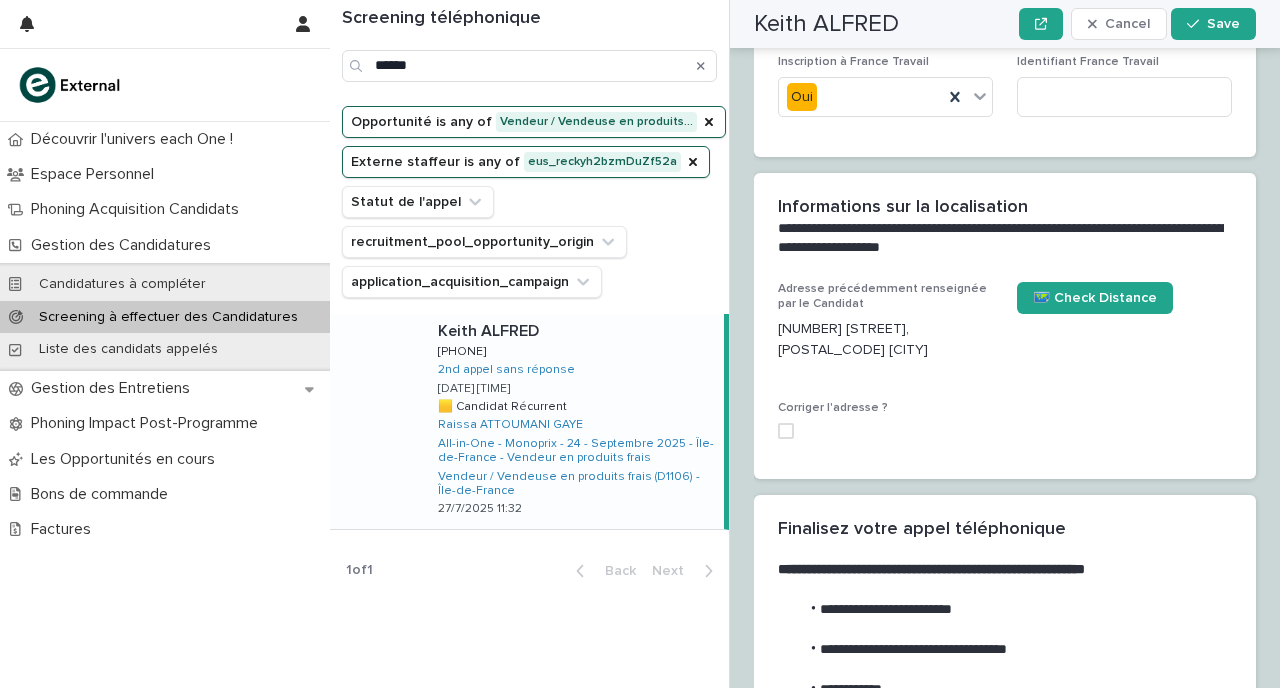 scroll, scrollTop: 2749, scrollLeft: 0, axis: vertical 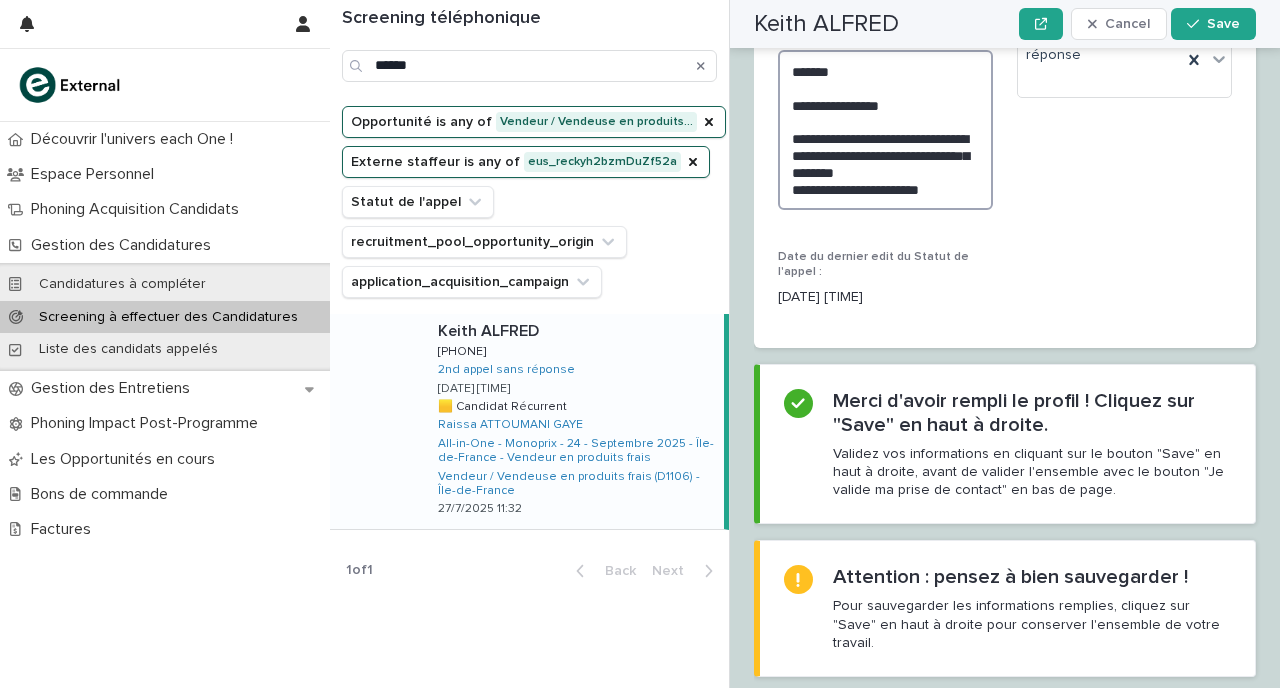 click on "**********" at bounding box center [885, 130] 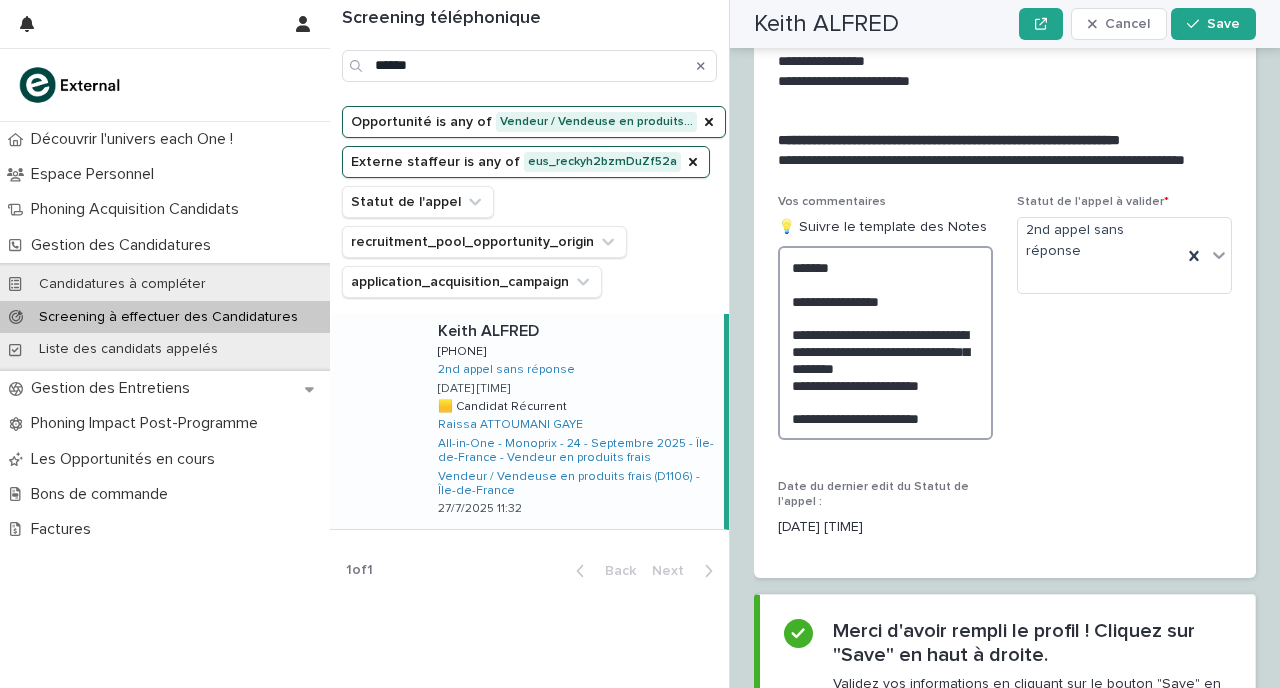 scroll, scrollTop: 2543, scrollLeft: 0, axis: vertical 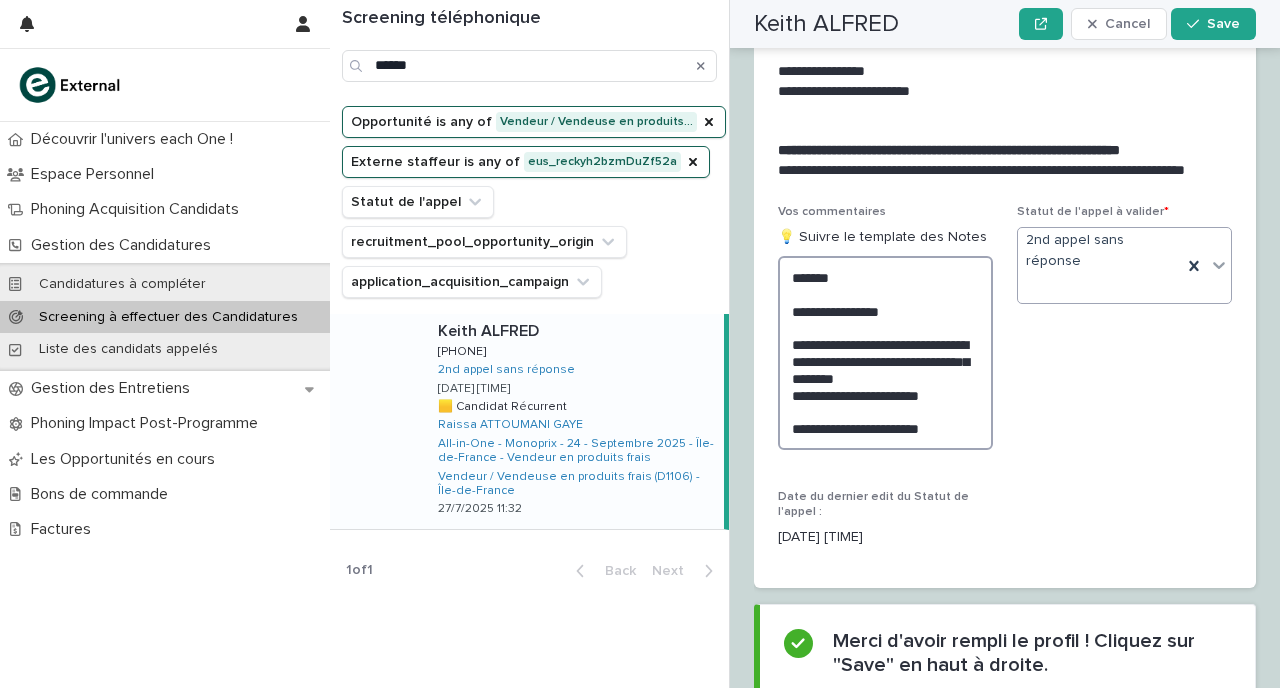 type on "**********" 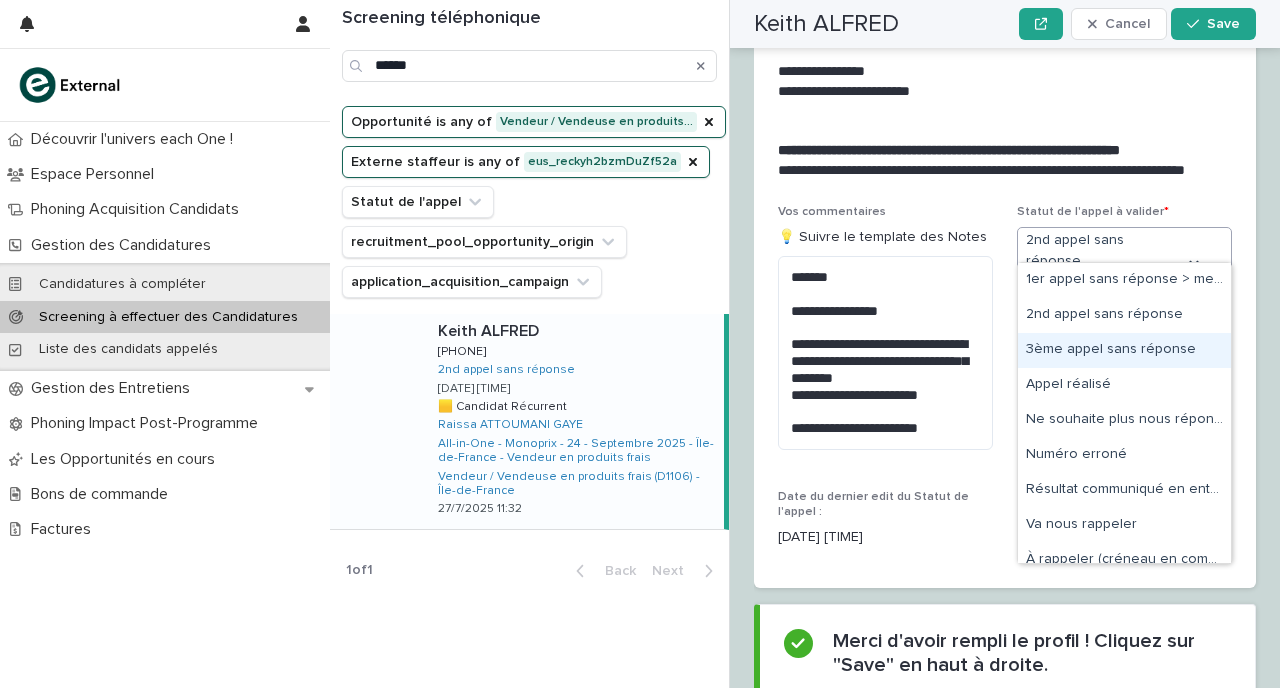 click on "3ème appel sans réponse" at bounding box center [1124, 350] 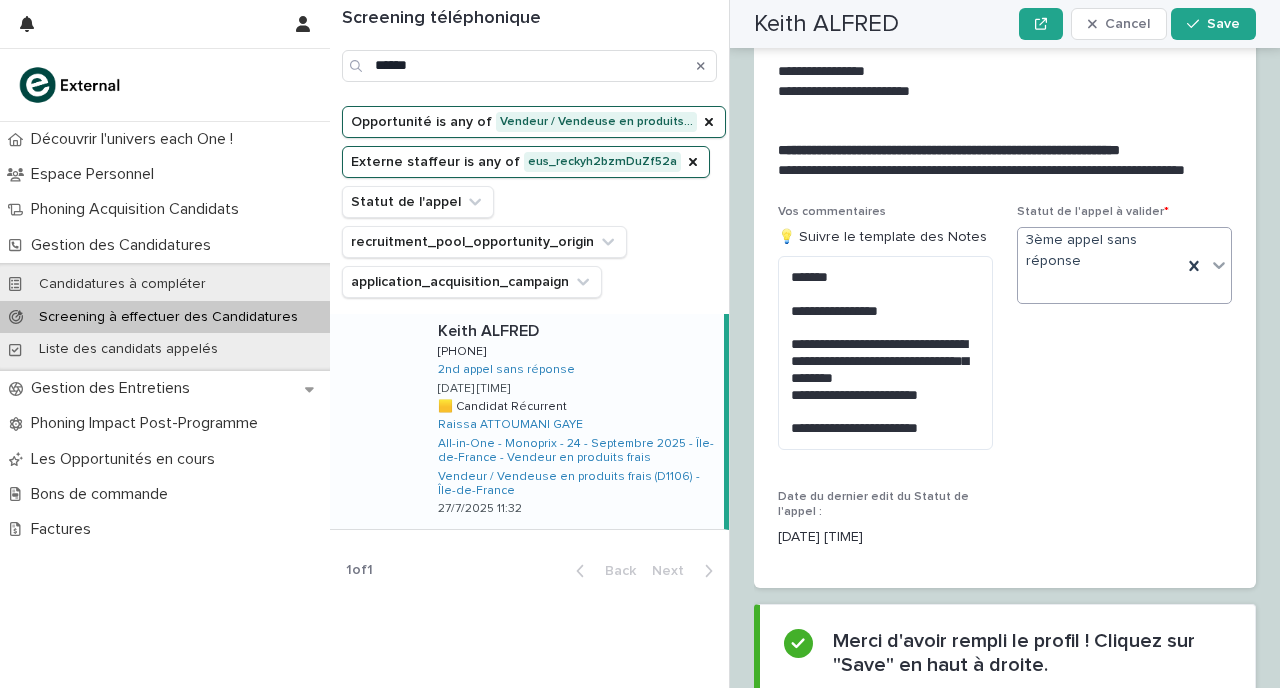 click on "[FIRST] [LAST] Cancel Save" at bounding box center (1005, 24) 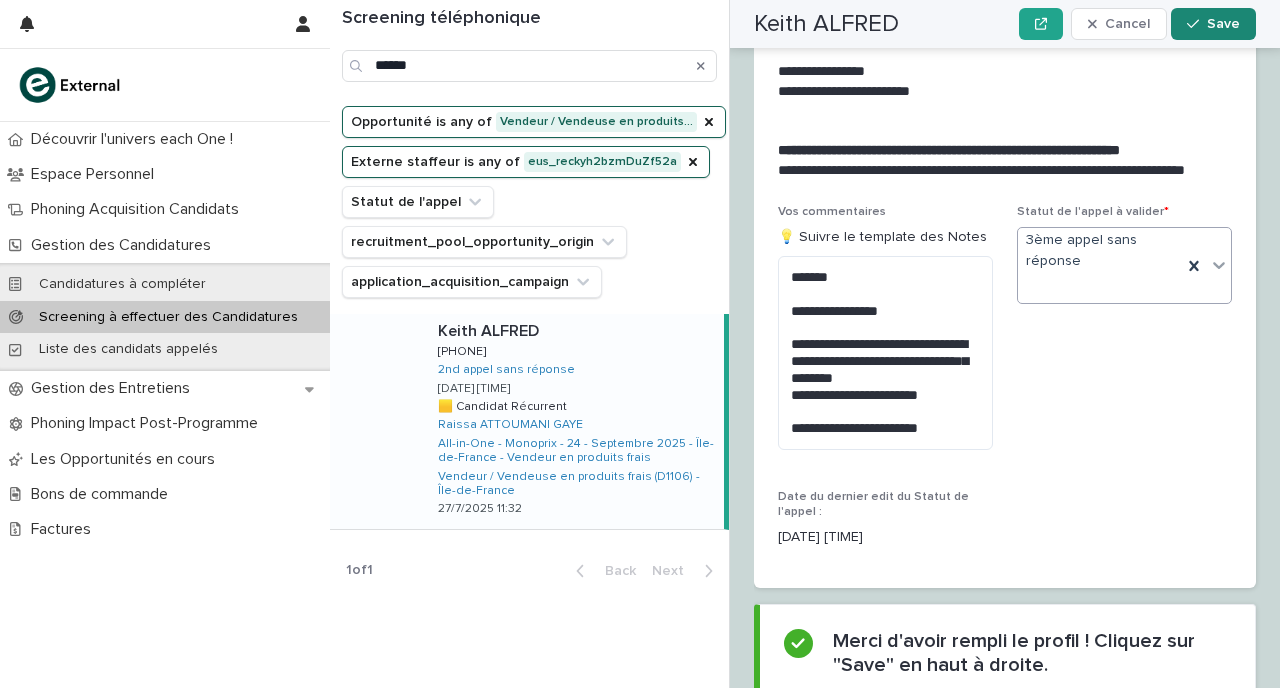 click at bounding box center (1197, 24) 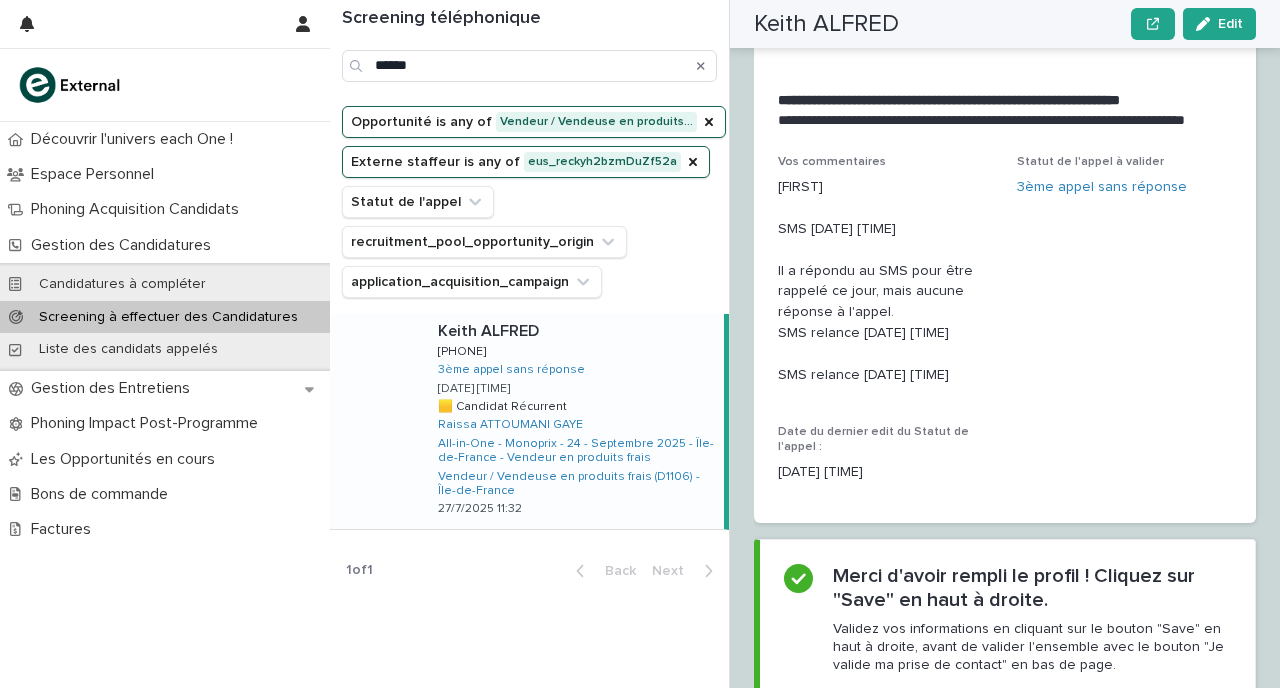 scroll, scrollTop: 2443, scrollLeft: 0, axis: vertical 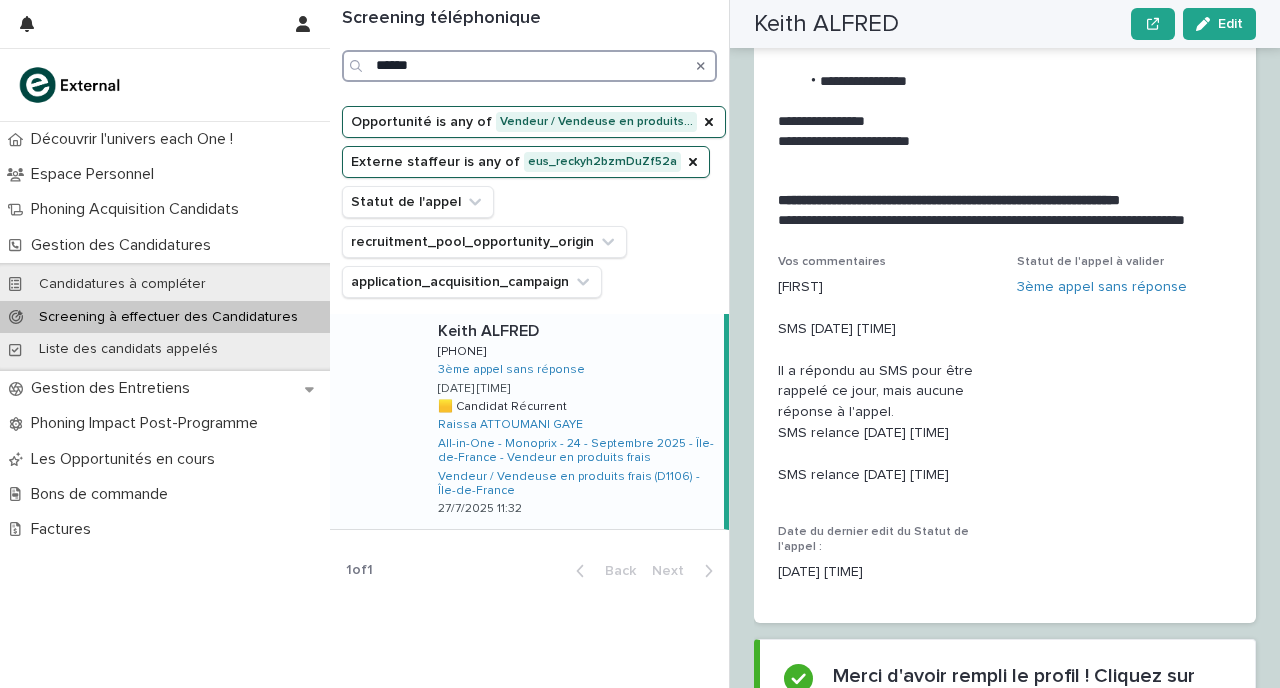 click on "******" at bounding box center [529, 66] 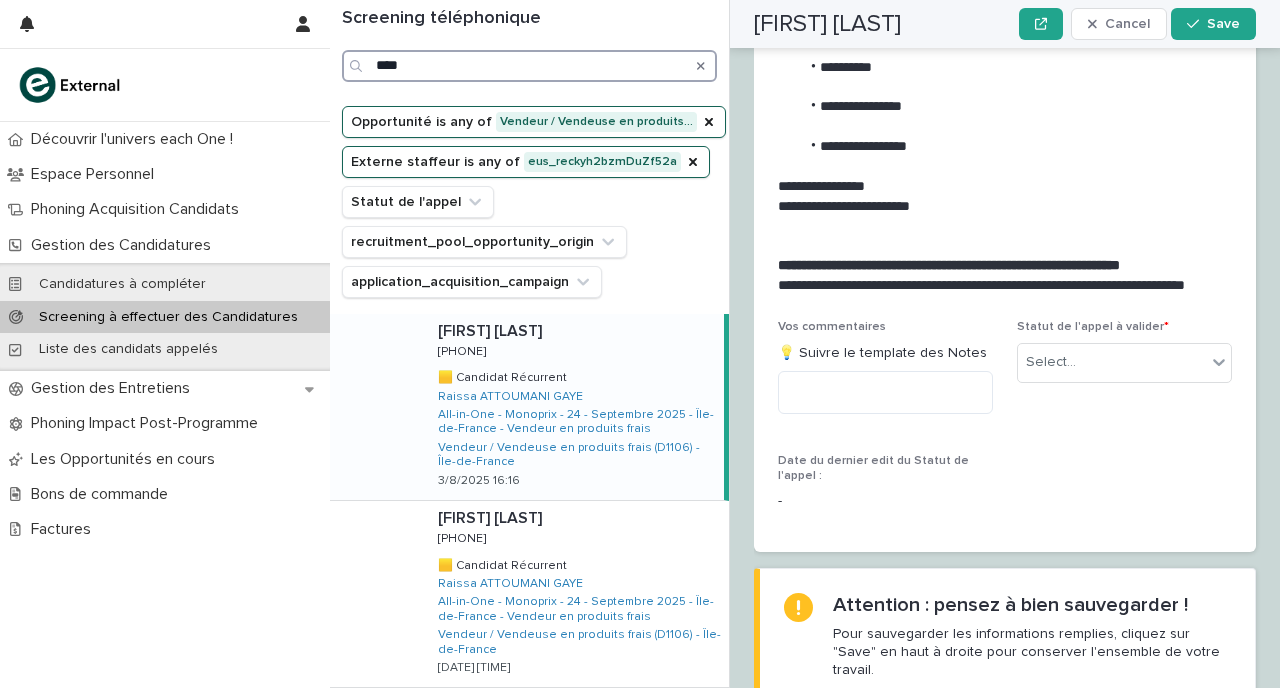 scroll, scrollTop: 2443, scrollLeft: 0, axis: vertical 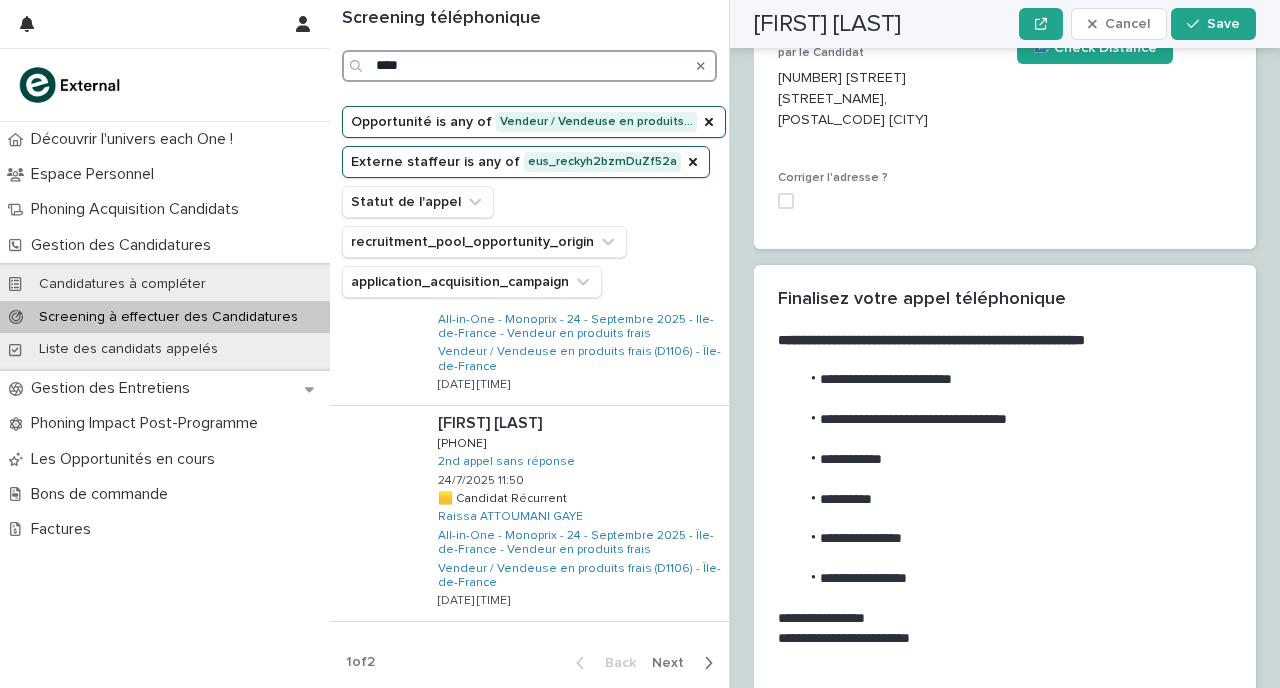 click on "****" at bounding box center (529, 66) 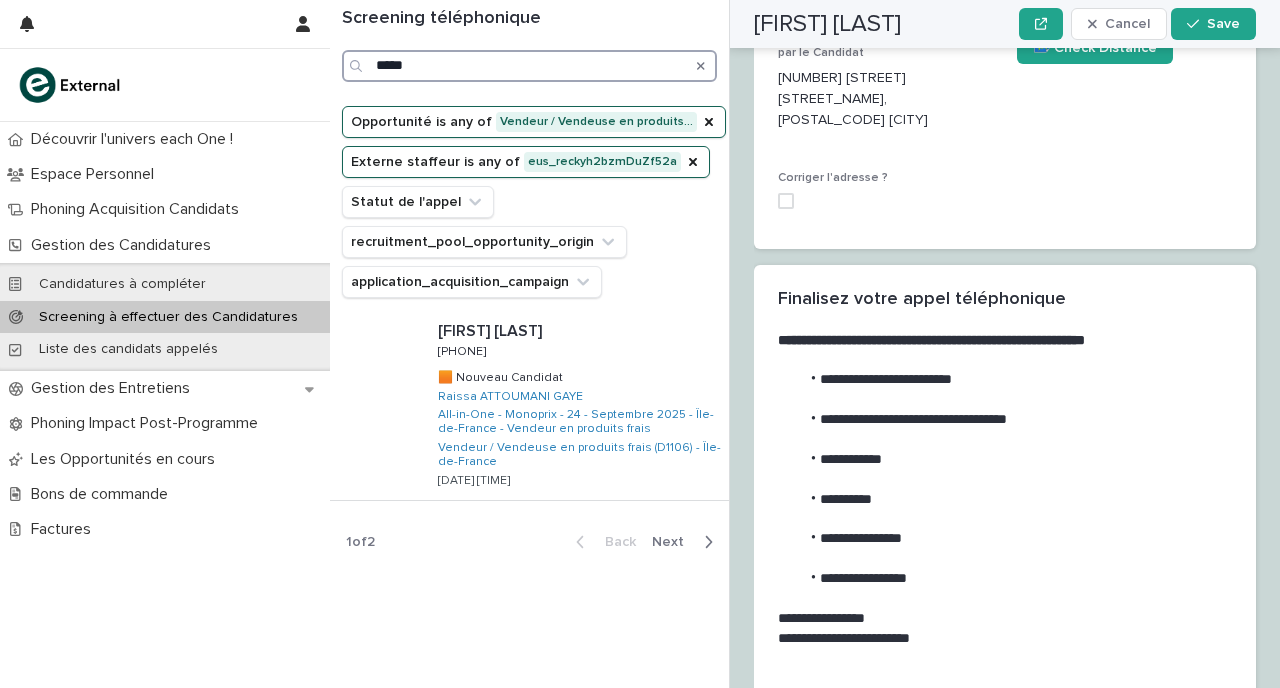 scroll, scrollTop: 0, scrollLeft: 0, axis: both 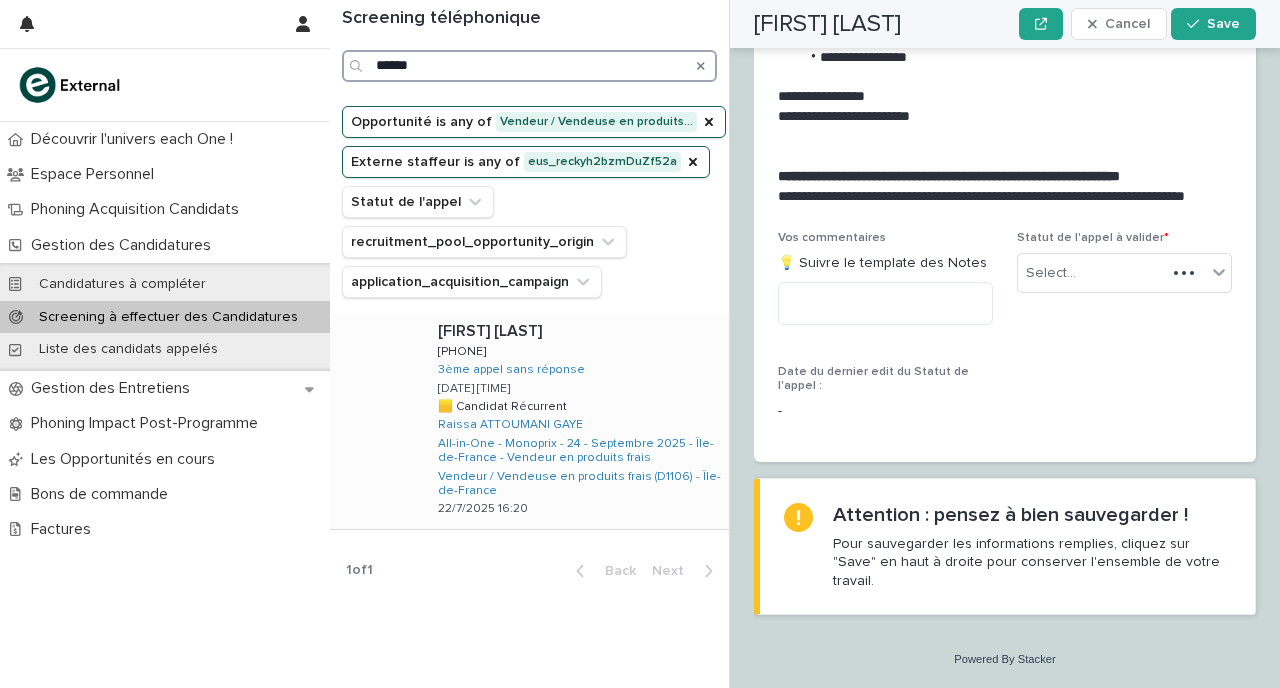 type on "******" 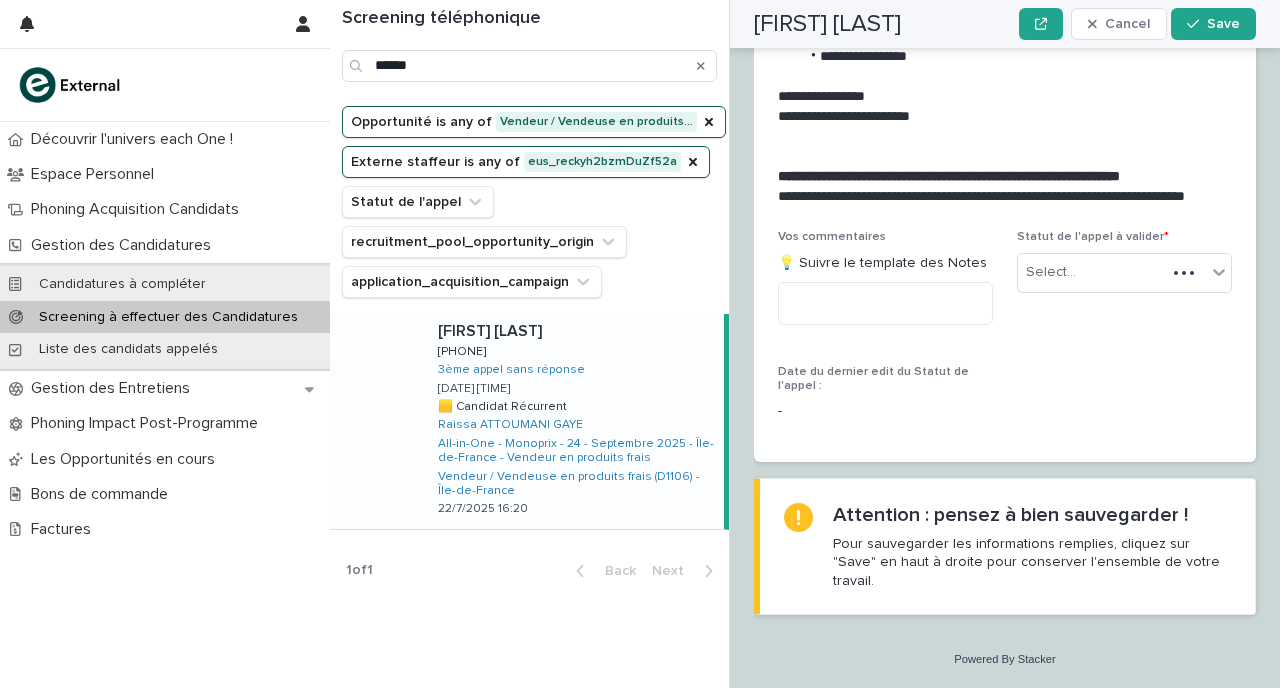 scroll, scrollTop: 2427, scrollLeft: 0, axis: vertical 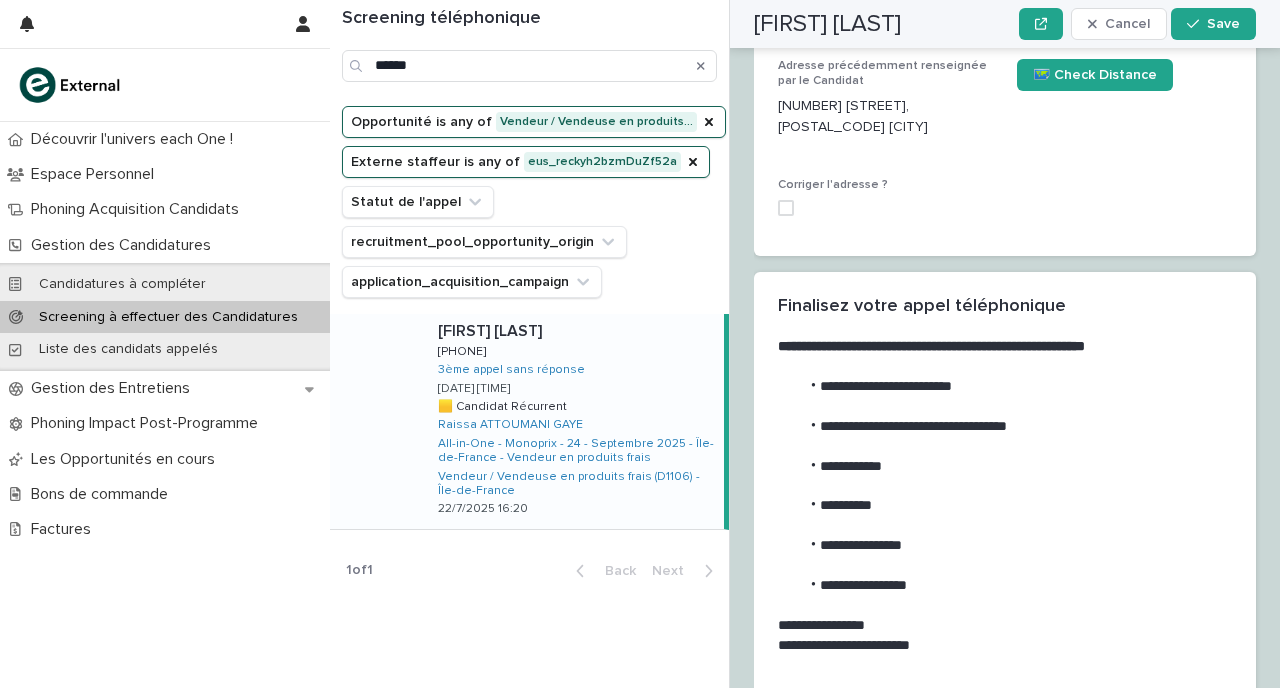 click on "**********" at bounding box center [1011, 467] 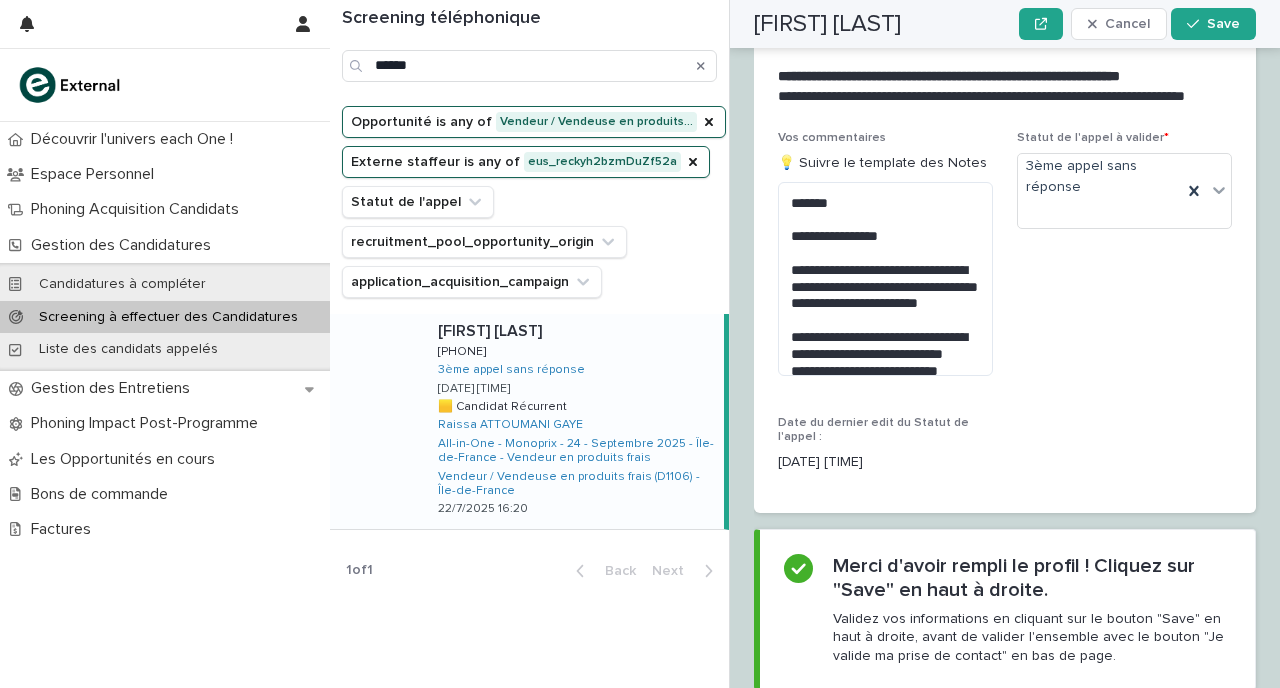scroll, scrollTop: 3139, scrollLeft: 0, axis: vertical 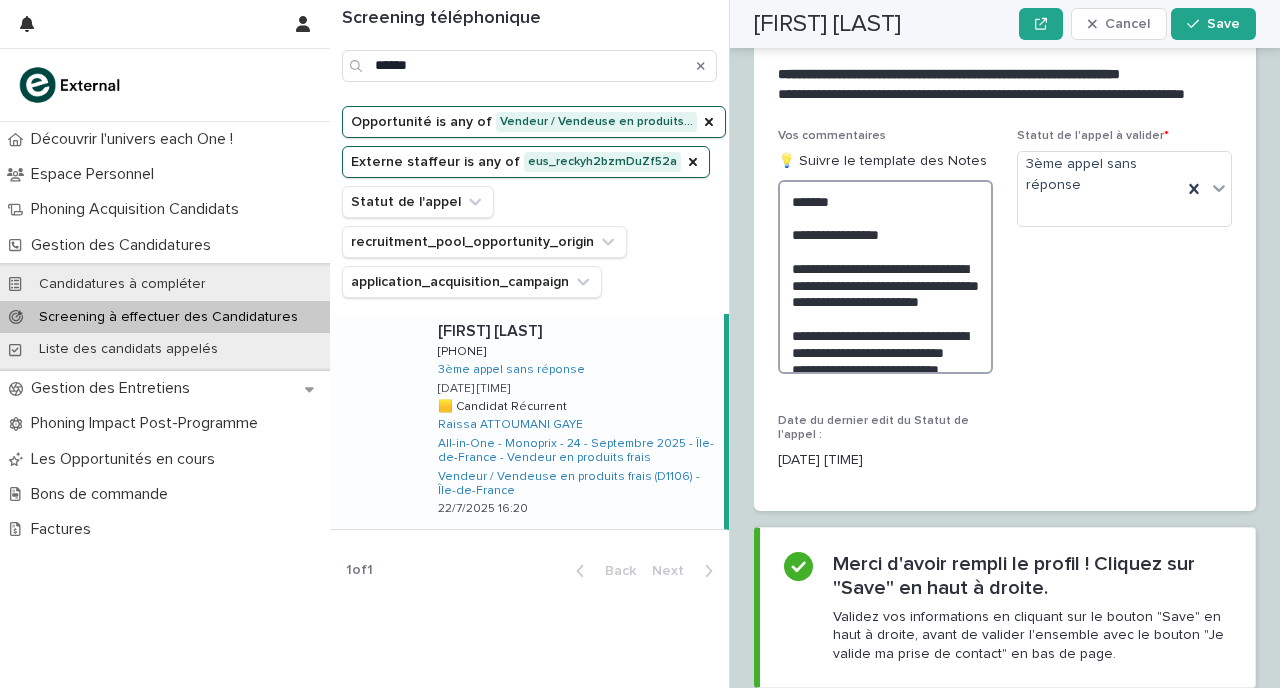 click on "**********" at bounding box center (885, 277) 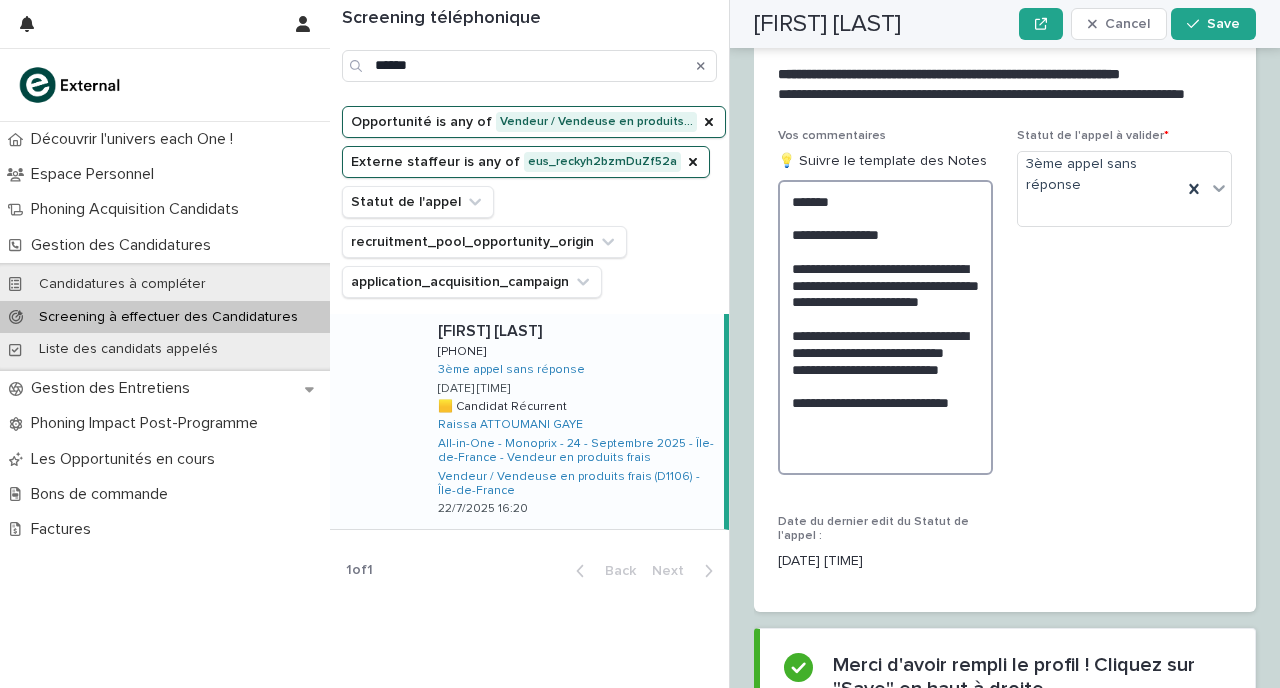 scroll, scrollTop: 1, scrollLeft: 0, axis: vertical 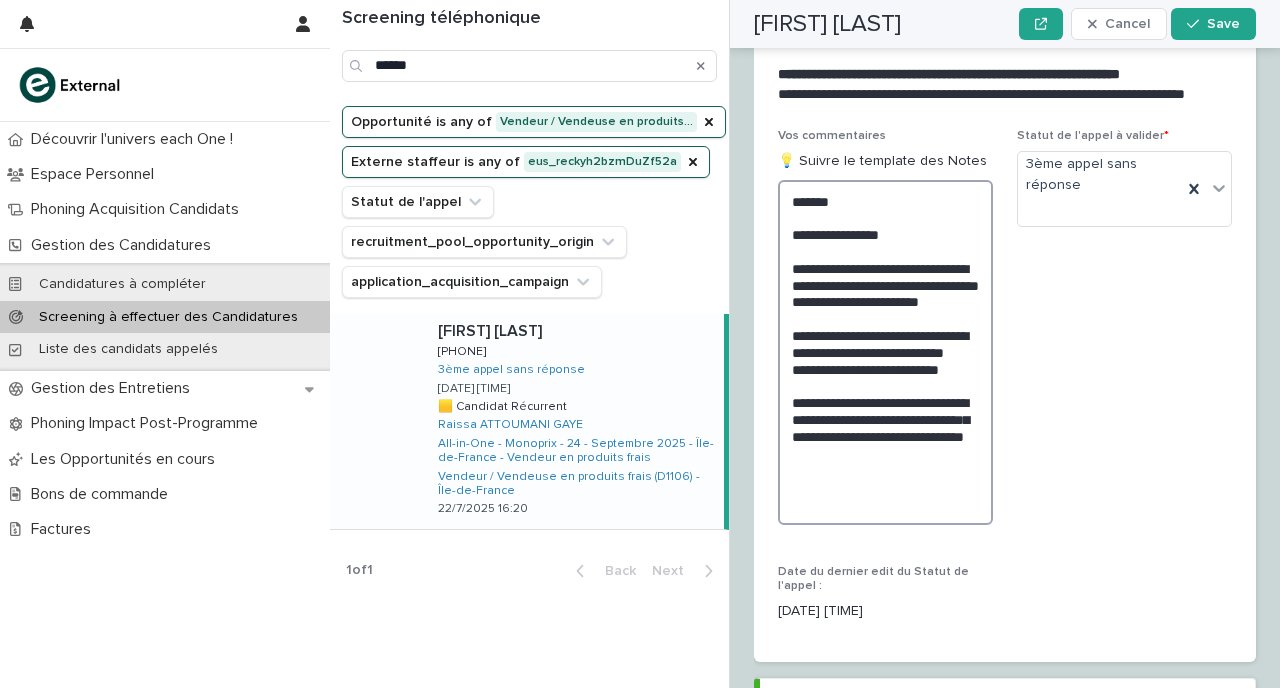 click on "**********" at bounding box center (885, 352) 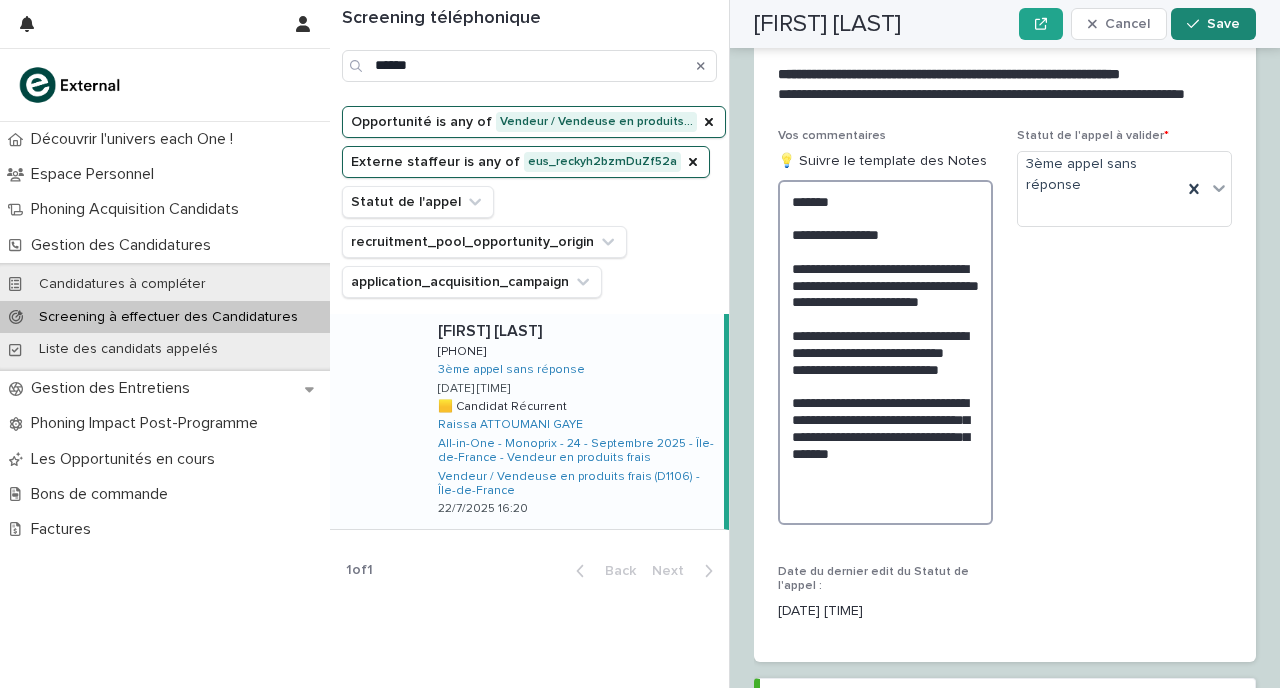 type on "**********" 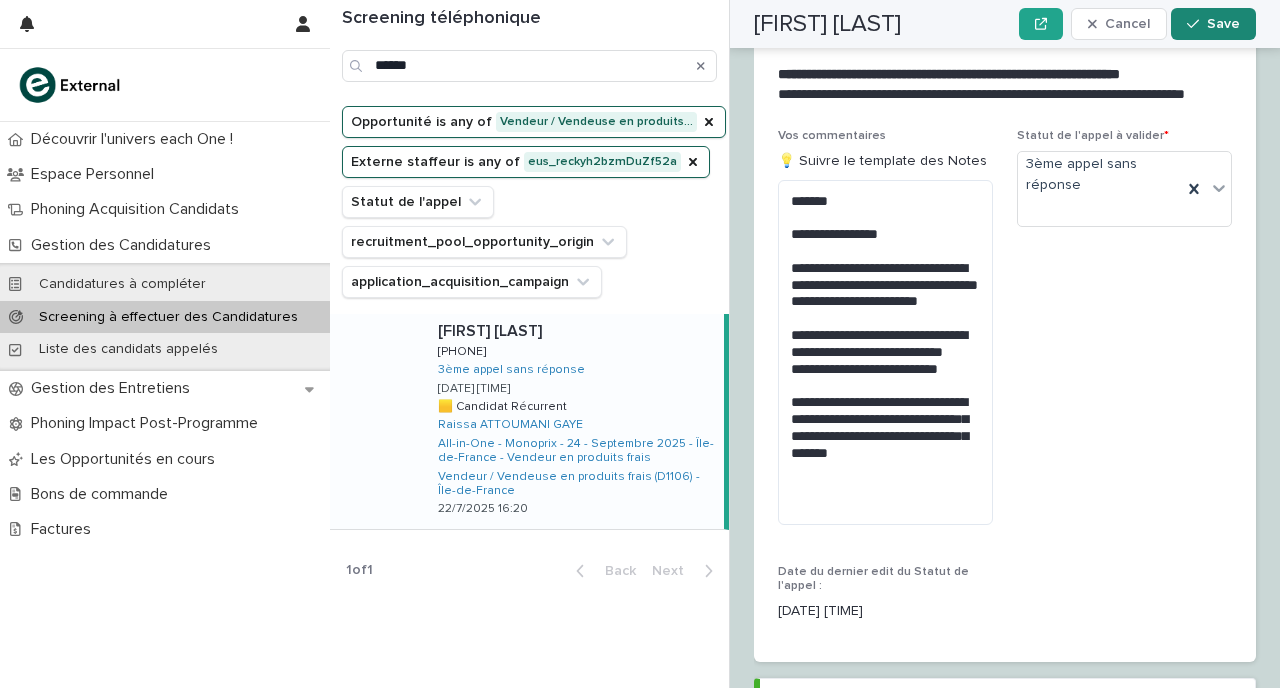 scroll, scrollTop: 0, scrollLeft: 0, axis: both 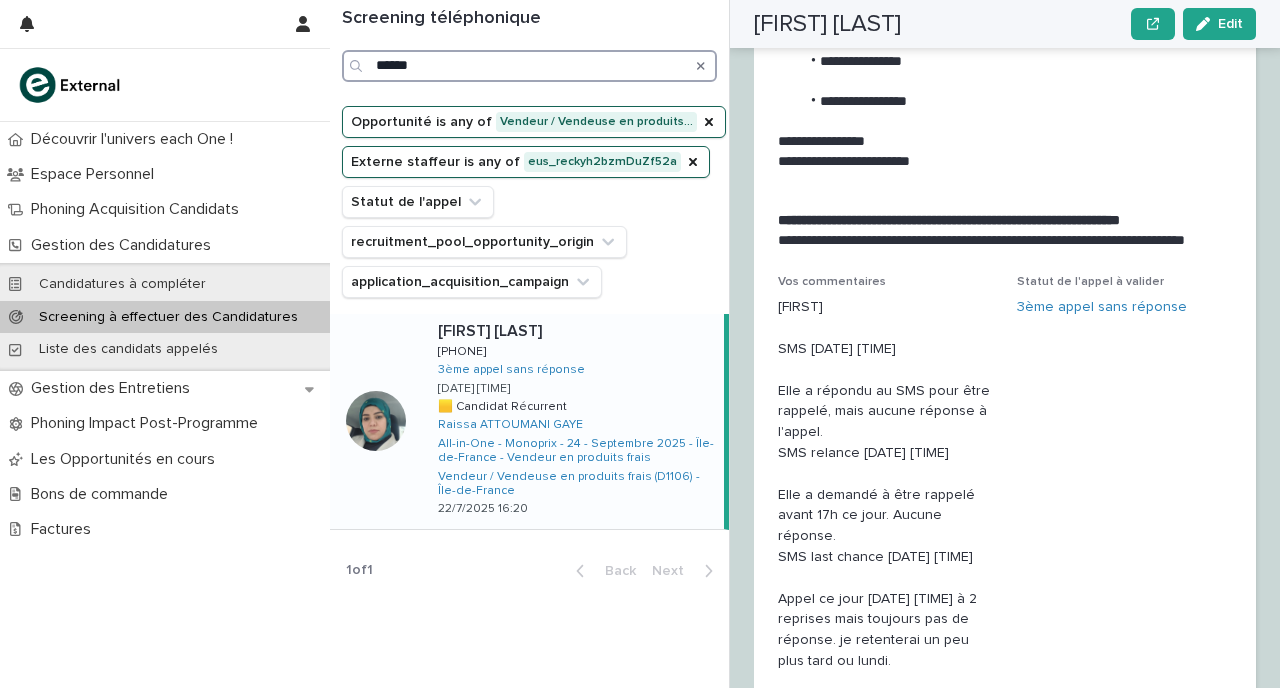 click on "******" at bounding box center [529, 66] 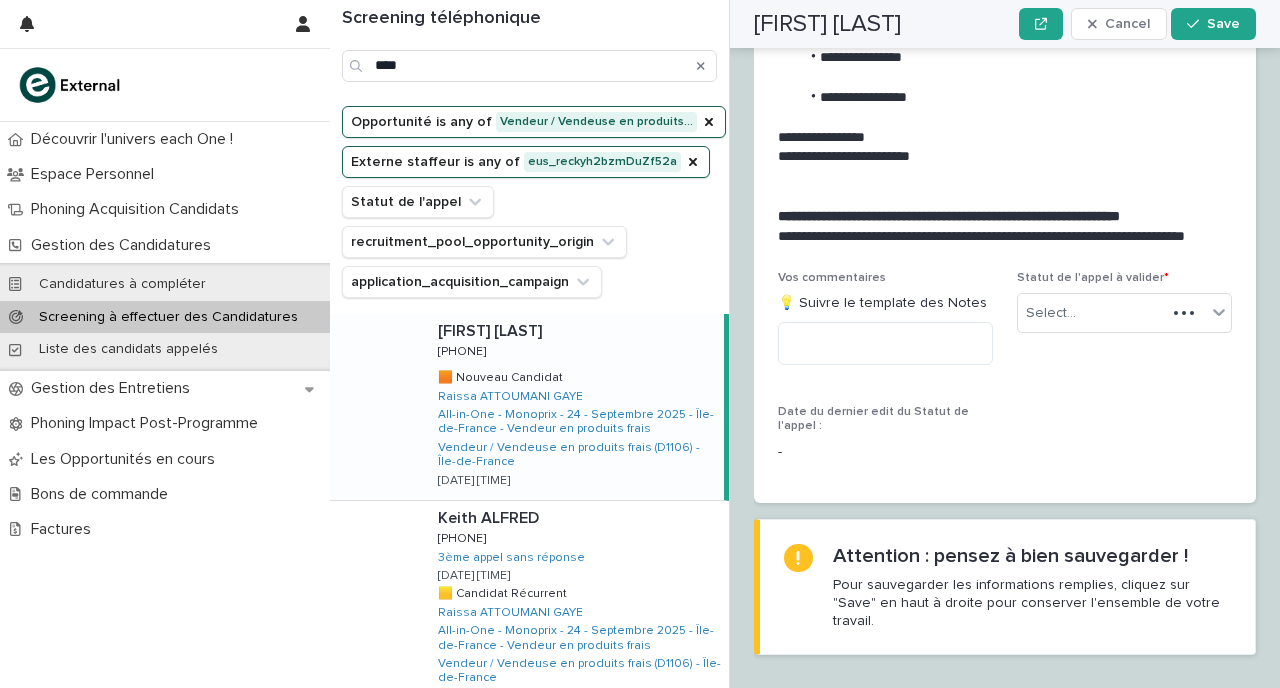 click on "[FIRST] [LAST] [FIRST] [LAST] 	 [PHONE] [PHONE] 	 🟧 Nouveau Candidat 🟧 Nouveau Candidat 	 [FIRST] [LAST] 	 All-in-One - Monoprix - 24 - Septembre 2025 - Île-de-France - Vendeur en produits frais 	 Vendeur / Vendeuse en produits frais (D1106) - Île-de-France 	 [DATE] [TIME]" at bounding box center [573, 407] 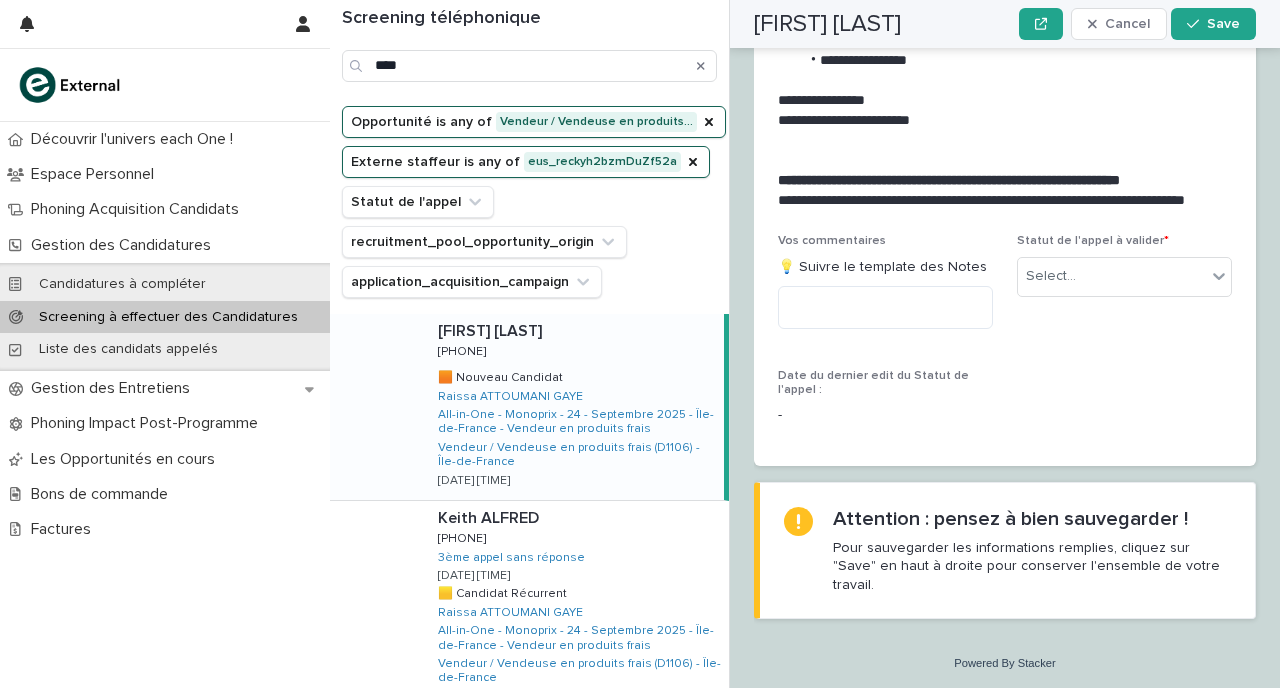 scroll, scrollTop: 2368, scrollLeft: 0, axis: vertical 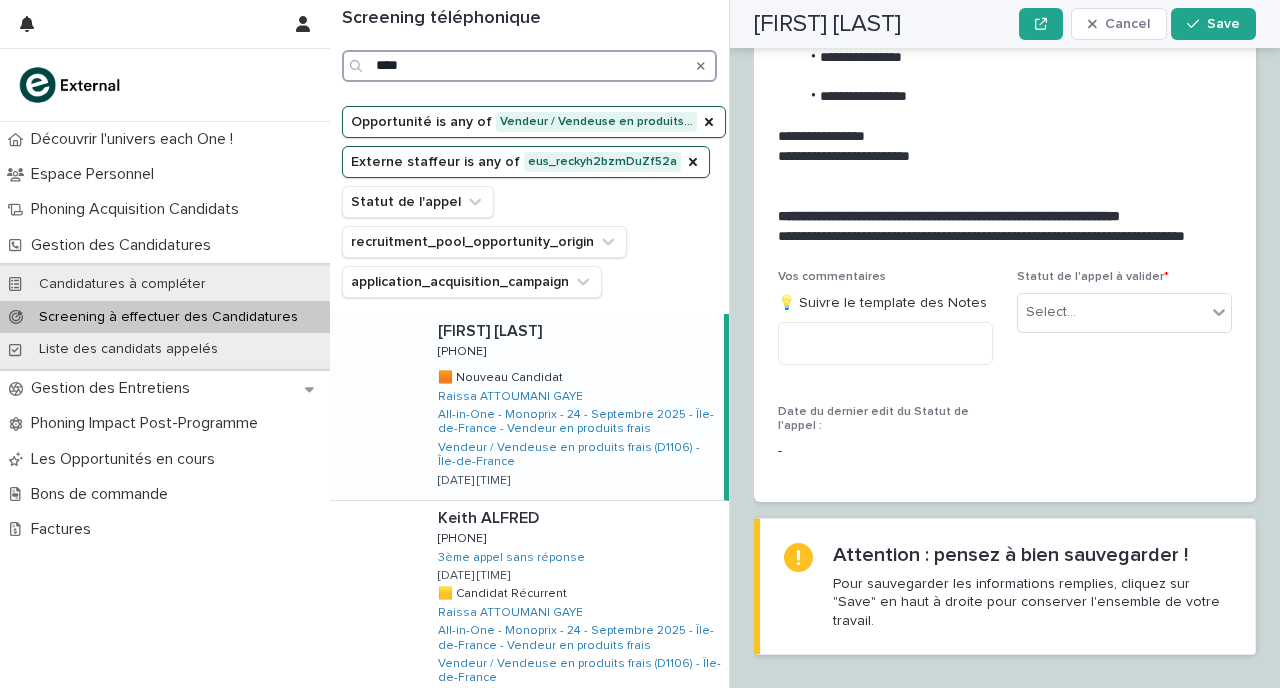 click on "****" at bounding box center [529, 66] 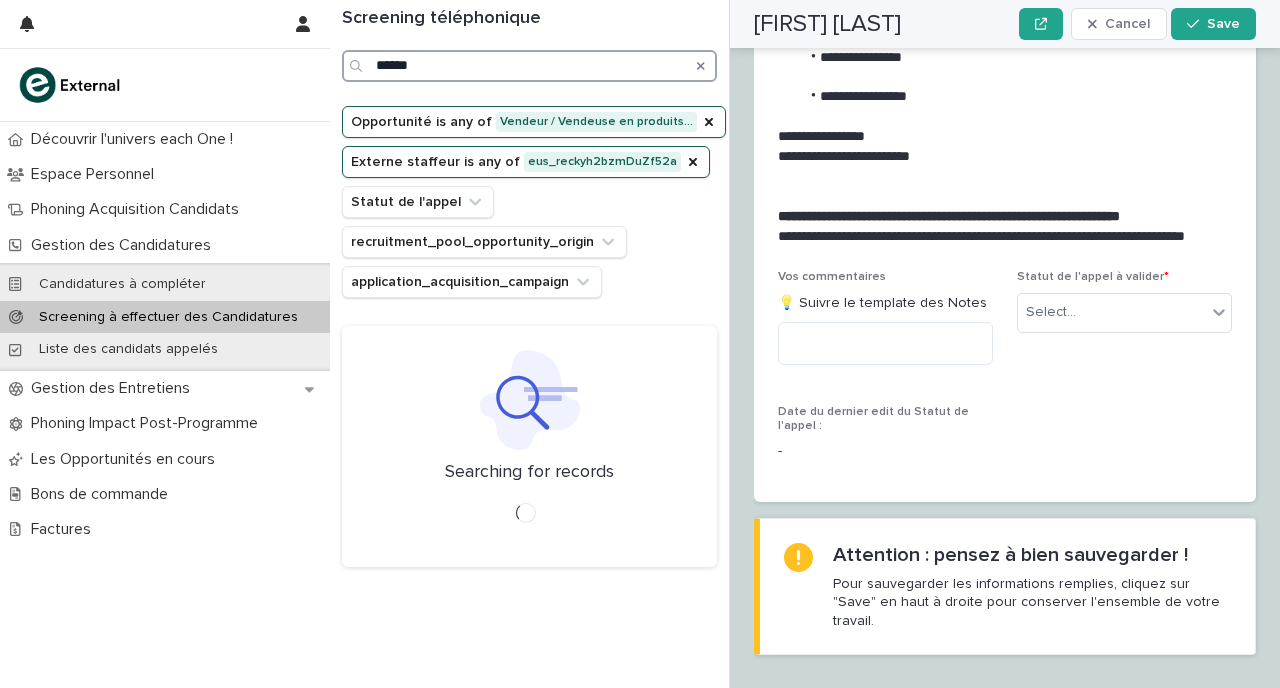 scroll, scrollTop: 0, scrollLeft: 0, axis: both 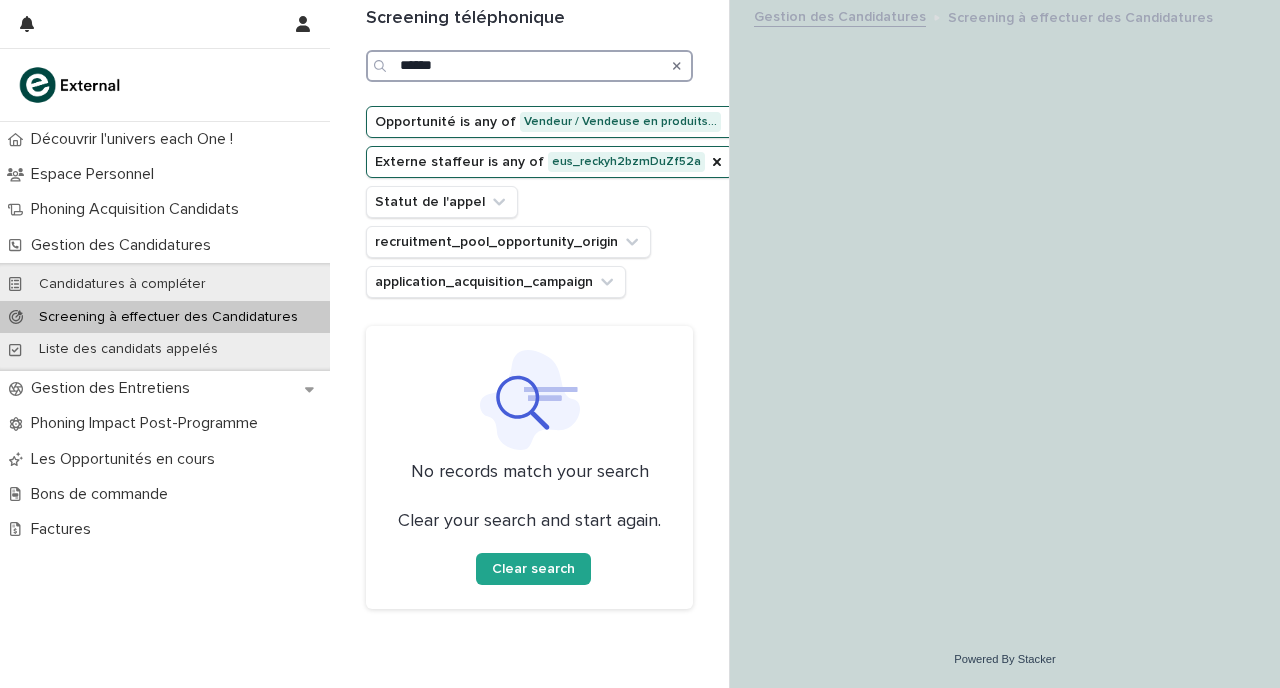 click on "******" at bounding box center [529, 66] 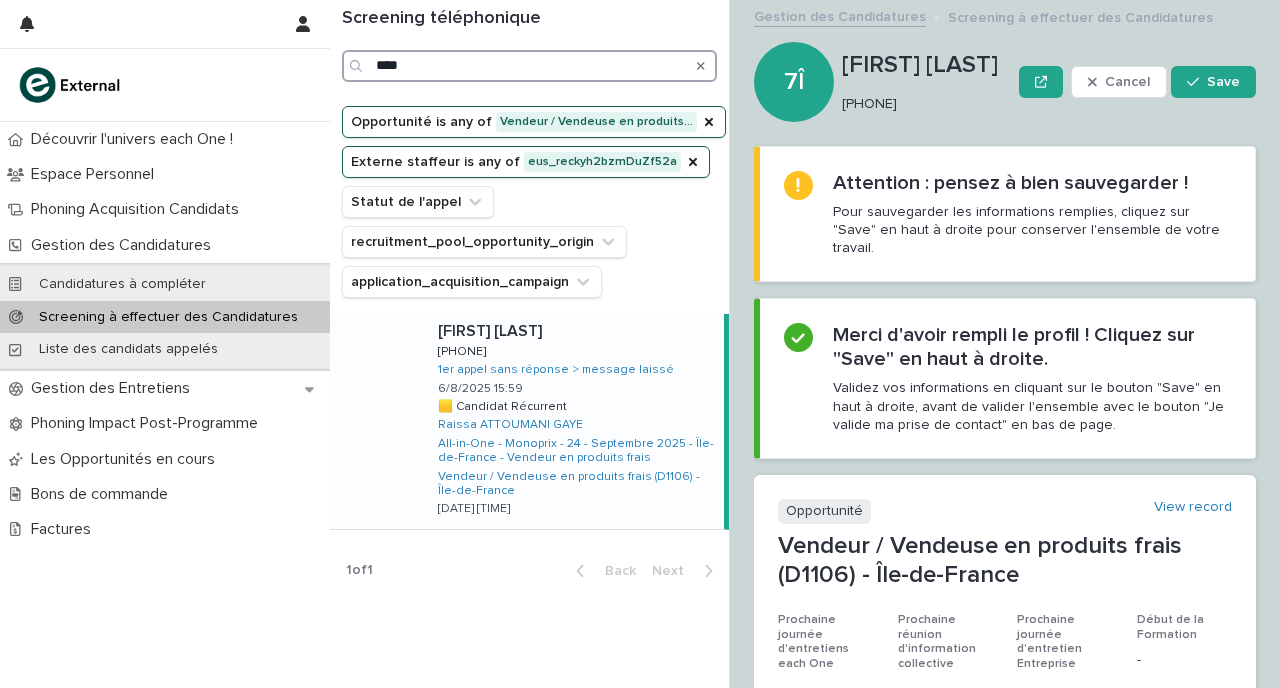 type on "****" 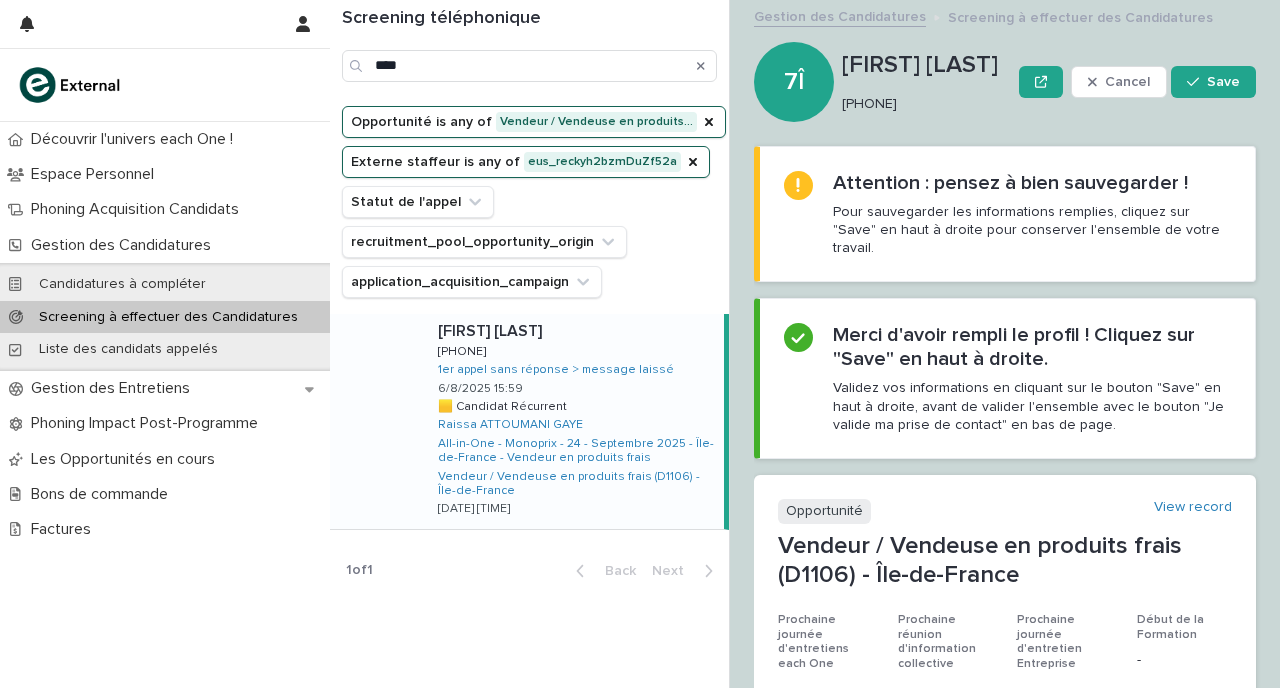 click at bounding box center (577, 331) 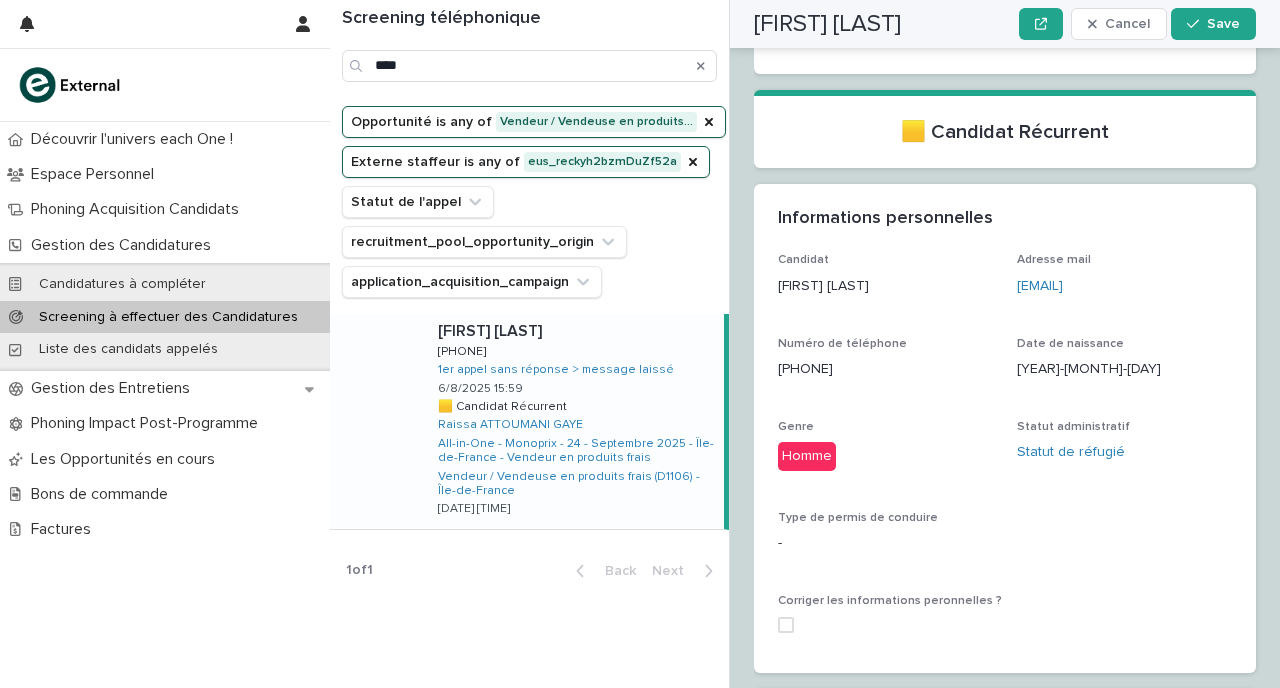 scroll, scrollTop: 707, scrollLeft: 0, axis: vertical 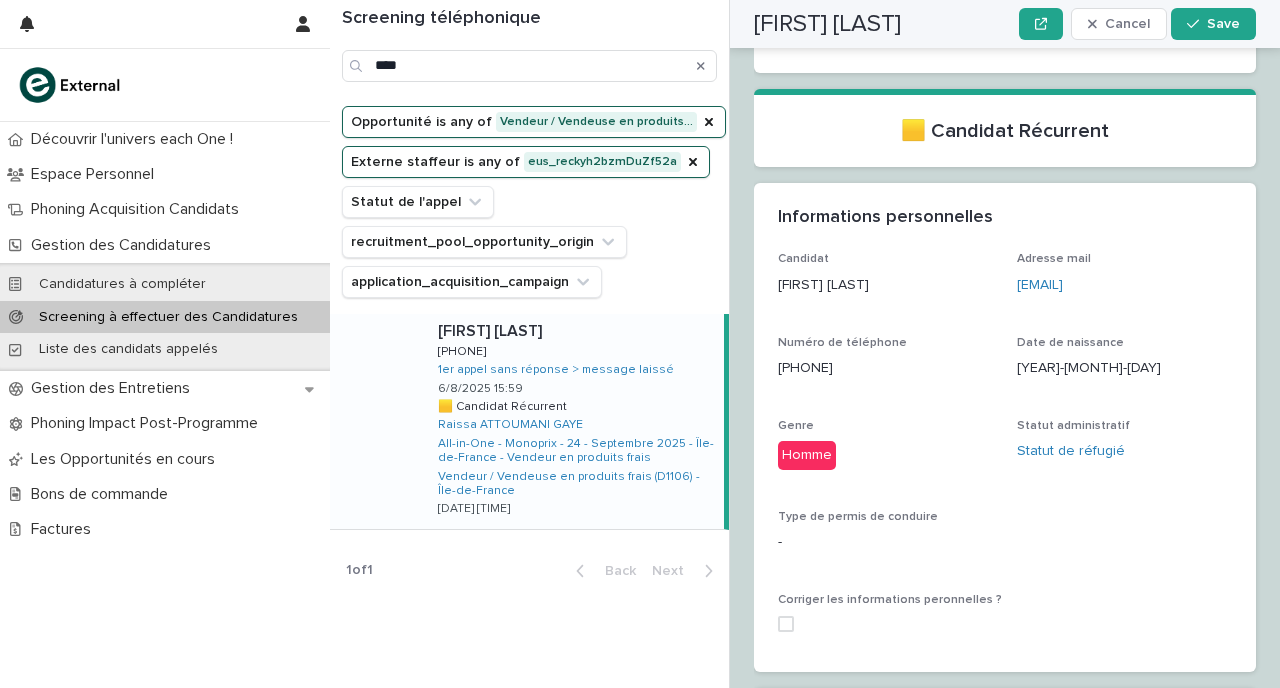 click at bounding box center (701, 66) 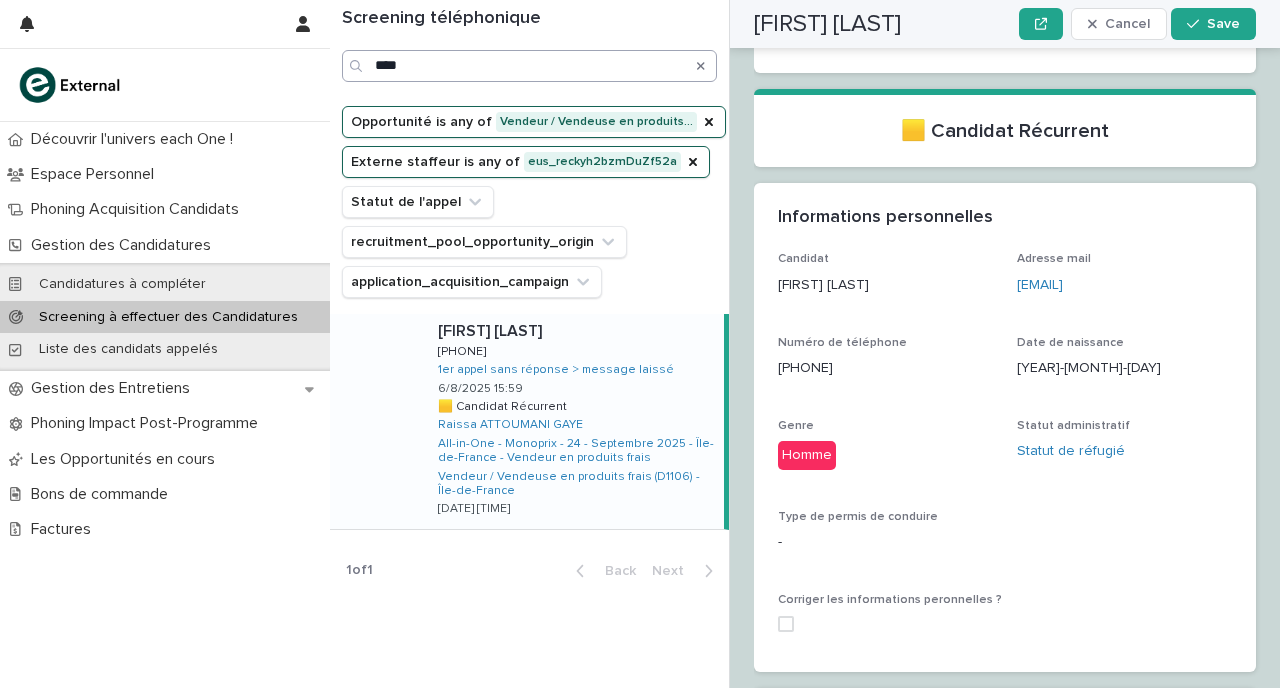 type 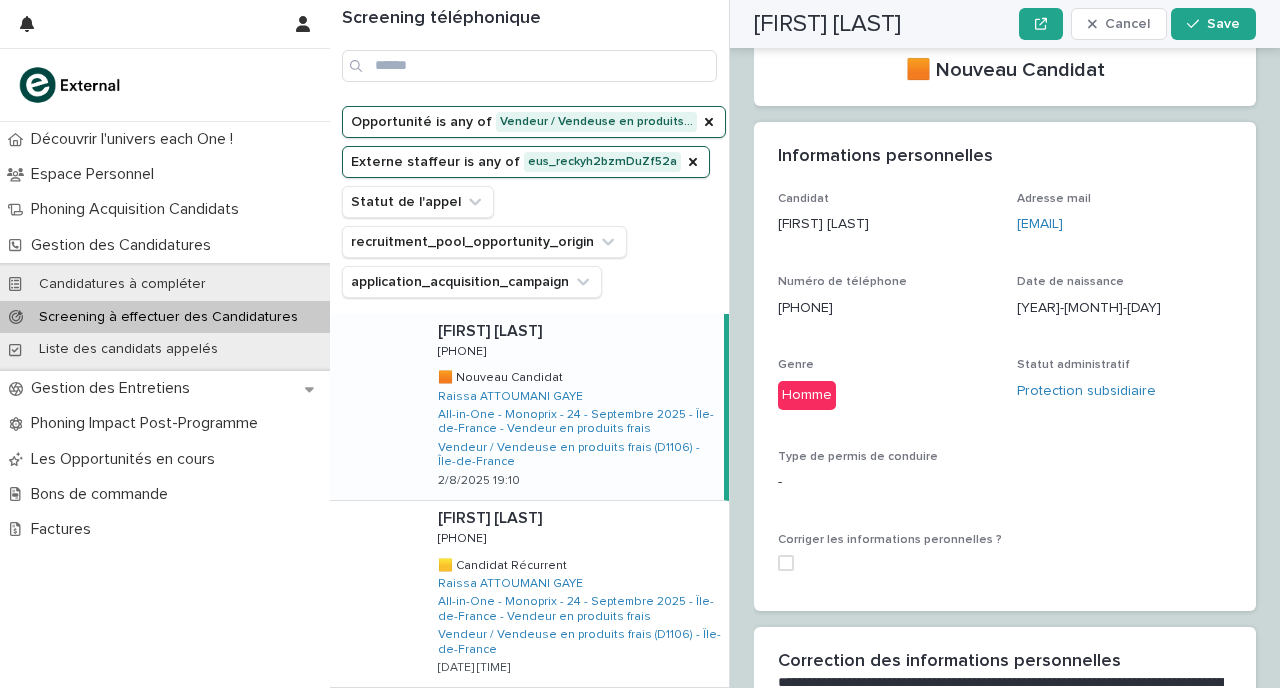 click on "[FIRST] [LAST] [FIRST] [LAST]   [PHONE] [PHONE]   🟧 Nouveau Candidat 🟧 Nouveau Candidat   [FIRST] [LAST] [LAST]   All-in-One - Monoprix - 24 - Septembre 2025 - [REGION] - Vendeur en produits frais   Vendeur / Vendeuse en produits frais (D1106) - [REGION]   [DATE] [TIME]" at bounding box center (573, 407) 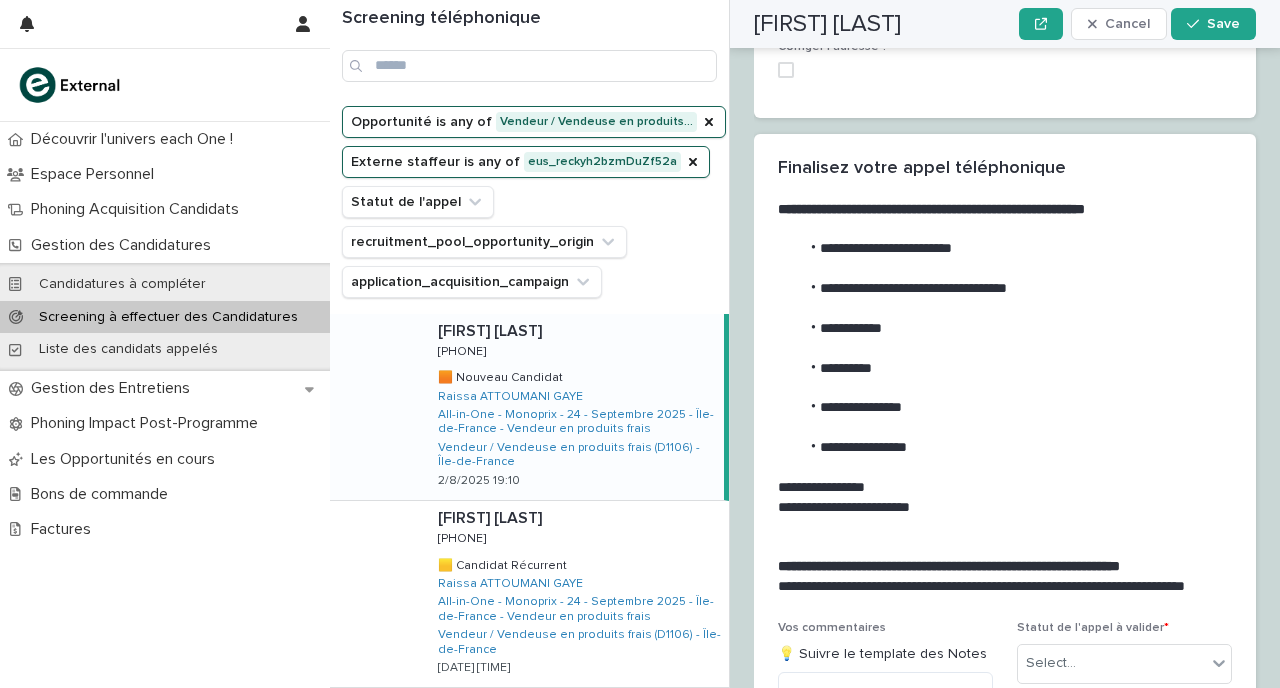 scroll, scrollTop: 2244, scrollLeft: 0, axis: vertical 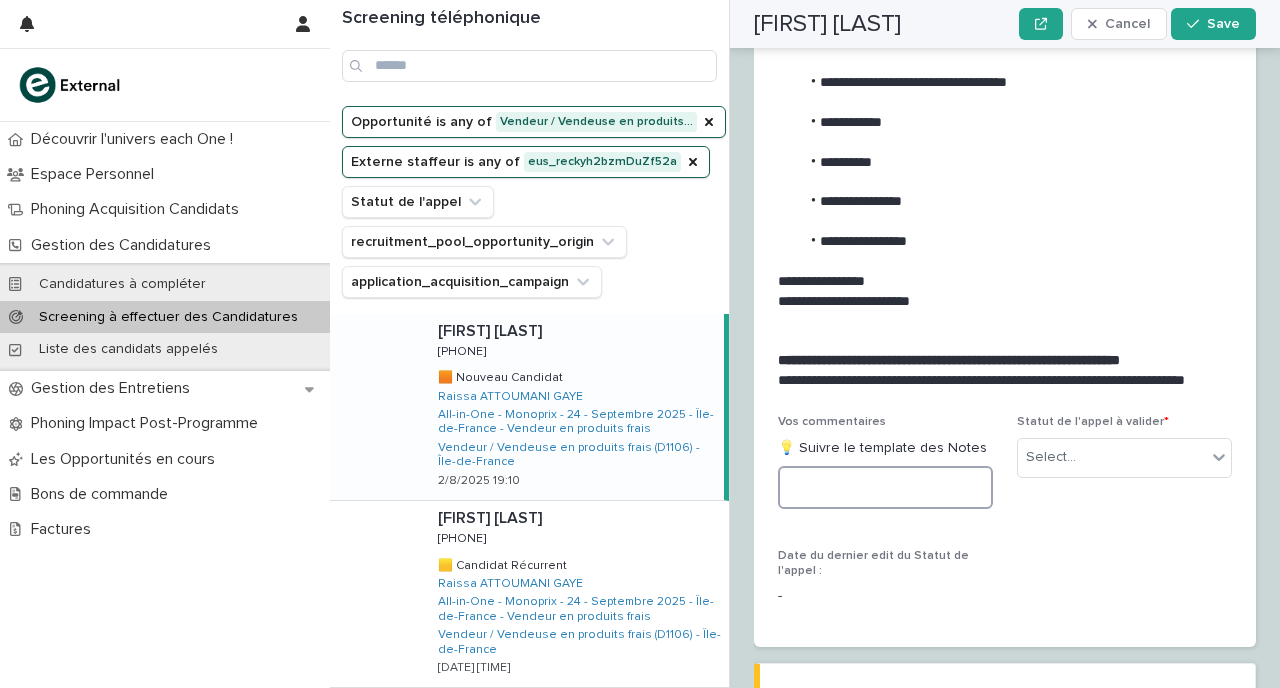 click at bounding box center (885, 487) 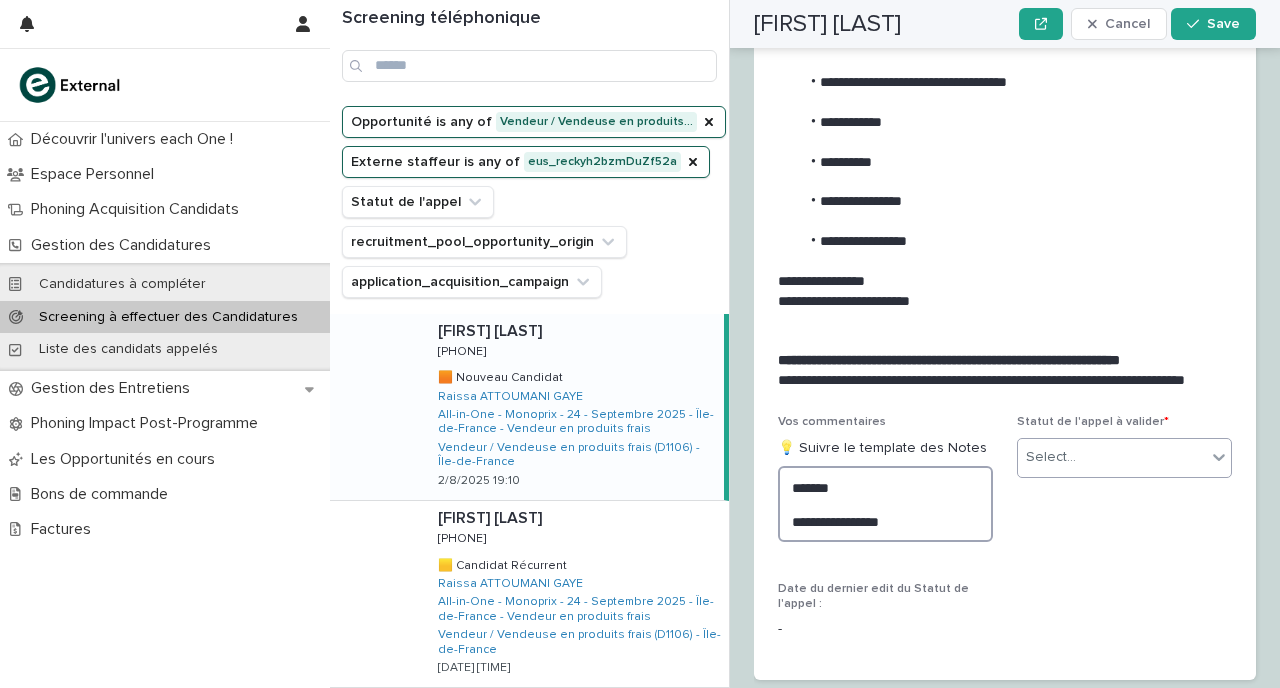 type on "**********" 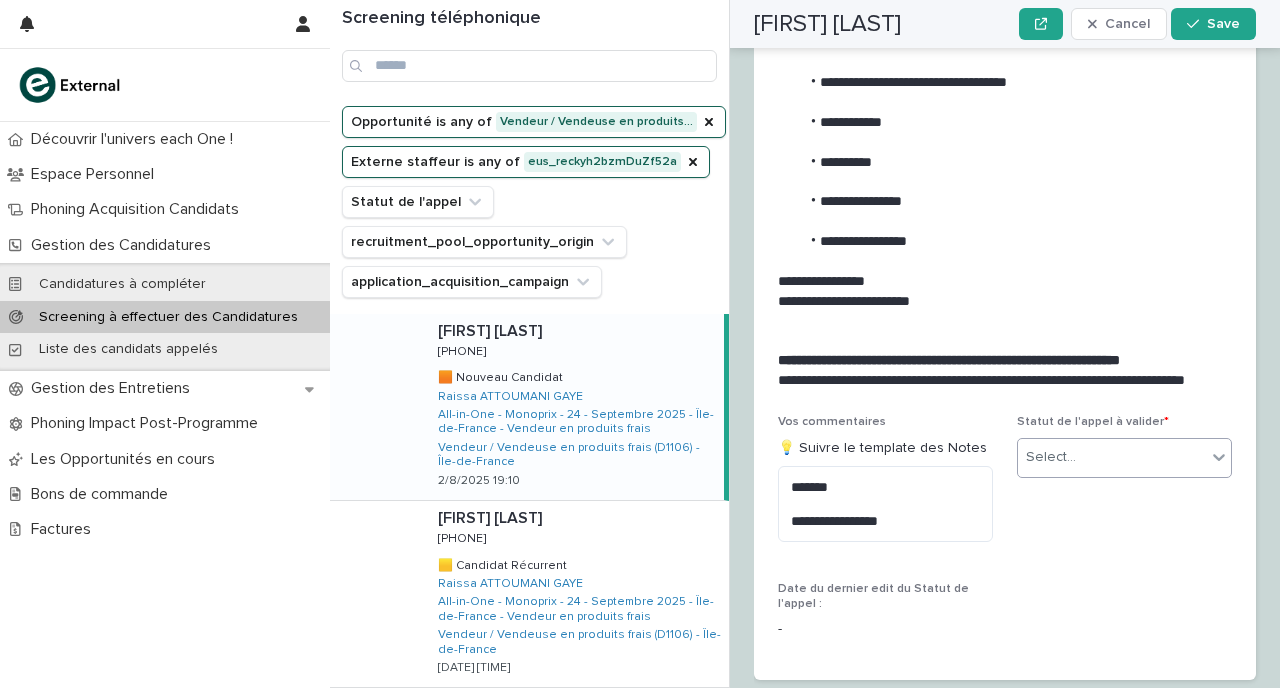 click on "Select..." at bounding box center [1112, 457] 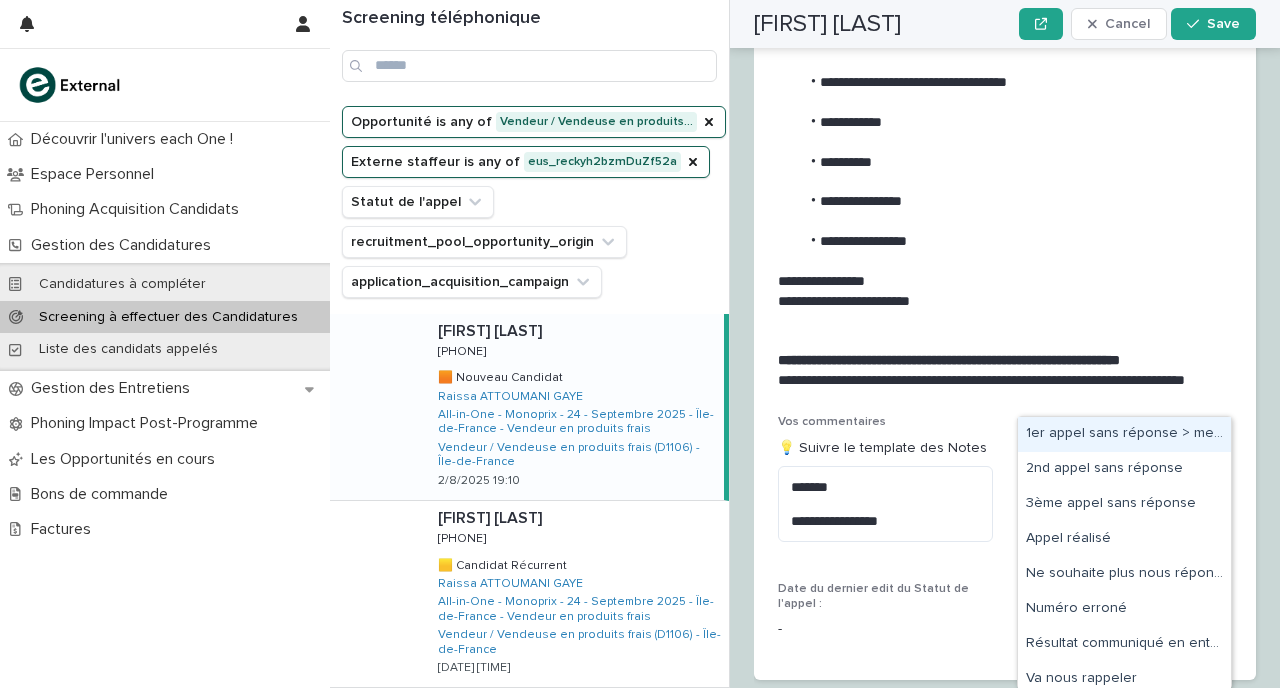 click on "1er appel sans réponse > message laissé" at bounding box center [1124, 434] 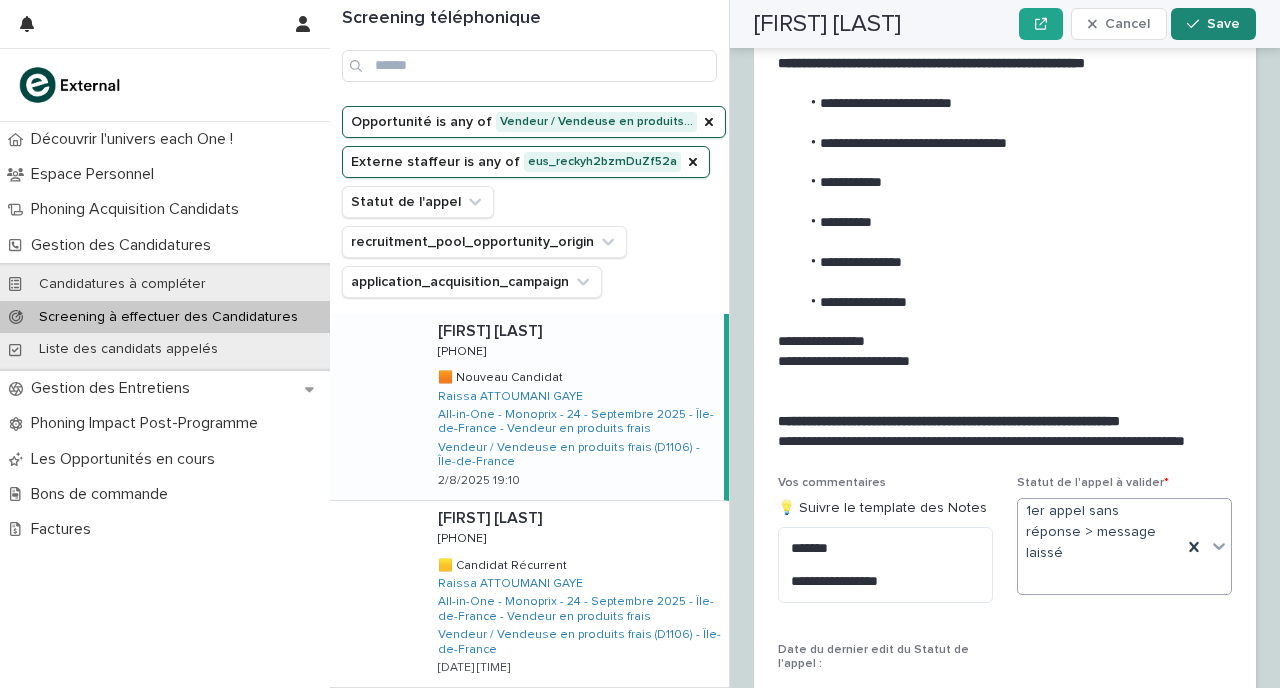 click on "Save" at bounding box center [1223, 24] 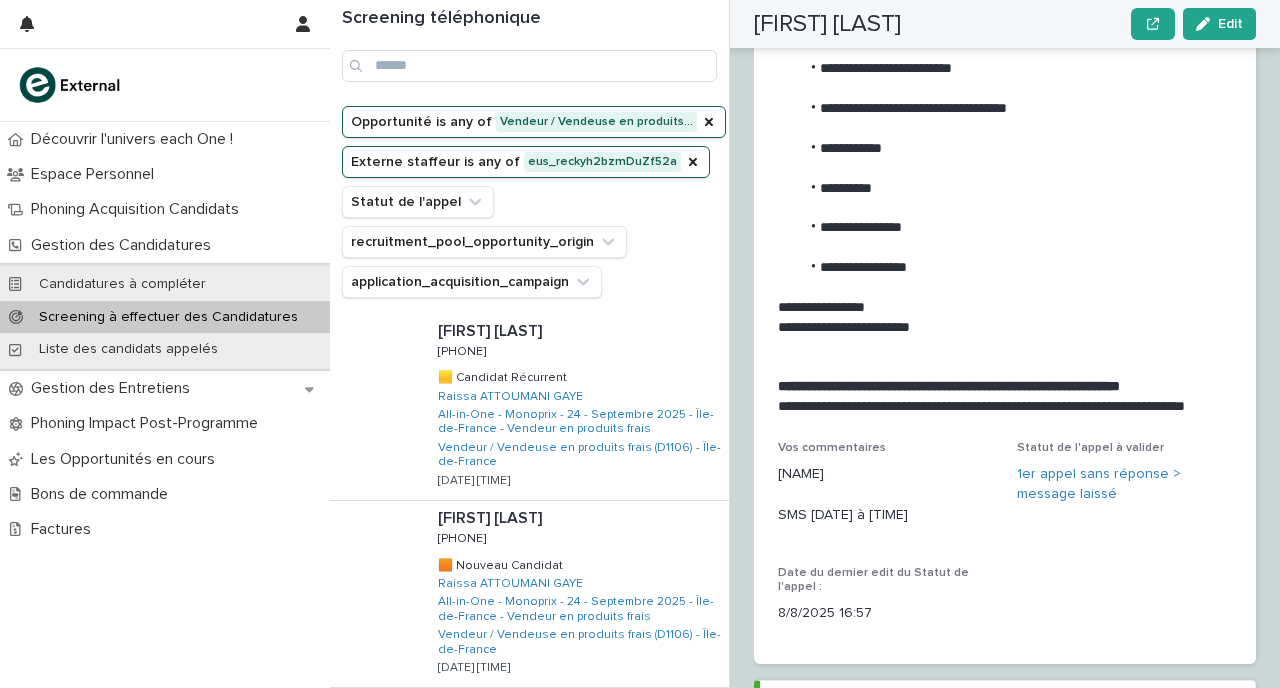 scroll, scrollTop: 2143, scrollLeft: 0, axis: vertical 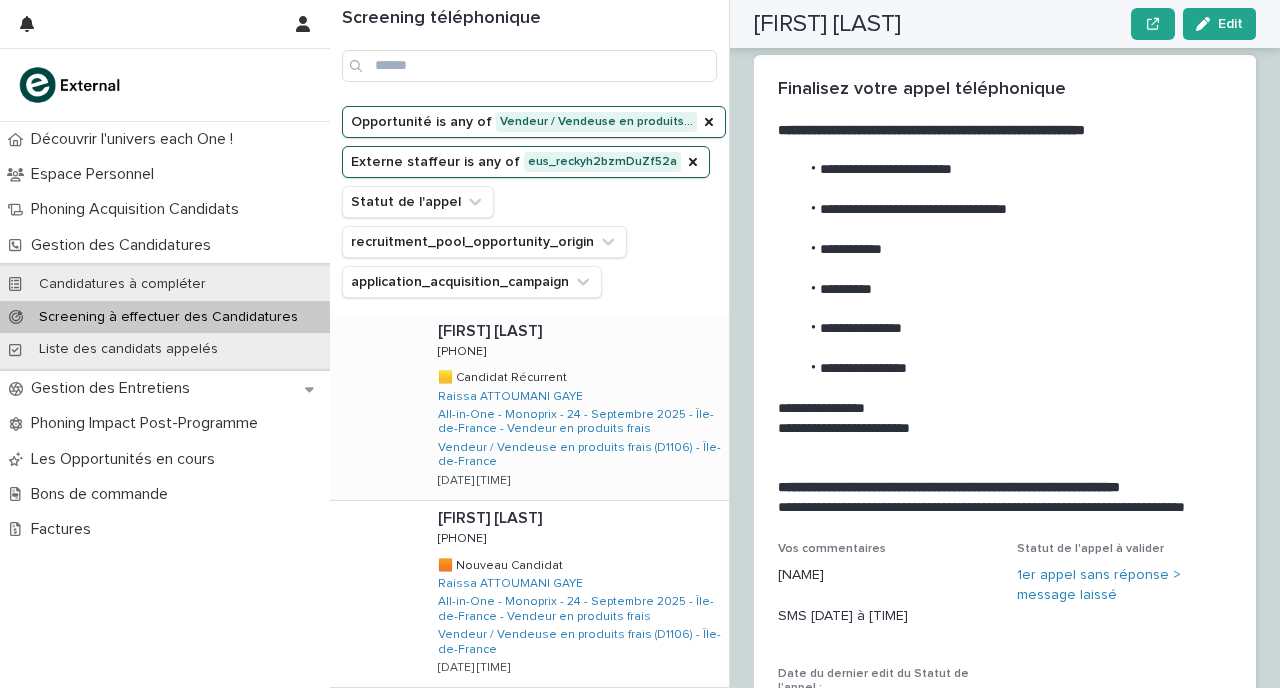 click on "[FIRST] [LAST] [FIRST] [LAST]   [PHONE] [PHONE]   🟨 Candidat Récurrent 🟨 Candidat Récurrent   [FIRST] [LAST] [LAST]   All-in-One - Monoprix - 24 - Septembre 2025 - [REGION] - Vendeur en produits frais   Vendeur / Vendeuse en produits frais (D1106) - [REGION]   [DATE] [TIME]" at bounding box center (575, 407) 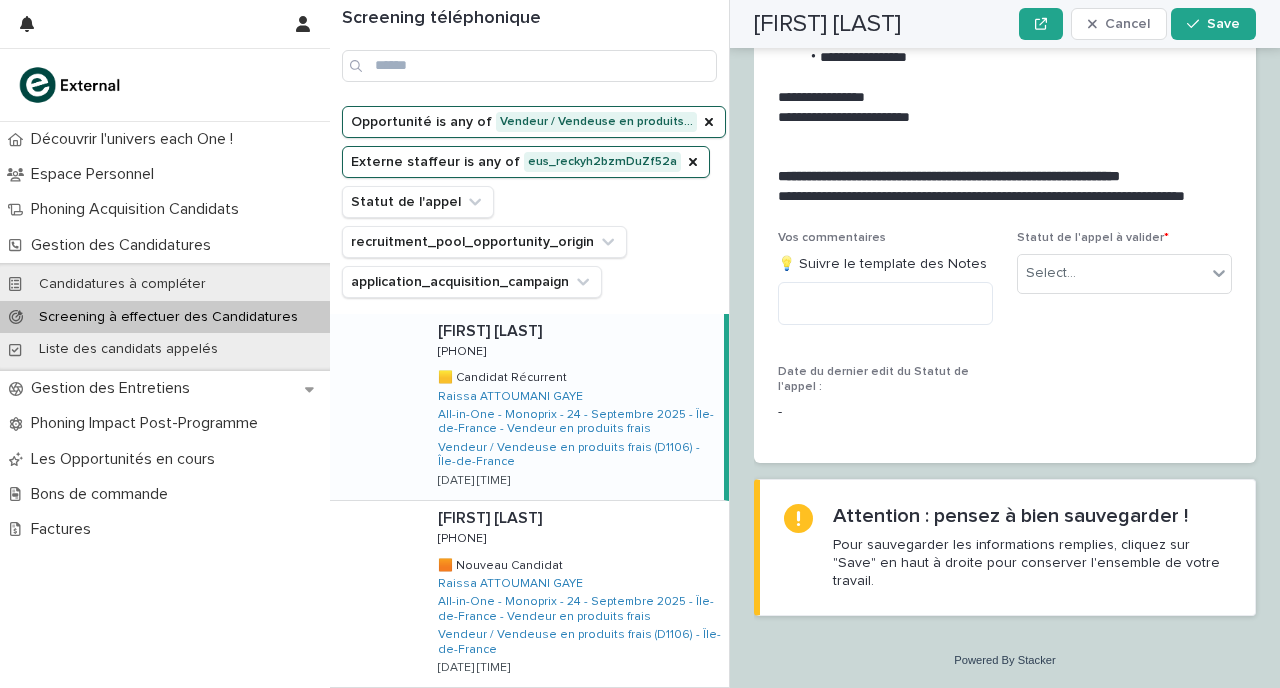 scroll, scrollTop: 2518, scrollLeft: 0, axis: vertical 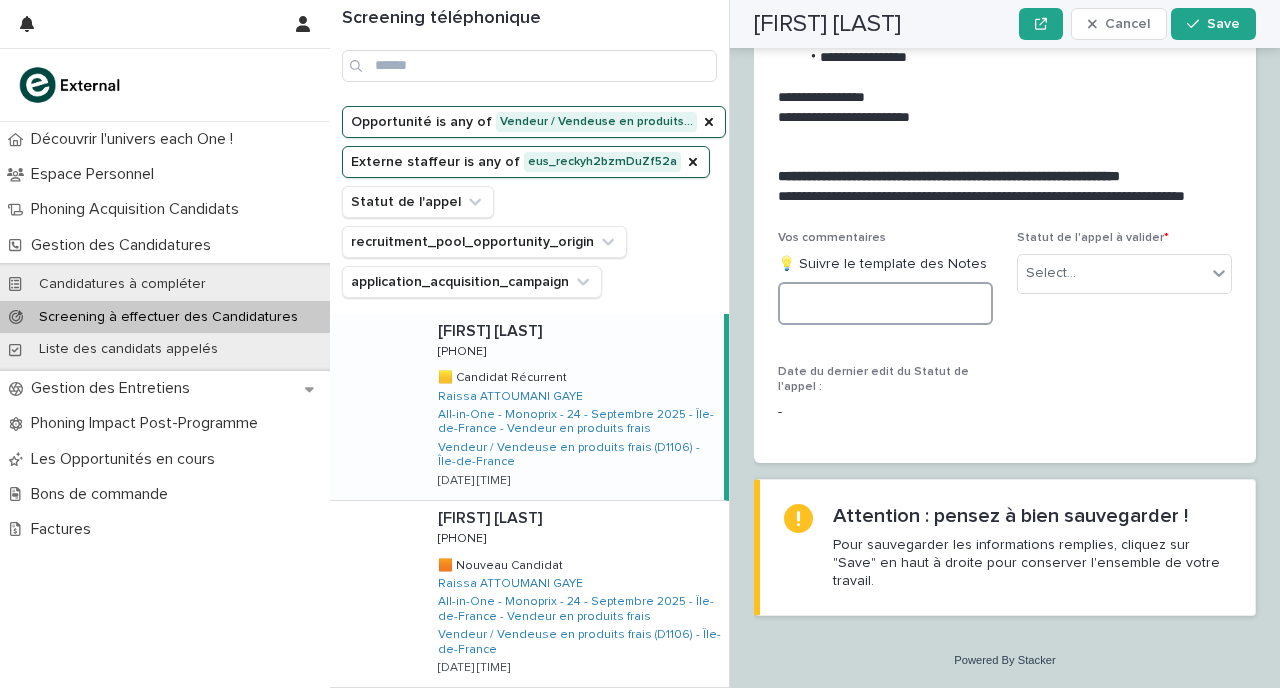 click at bounding box center [885, 303] 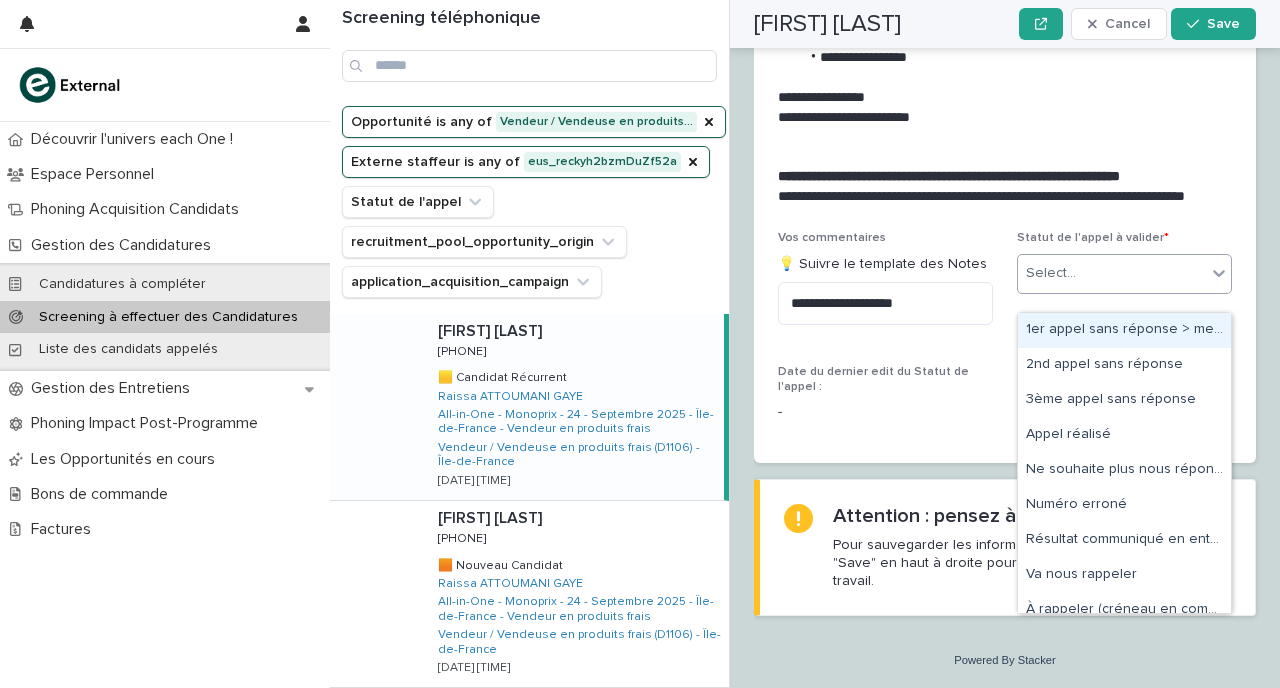 click on "Select..." at bounding box center (1051, 273) 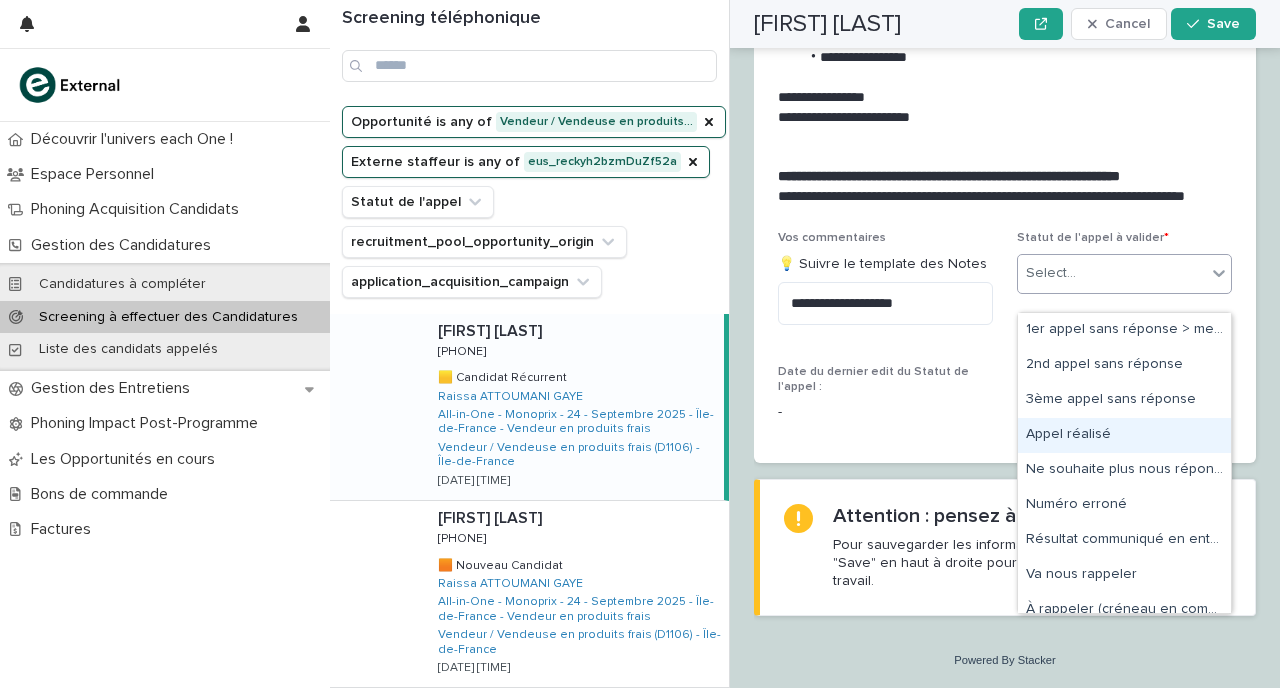 click on "Appel réalisé" at bounding box center (1124, 435) 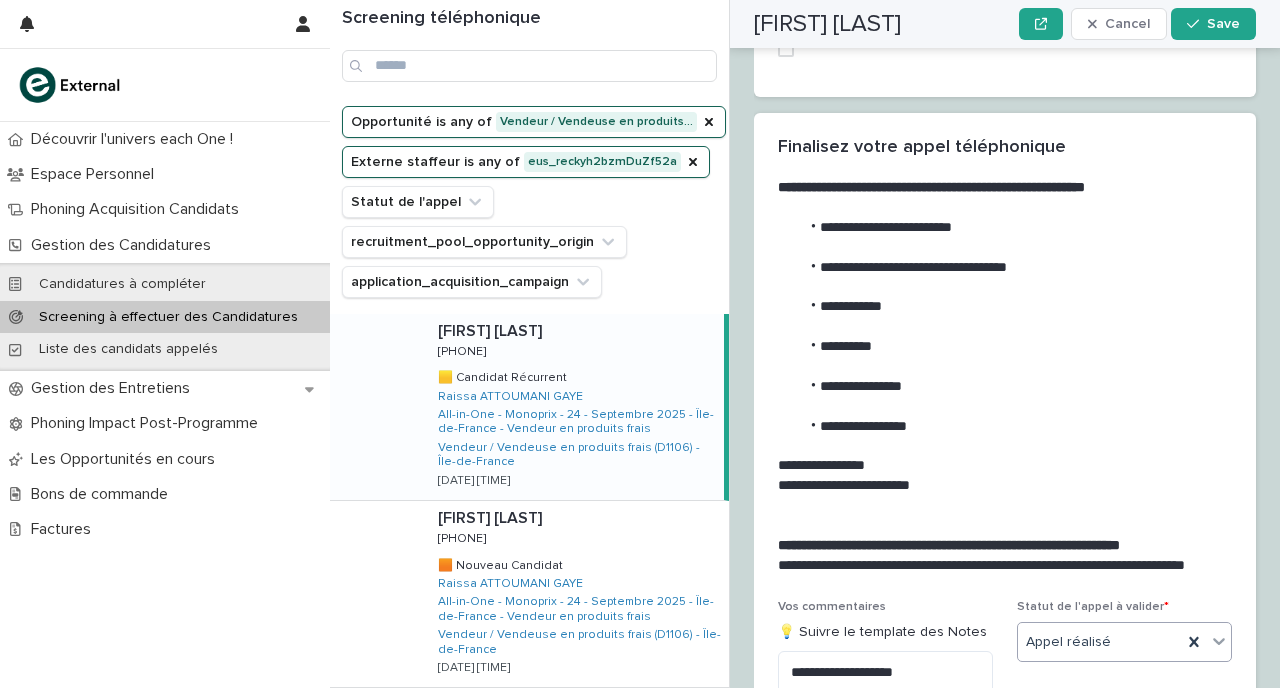 scroll, scrollTop: 2223, scrollLeft: 0, axis: vertical 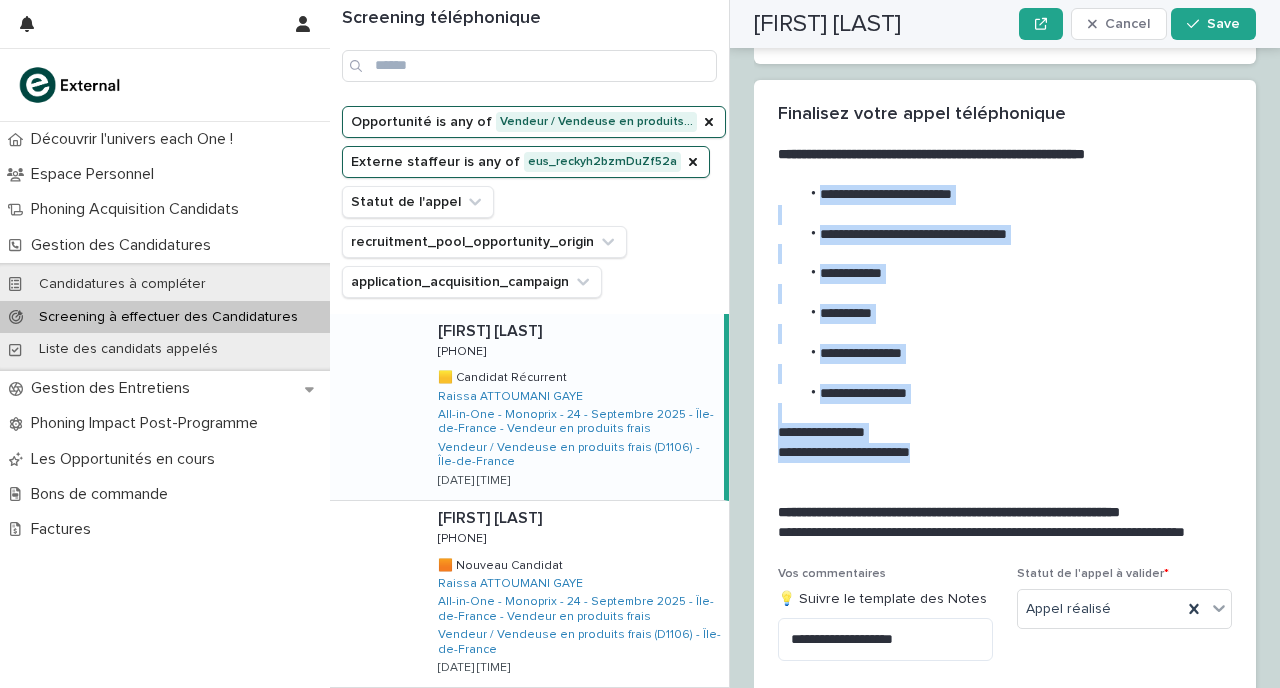 drag, startPoint x: 933, startPoint y: 492, endPoint x: 785, endPoint y: 234, distance: 297.4357 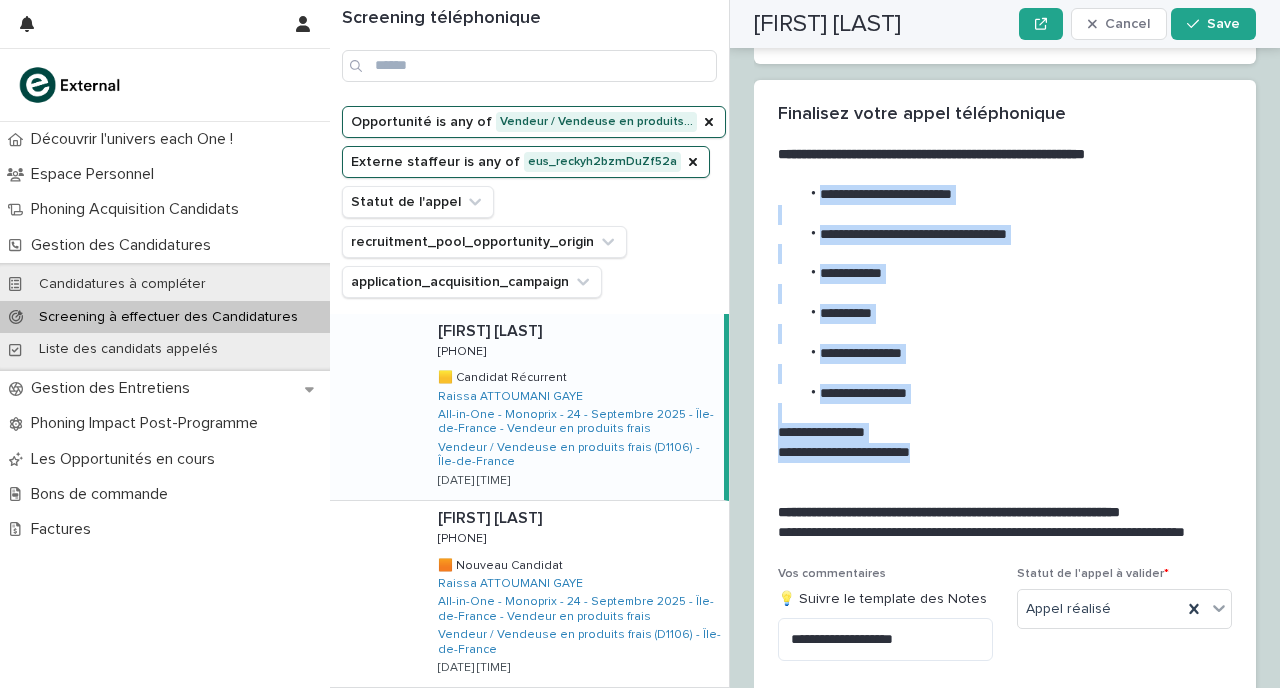 click on "**********" at bounding box center [1001, 333] 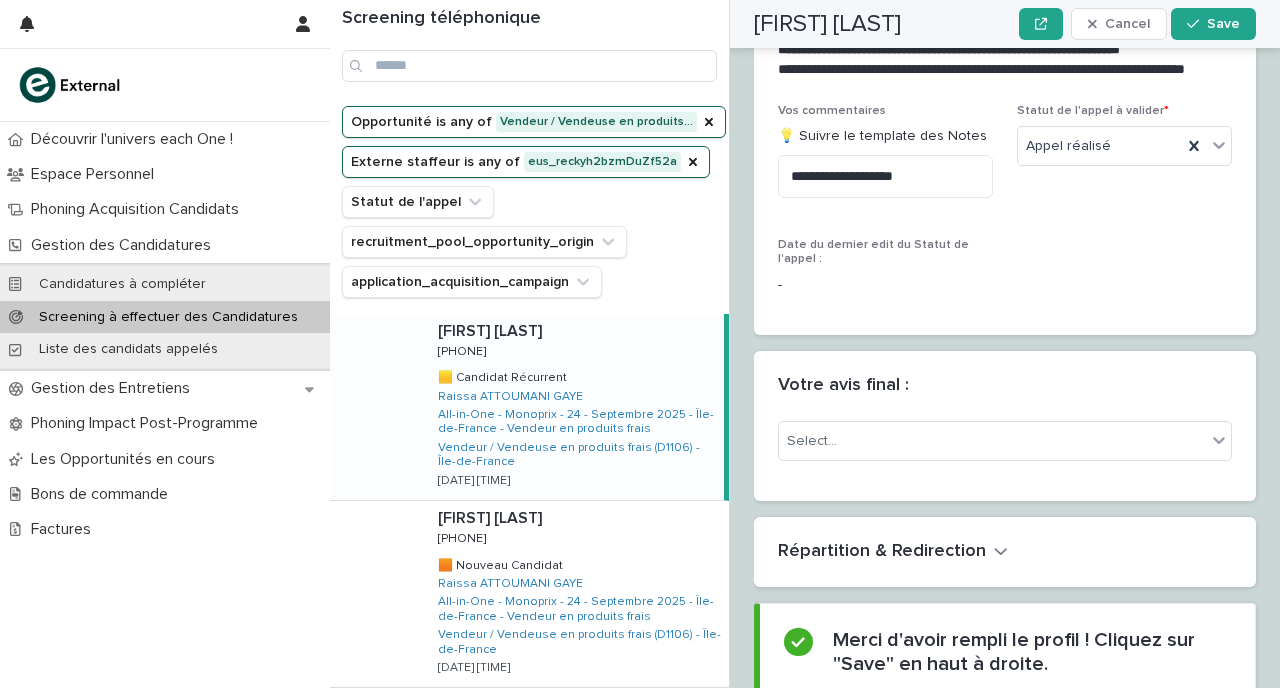 scroll, scrollTop: 2705, scrollLeft: 0, axis: vertical 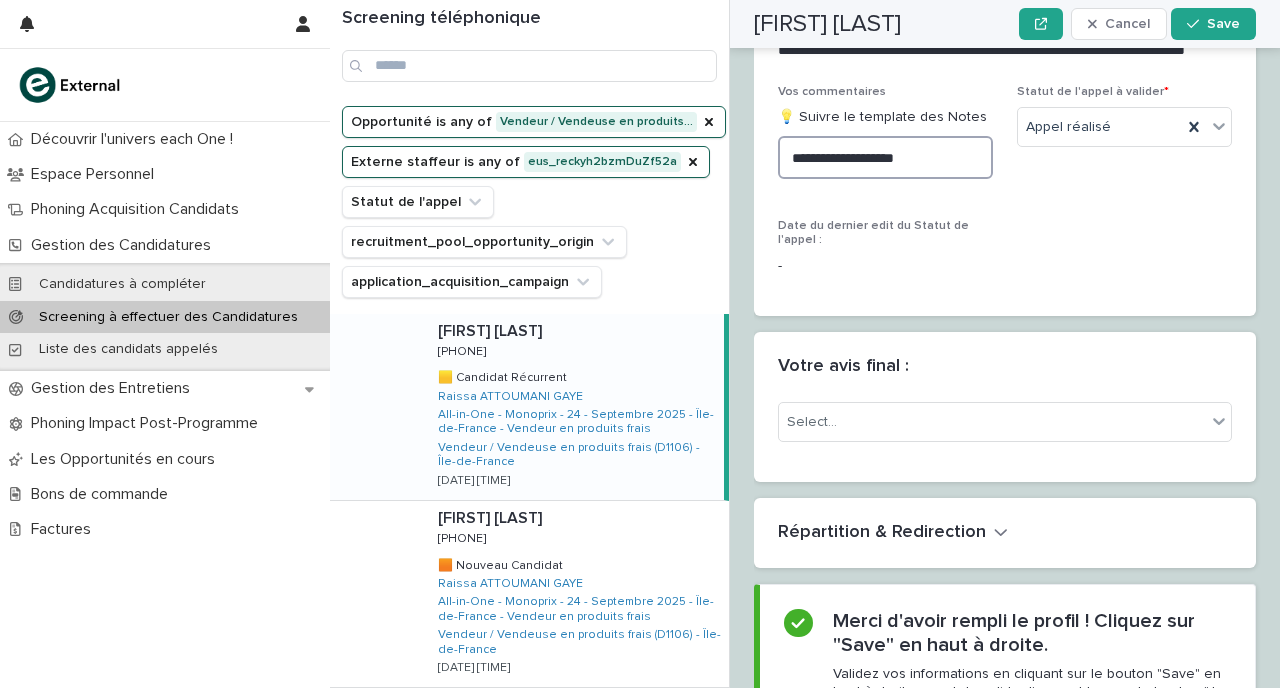 click on "**********" at bounding box center [885, 157] 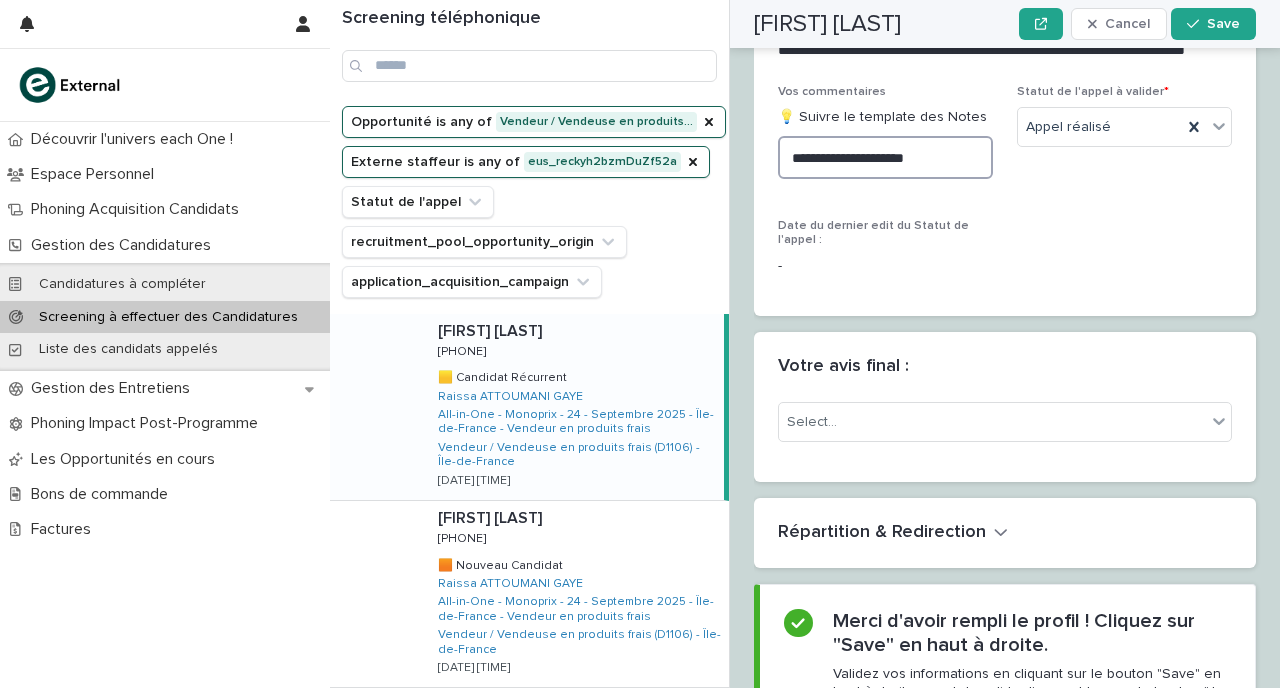 paste on "**********" 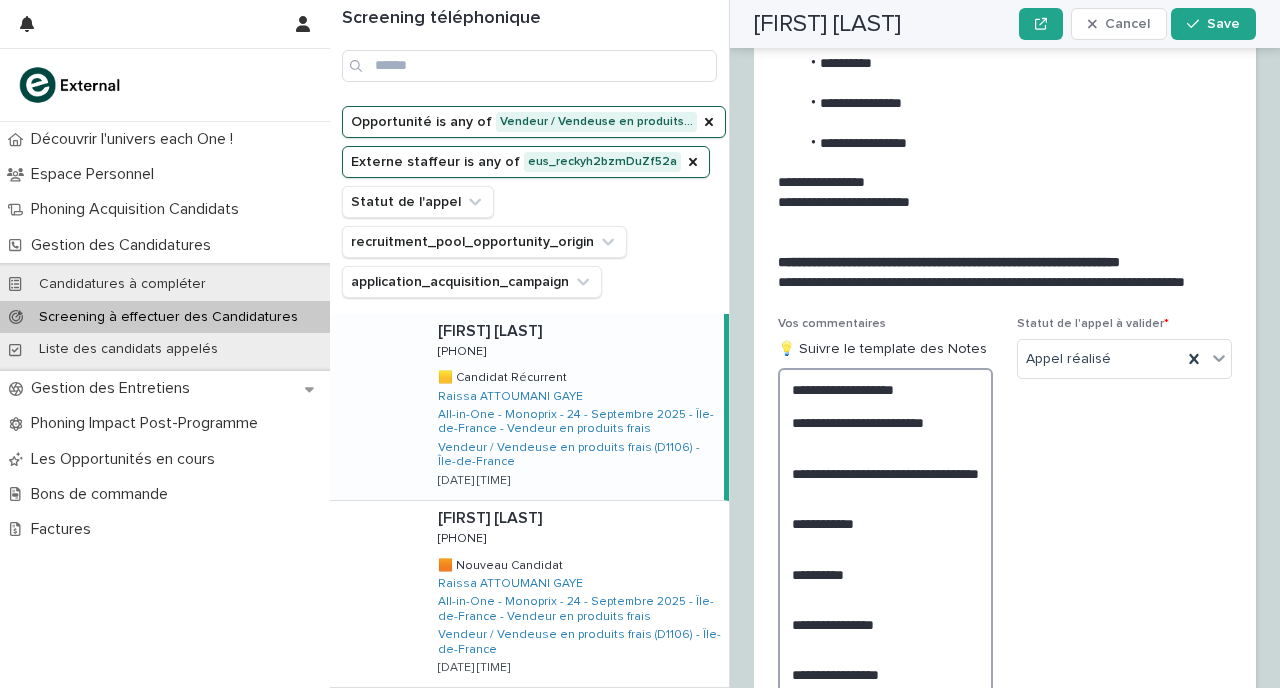 scroll, scrollTop: 2677, scrollLeft: 0, axis: vertical 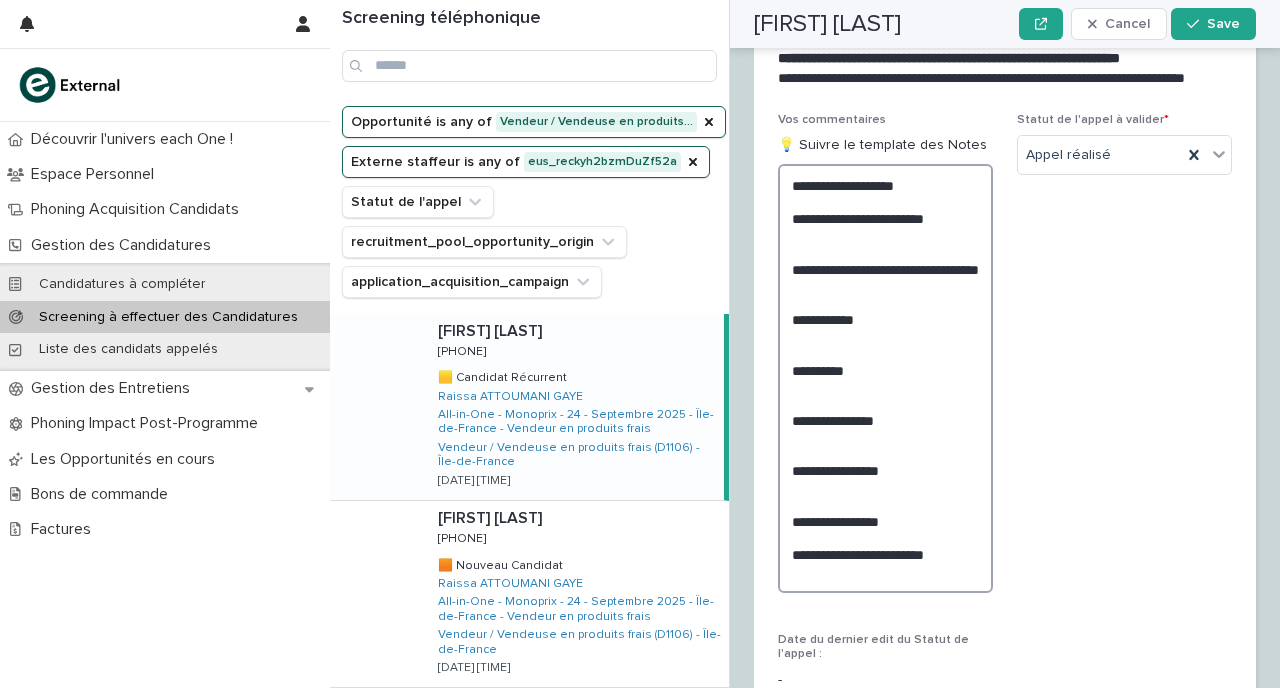 click on "**********" at bounding box center [885, 378] 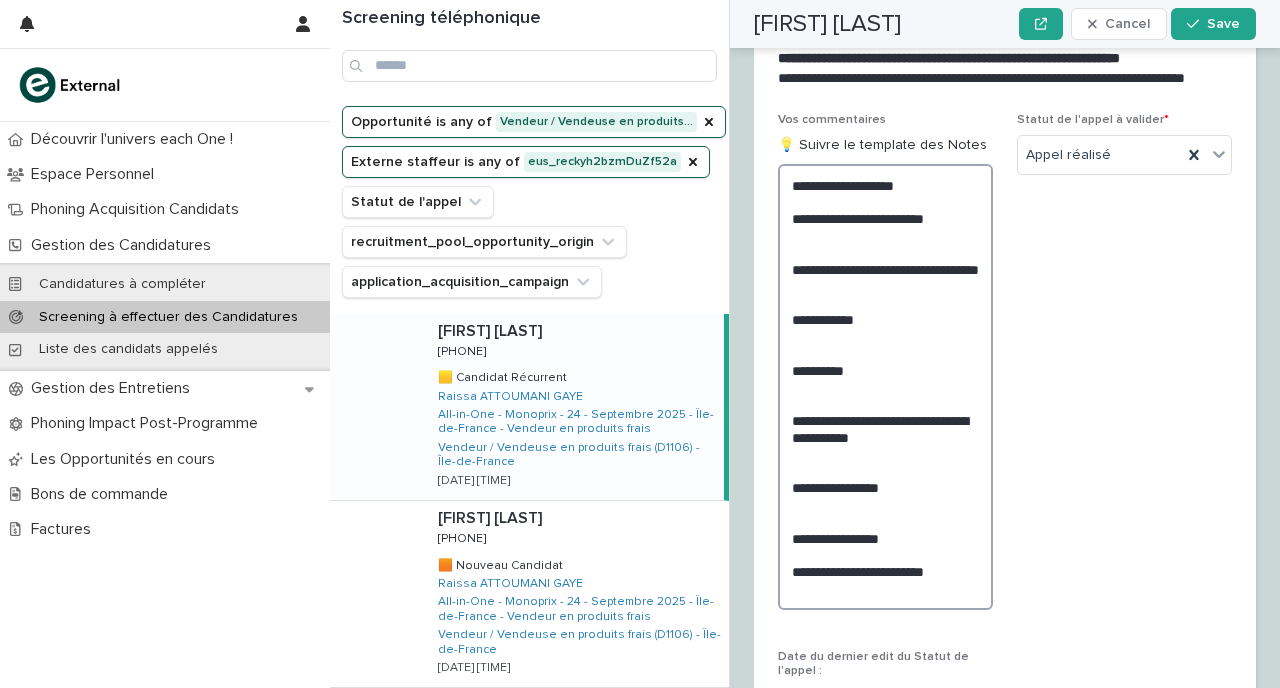 click on "**********" at bounding box center [885, 387] 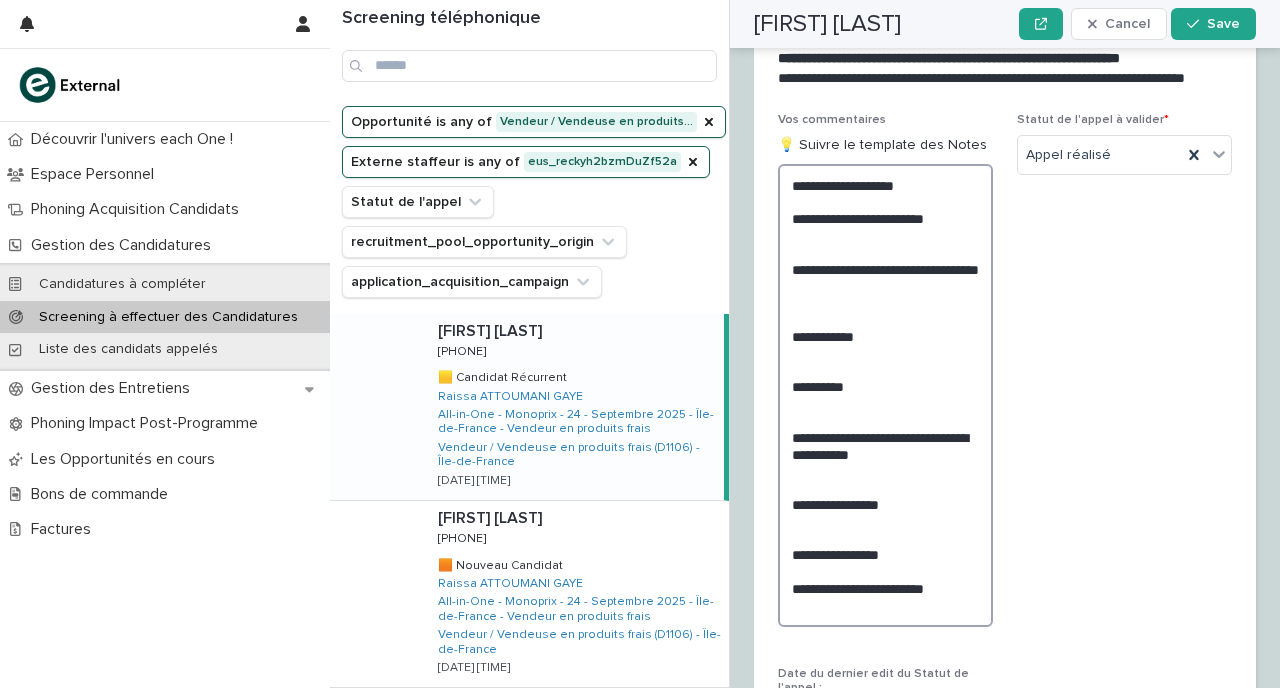 click on "**********" at bounding box center [885, 395] 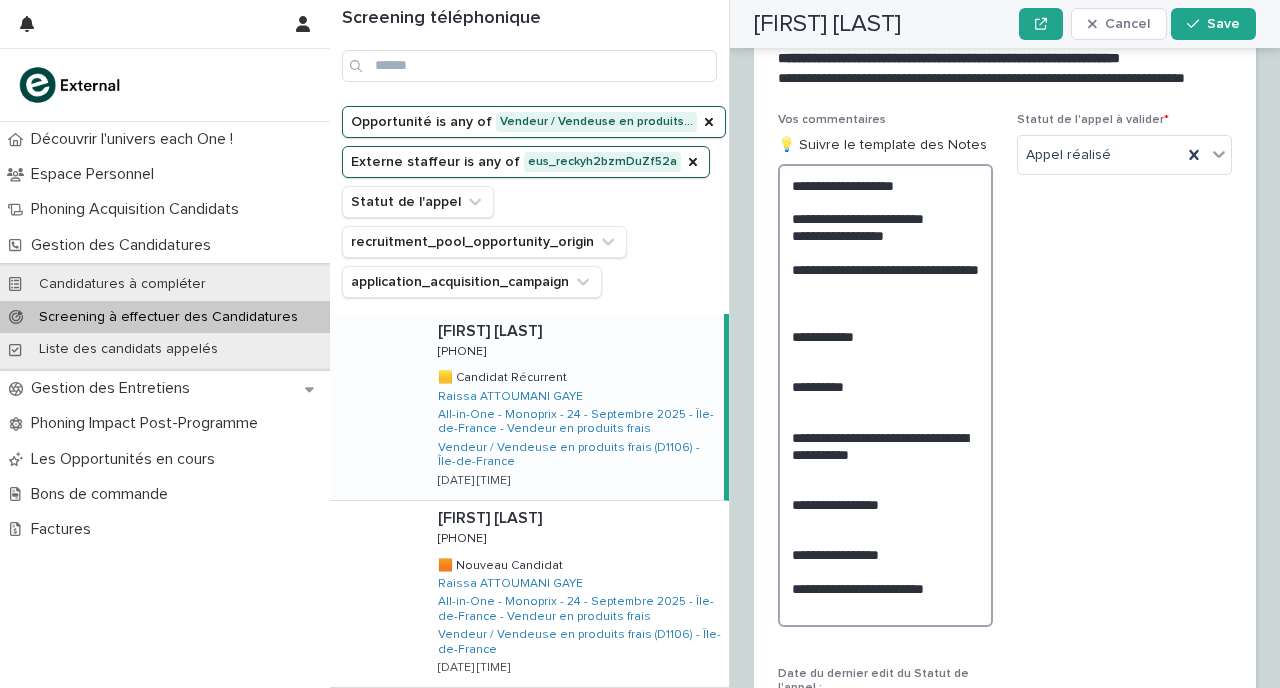 click on "**********" at bounding box center (885, 395) 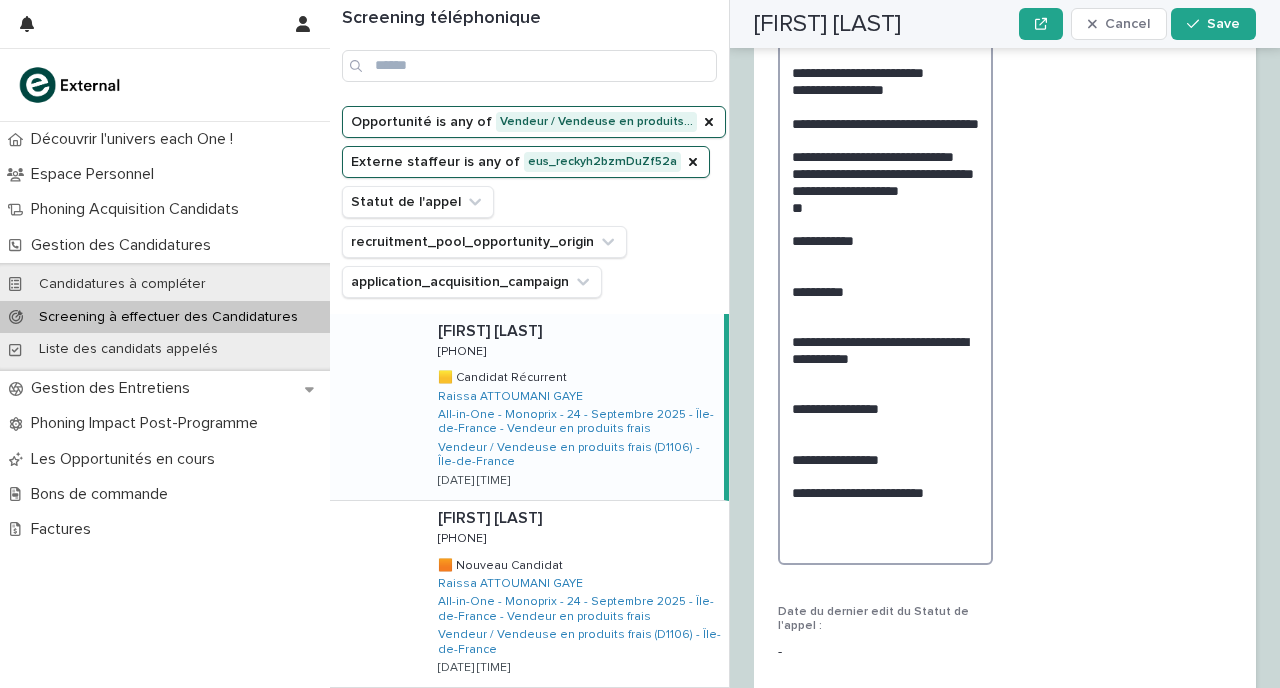 scroll, scrollTop: 2825, scrollLeft: 0, axis: vertical 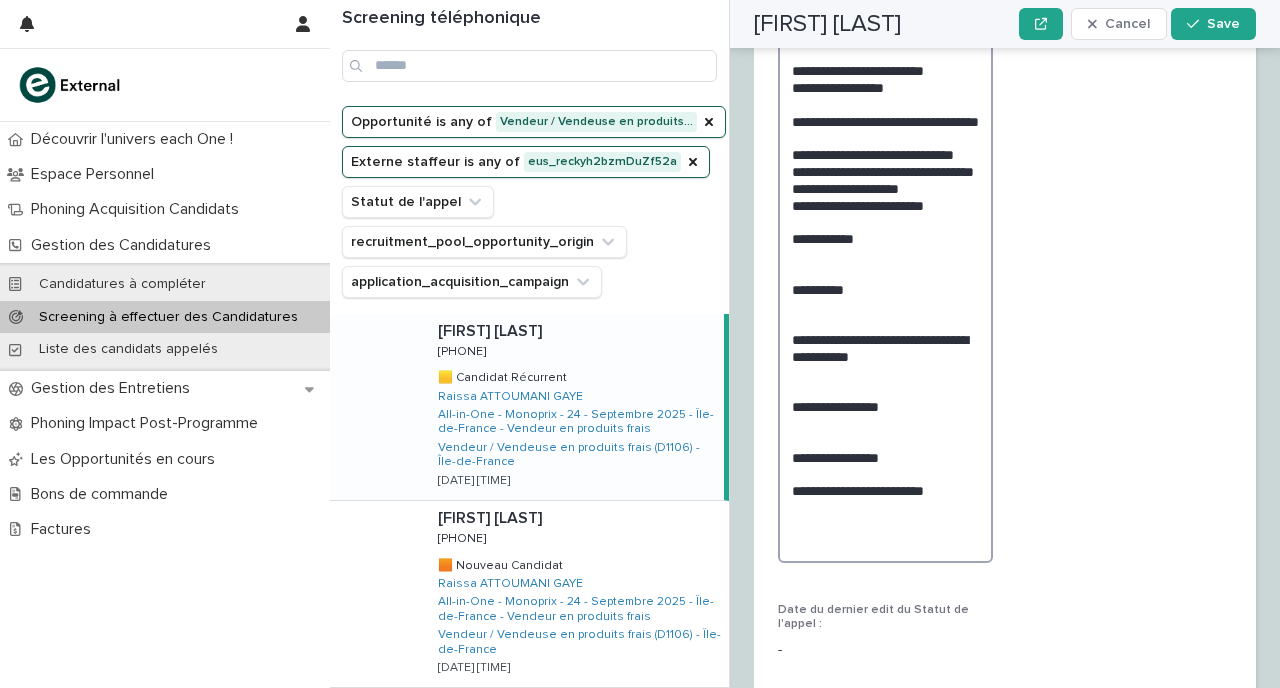 click on "**********" at bounding box center [885, 289] 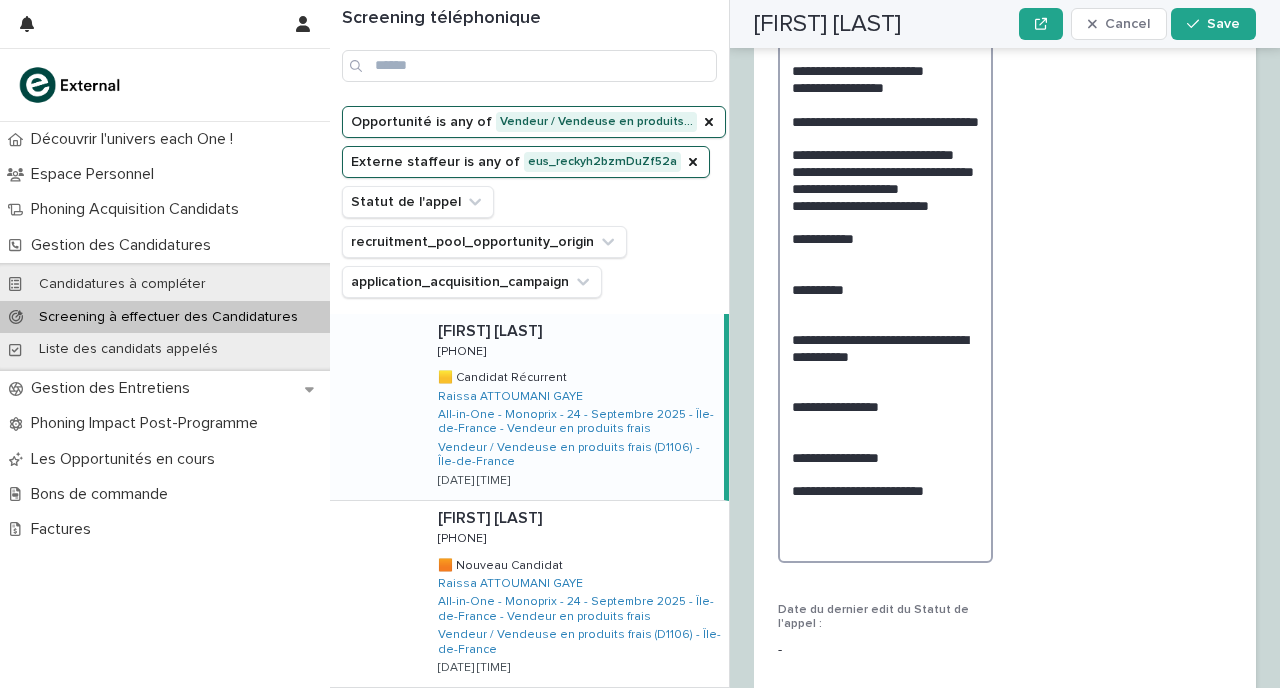 click on "**********" at bounding box center [885, 289] 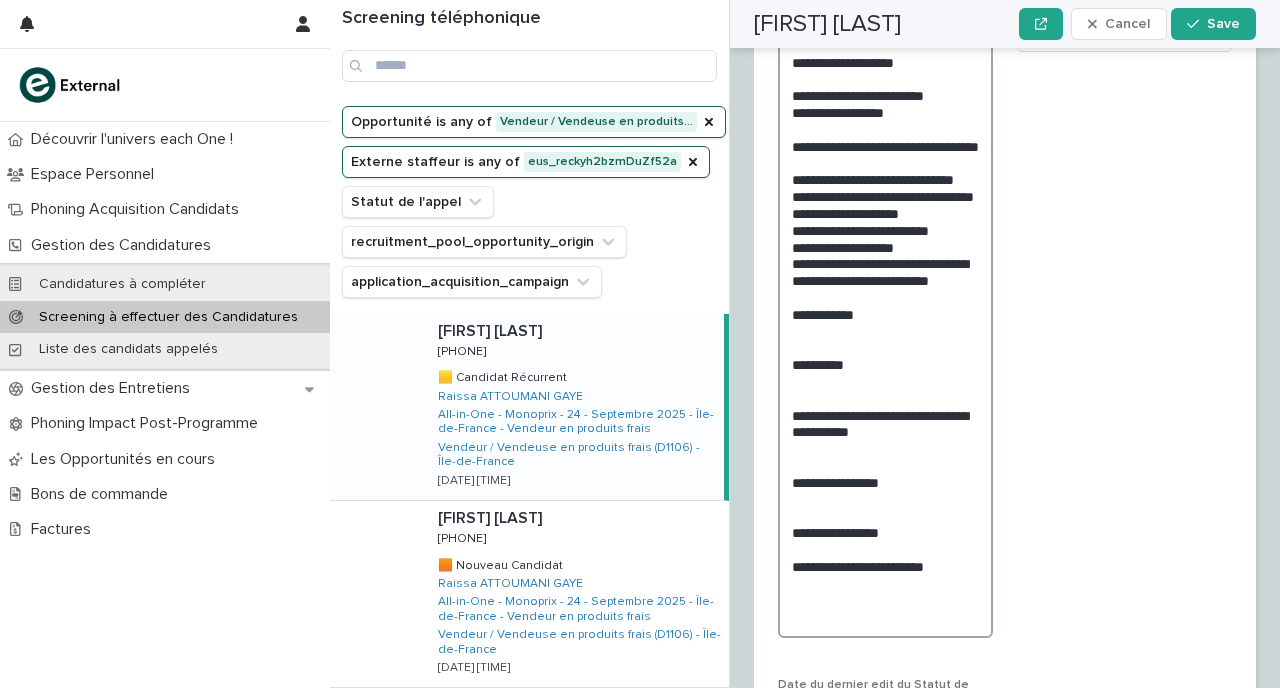 scroll, scrollTop: 2946, scrollLeft: 0, axis: vertical 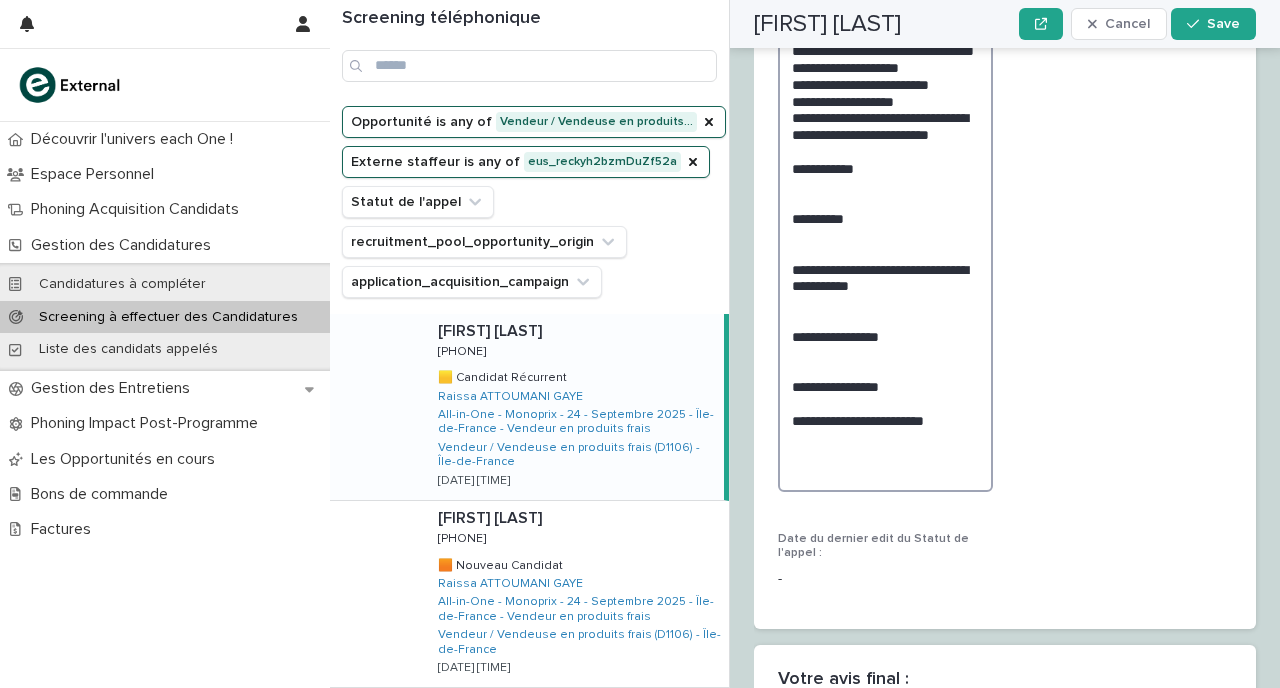 click on "**********" at bounding box center (885, 193) 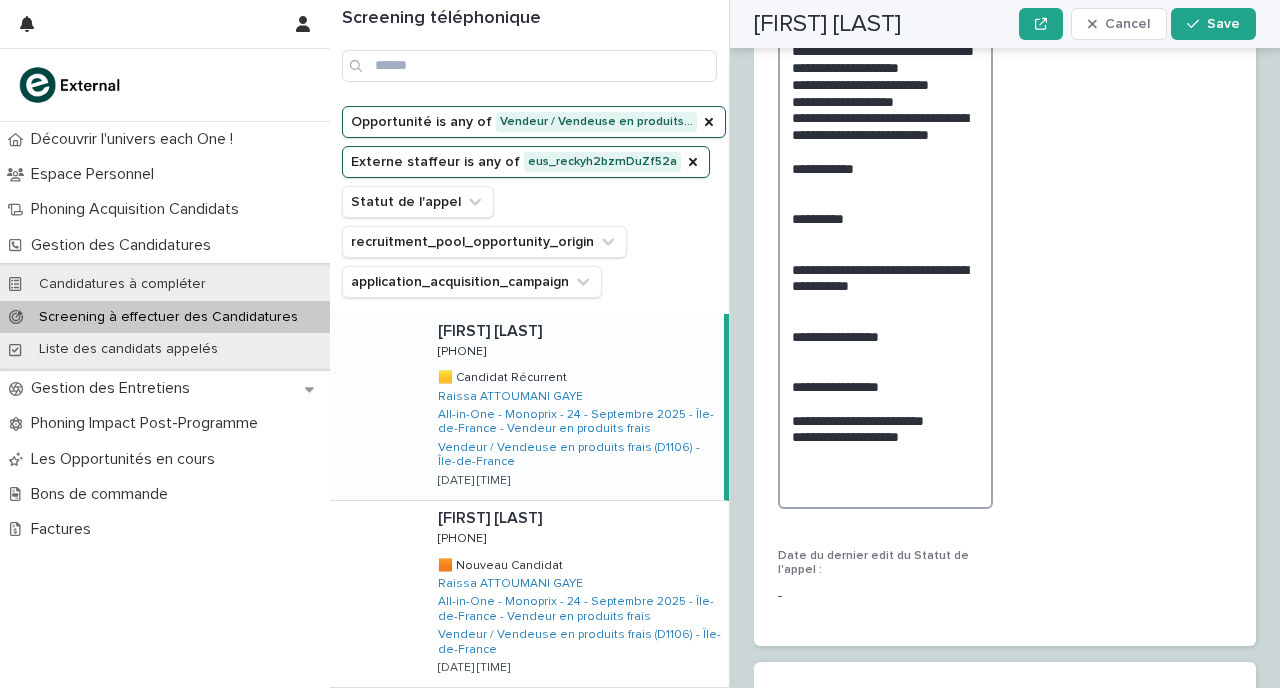 click on "**********" at bounding box center [885, 202] 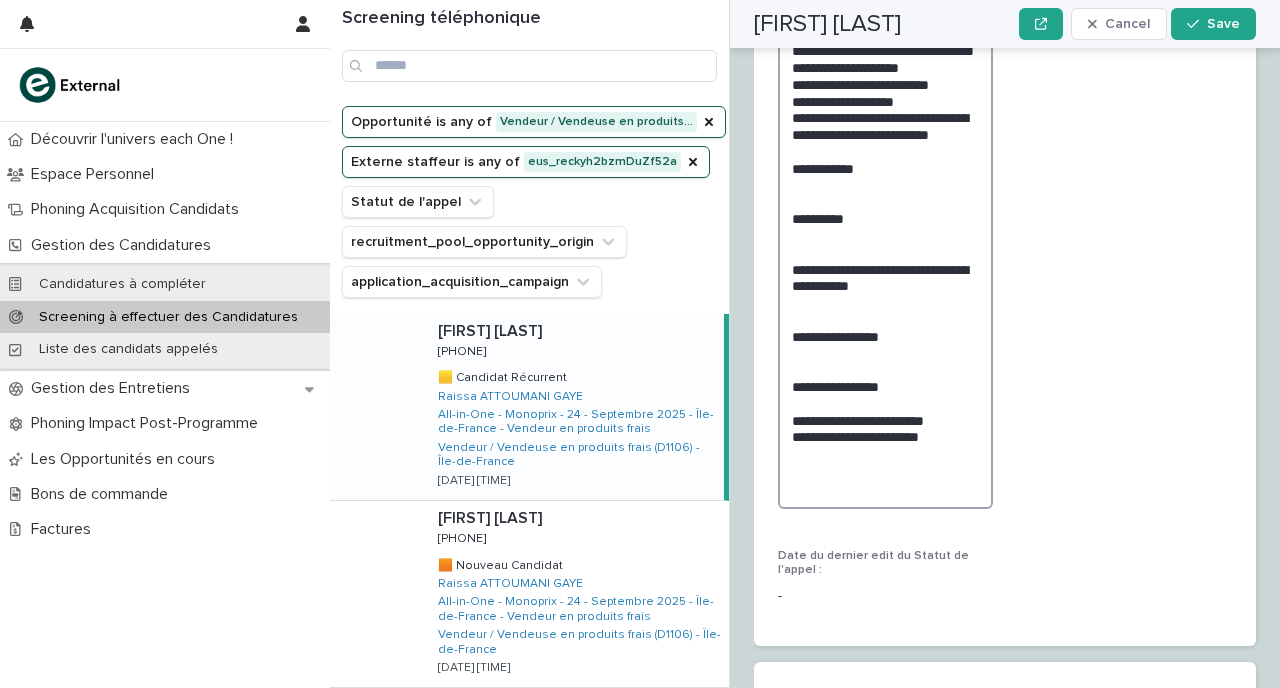 click on "**********" at bounding box center [885, 202] 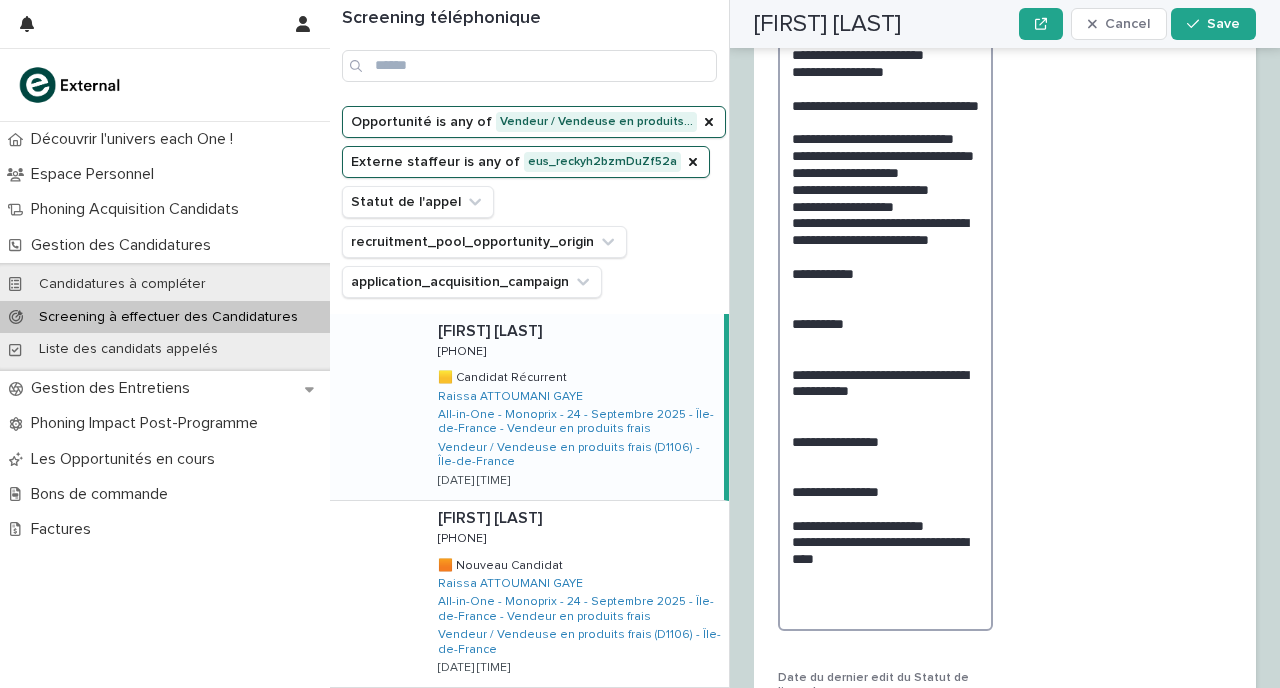scroll, scrollTop: 2835, scrollLeft: 0, axis: vertical 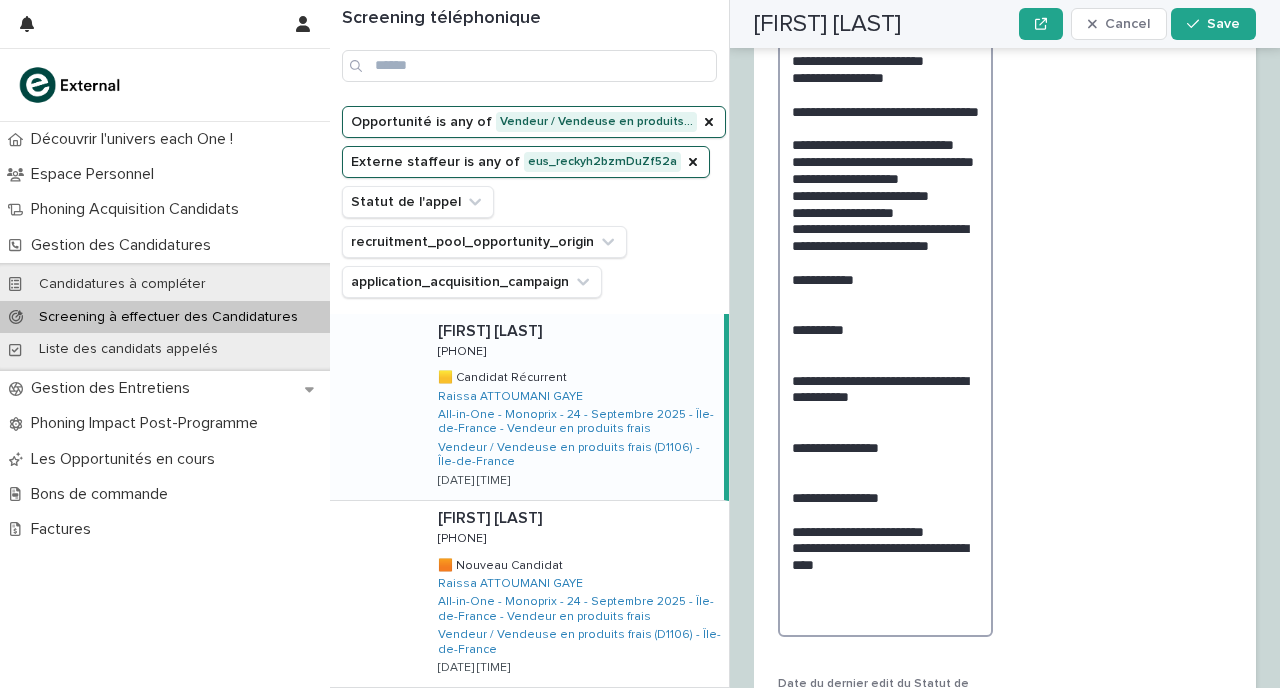 click on "**********" at bounding box center (885, 321) 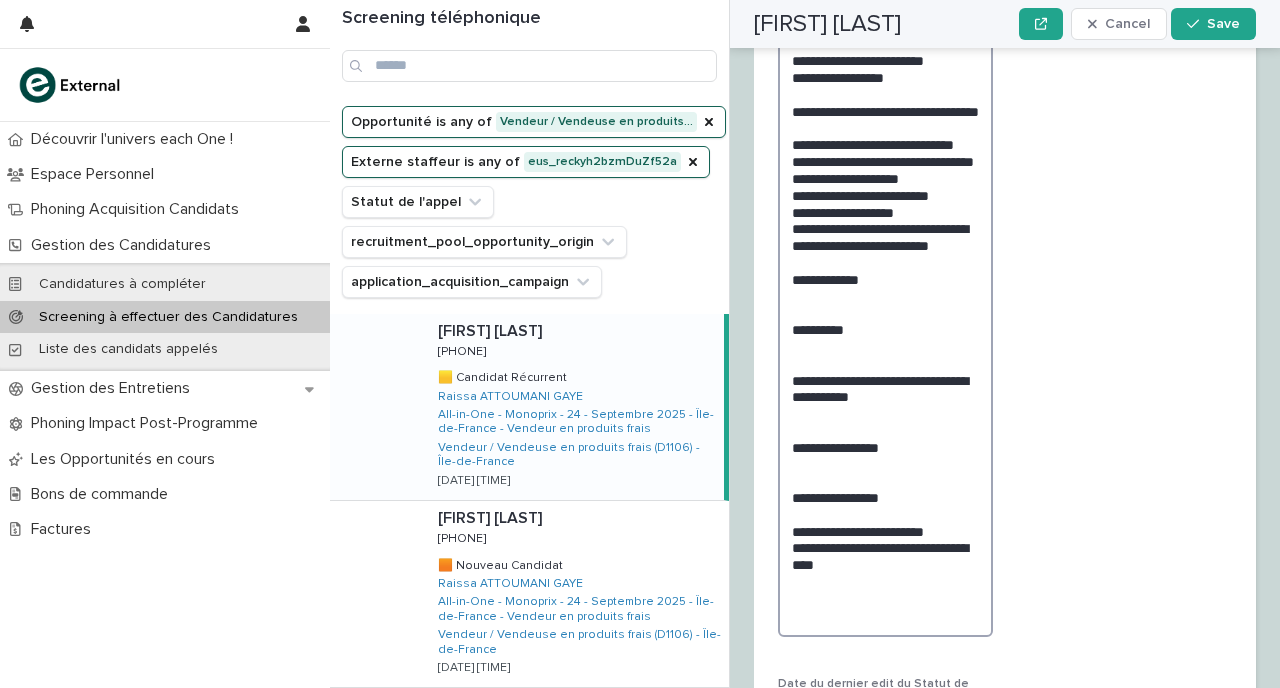click on "**********" at bounding box center (885, 321) 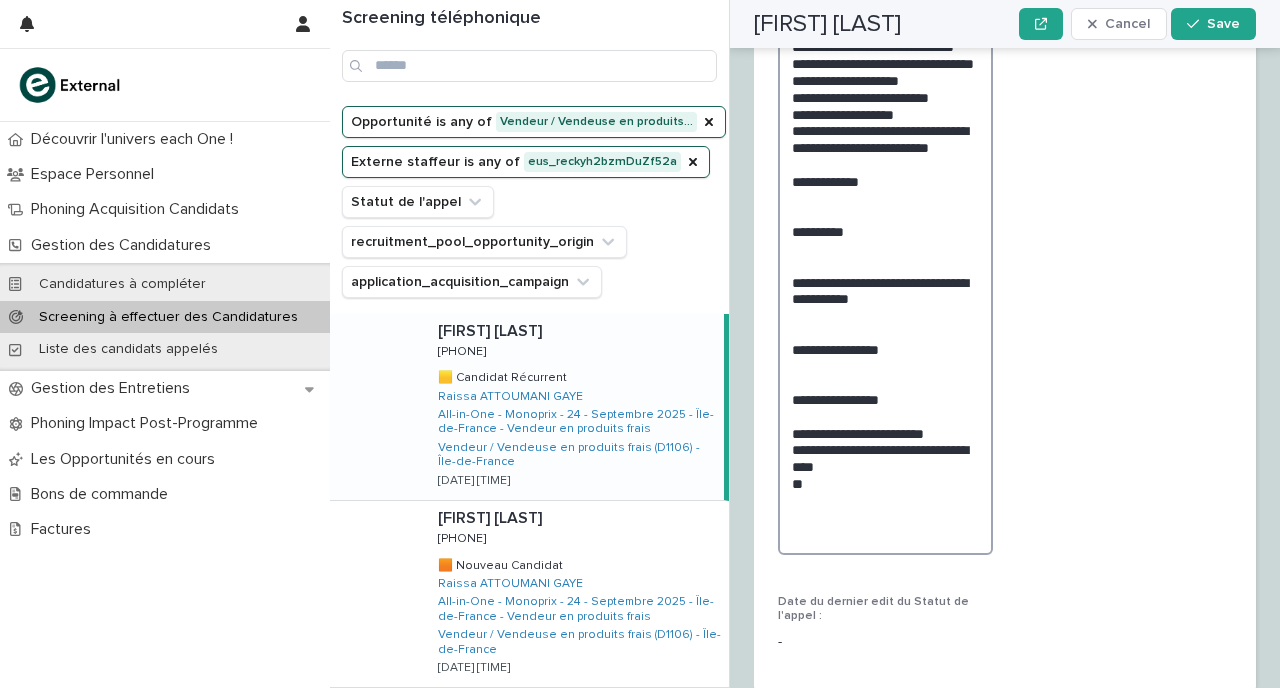 scroll, scrollTop: 2943, scrollLeft: 0, axis: vertical 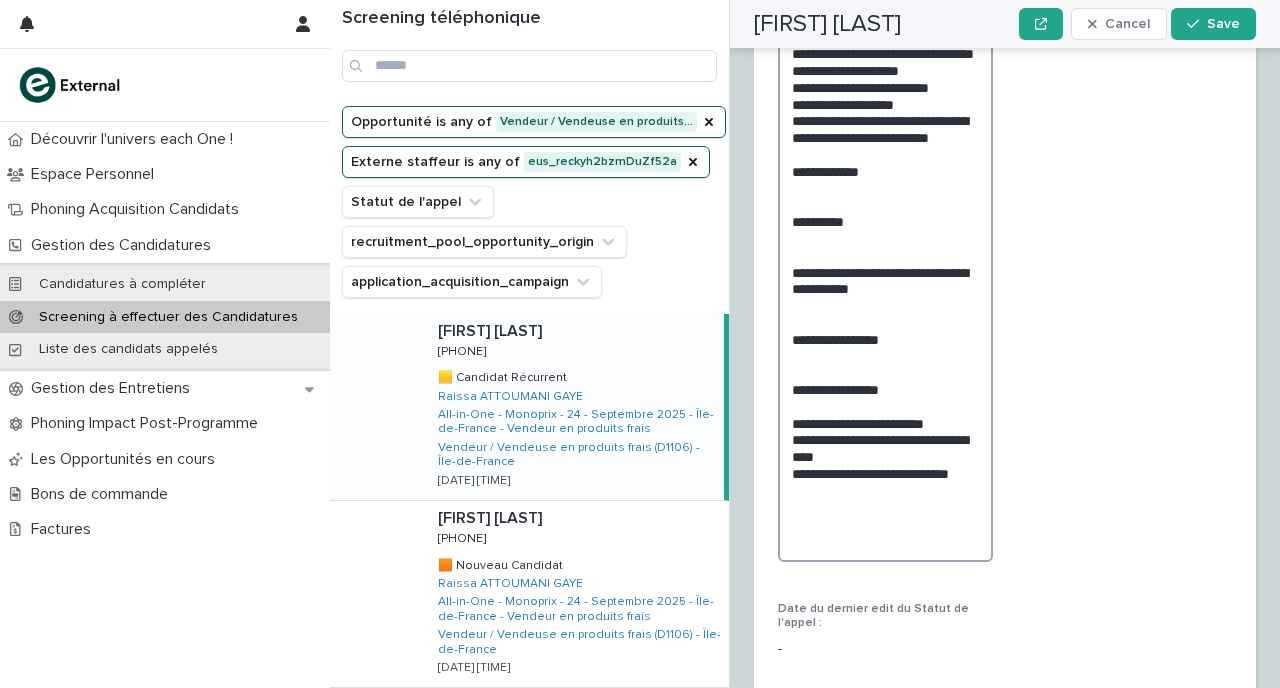 click on "**********" at bounding box center [885, 230] 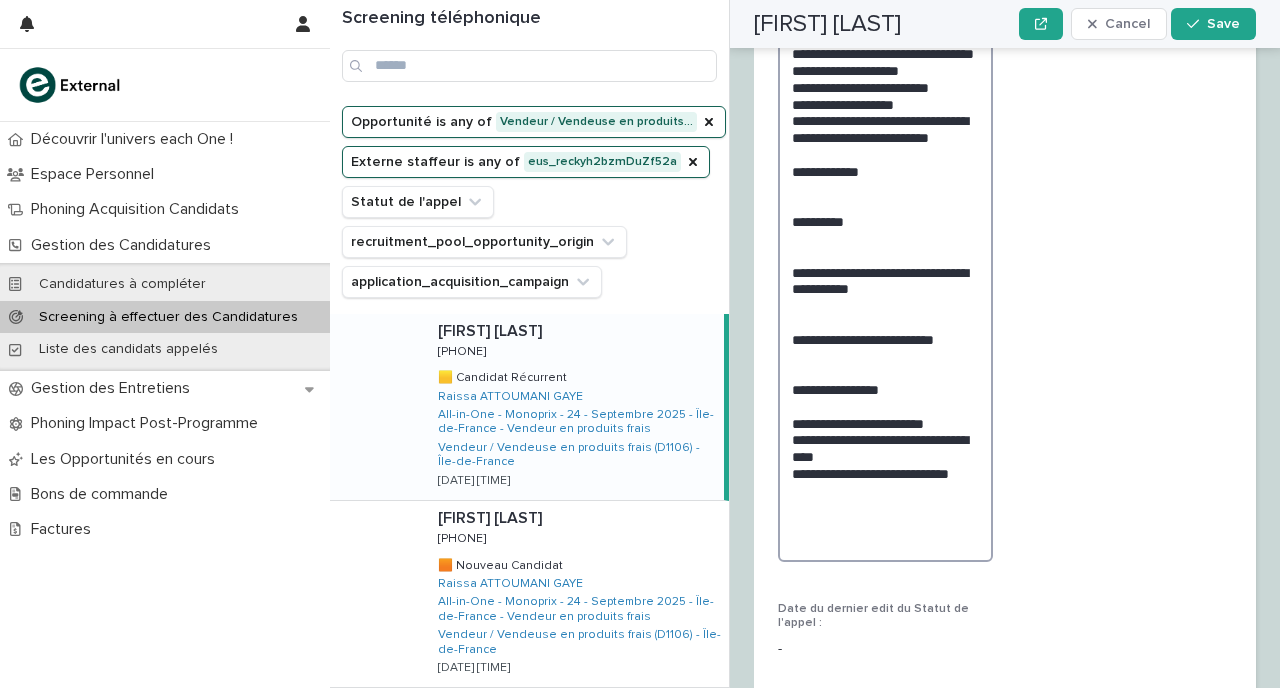 click on "**********" at bounding box center [885, 230] 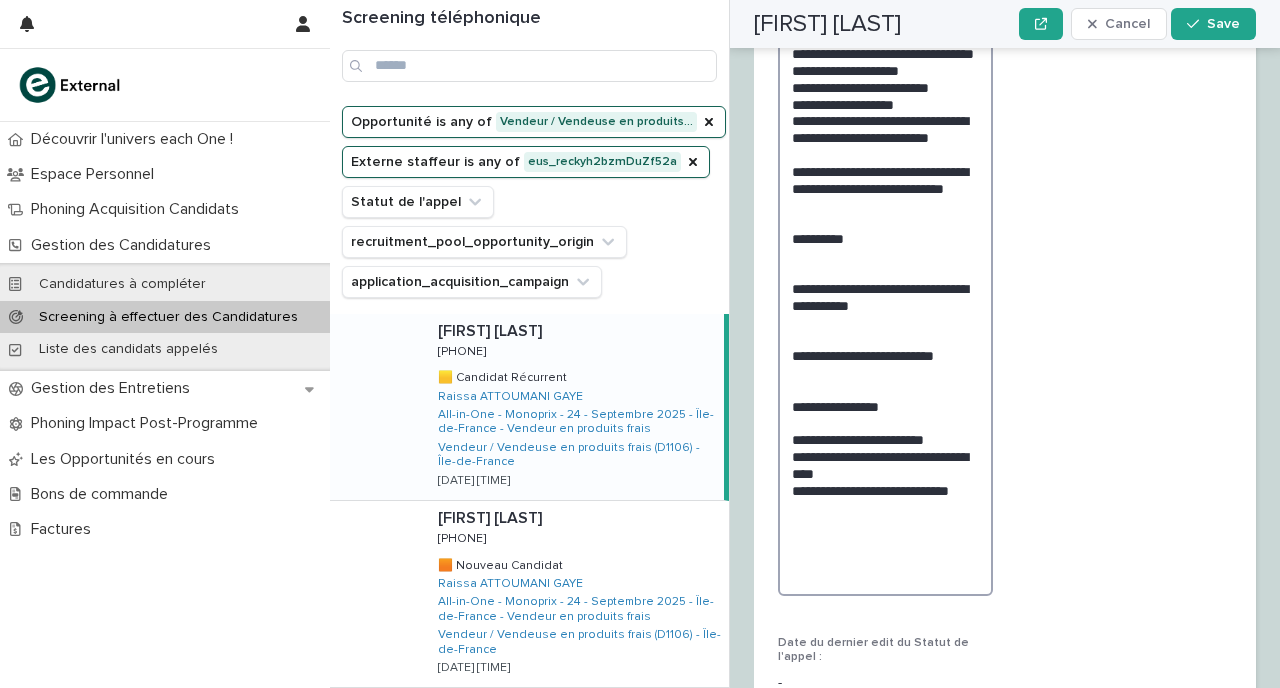 click on "**********" at bounding box center (885, 247) 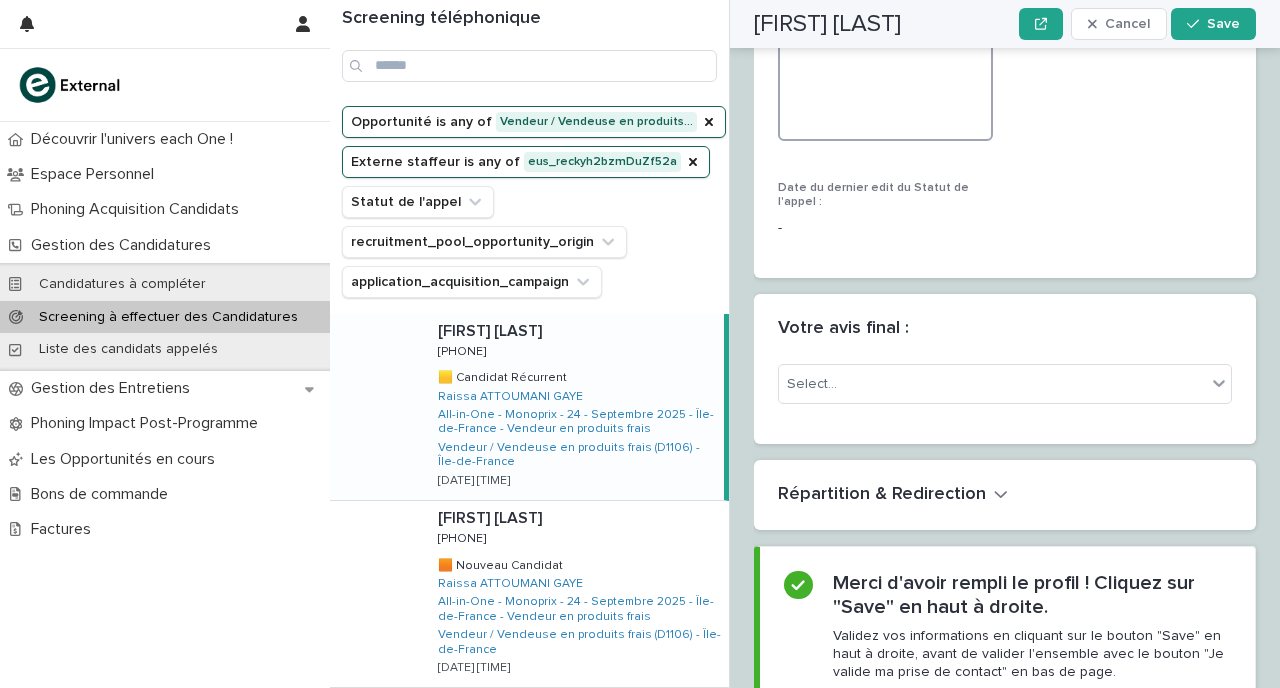scroll, scrollTop: 3419, scrollLeft: 0, axis: vertical 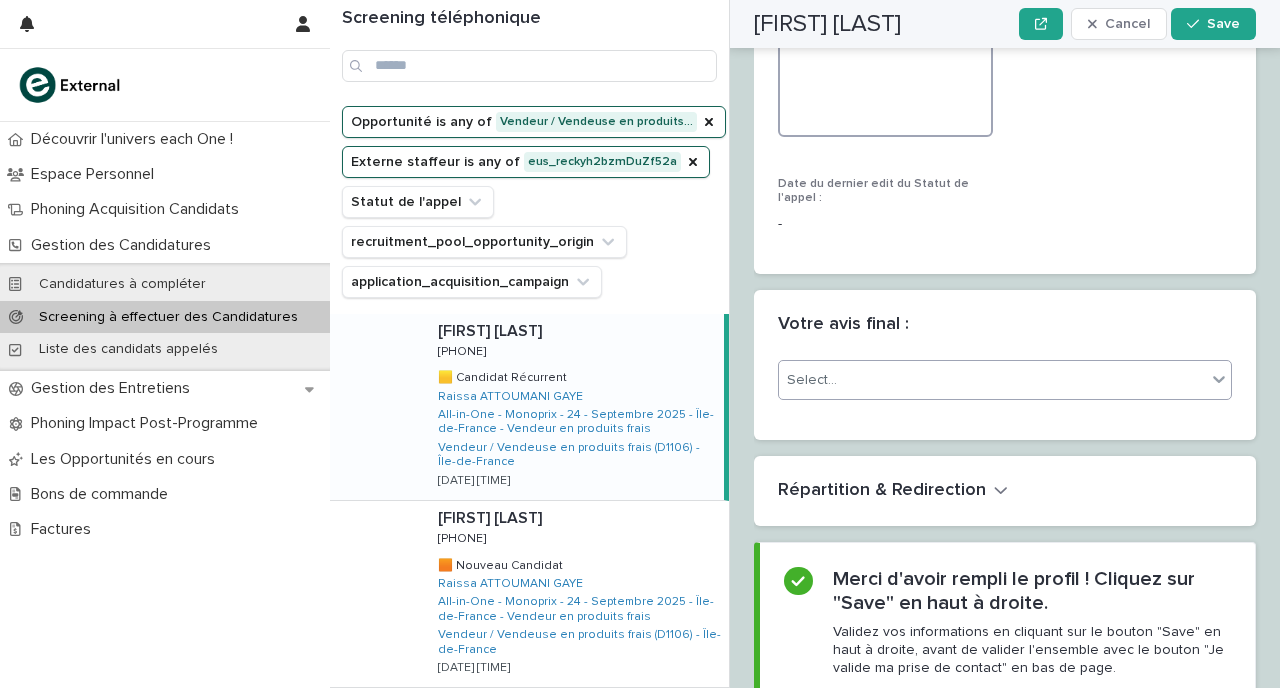 type on "**********" 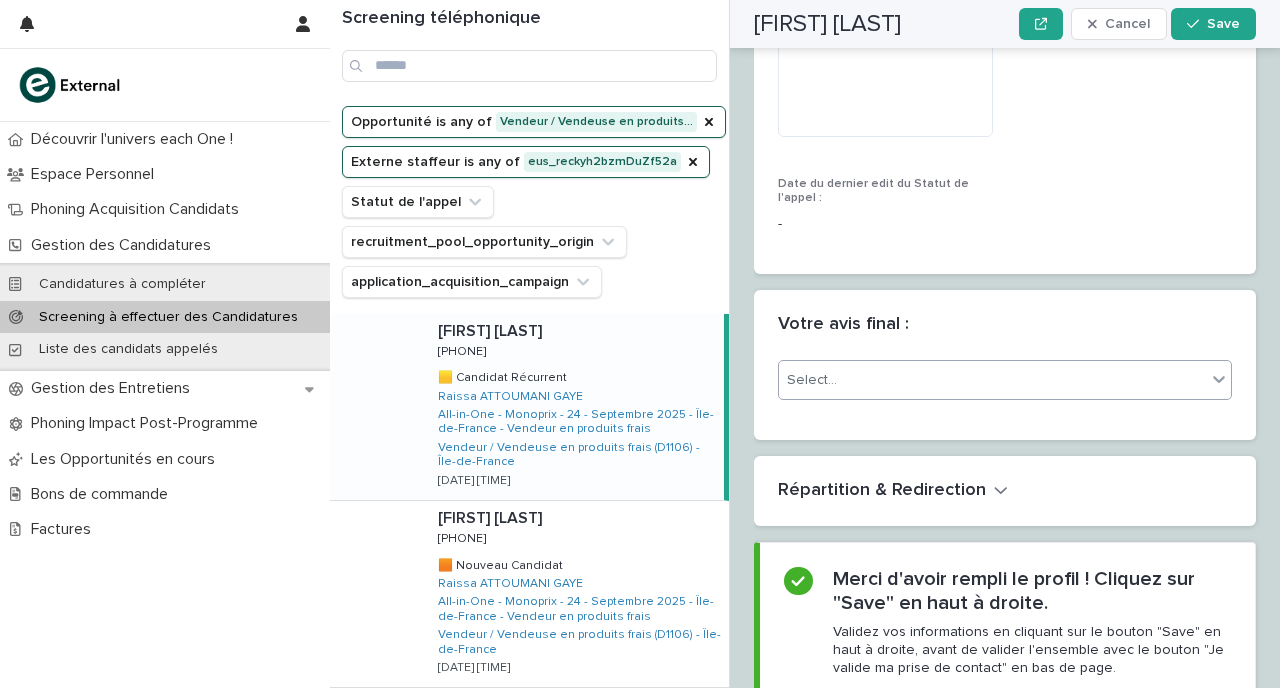 click on "Select..." at bounding box center [992, 380] 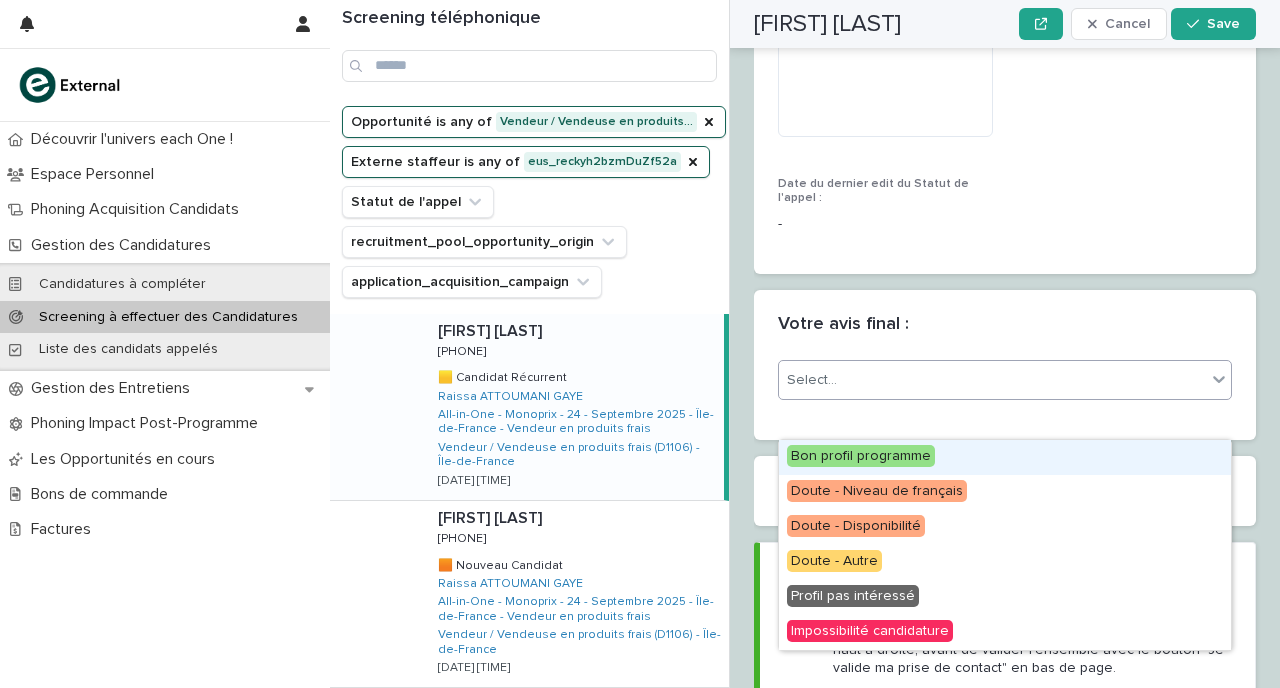 click on "Bon profil programme" at bounding box center (861, 456) 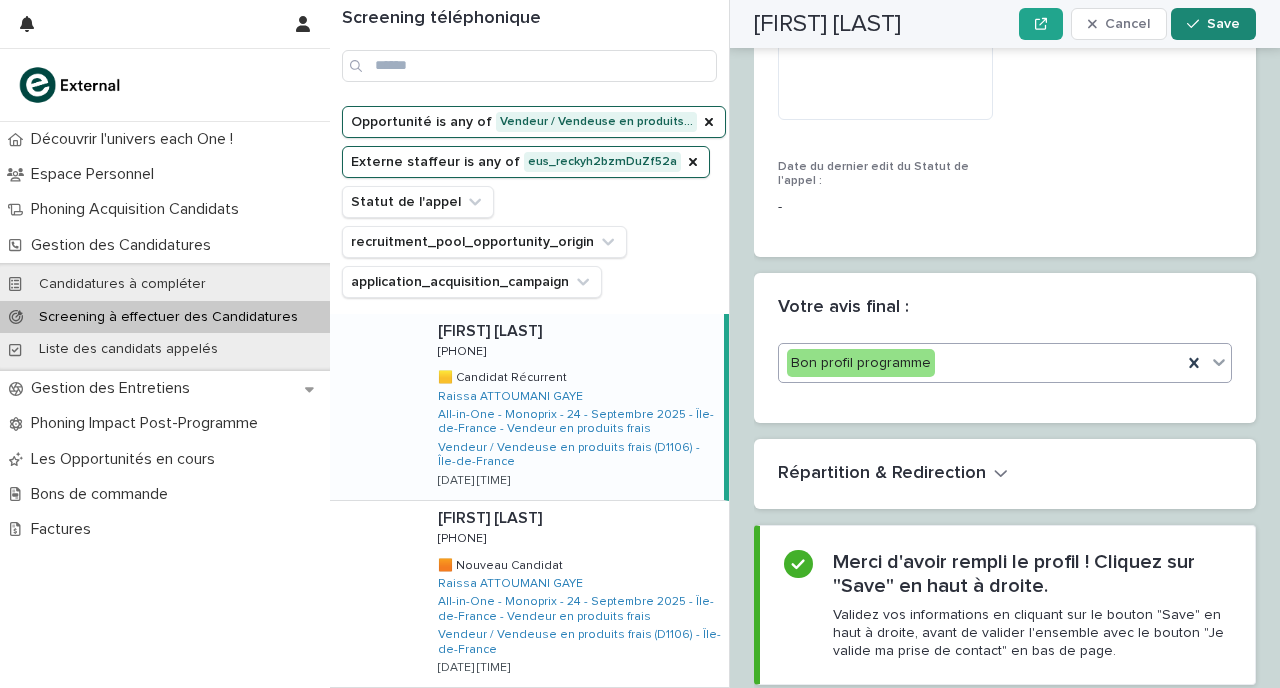 click on "Save" at bounding box center [1223, 24] 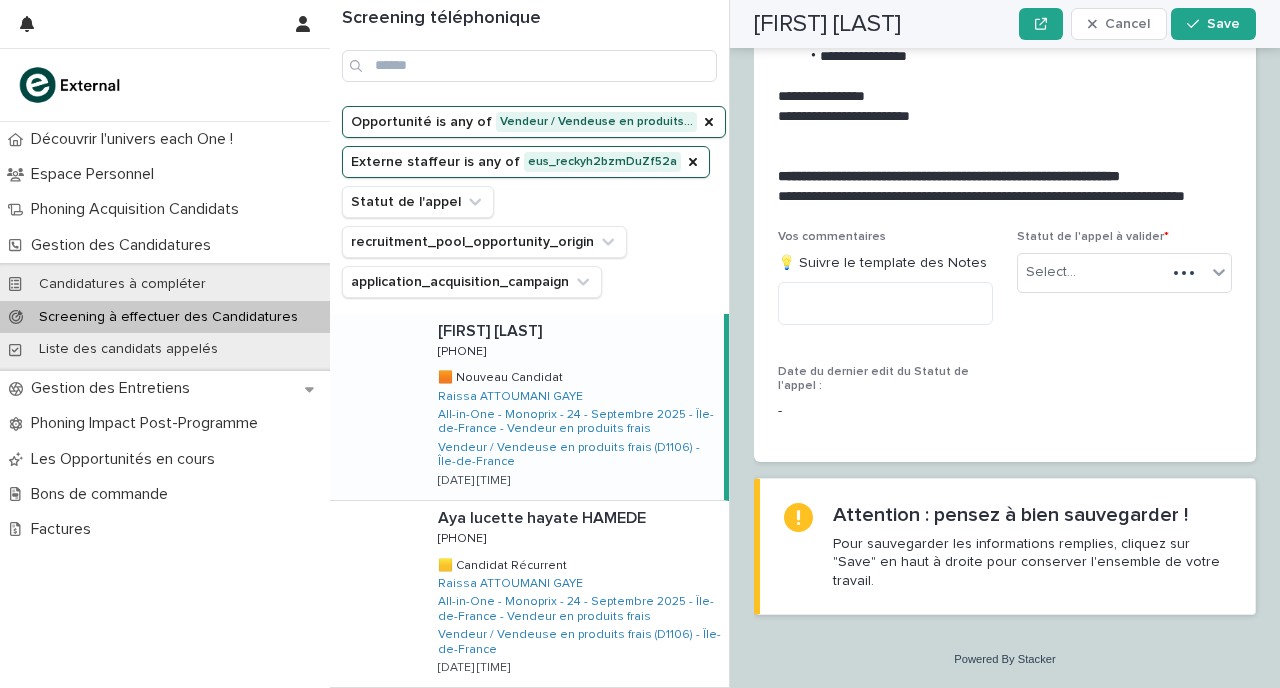 scroll, scrollTop: 2448, scrollLeft: 0, axis: vertical 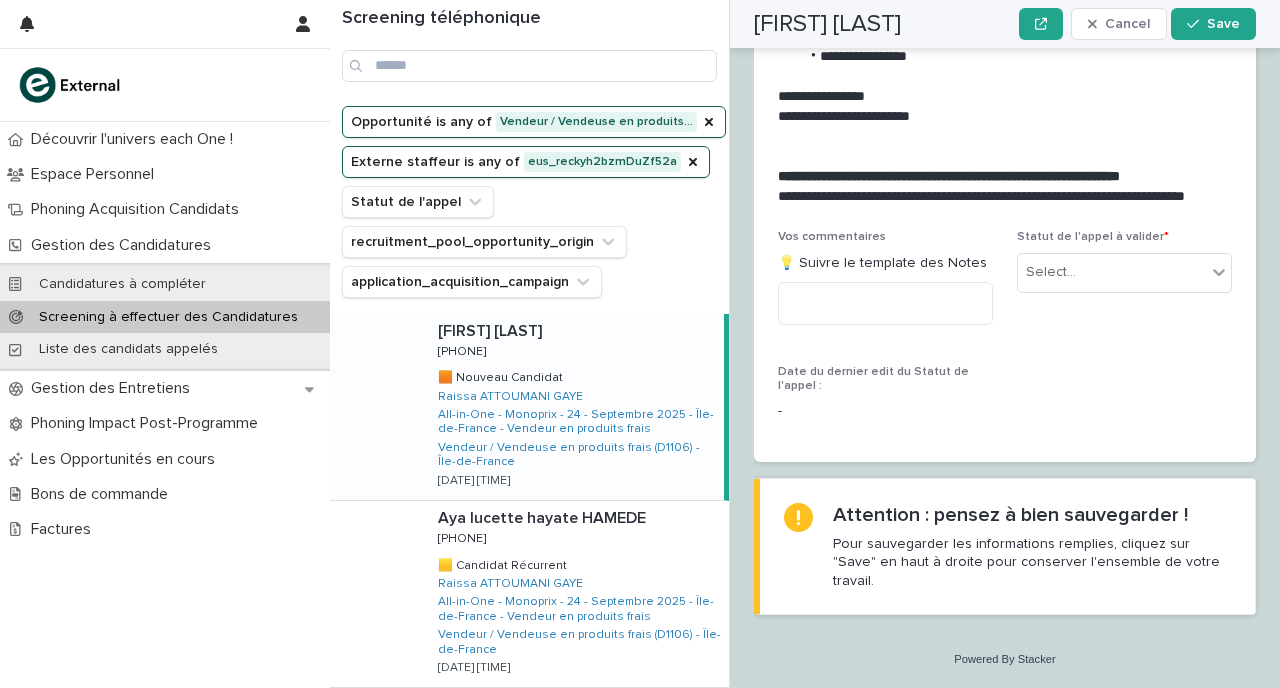 click on "[FIRST] [LAST] [FIRST] [LAST] 	 [PHONE] [PHONE] 	 🟧 Nouveau Candidat 🟧 Nouveau Candidat 	 [FIRST] [LAST] 	 All-in-One - Monoprix - 24 - Septembre 2025 - Île-de-France - Vendeur en produits frais 	 Vendeur / Vendeuse en produits frais (D1106) - Île-de-France 	 [DATE] [TIME]" at bounding box center [573, 407] 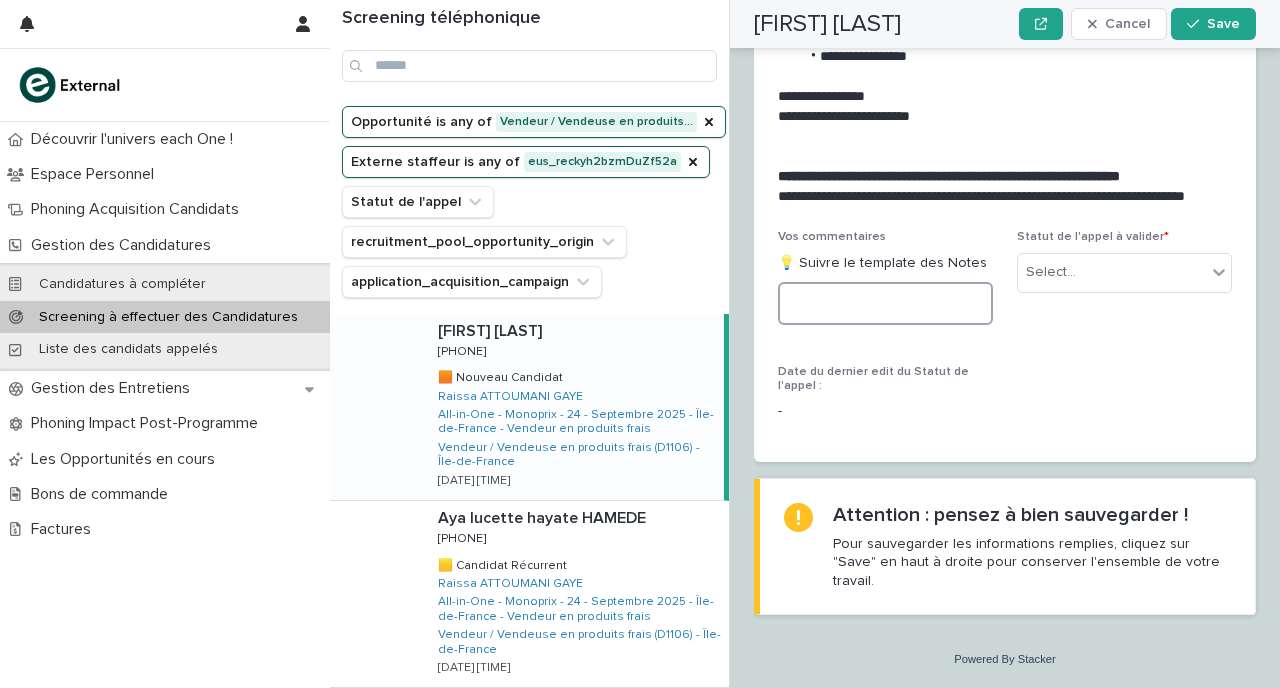 click at bounding box center [885, 303] 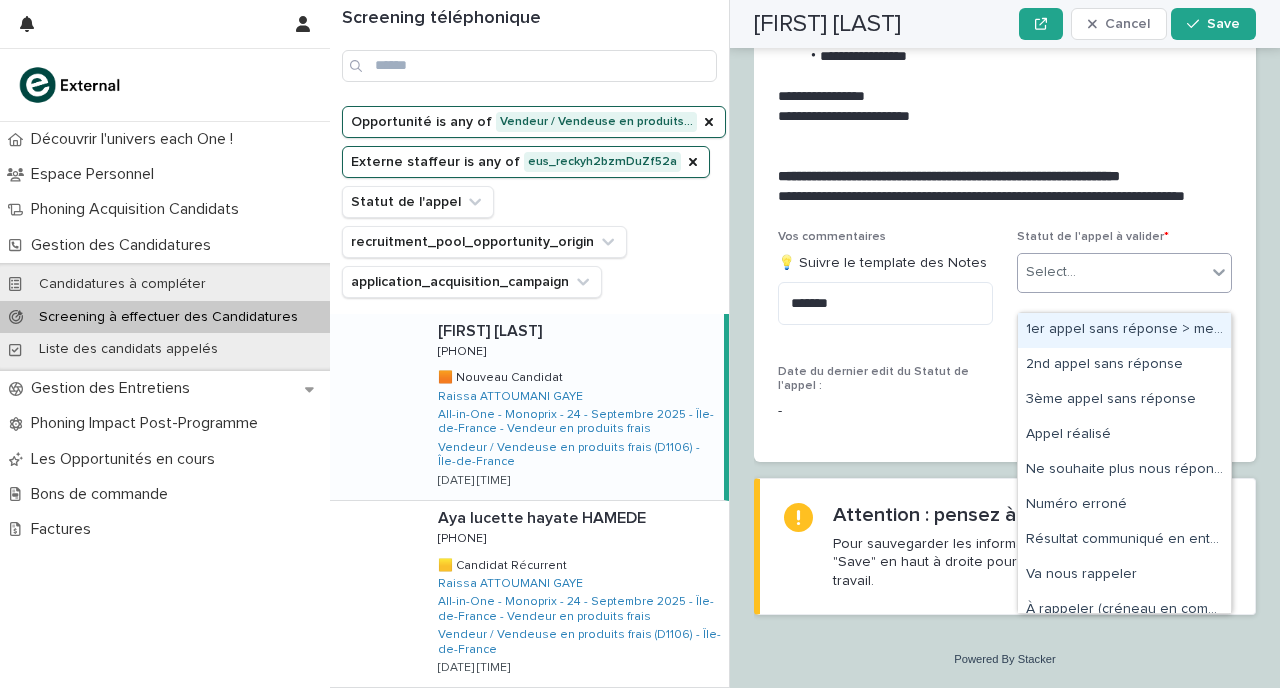 click on "Select..." at bounding box center [1112, 272] 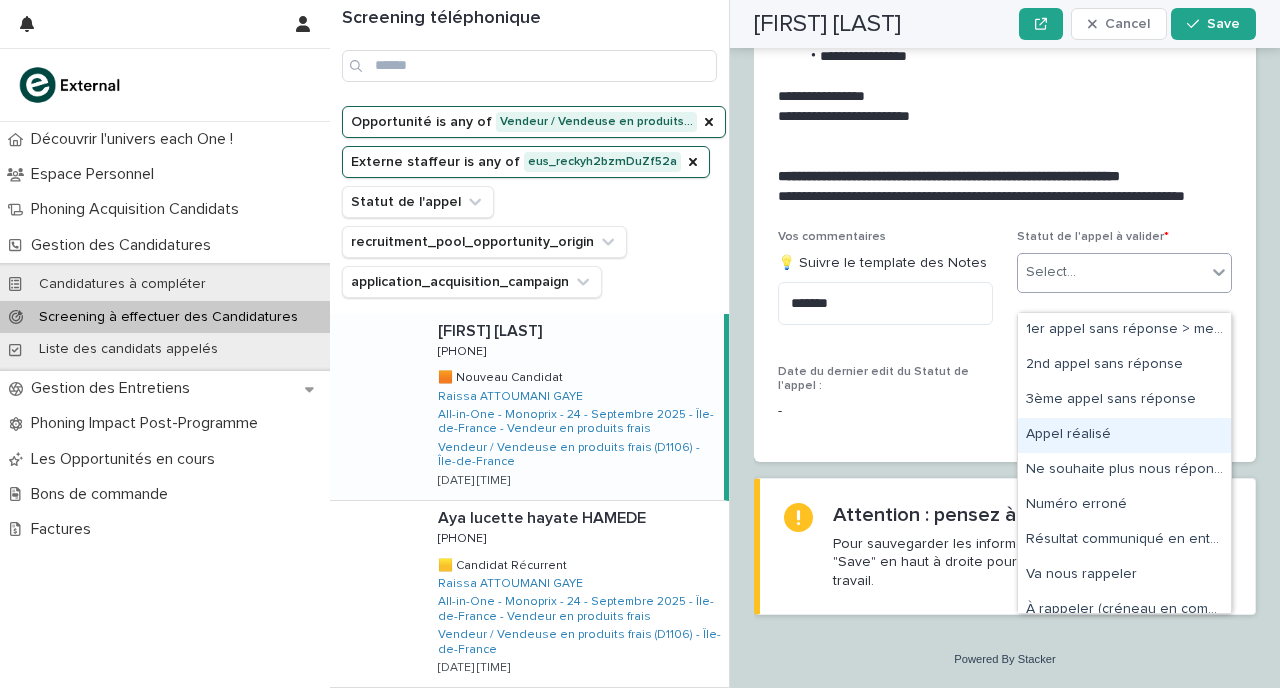 click on "Appel réalisé" at bounding box center (1124, 435) 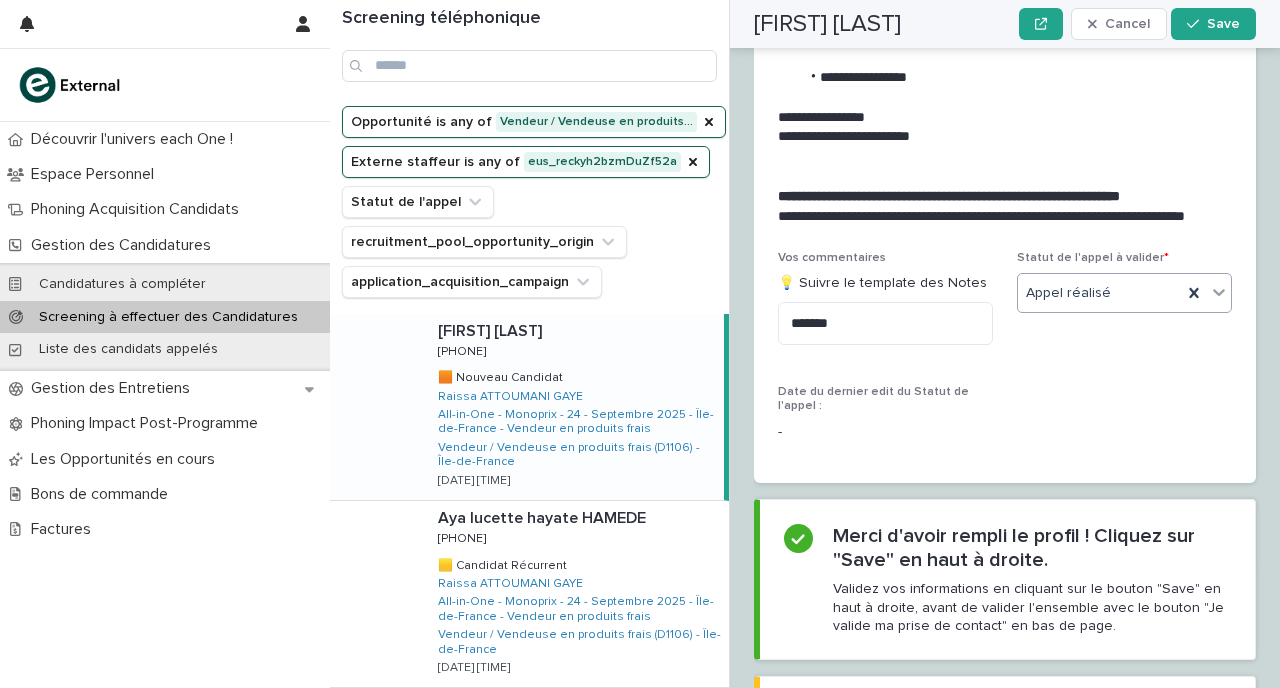 click on "Vos commentaires" at bounding box center (885, 258) 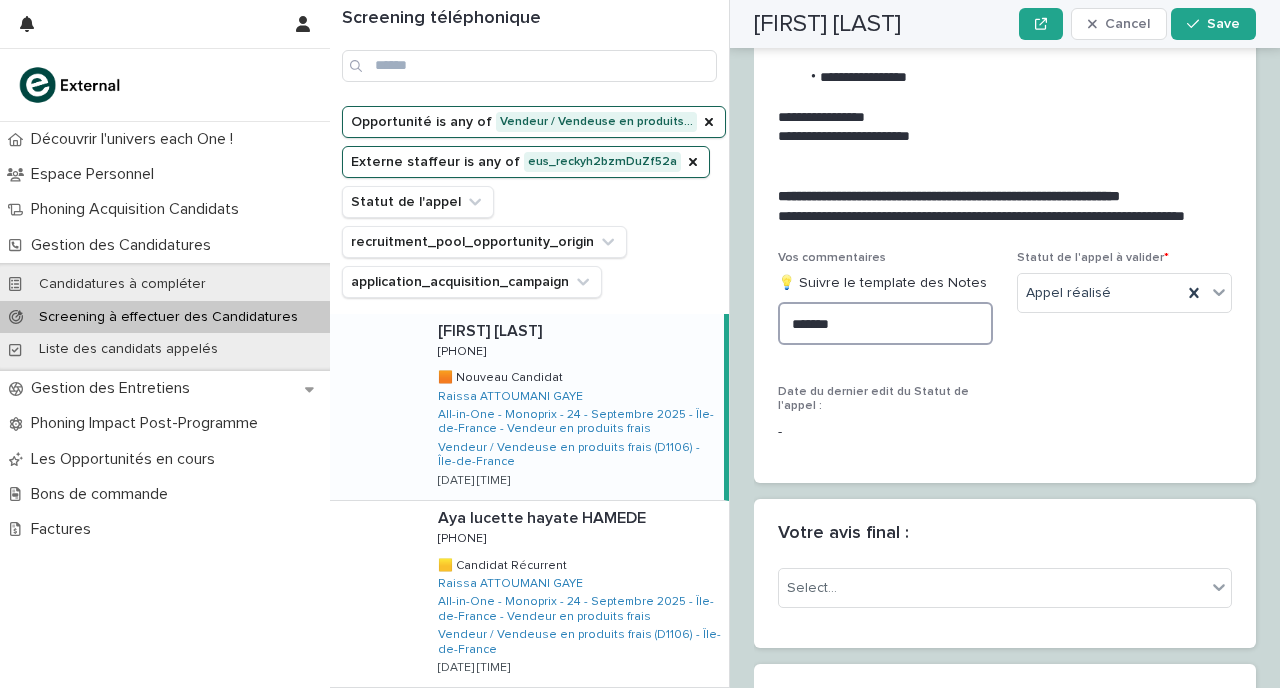click on "******" at bounding box center (885, 323) 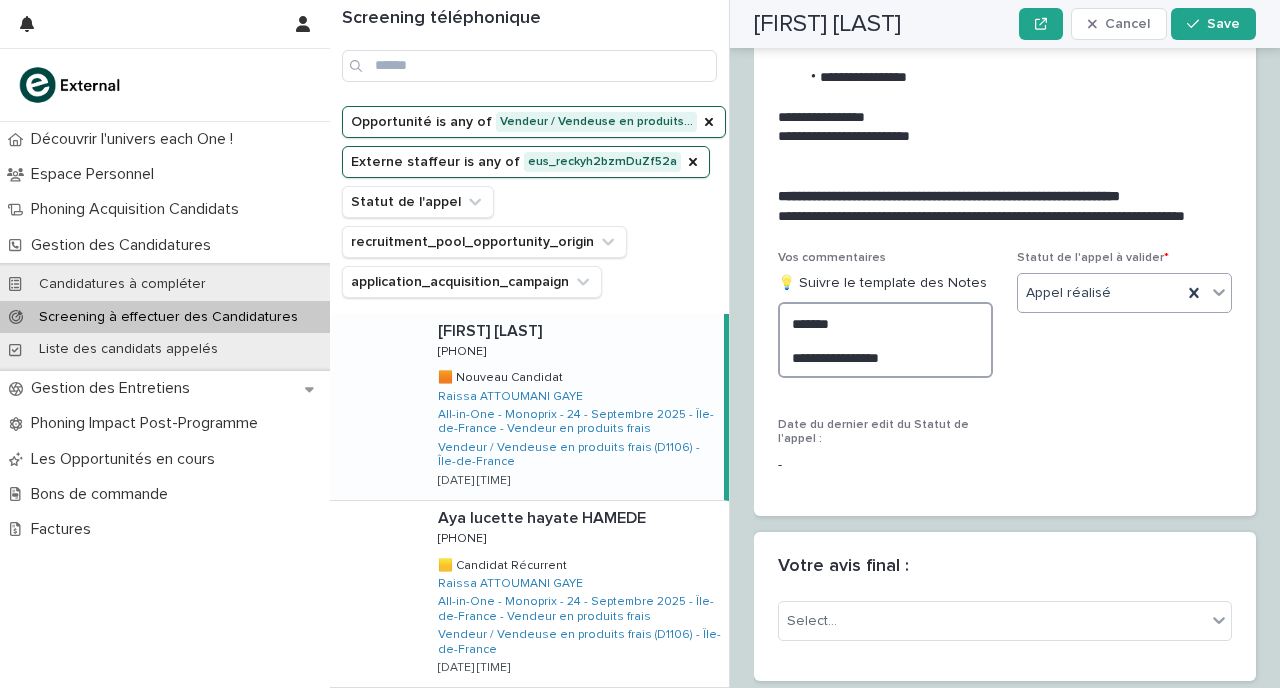 type on "**********" 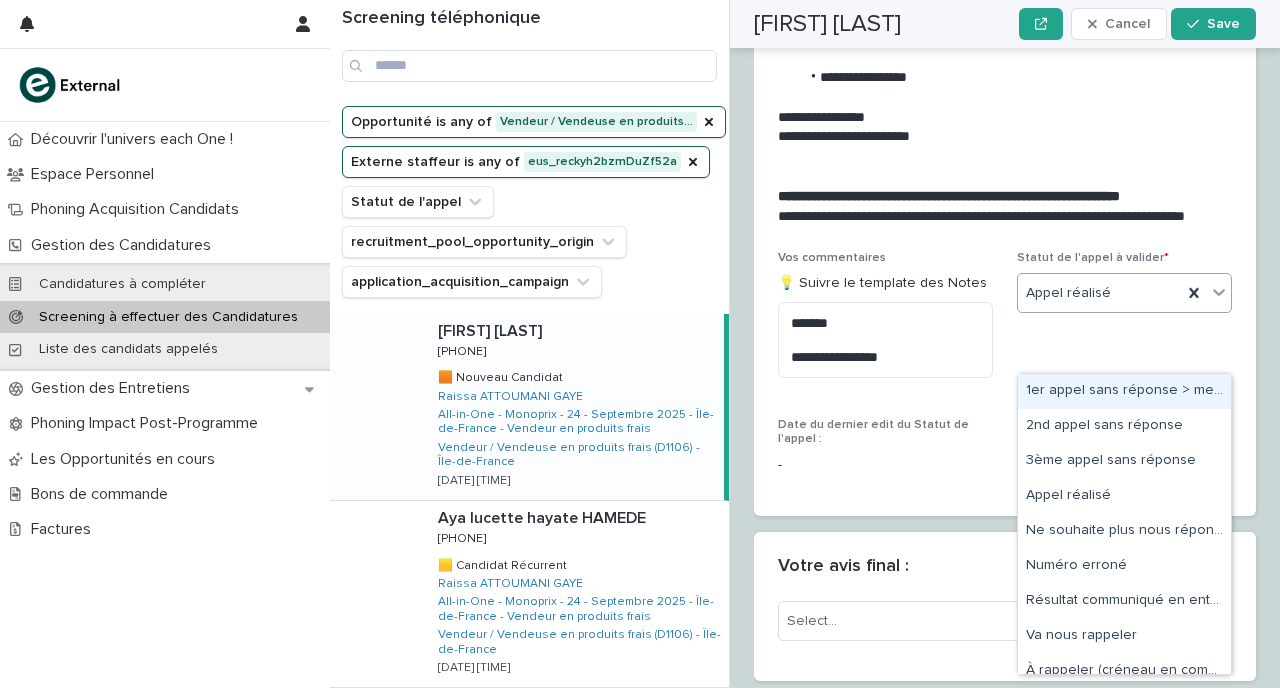 click on "1er appel sans réponse > message laissé" at bounding box center (1124, 391) 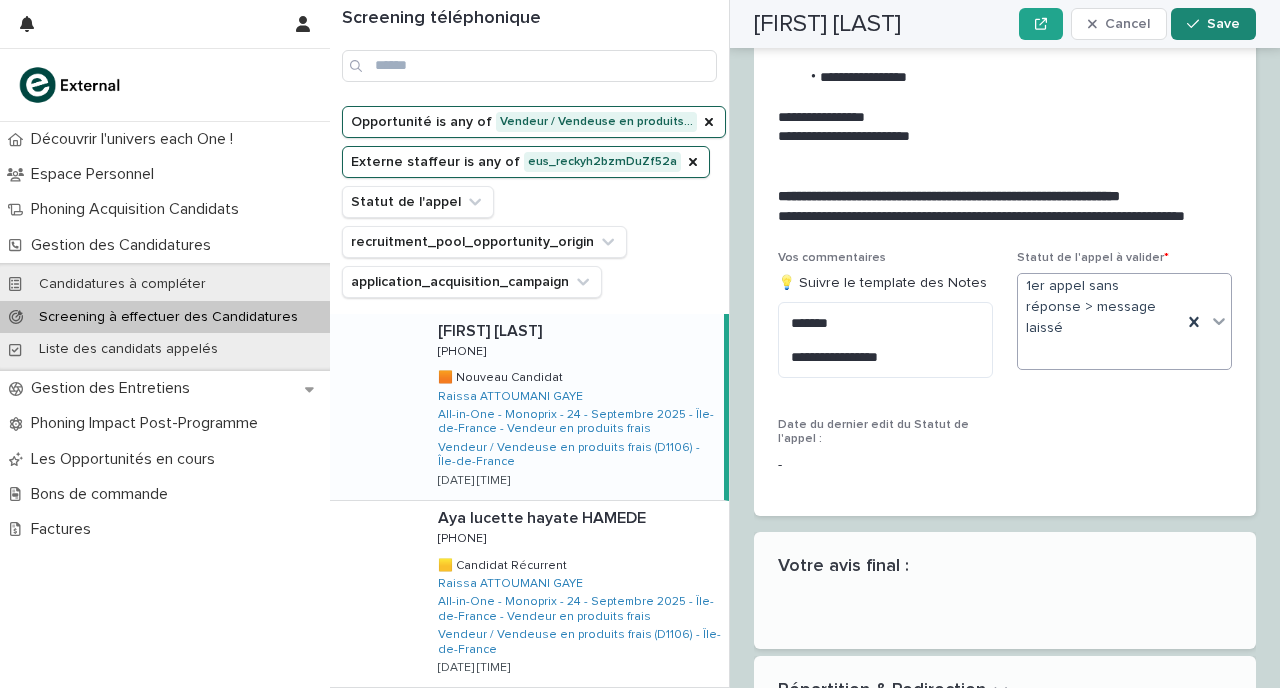 click on "Save" at bounding box center [1223, 24] 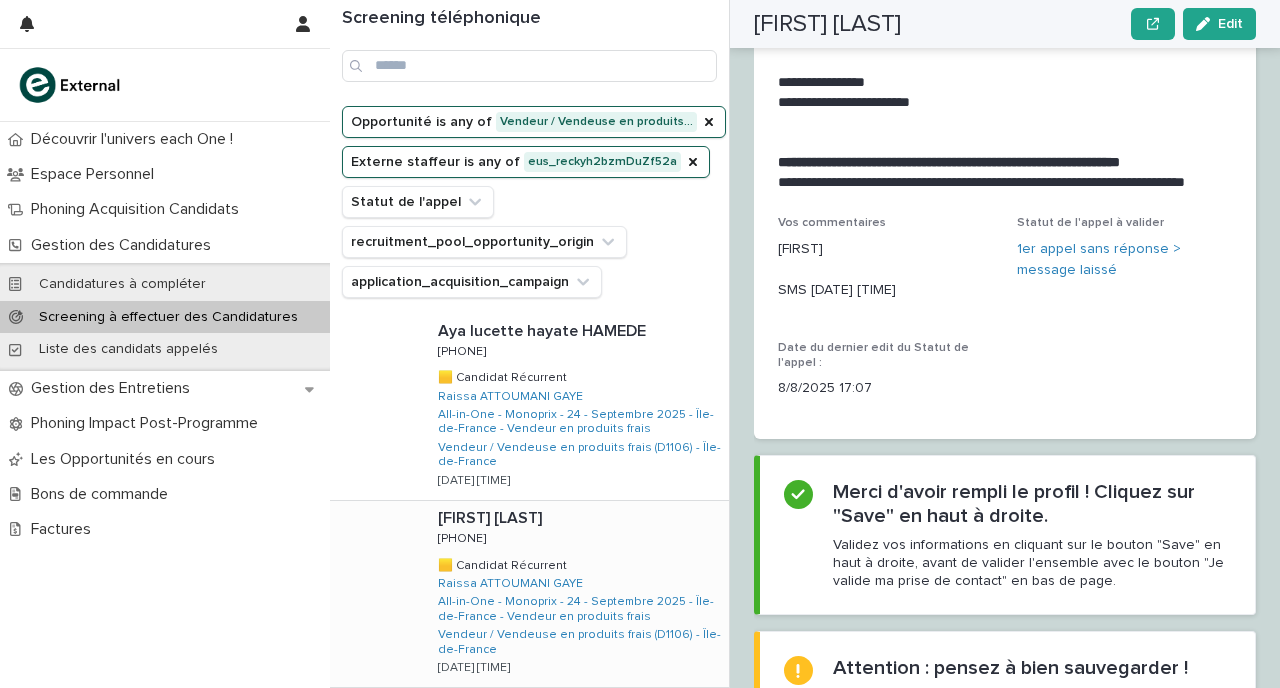 scroll, scrollTop: 2368, scrollLeft: 0, axis: vertical 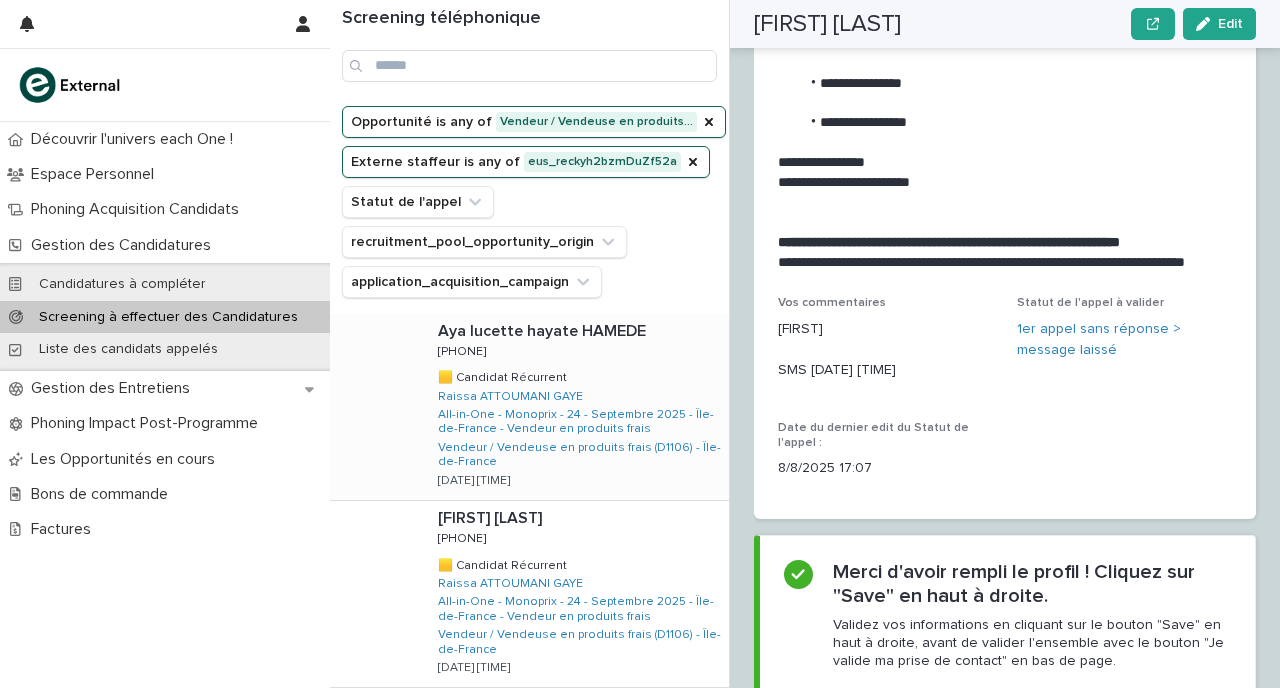 click on "[FIRST] [LAST] [FIRST] [LAST] 	 [PHONE] [PHONE] 	 🟨 Candidat Récurrent 🟨 Candidat Récurrent 	 [FIRST] [LAST] 	 All-in-One - Monoprix - 24 - Septembre 2025 - Île-de-France - Vendeur en produits frais 	 Vendeur / Vendeuse en produits frais (D1106) - Île-de-France 	 [DATE] [TIME]" at bounding box center [575, 407] 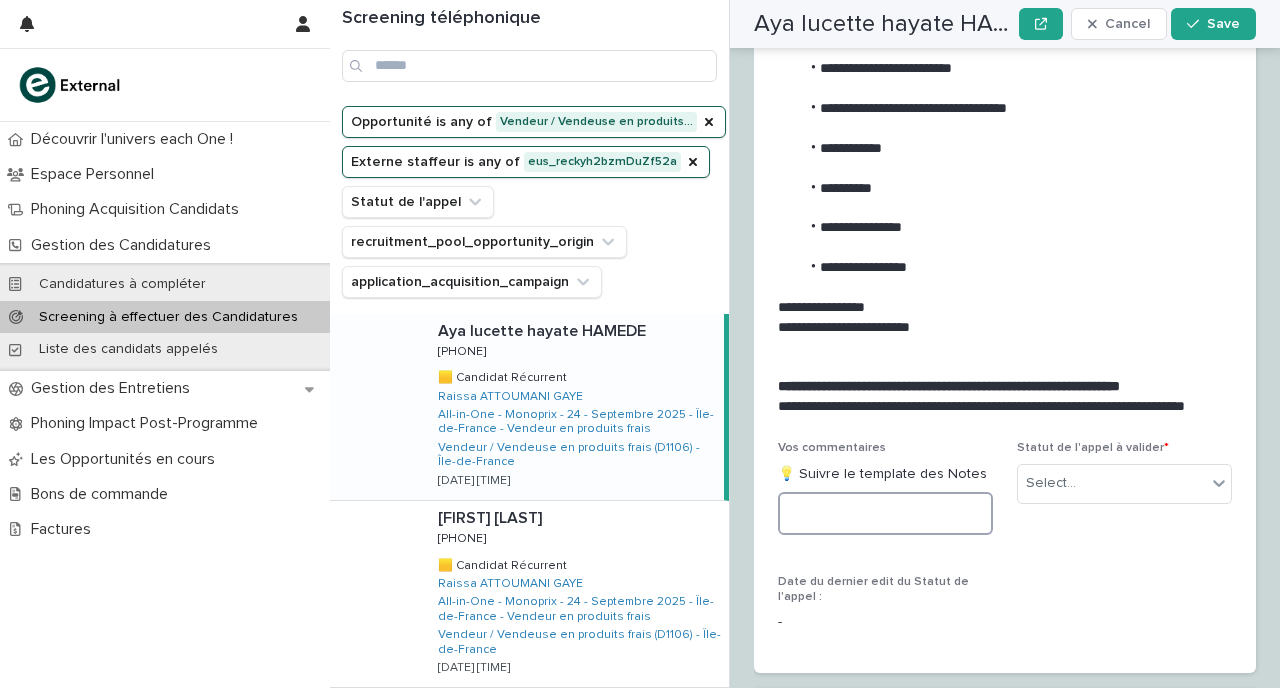 click at bounding box center (885, 513) 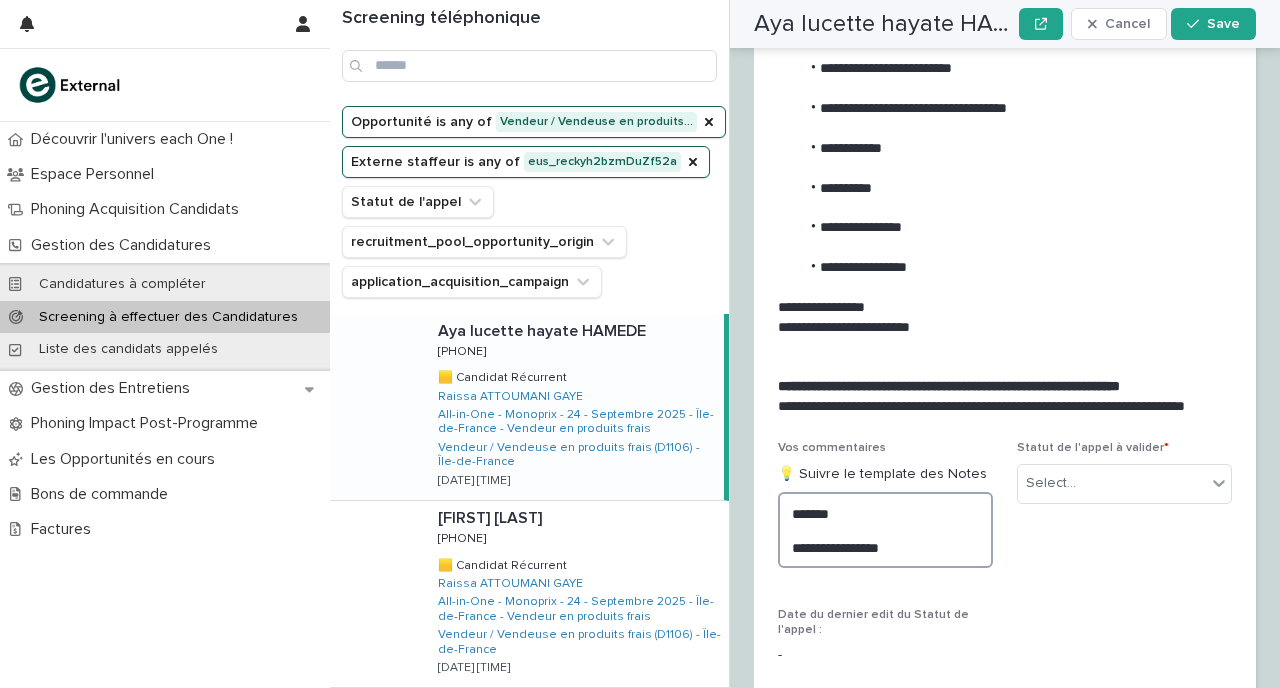 type on "**********" 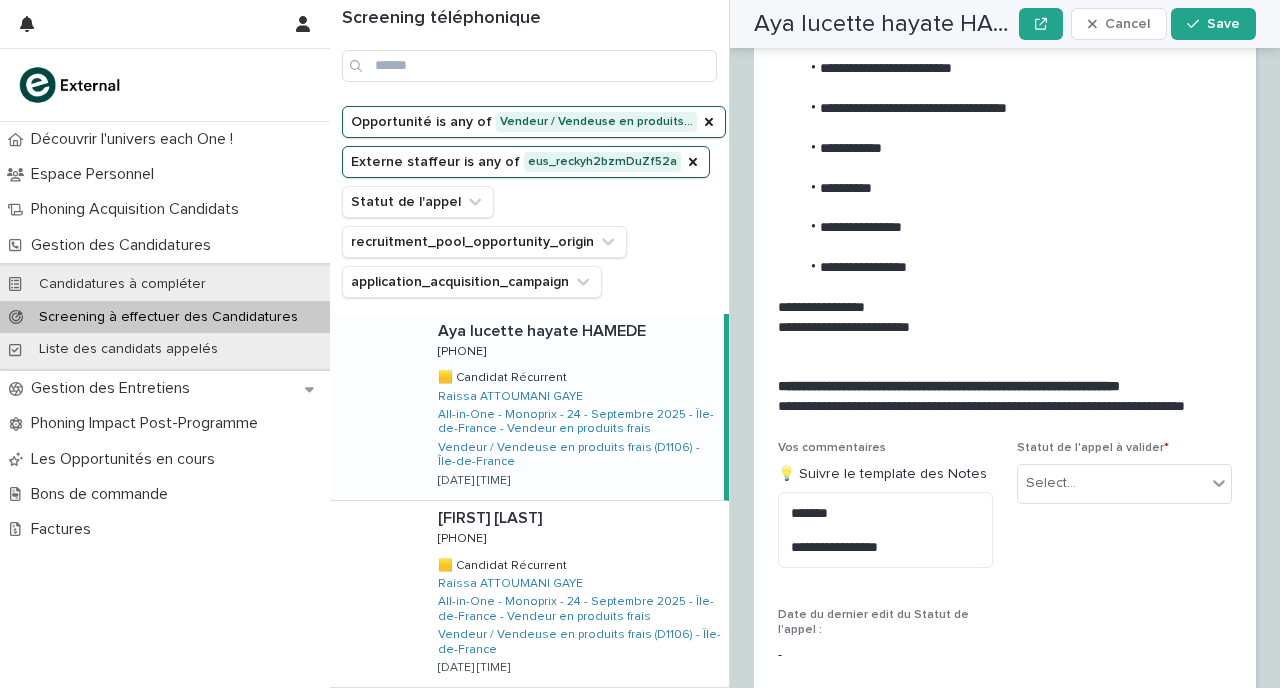 click on "Statut de l'appel à valider * Select..." at bounding box center (1124, 480) 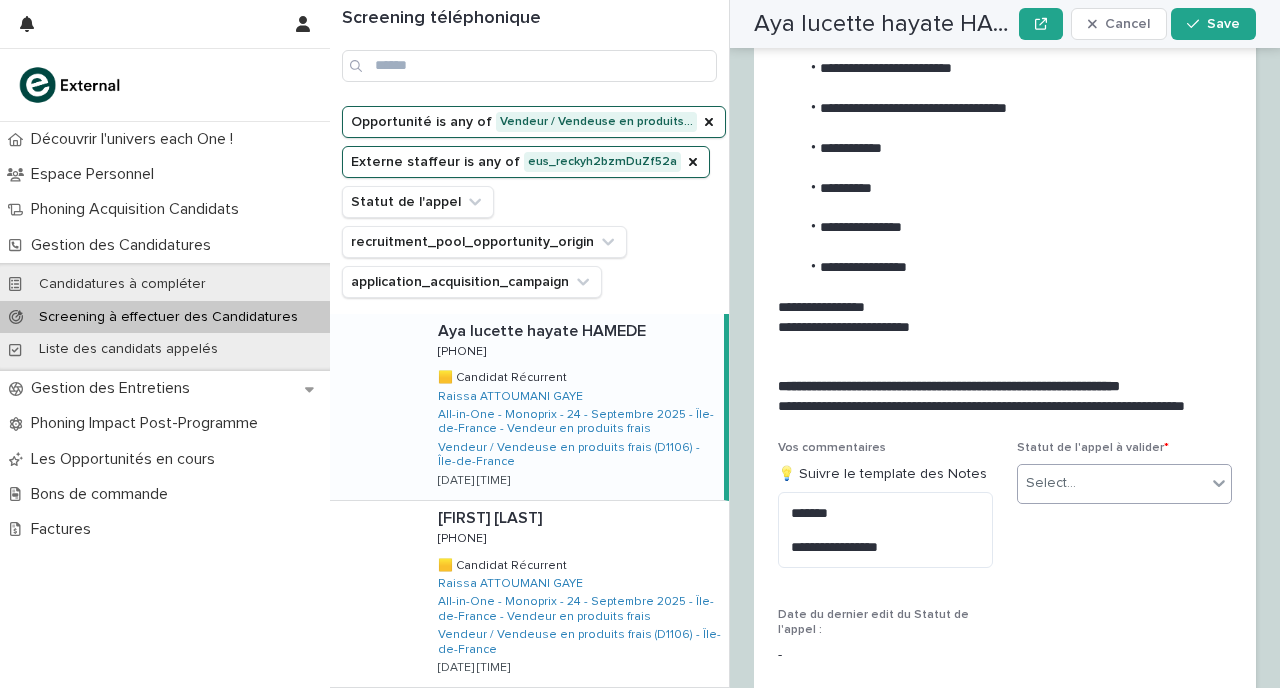 click on "Select..." at bounding box center [1112, 483] 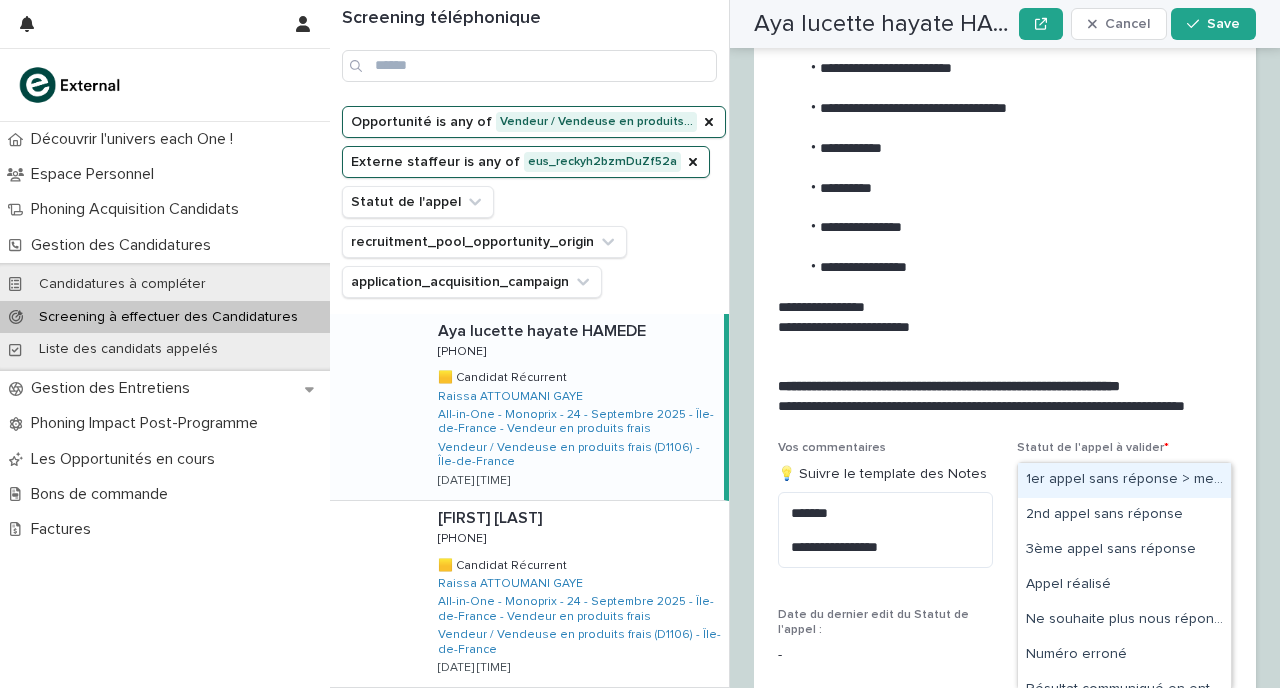 click on "1er appel sans réponse > message laissé" at bounding box center (1124, 480) 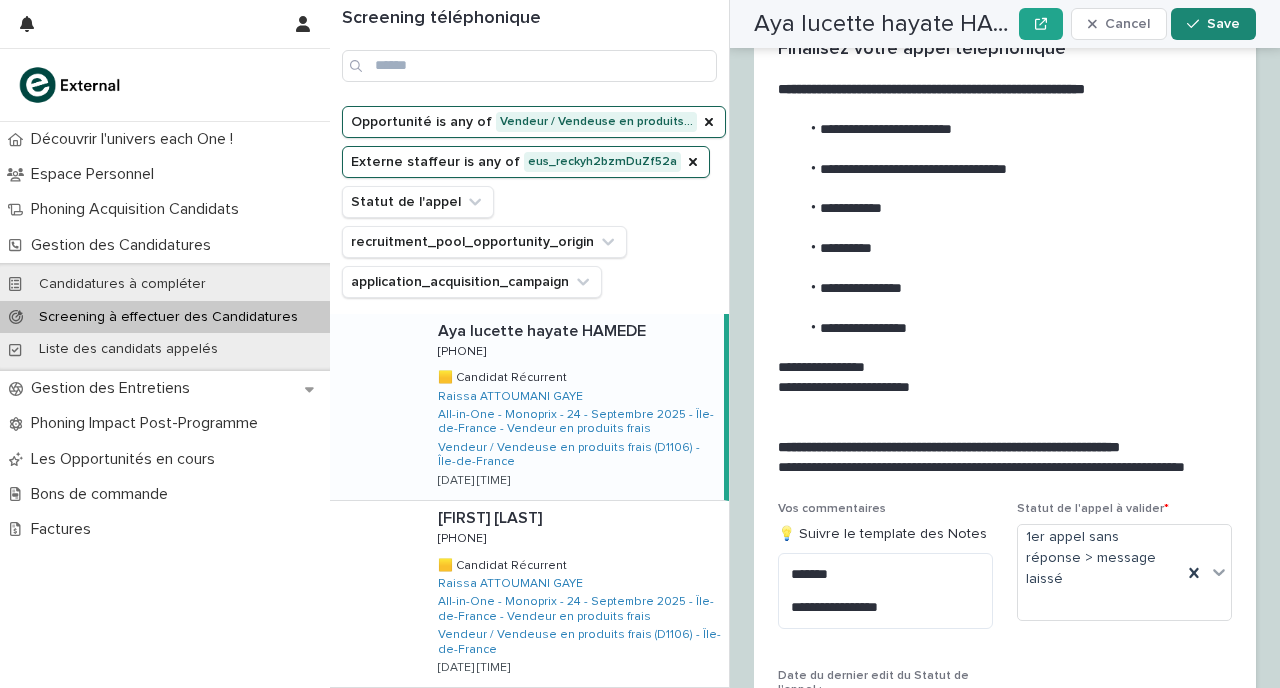 click on "Save" at bounding box center [1213, 24] 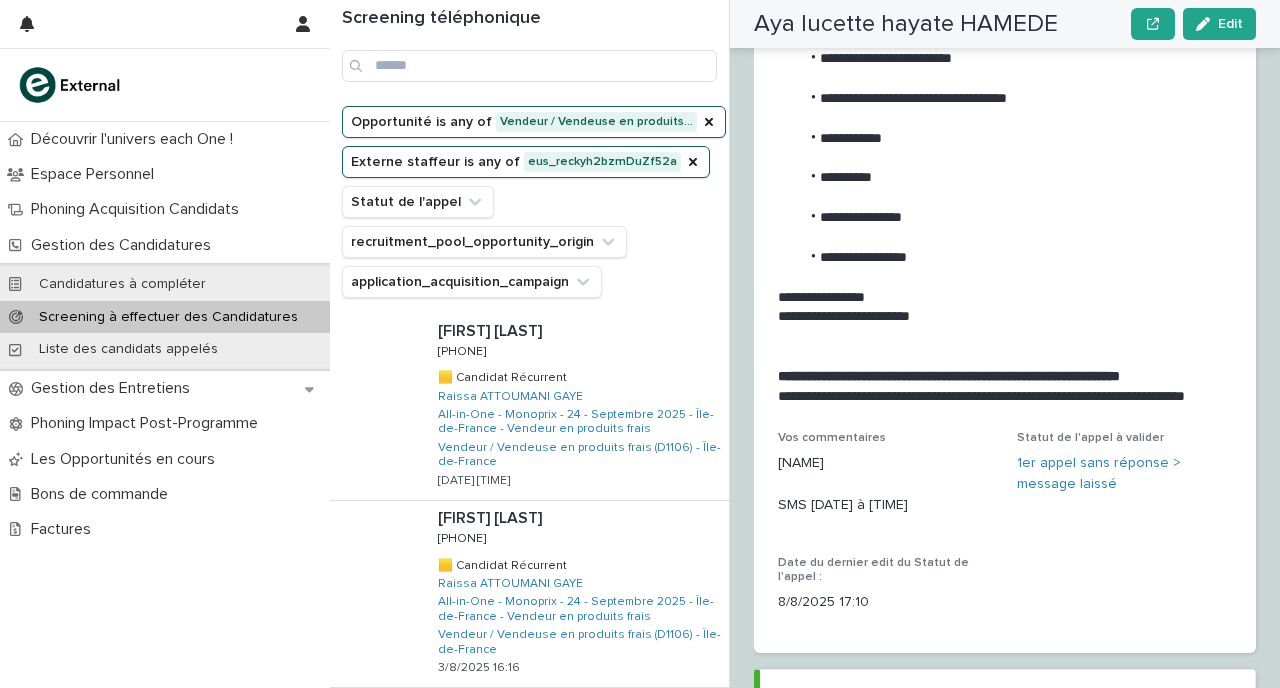 scroll, scrollTop: 2268, scrollLeft: 0, axis: vertical 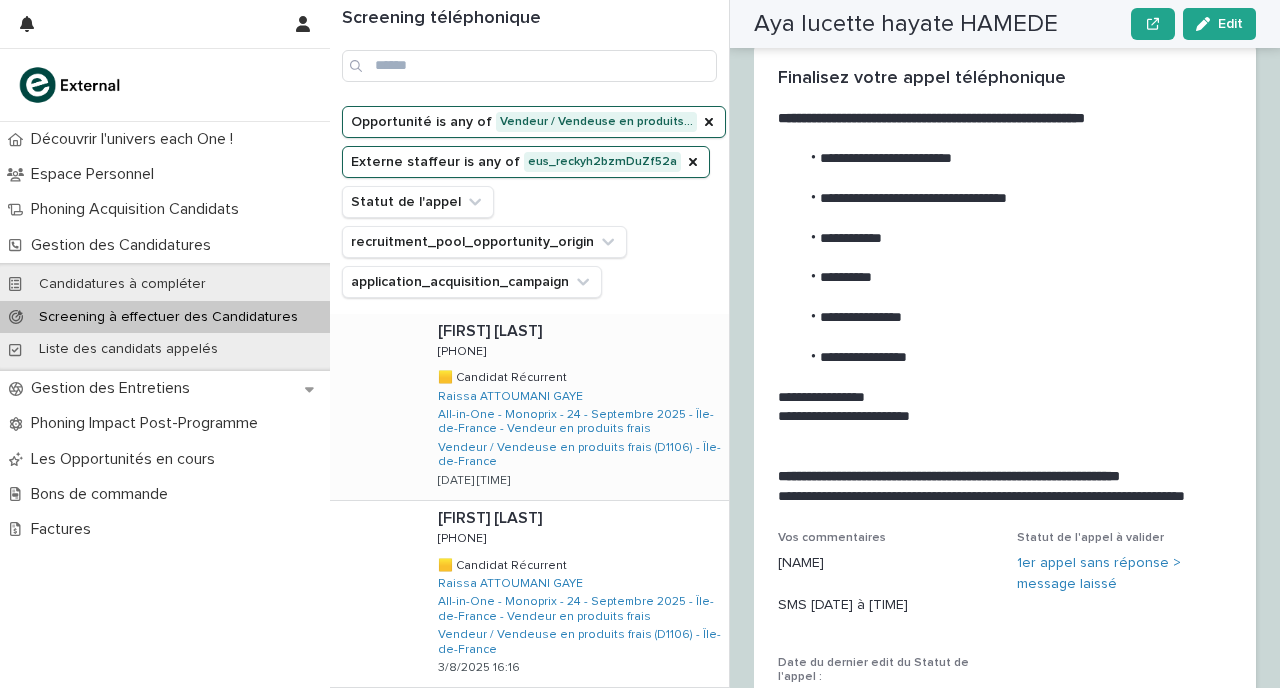 click on "[FIRST] [LAST] [FIRST] [LAST]   [PHONE] [PHONE]   🟨 Candidat Récurrent 🟨 Candidat Récurrent   [FIRST] [LAST] [LAST]   All-in-One - Monoprix - 24 - Septembre 2025 - [REGION] - Vendeur en produits frais   Vendeur / Vendeuse en produits frais (D1106) - [REGION]   [DATE] [TIME]" at bounding box center [575, 407] 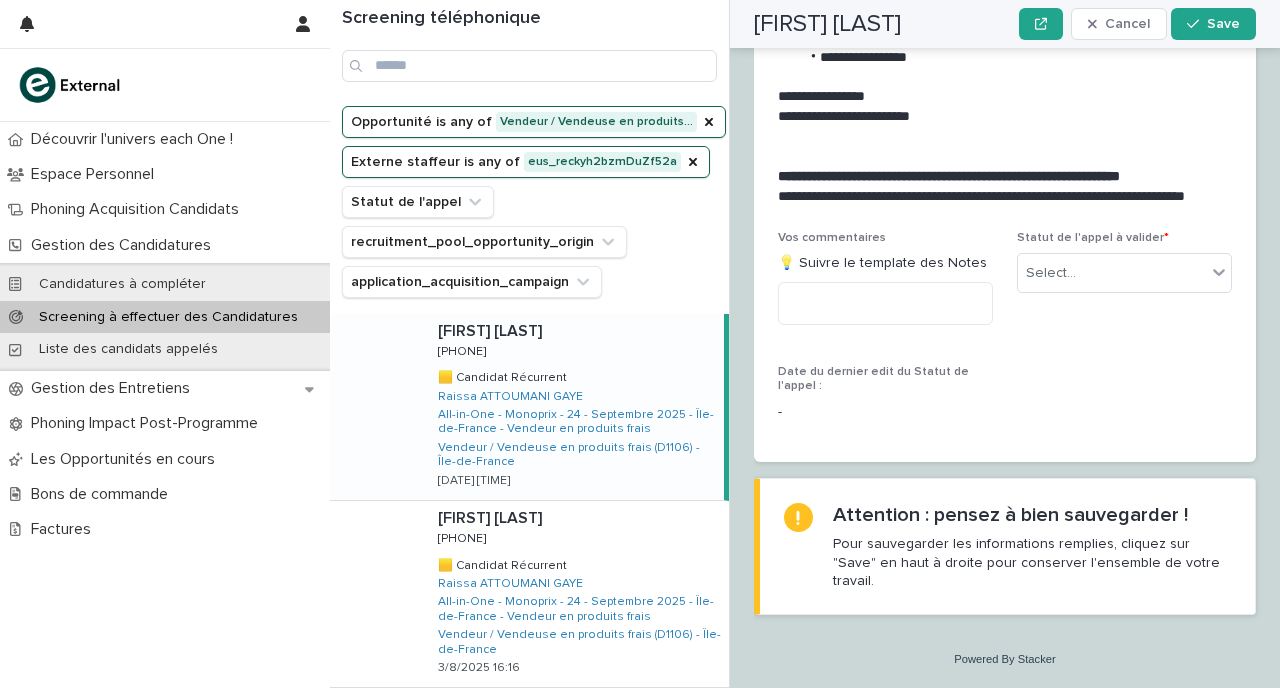 scroll, scrollTop: 2990, scrollLeft: 0, axis: vertical 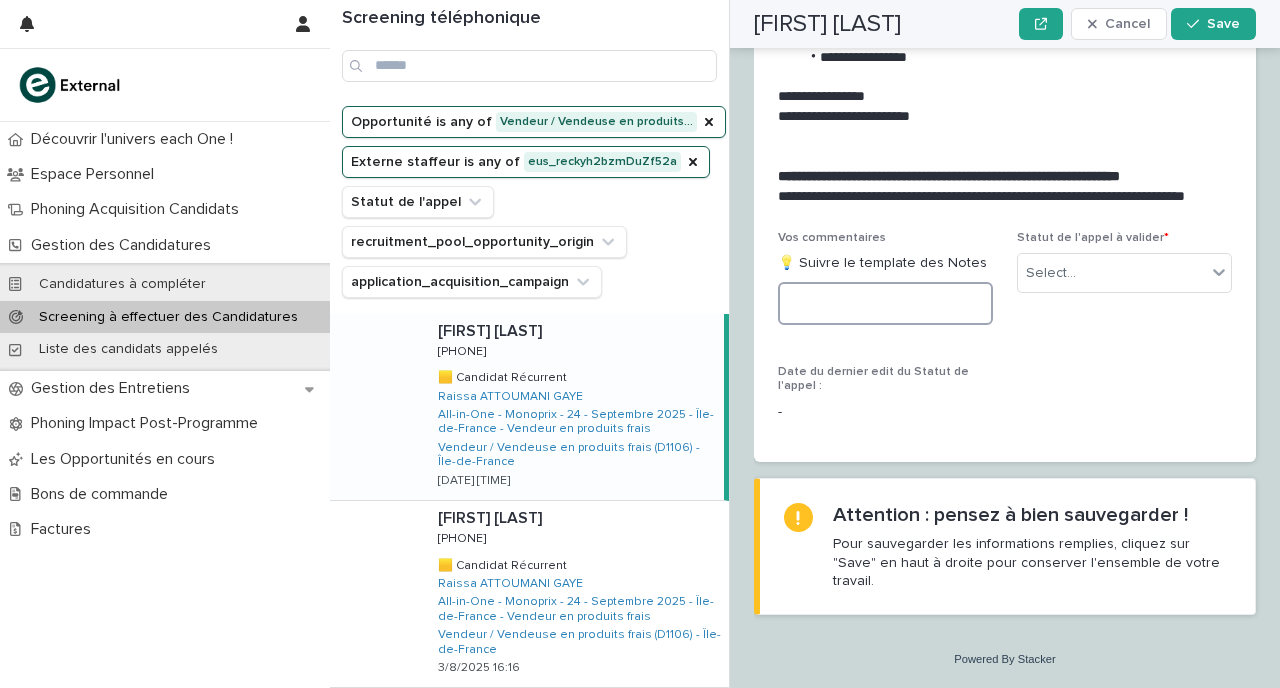click at bounding box center (885, 303) 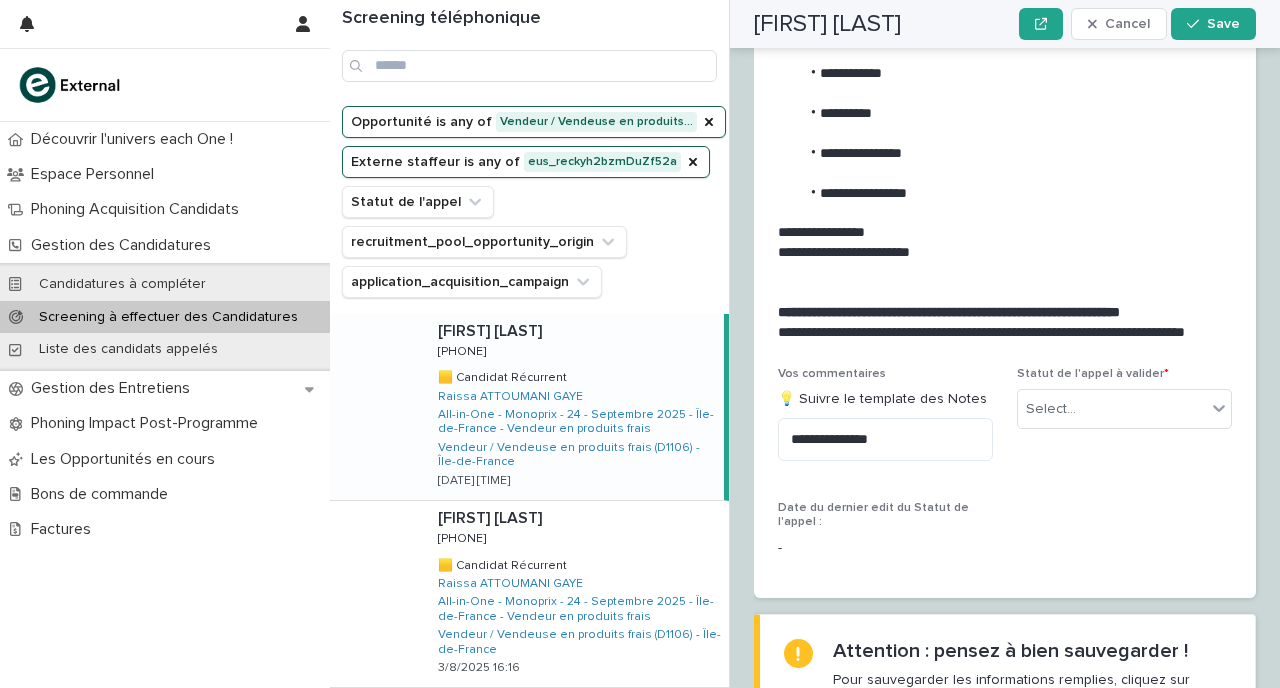 scroll, scrollTop: 2860, scrollLeft: 0, axis: vertical 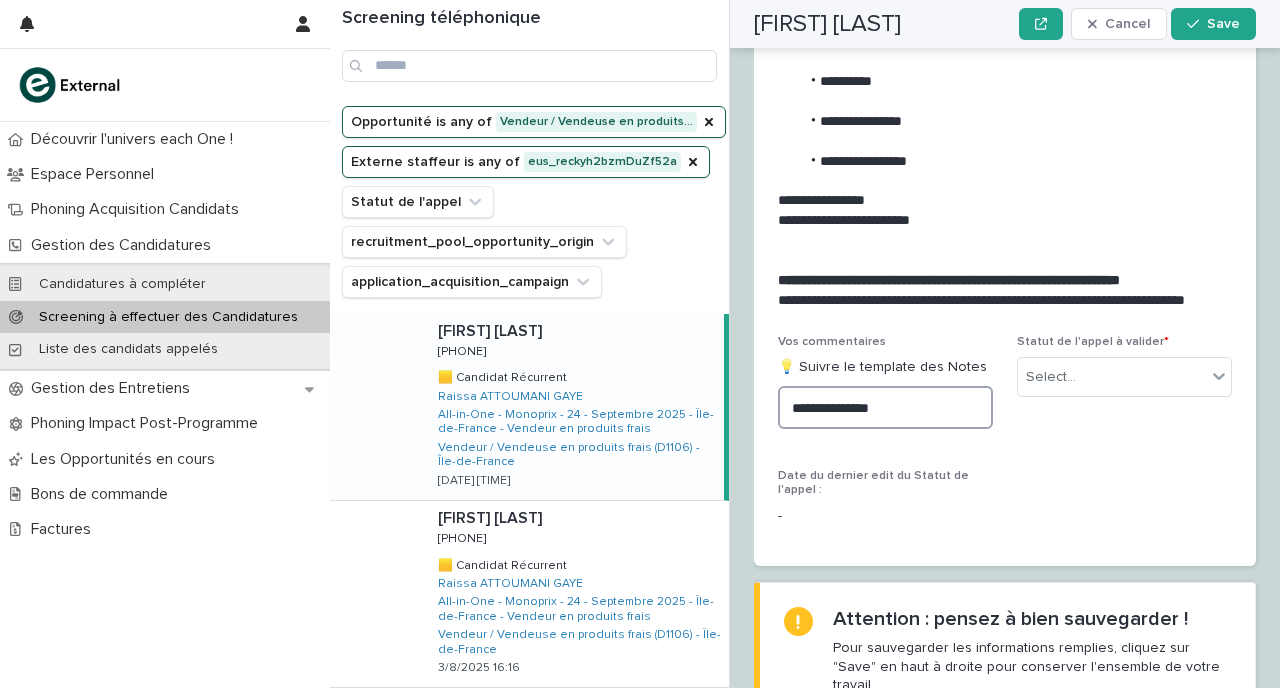 click on "**********" at bounding box center (885, 407) 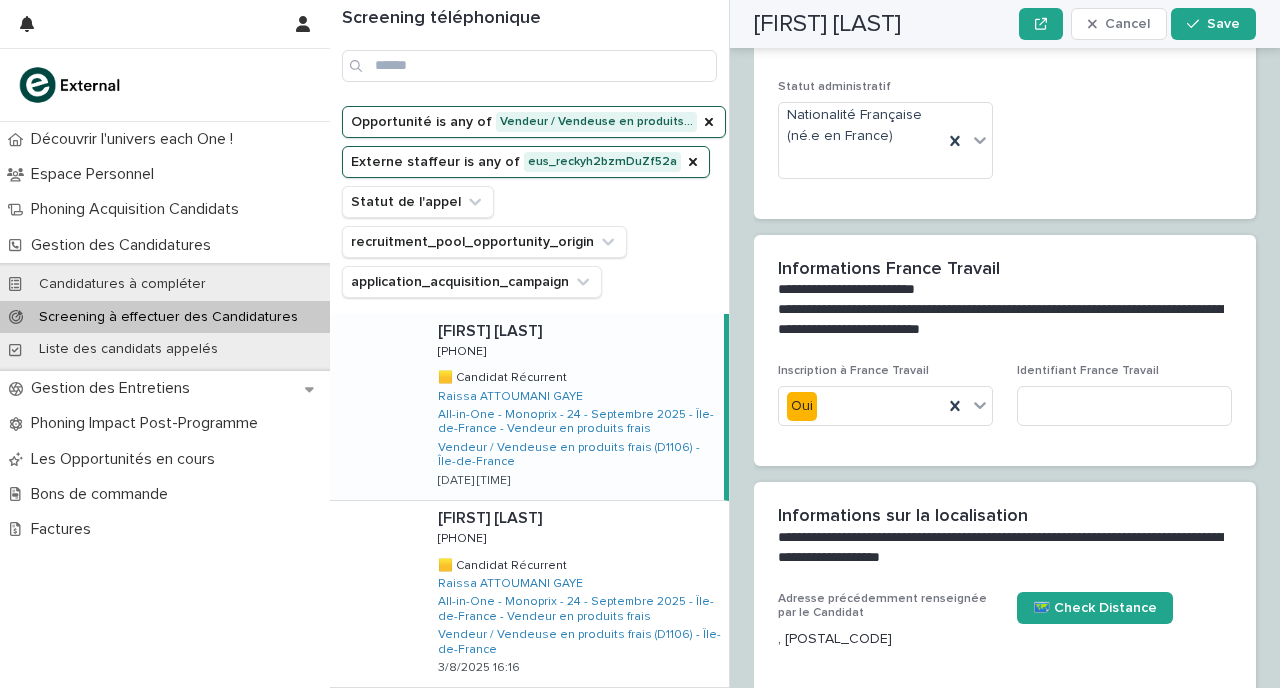 scroll, scrollTop: 1844, scrollLeft: 0, axis: vertical 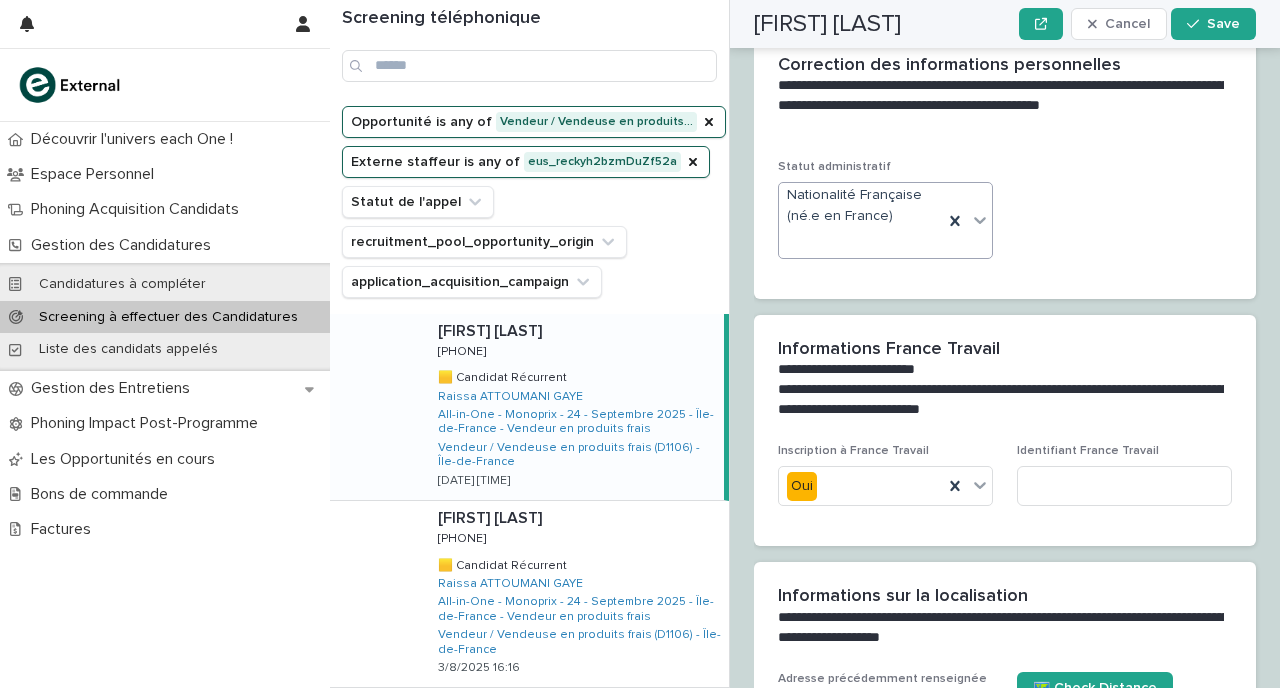 click on "Nationalité Française (né.e en France)" at bounding box center [861, 220] 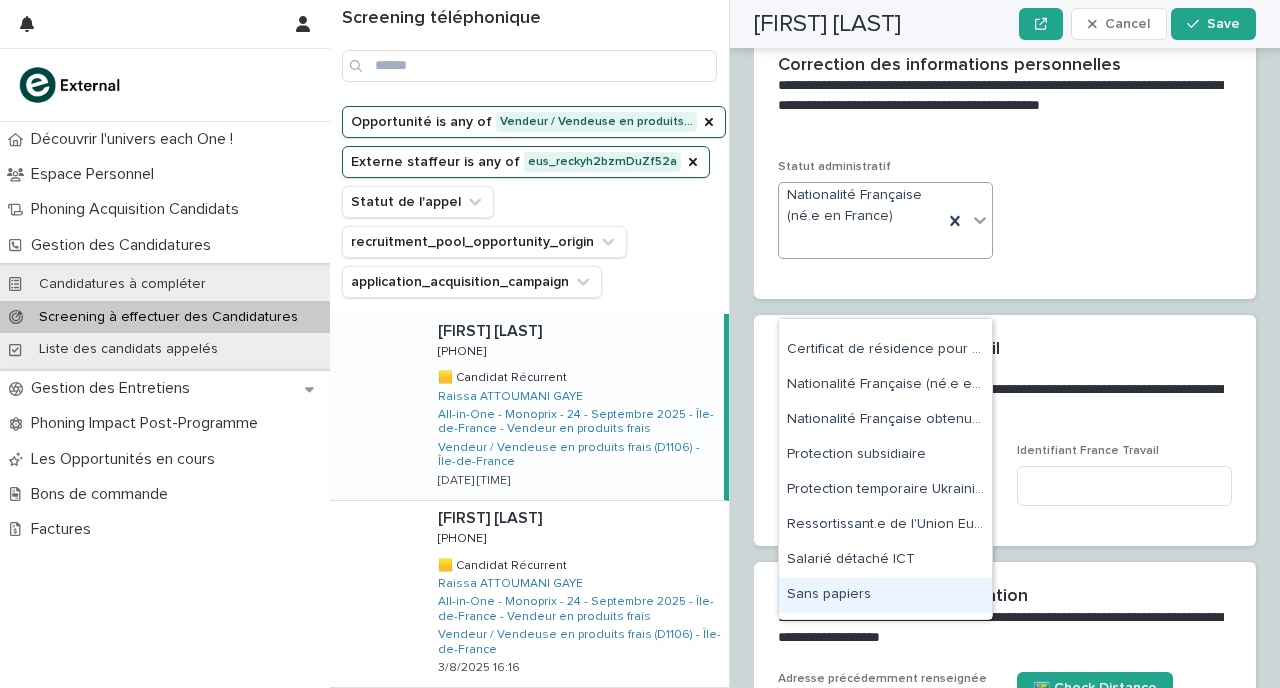 scroll, scrollTop: 995, scrollLeft: 0, axis: vertical 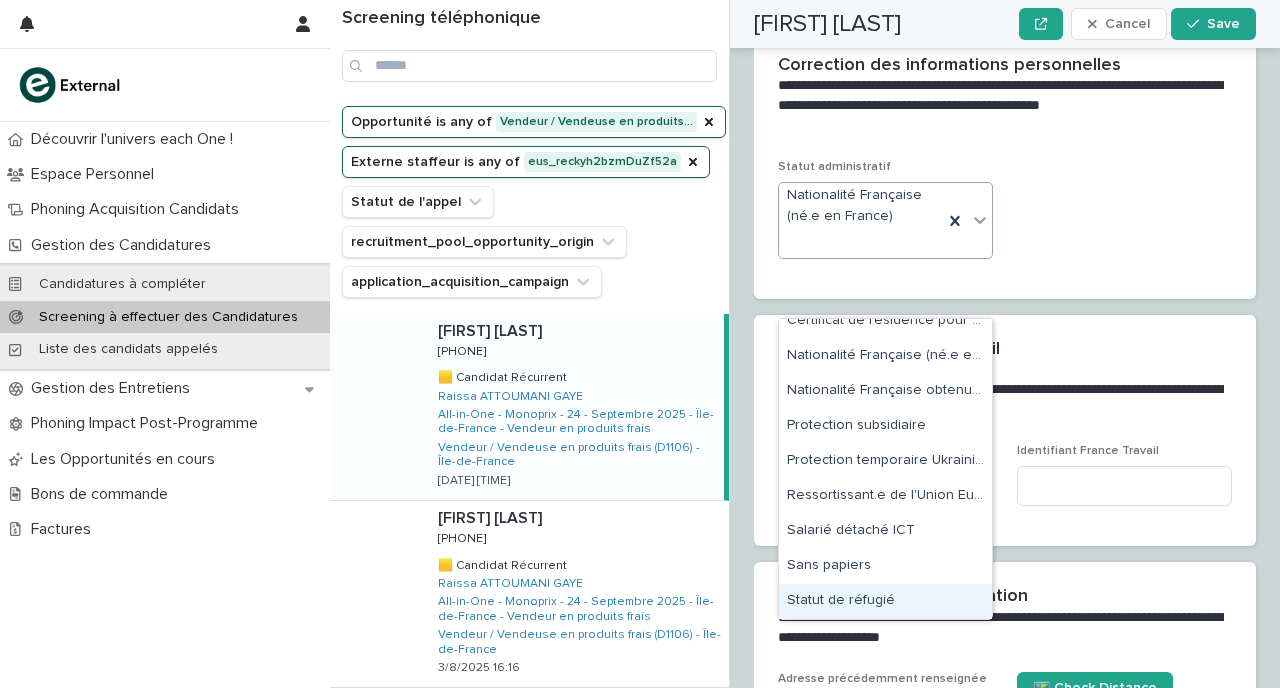 click on "Statut de réfugié" at bounding box center (885, 601) 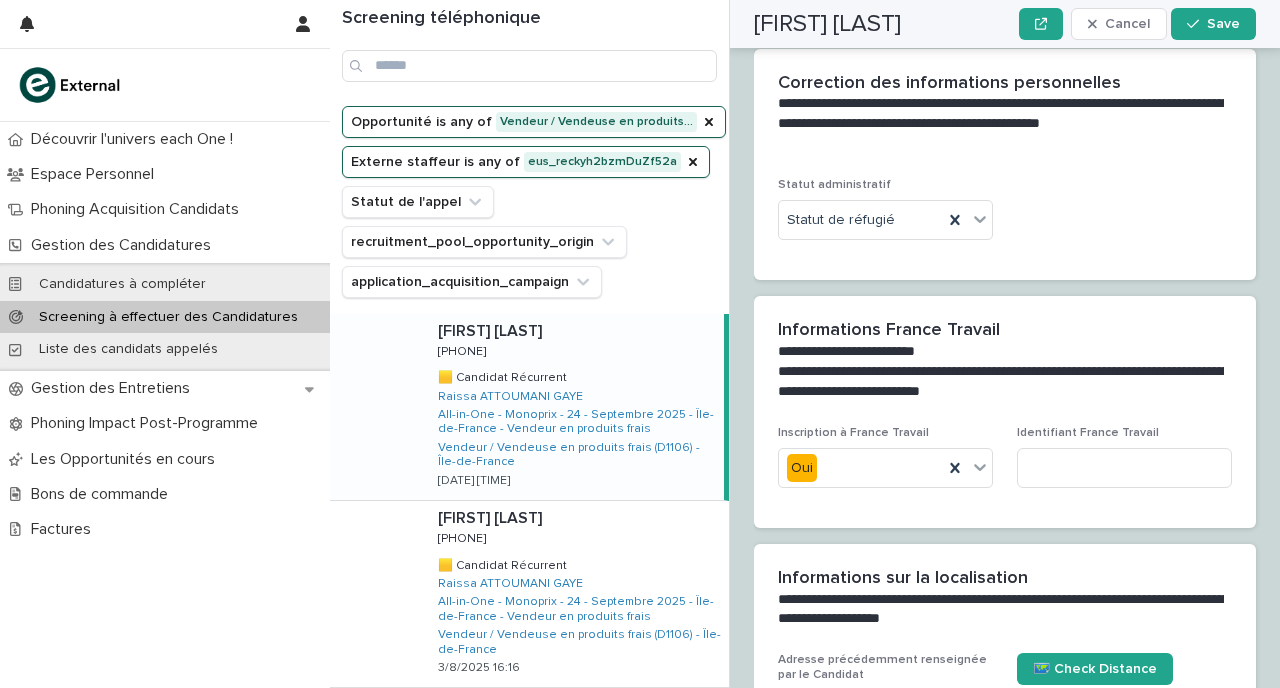 click on "Statut administratif Statut de réfugié" at bounding box center [1005, 229] 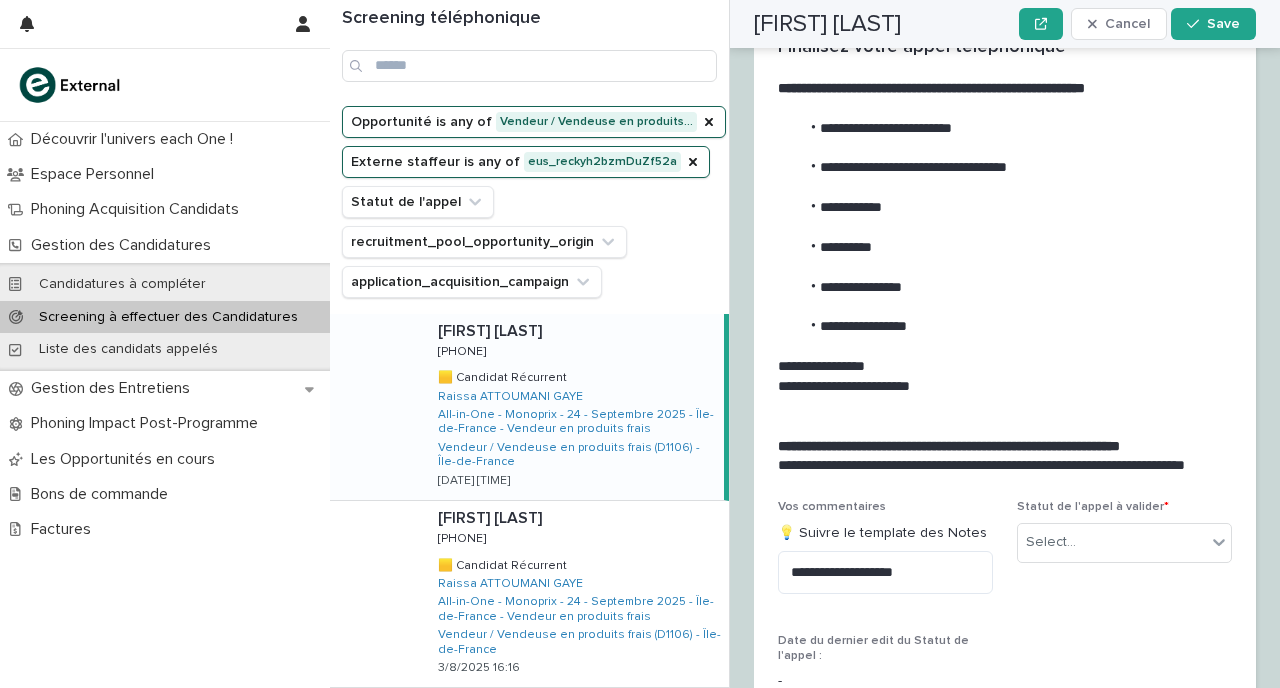 scroll, scrollTop: 2751, scrollLeft: 0, axis: vertical 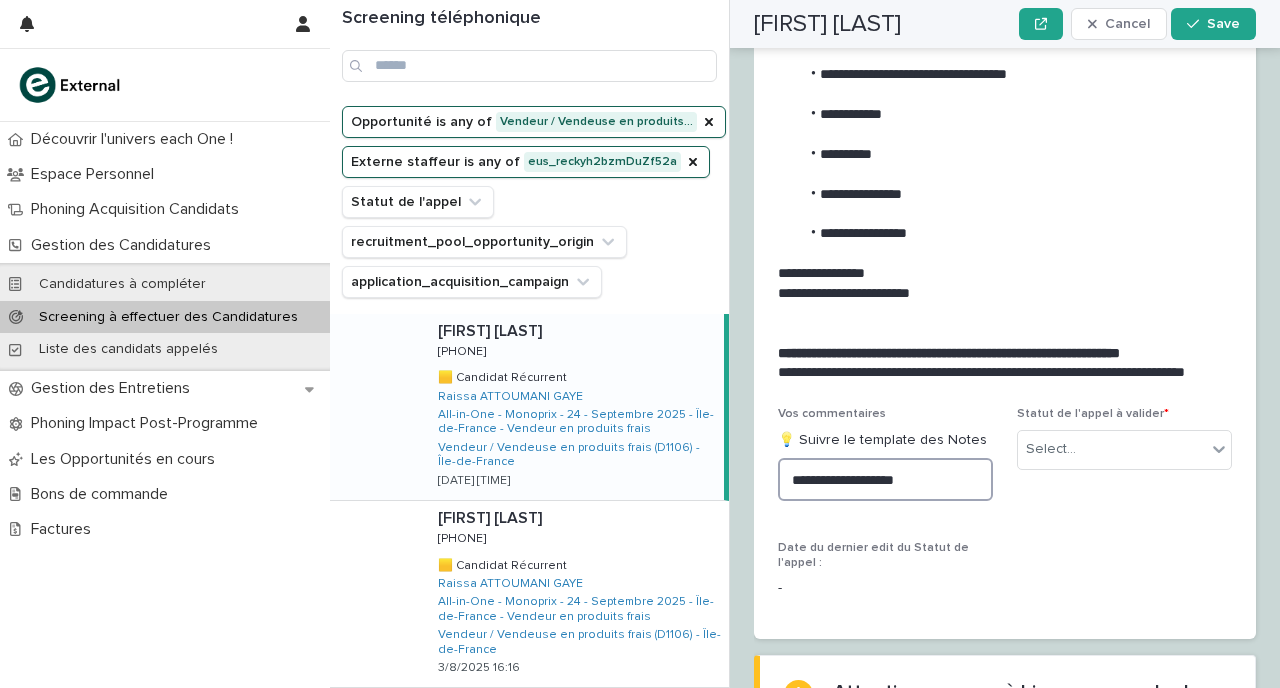 click on "**********" at bounding box center [885, 479] 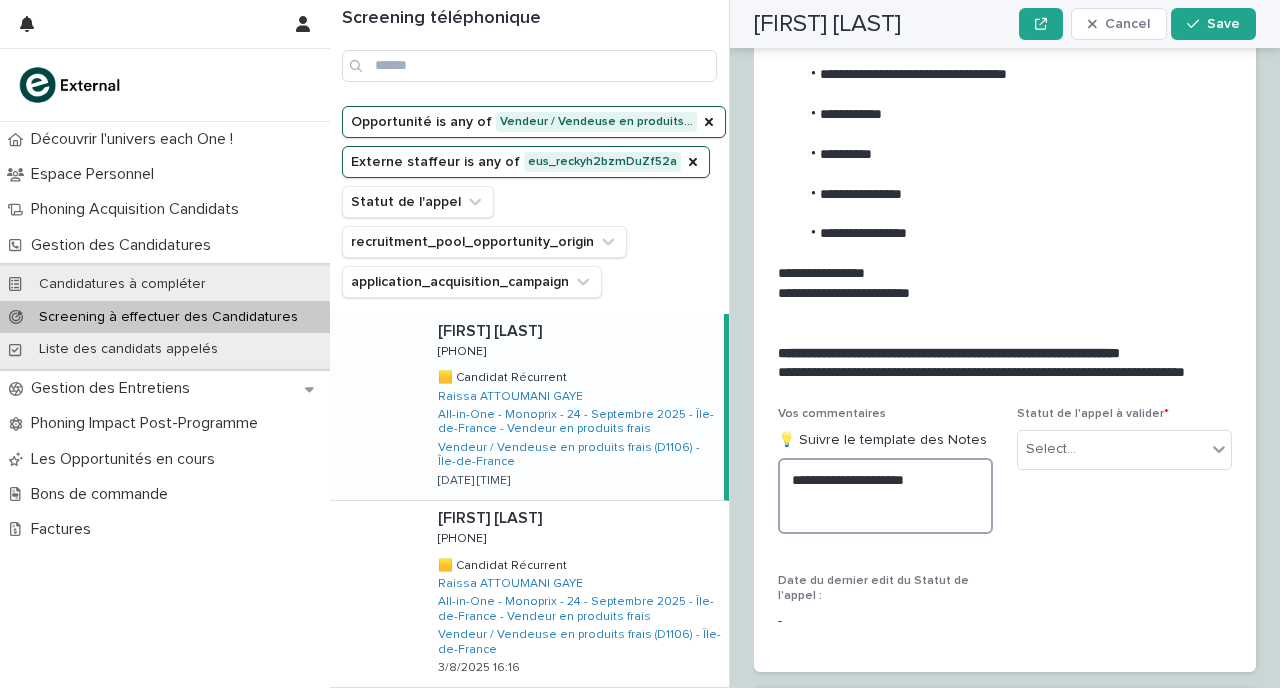 paste on "**********" 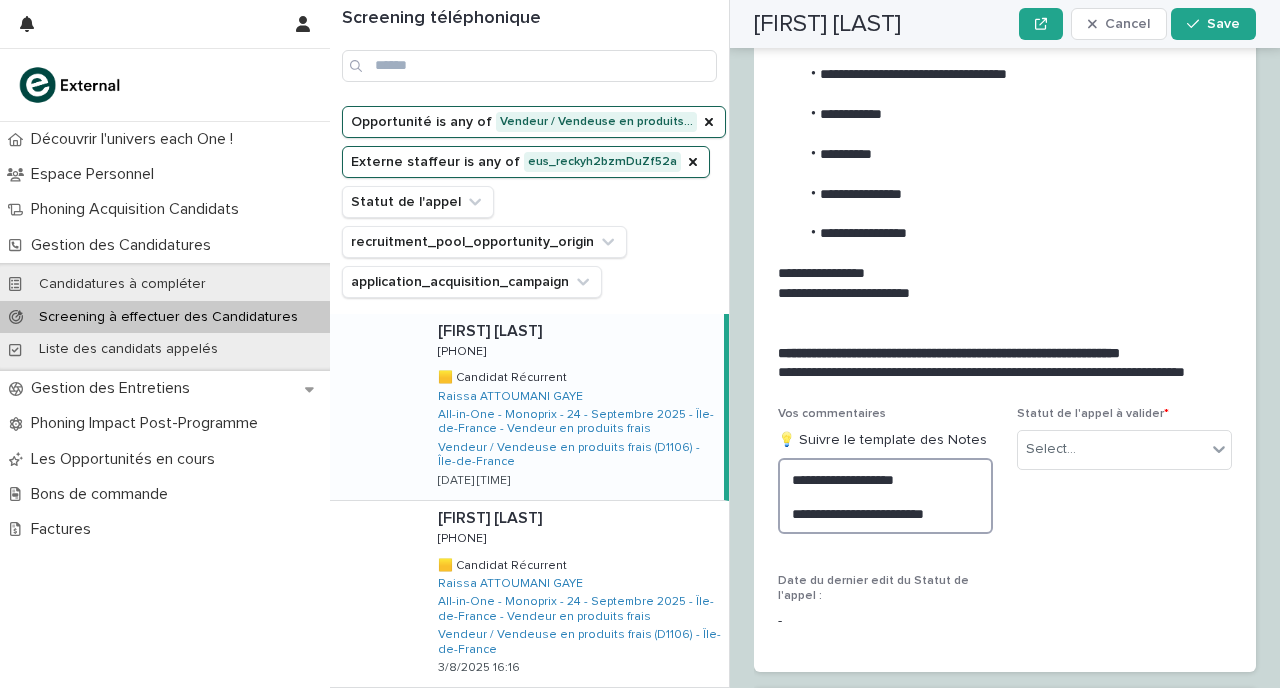 scroll, scrollTop: 2997, scrollLeft: 0, axis: vertical 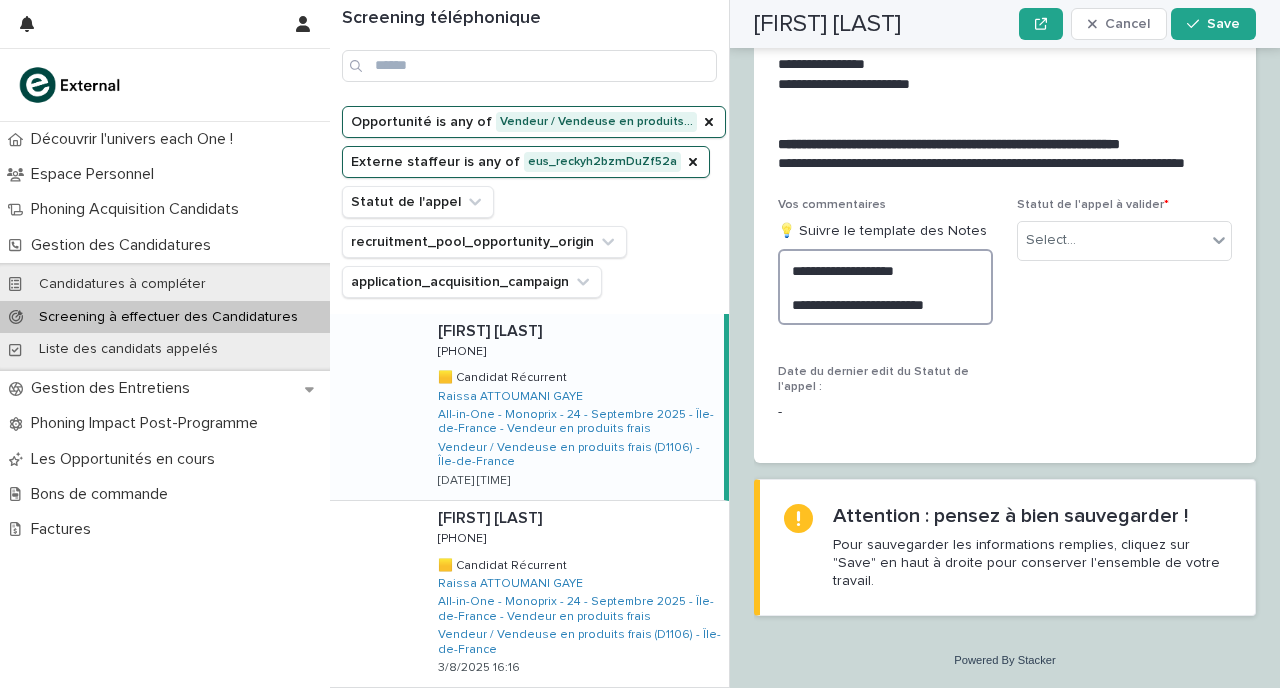 click on "**********" at bounding box center [885, 287] 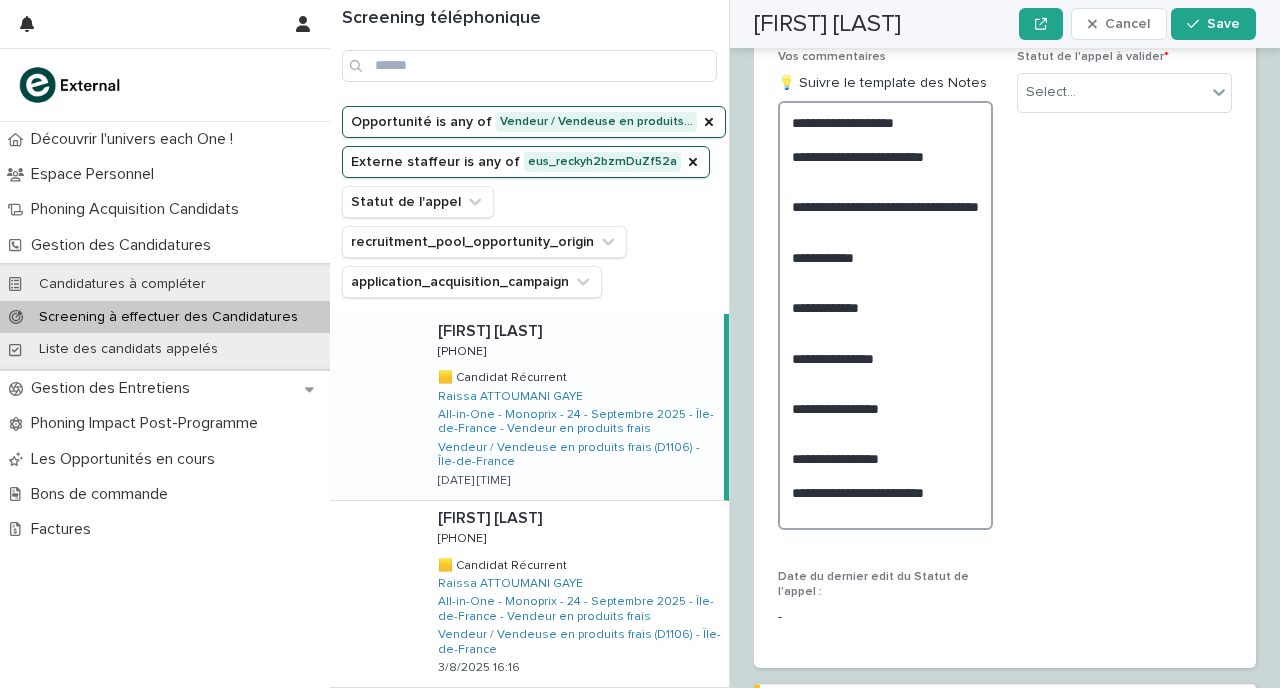 scroll, scrollTop: 3111, scrollLeft: 0, axis: vertical 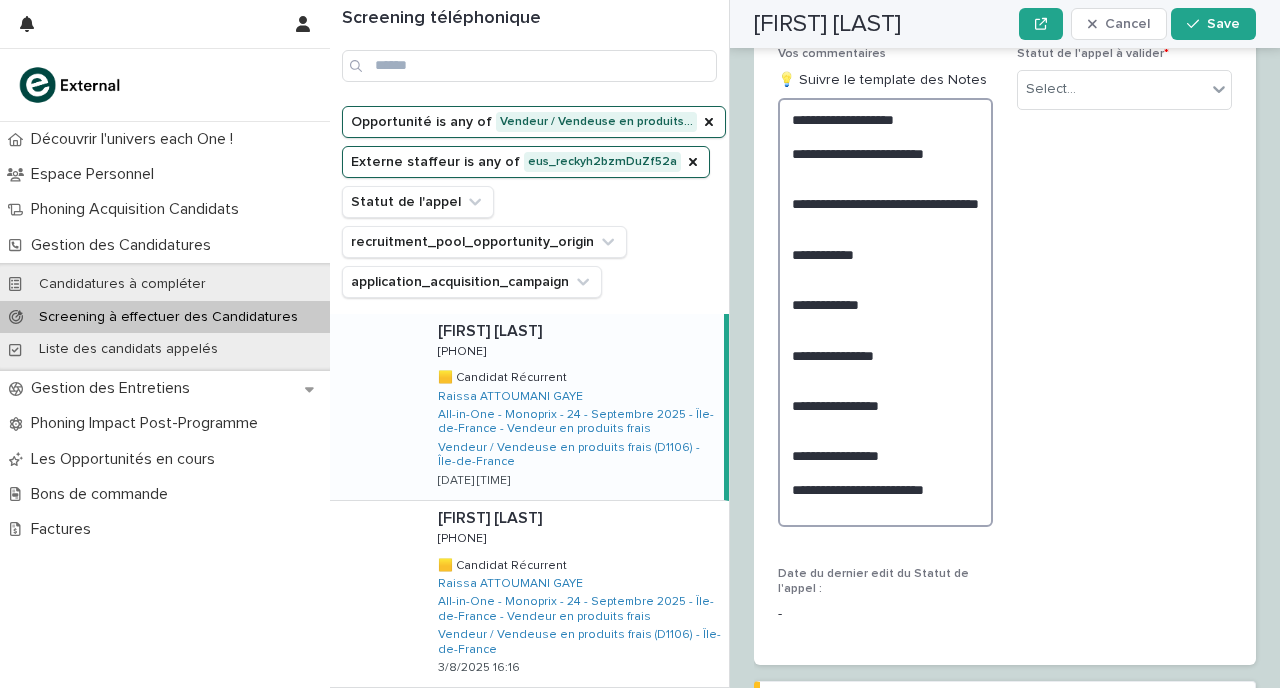 drag, startPoint x: 954, startPoint y: 570, endPoint x: 781, endPoint y: 433, distance: 220.67624 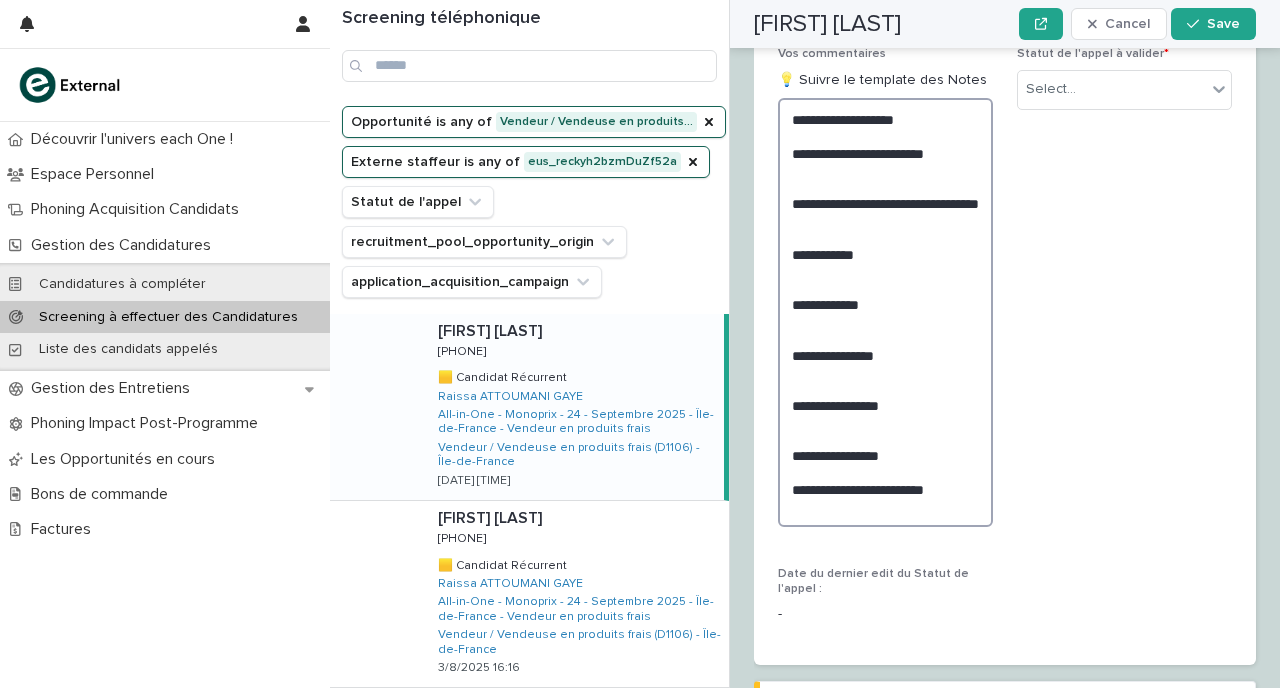 click on "**********" at bounding box center (885, 312) 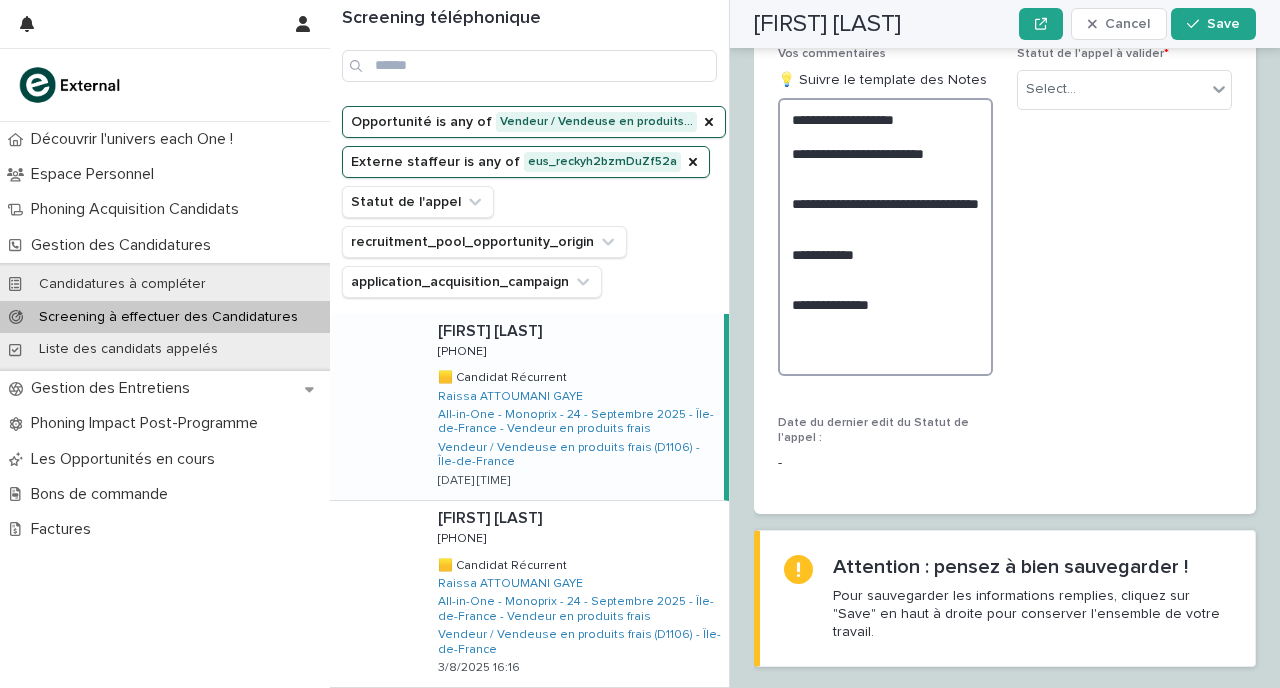 drag, startPoint x: 905, startPoint y: 382, endPoint x: 750, endPoint y: 214, distance: 228.5804 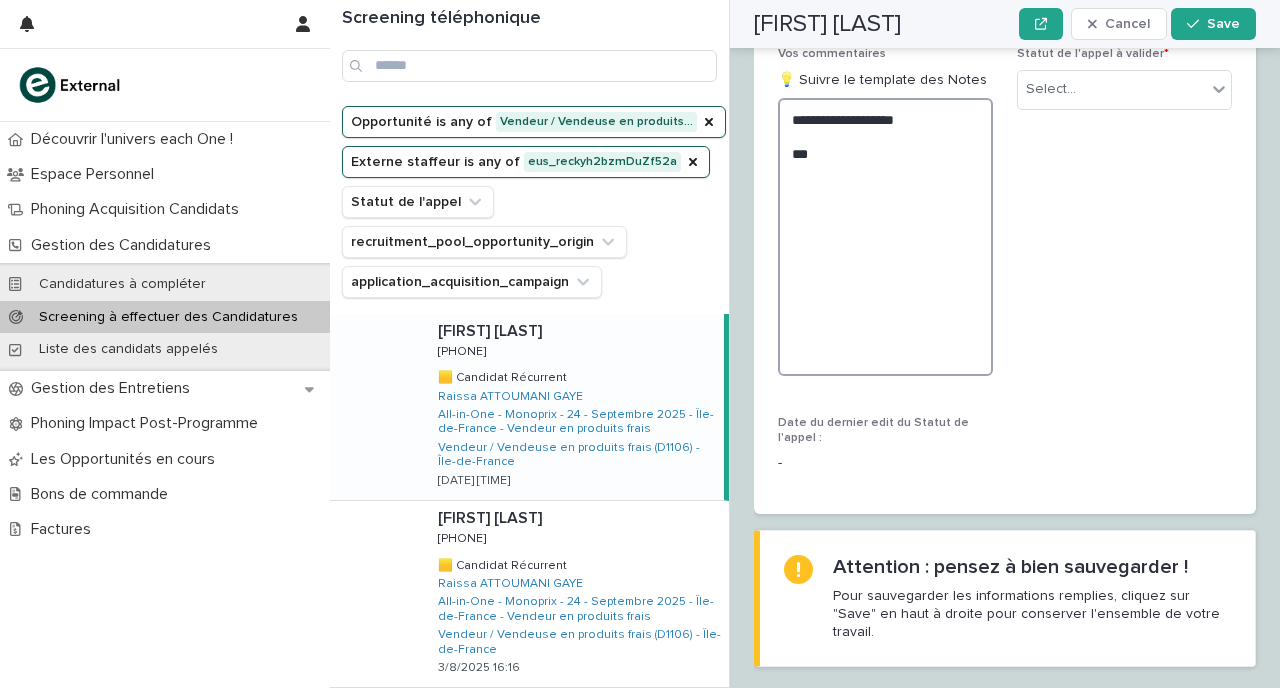 scroll, scrollTop: 3035, scrollLeft: 0, axis: vertical 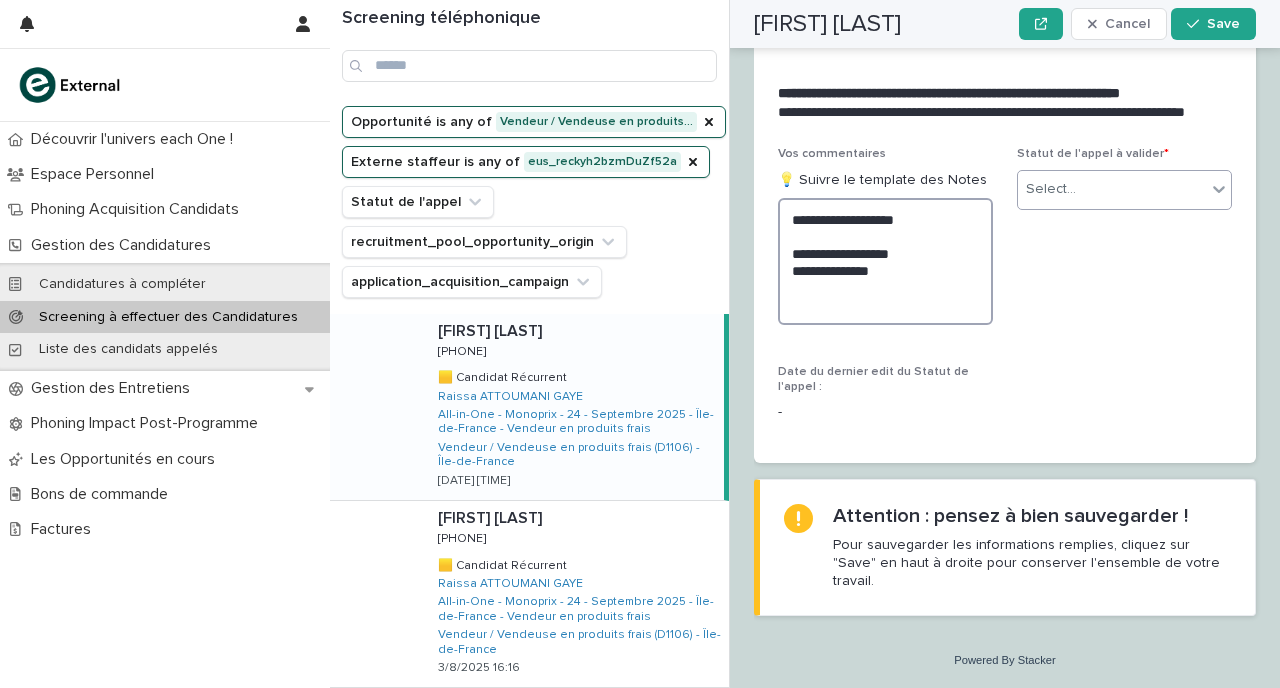 type on "**********" 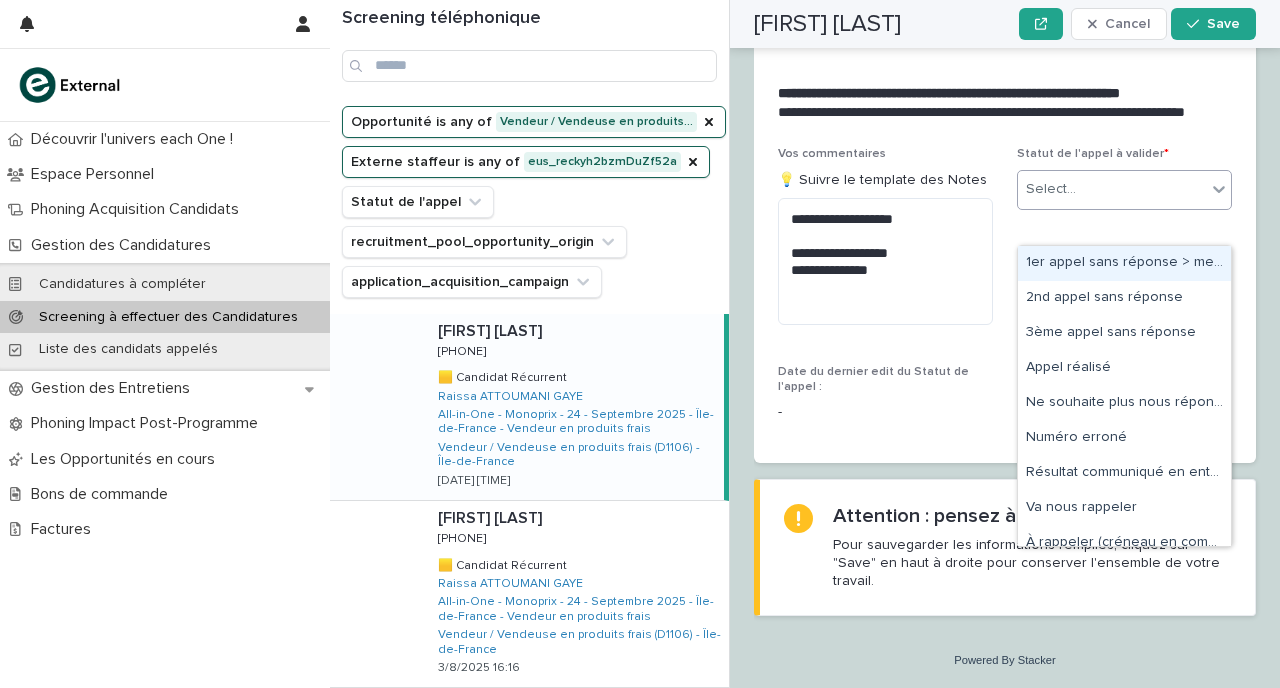 click on "Select..." at bounding box center (1112, 189) 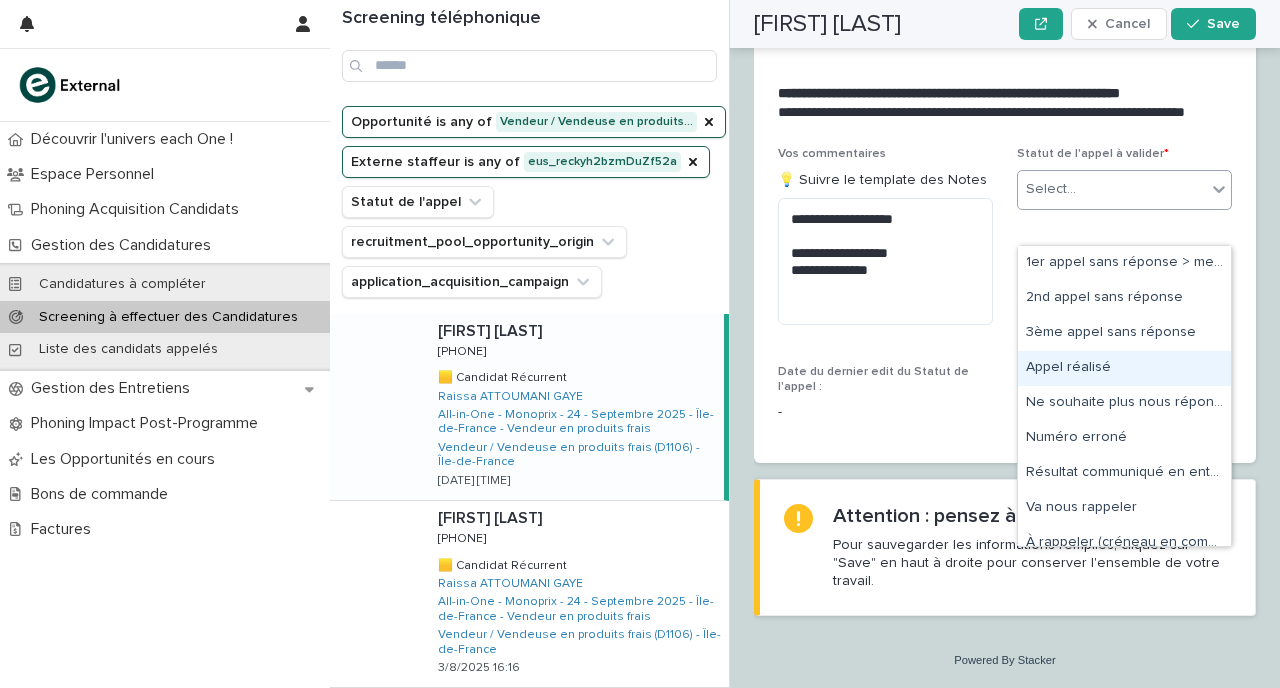 click on "Appel réalisé" at bounding box center (1124, 368) 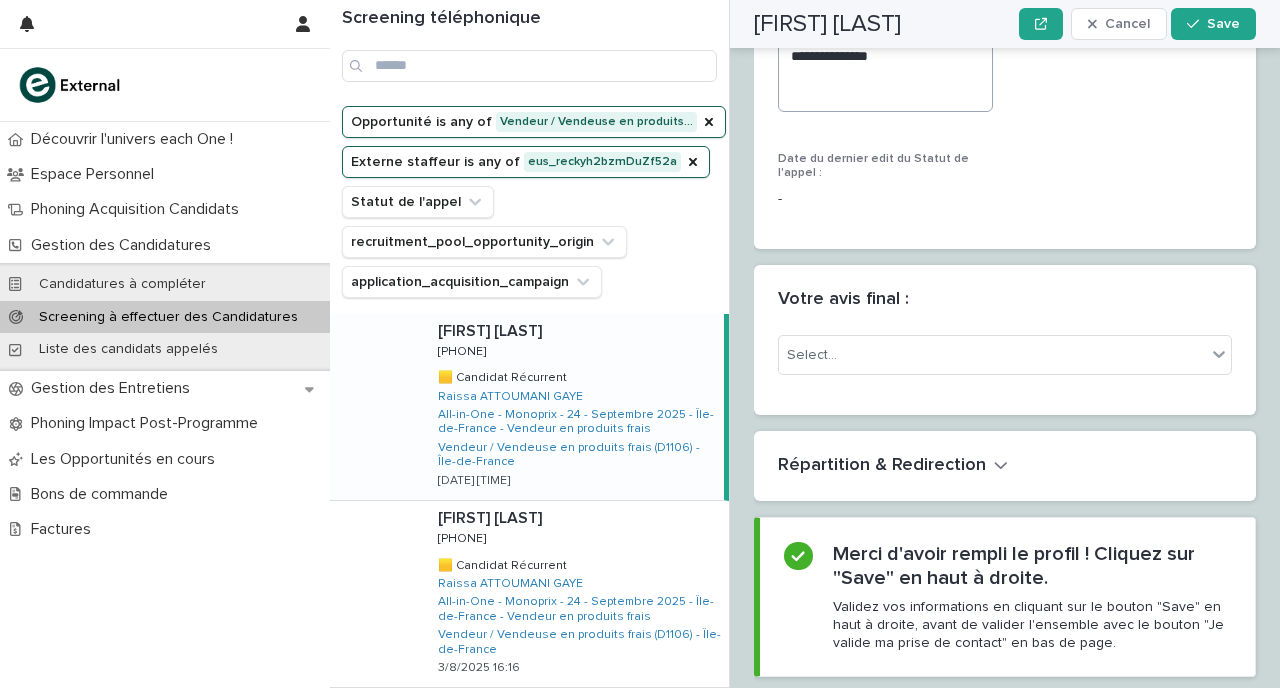 scroll, scrollTop: 3292, scrollLeft: 0, axis: vertical 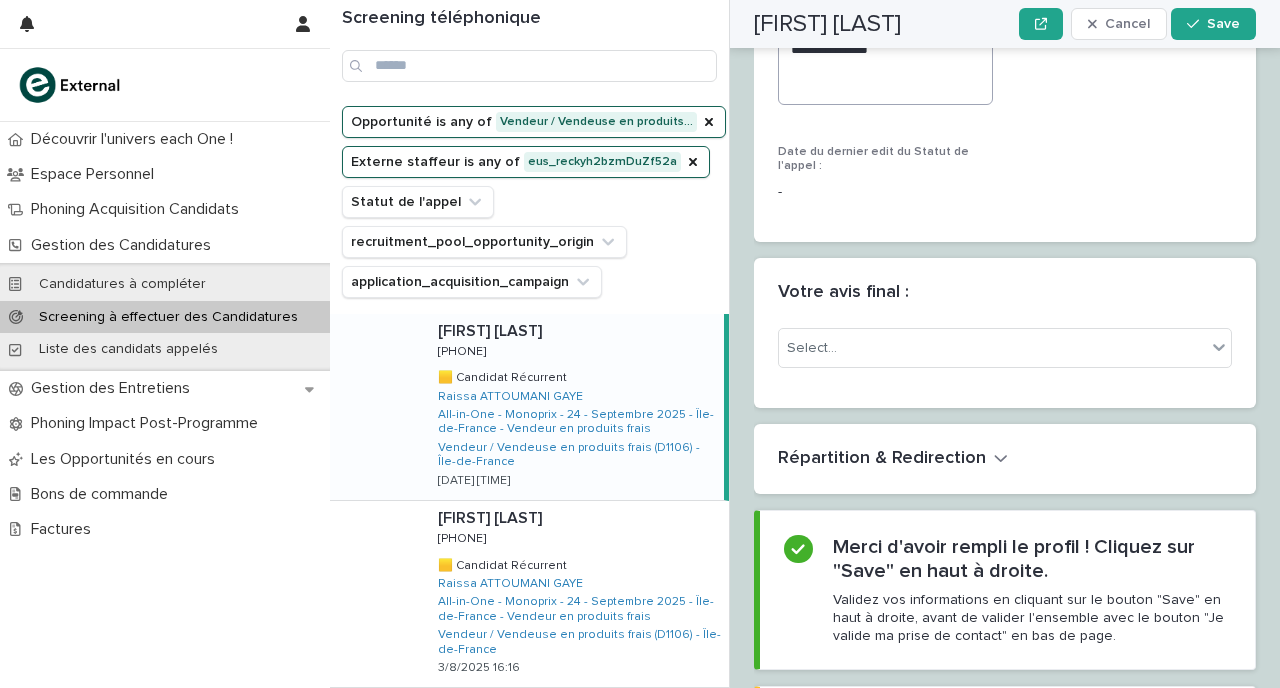 click on "Select..." at bounding box center (992, 348) 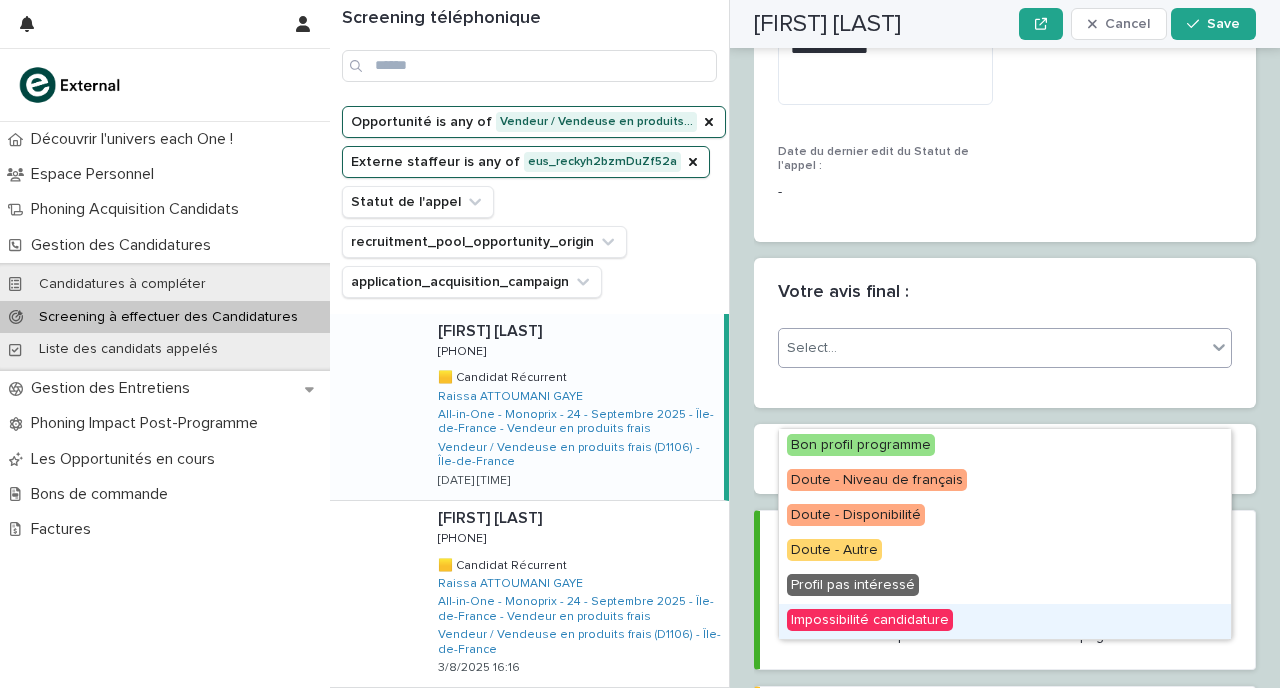 click on "Impossibilité candidature" at bounding box center (870, 620) 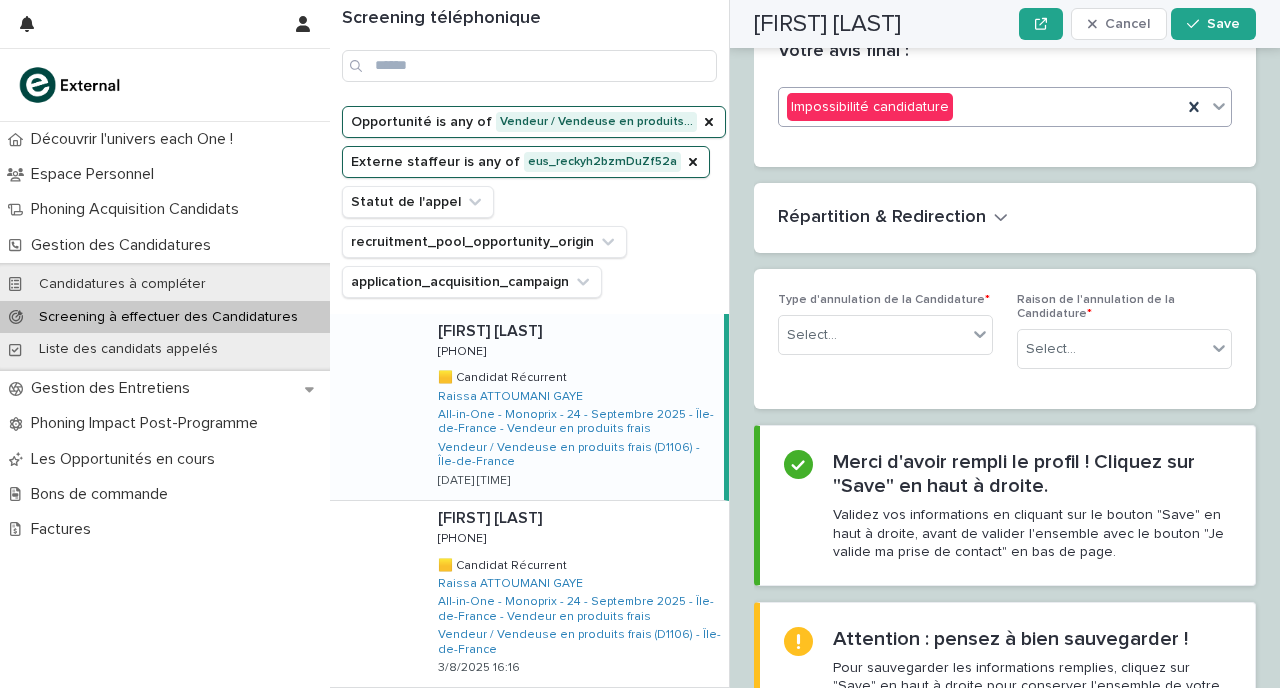 scroll, scrollTop: 3534, scrollLeft: 0, axis: vertical 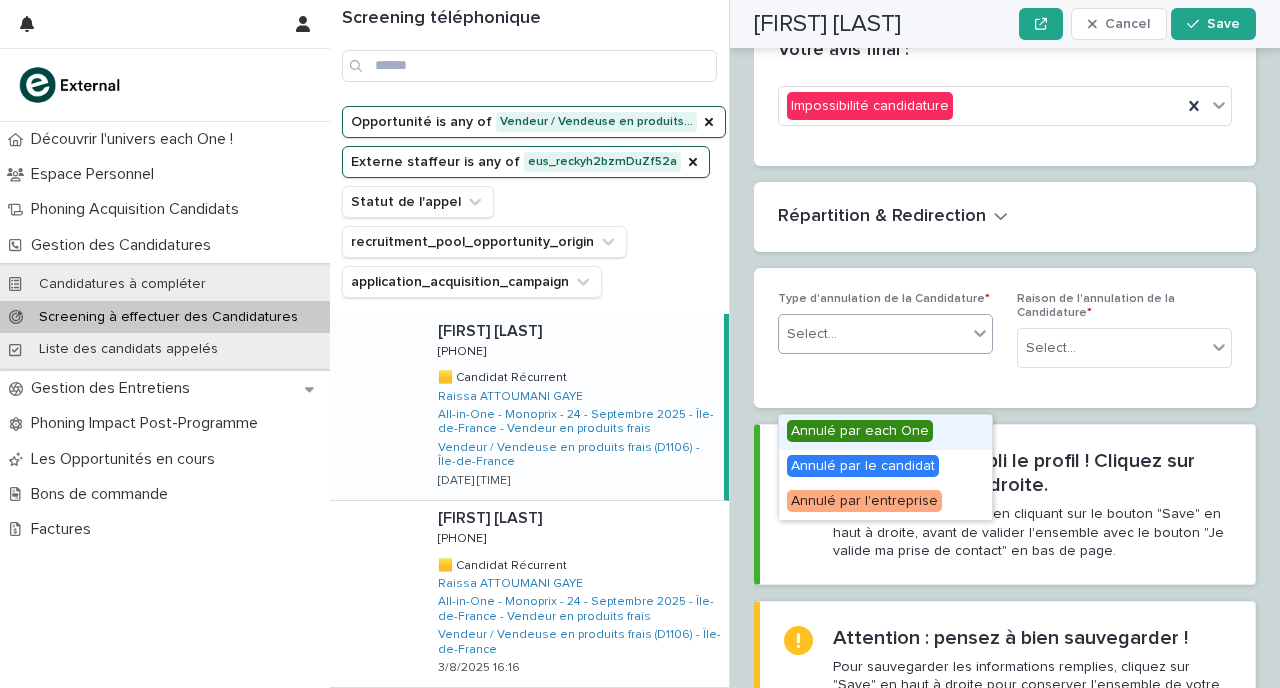click on "Select..." at bounding box center [873, 334] 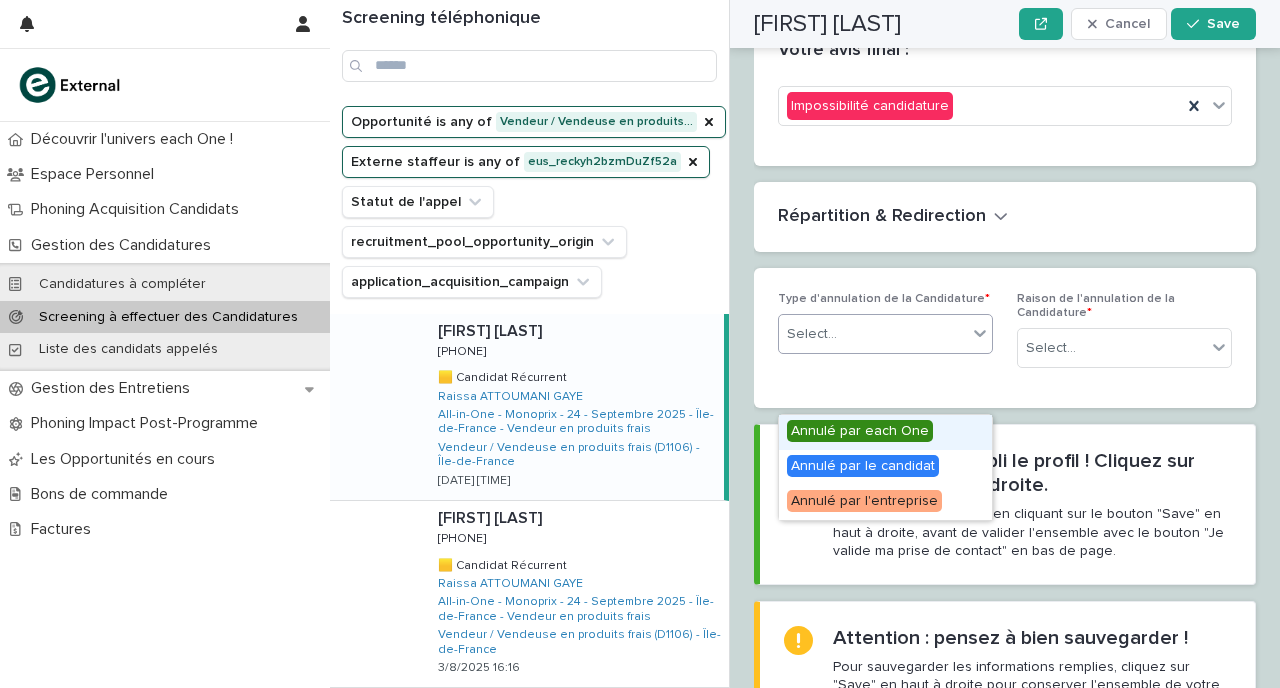 click on "Annulé par each One" at bounding box center [860, 431] 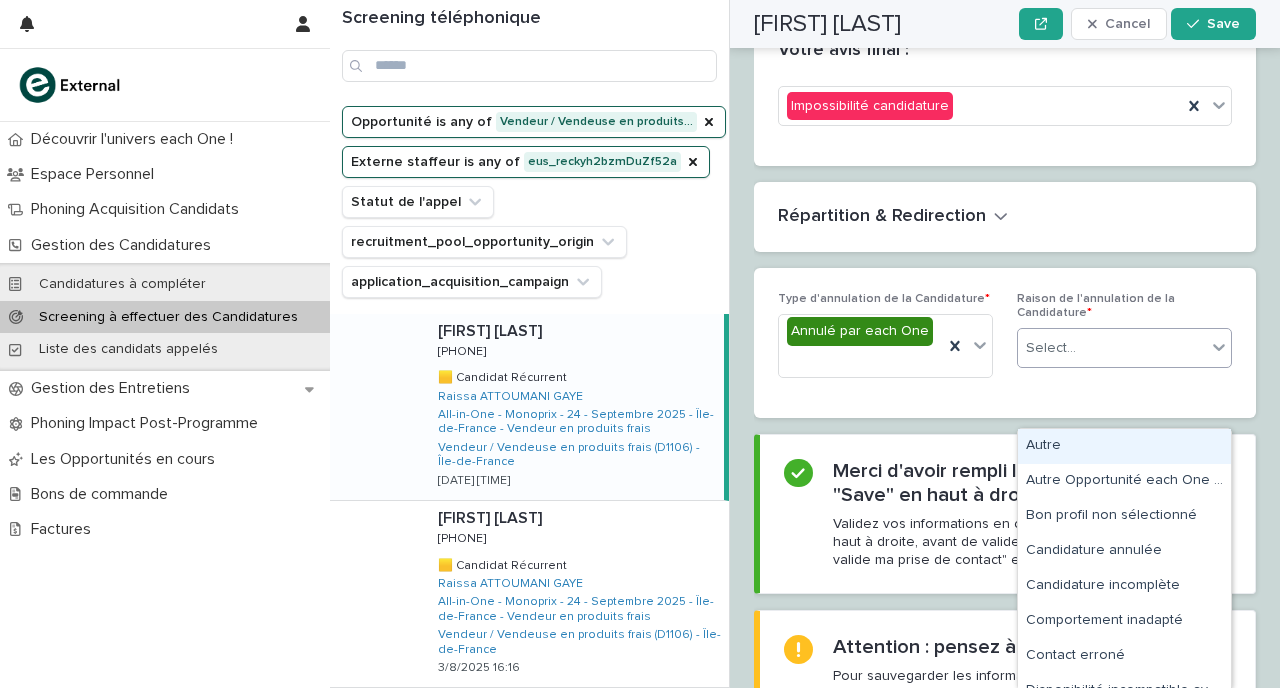 click on "Select..." at bounding box center [1051, 348] 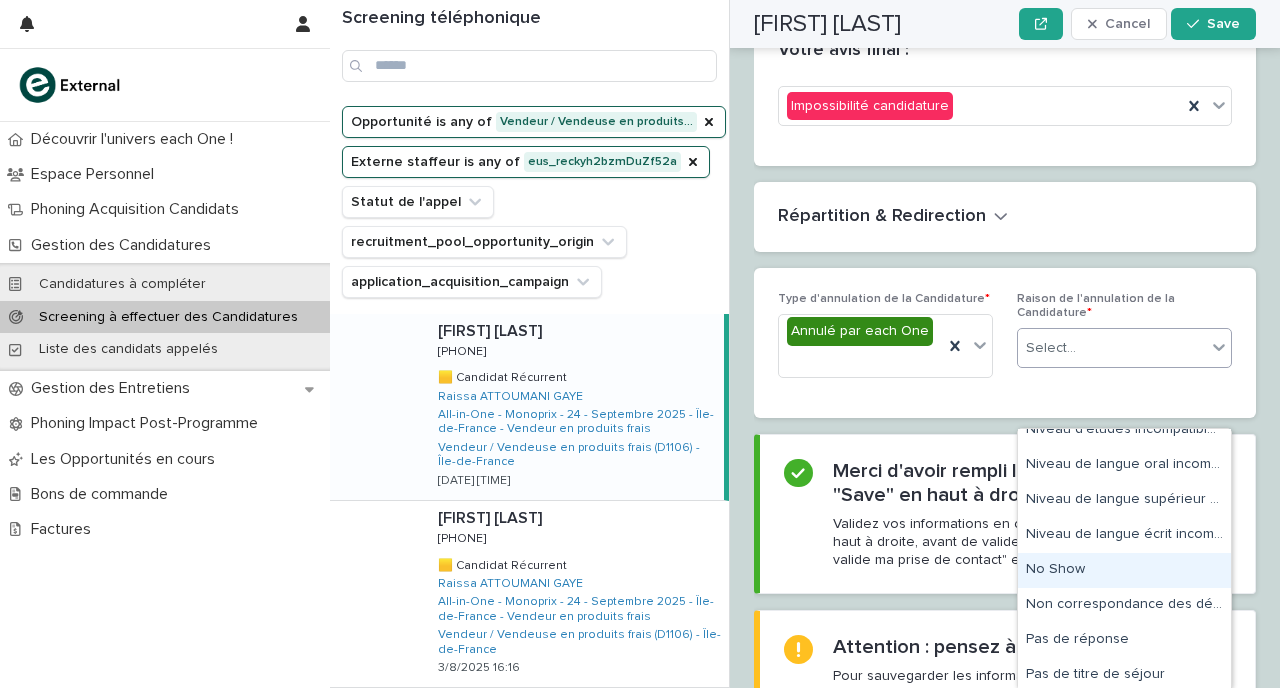 scroll, scrollTop: 550, scrollLeft: 0, axis: vertical 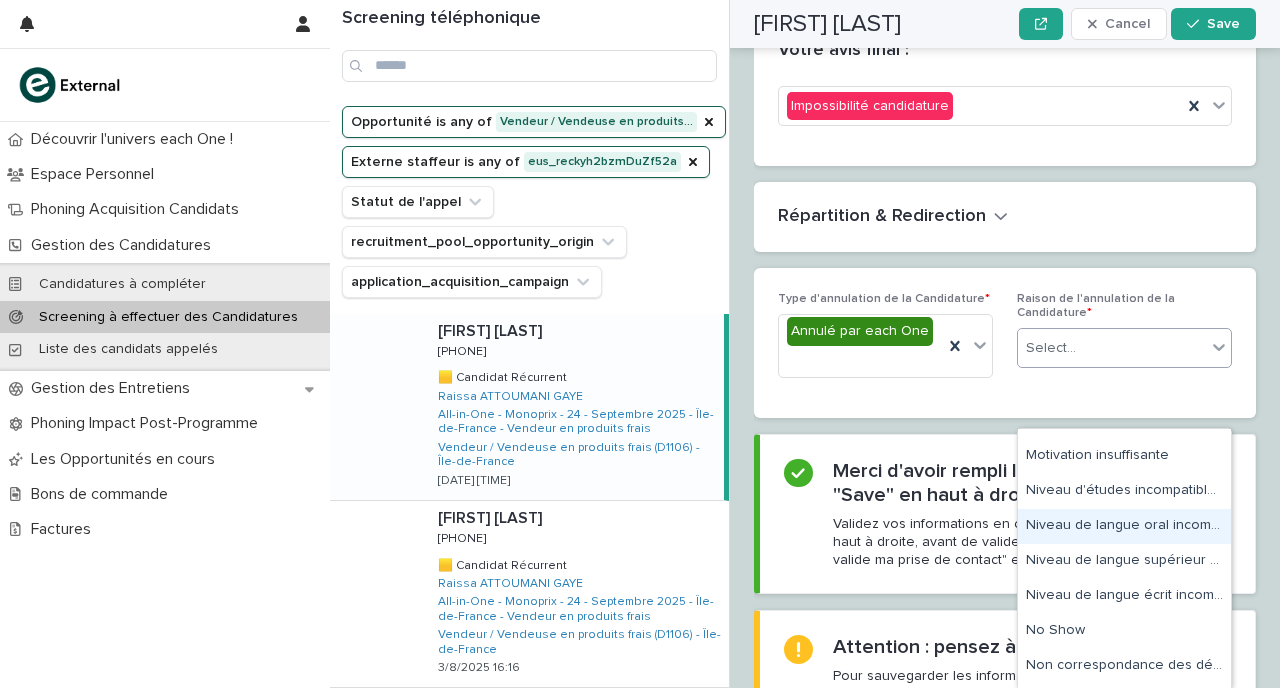 click on "Niveau de langue oral incompatible avec la formation" at bounding box center (1124, 526) 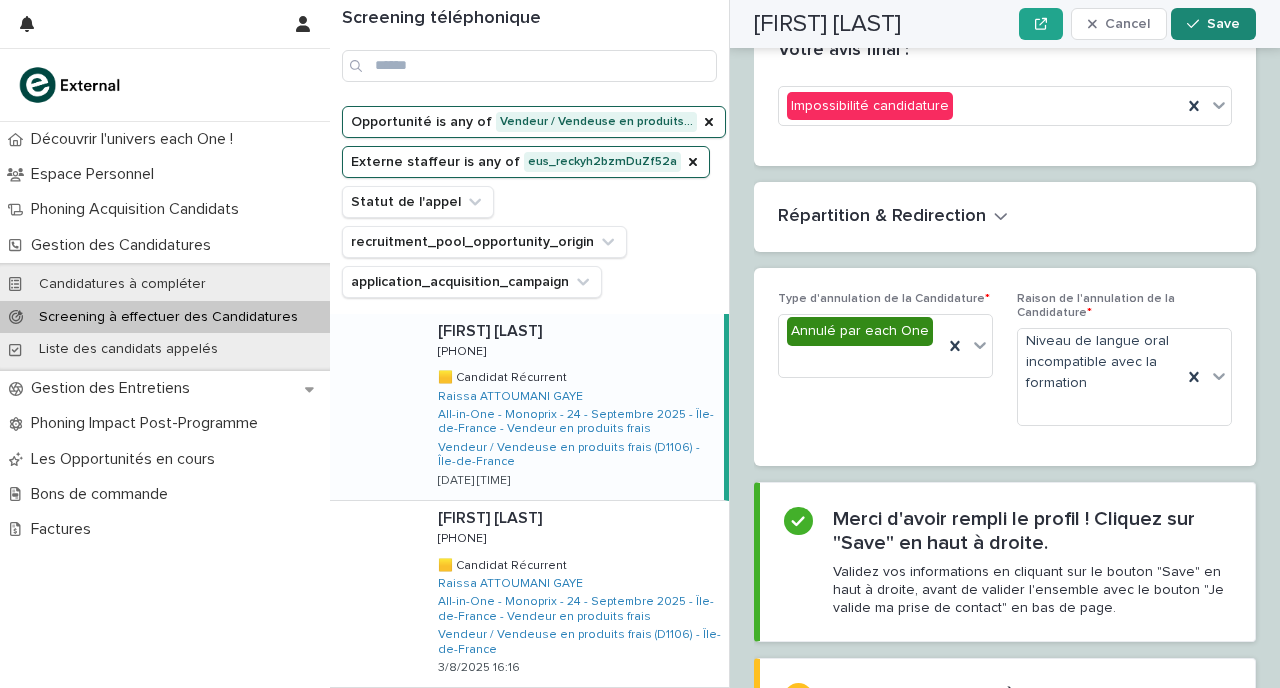 click on "Save" at bounding box center (1213, 24) 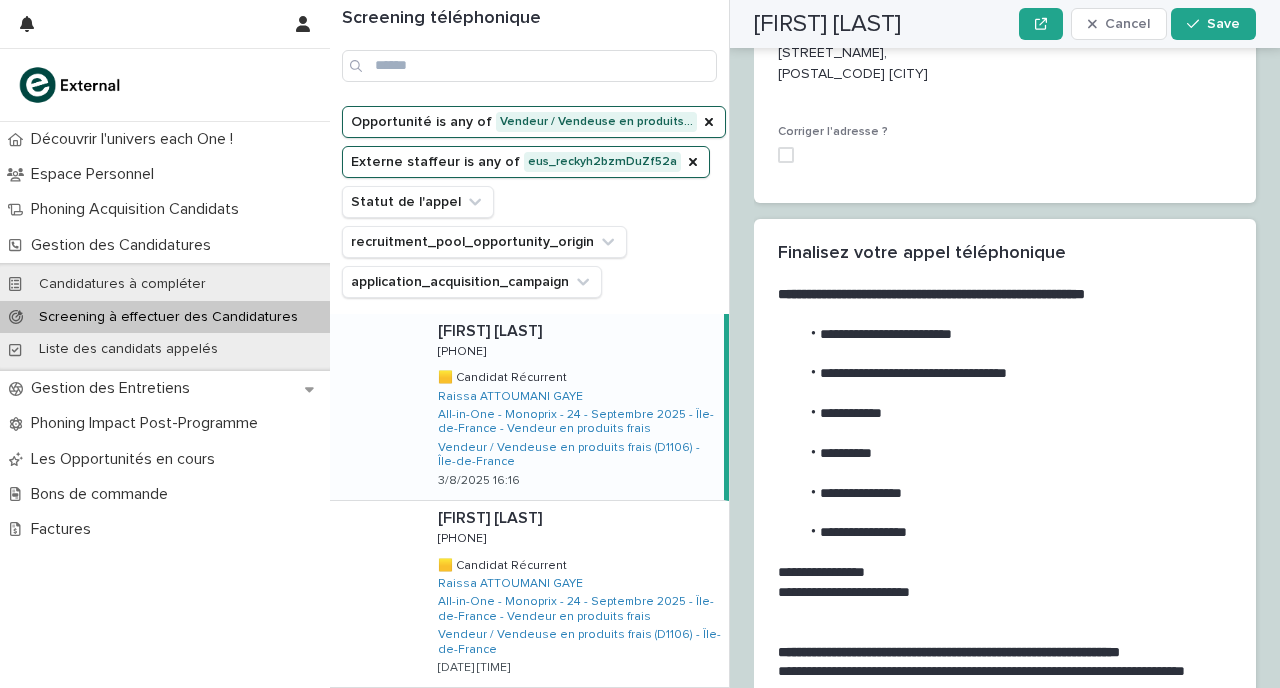 scroll, scrollTop: 2914, scrollLeft: 0, axis: vertical 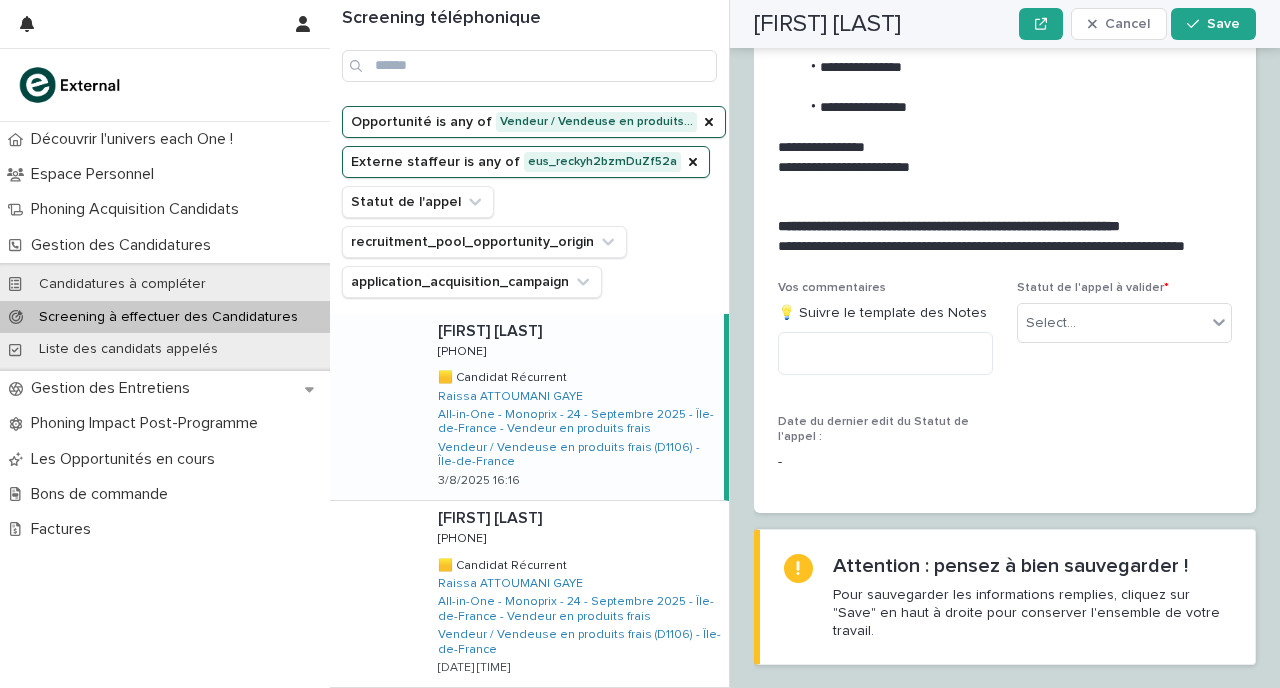 click on "[FIRST] [LAST] [FIRST] [LAST] 	 [PHONE] [PHONE] 	 🟨 Candidat Récurrent 🟨 Candidat Récurrent 	 [FIRST] [LAST] 	 All-in-One - Monoprix - 24 - Septembre 2025 - Île-de-France - Vendeur en produits frais 	 Vendeur / Vendeuse en produits frais (D1106) - Île-de-France 	 [DATE] [TIME]" at bounding box center (573, 407) 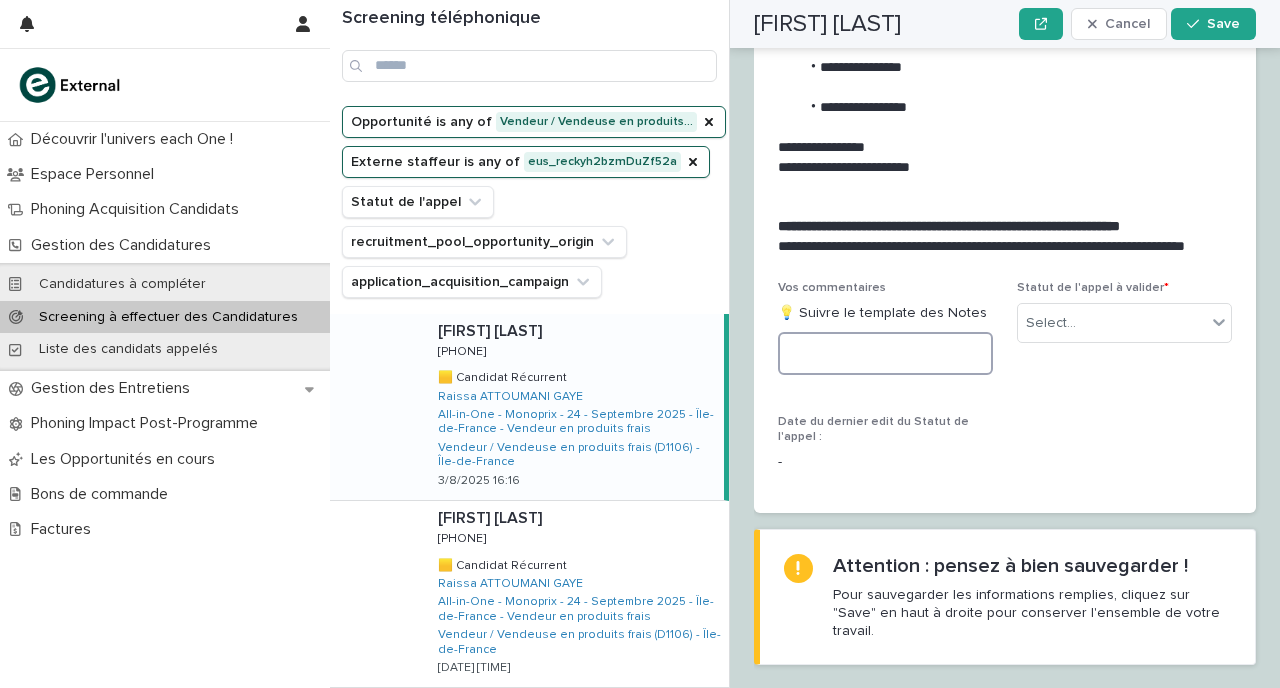 click at bounding box center (885, 353) 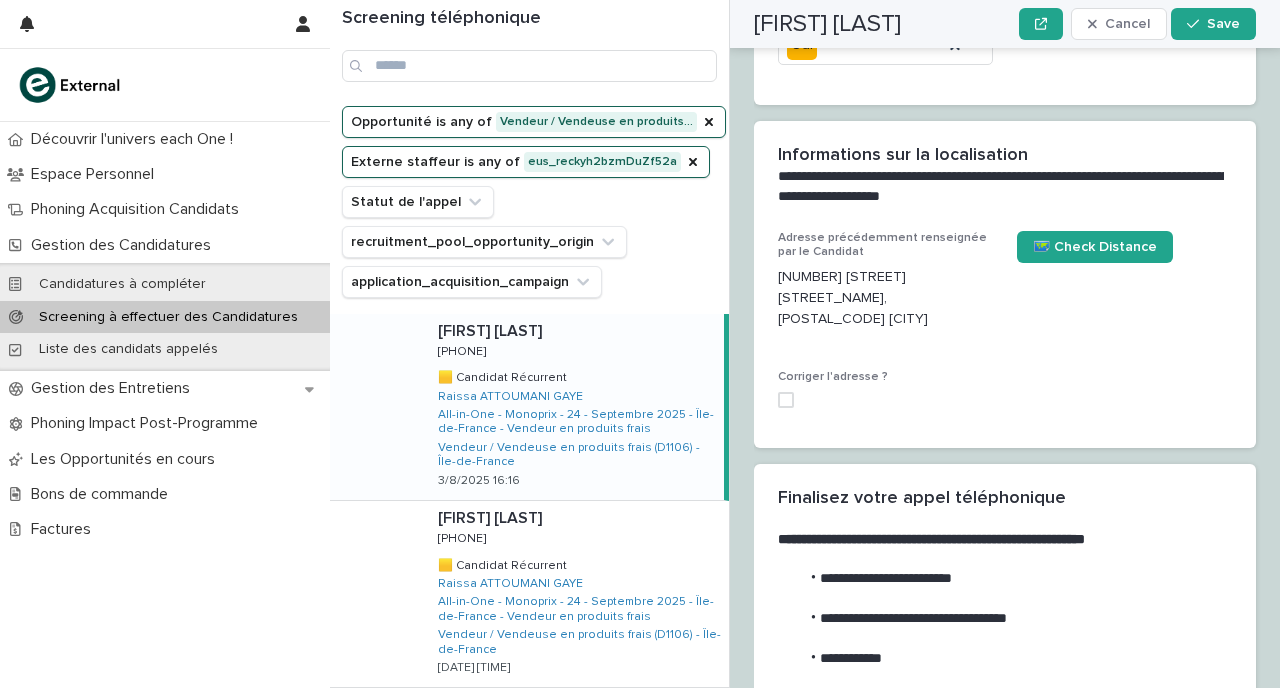 scroll, scrollTop: 2188, scrollLeft: 0, axis: vertical 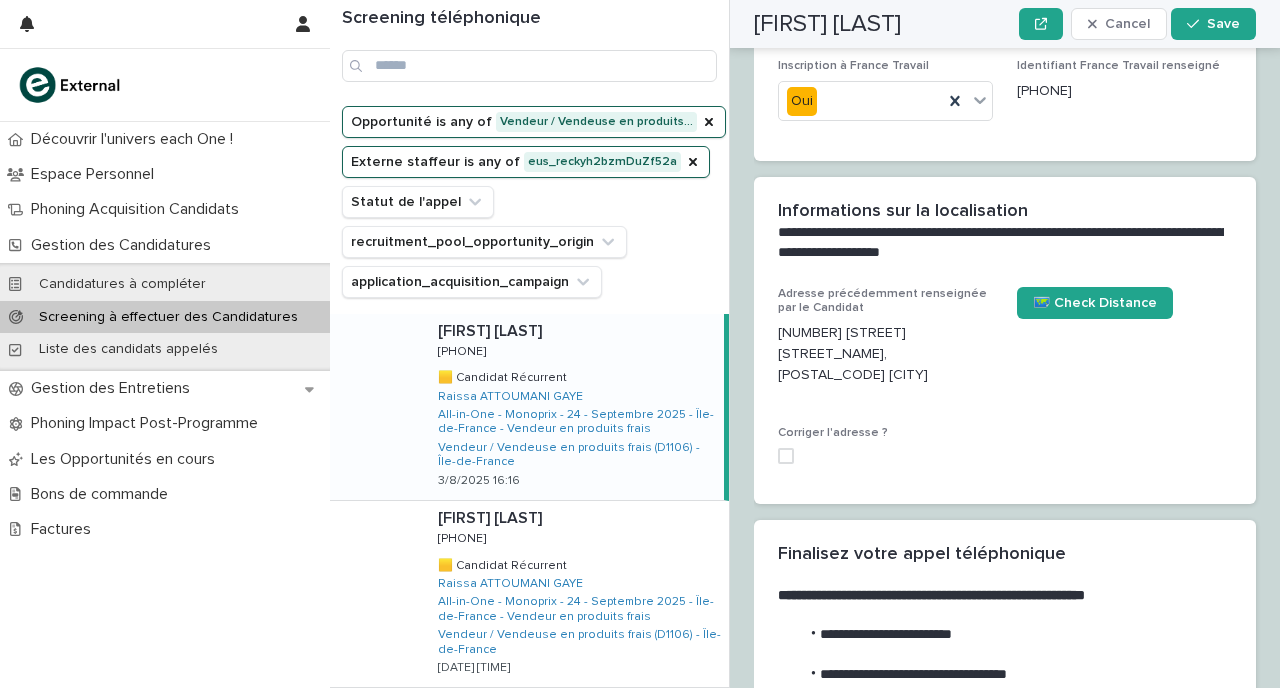 click at bounding box center [786, 456] 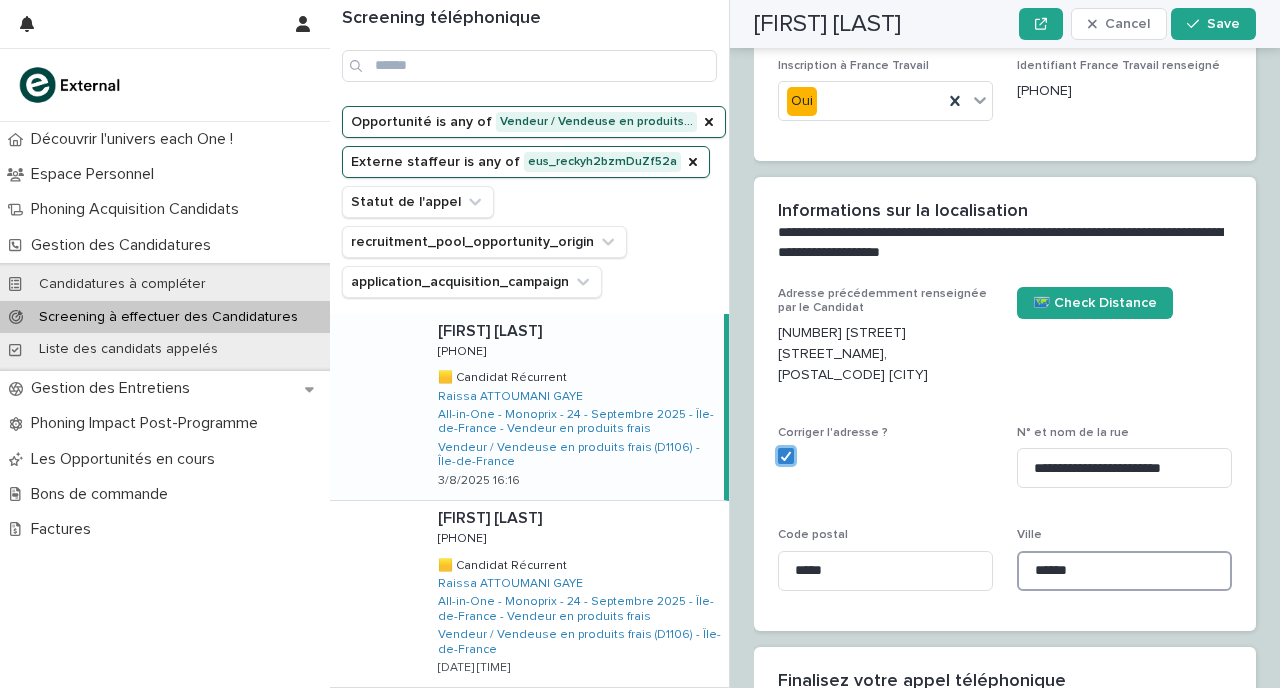 click on "******" at bounding box center (1124, 571) 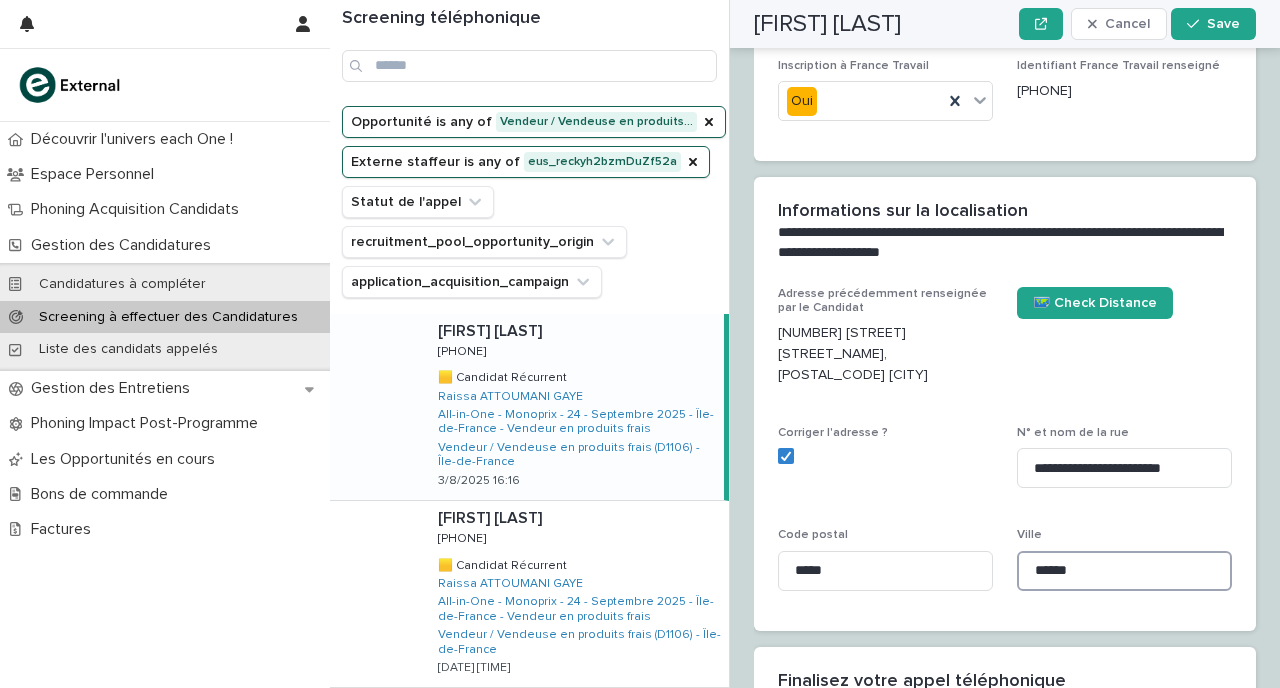 click on "******" at bounding box center [1124, 571] 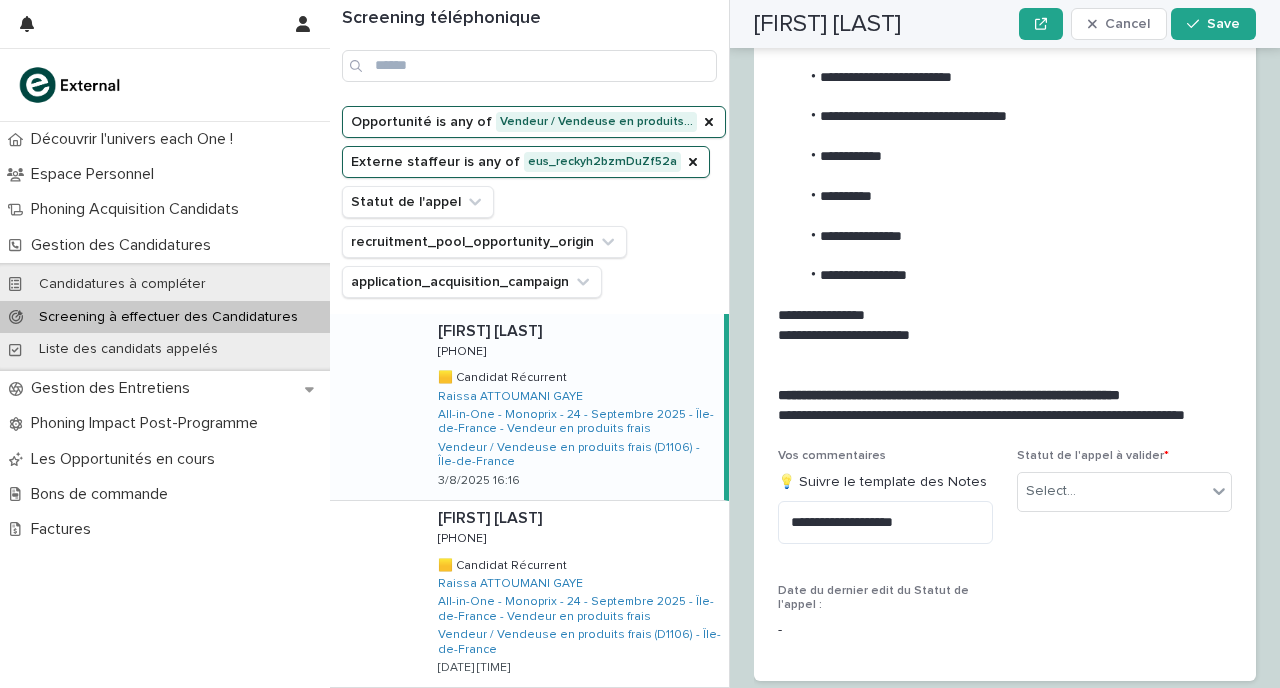 scroll, scrollTop: 2882, scrollLeft: 0, axis: vertical 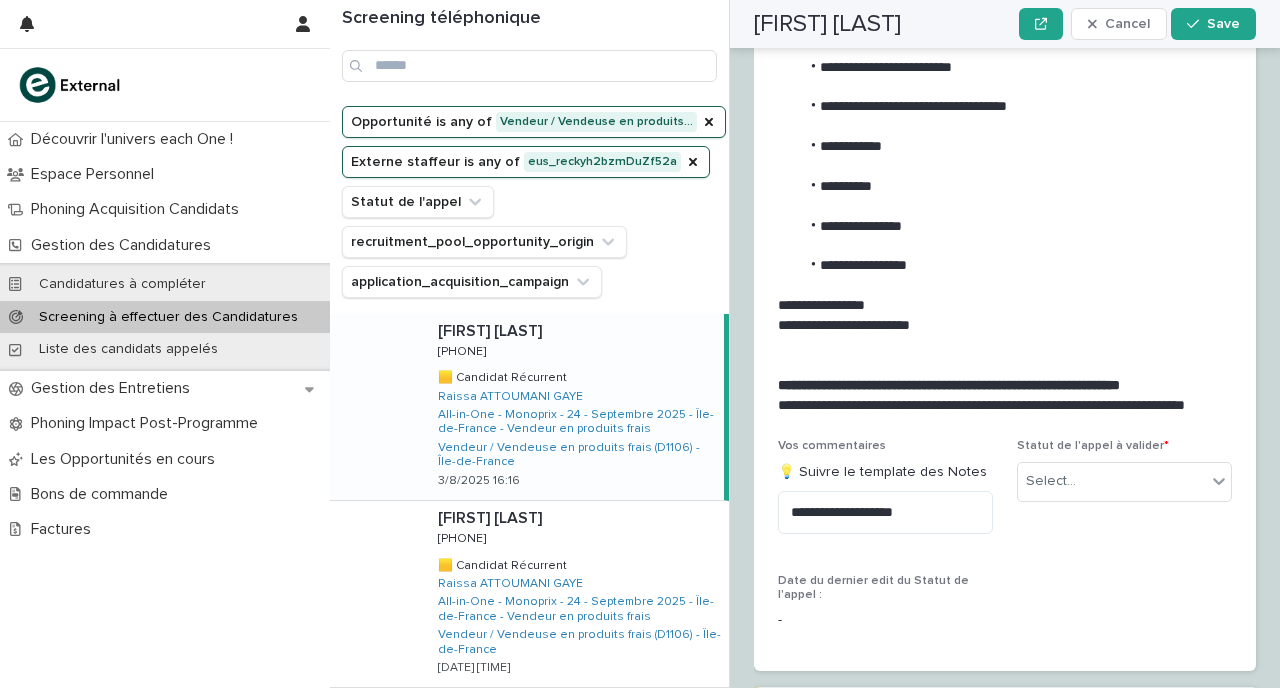 type on "**********" 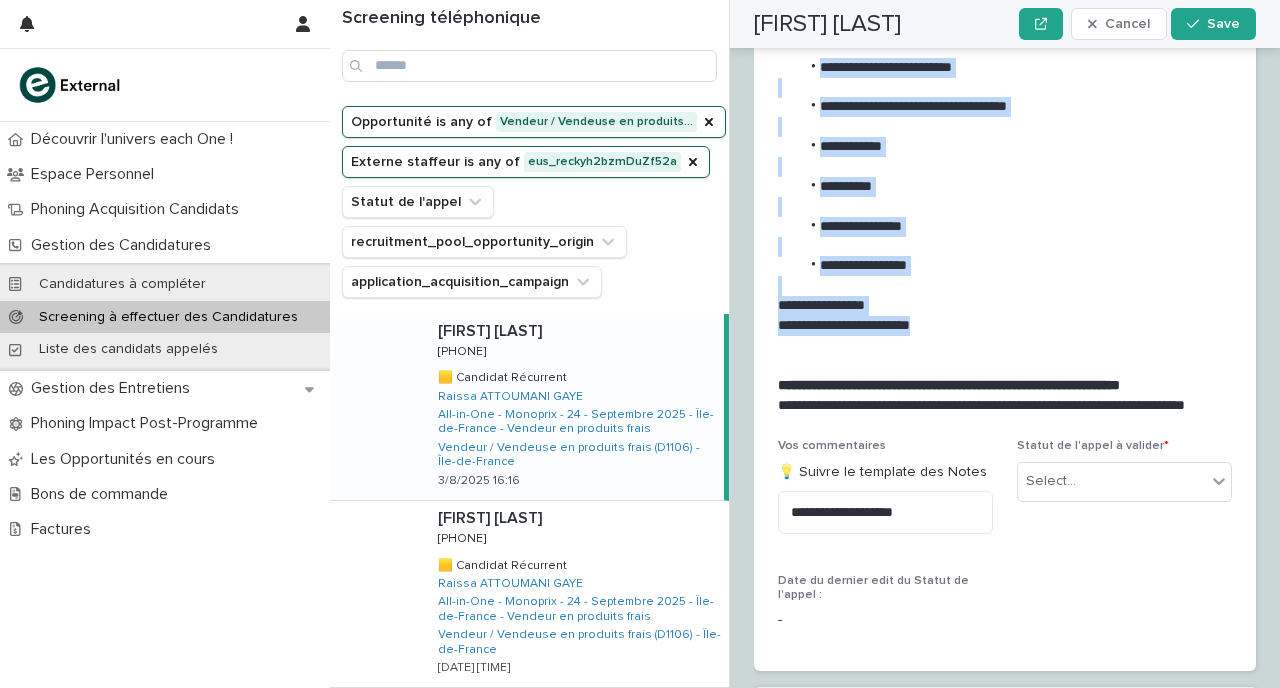 drag, startPoint x: 931, startPoint y: 362, endPoint x: 800, endPoint y: 108, distance: 285.79187 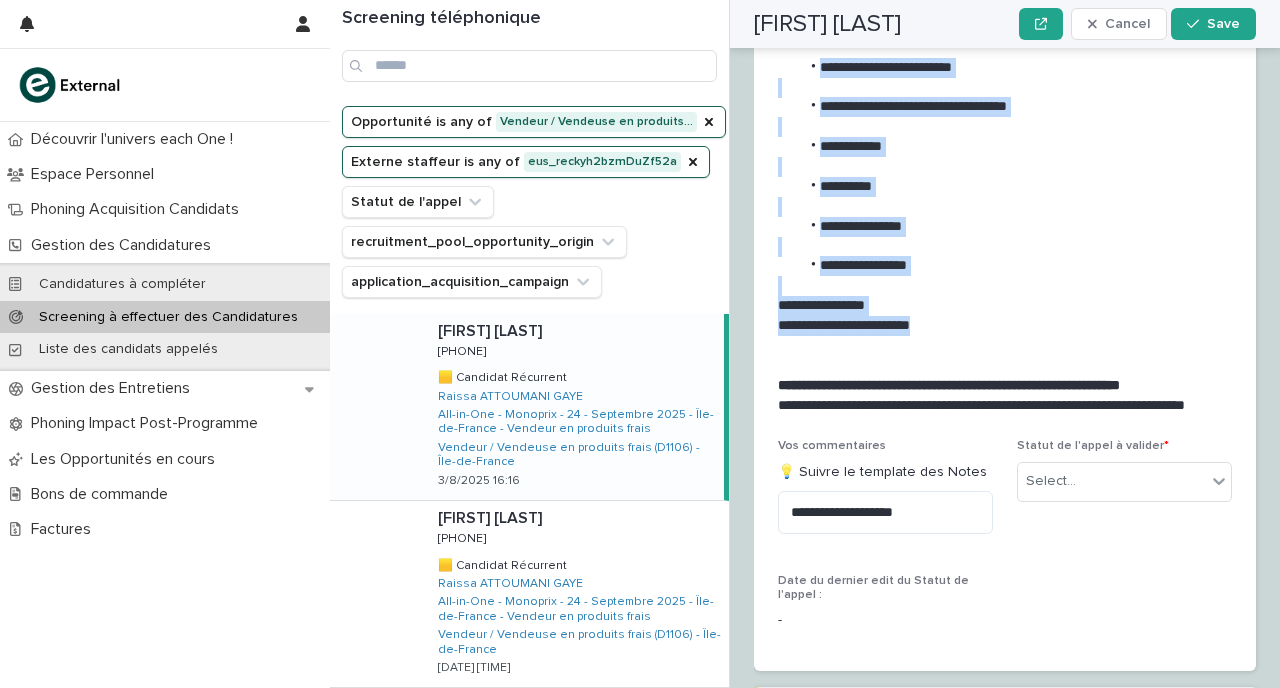 click on "**********" at bounding box center (1001, 206) 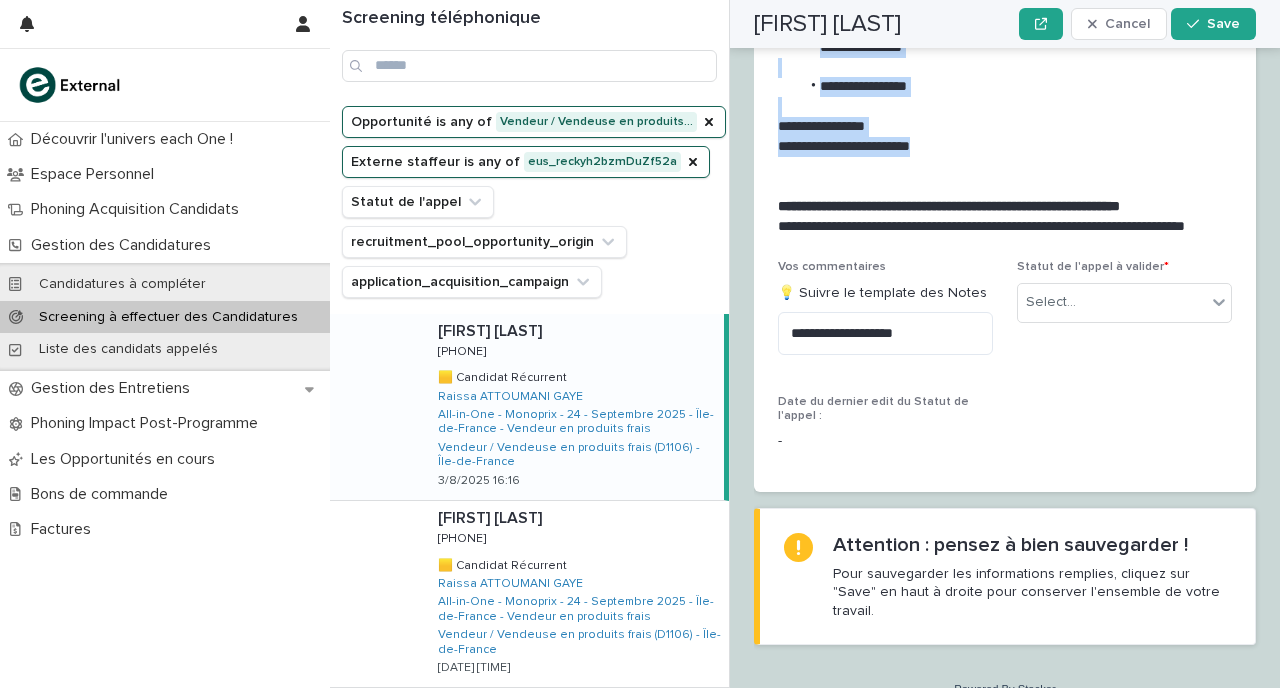 scroll, scrollTop: 3067, scrollLeft: 0, axis: vertical 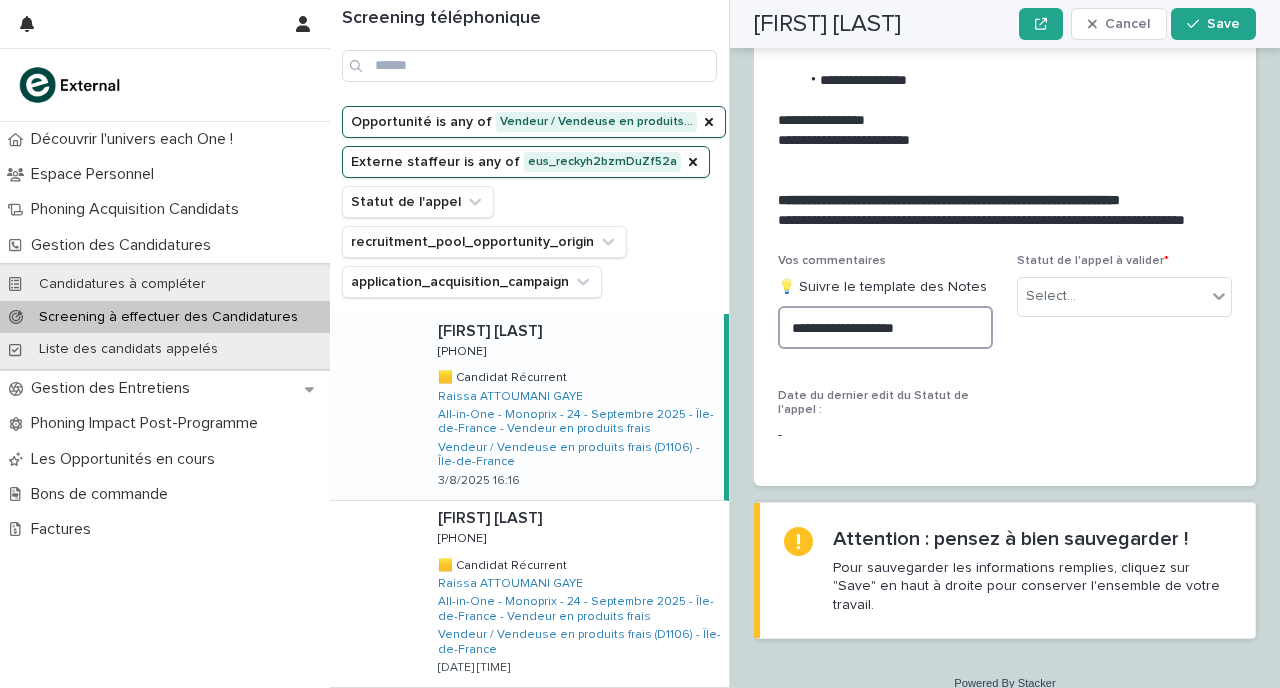 click on "**********" at bounding box center [885, 327] 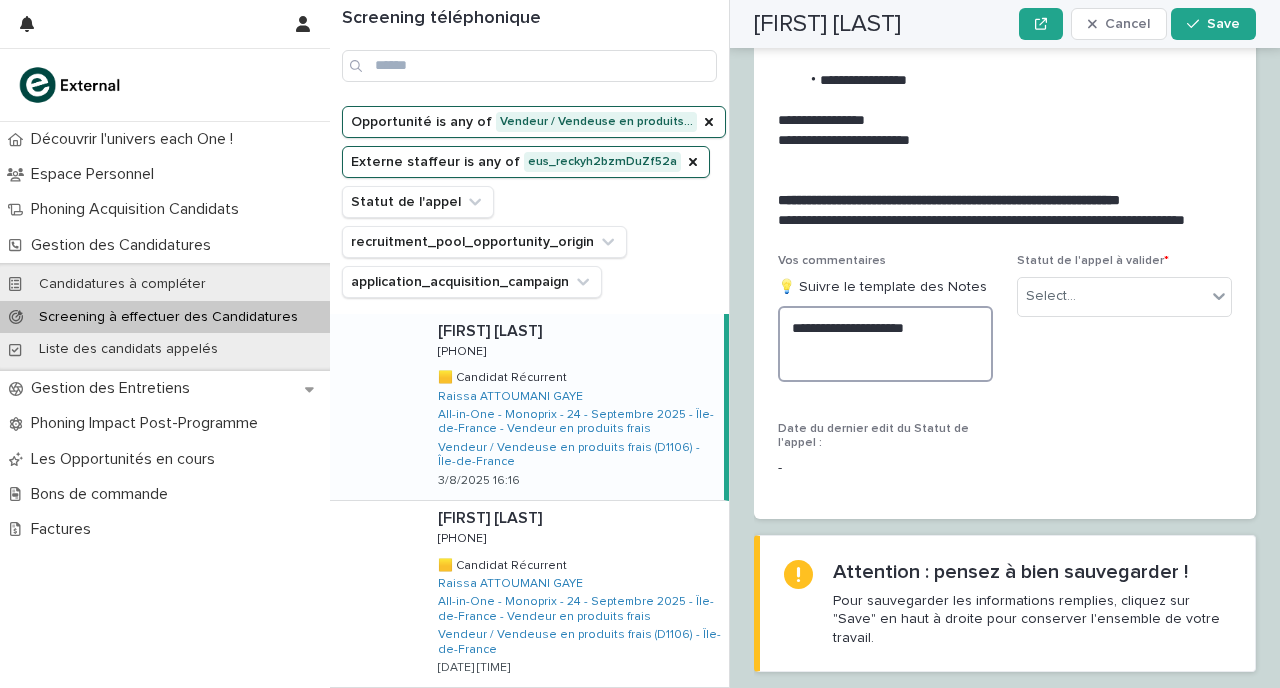 paste on "**********" 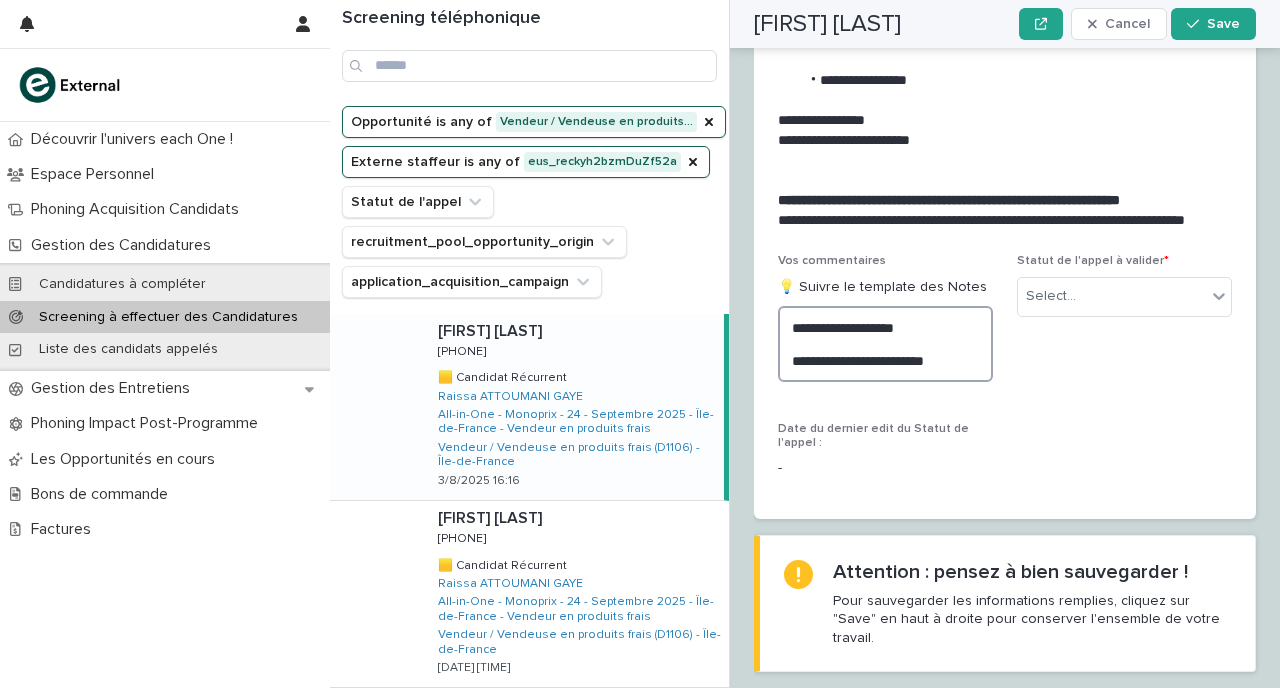 scroll, scrollTop: 3139, scrollLeft: 0, axis: vertical 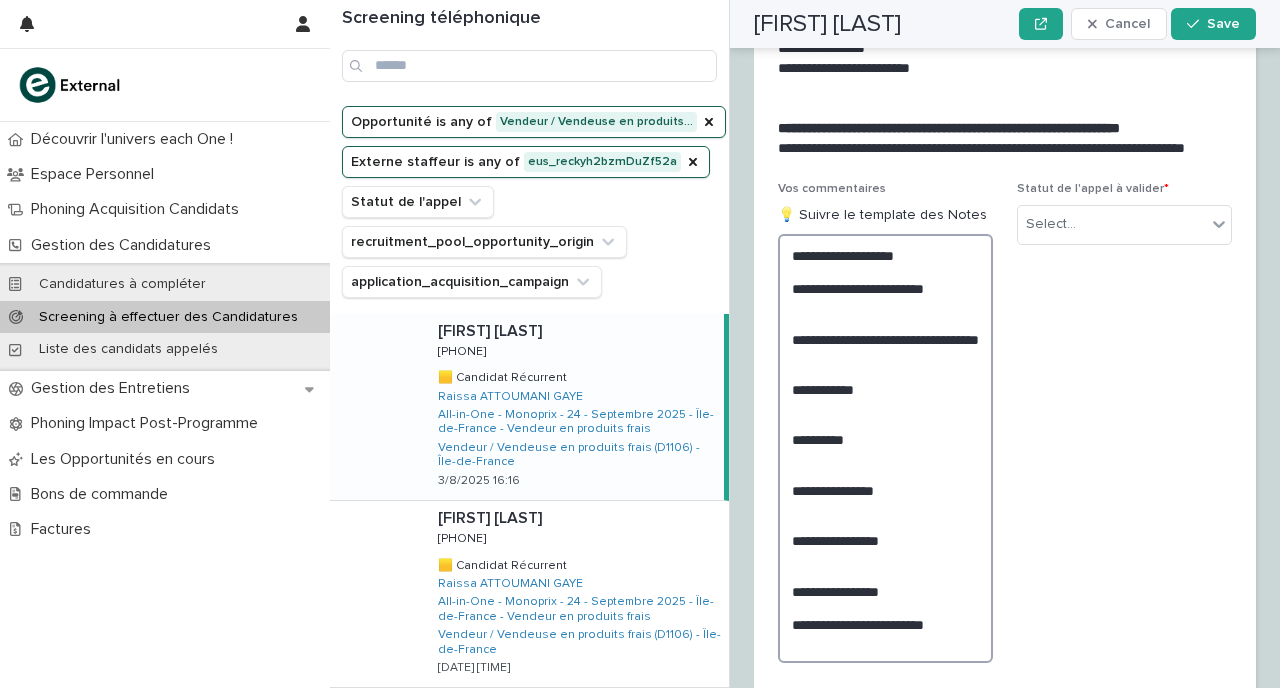 click on "**********" at bounding box center (885, 448) 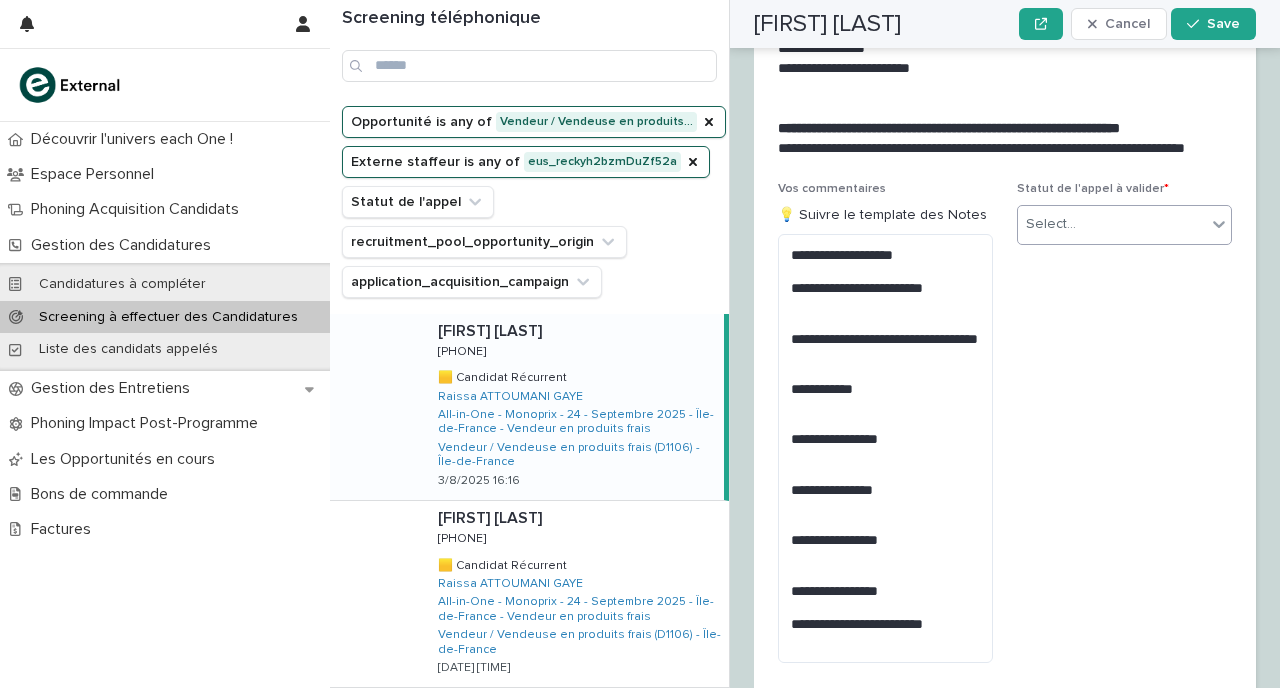 click on "Select..." at bounding box center [1112, 224] 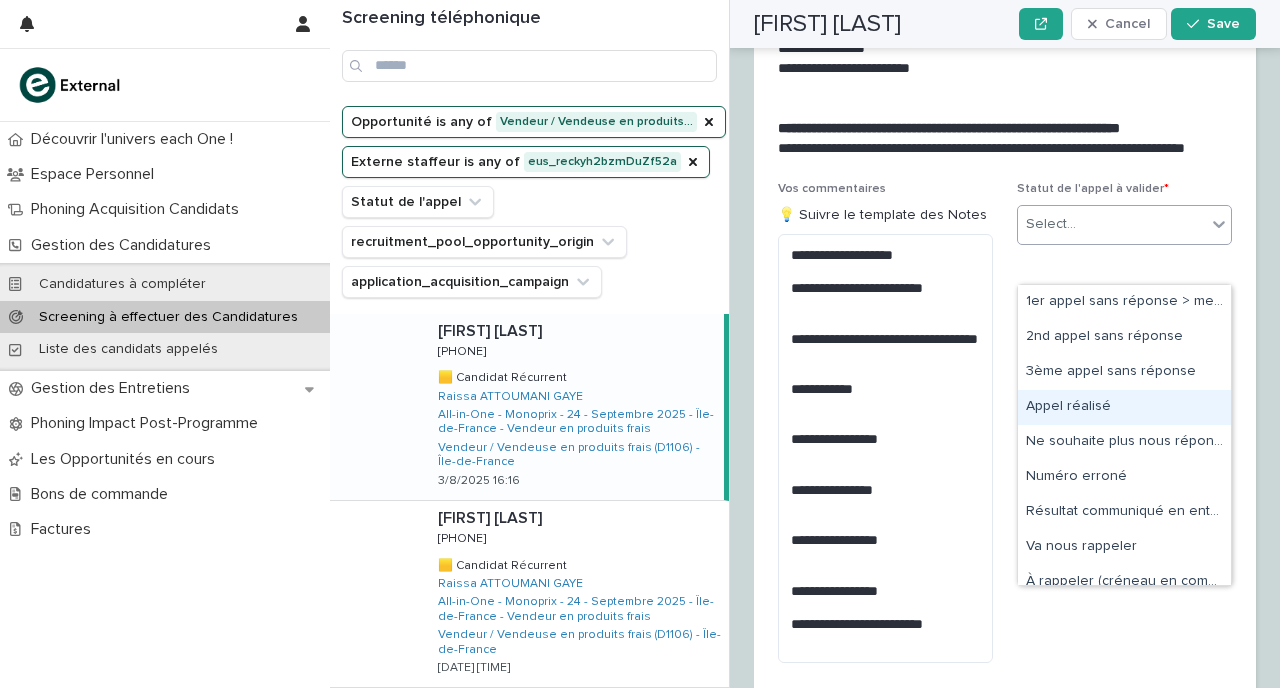 click on "Appel réalisé" at bounding box center (1124, 407) 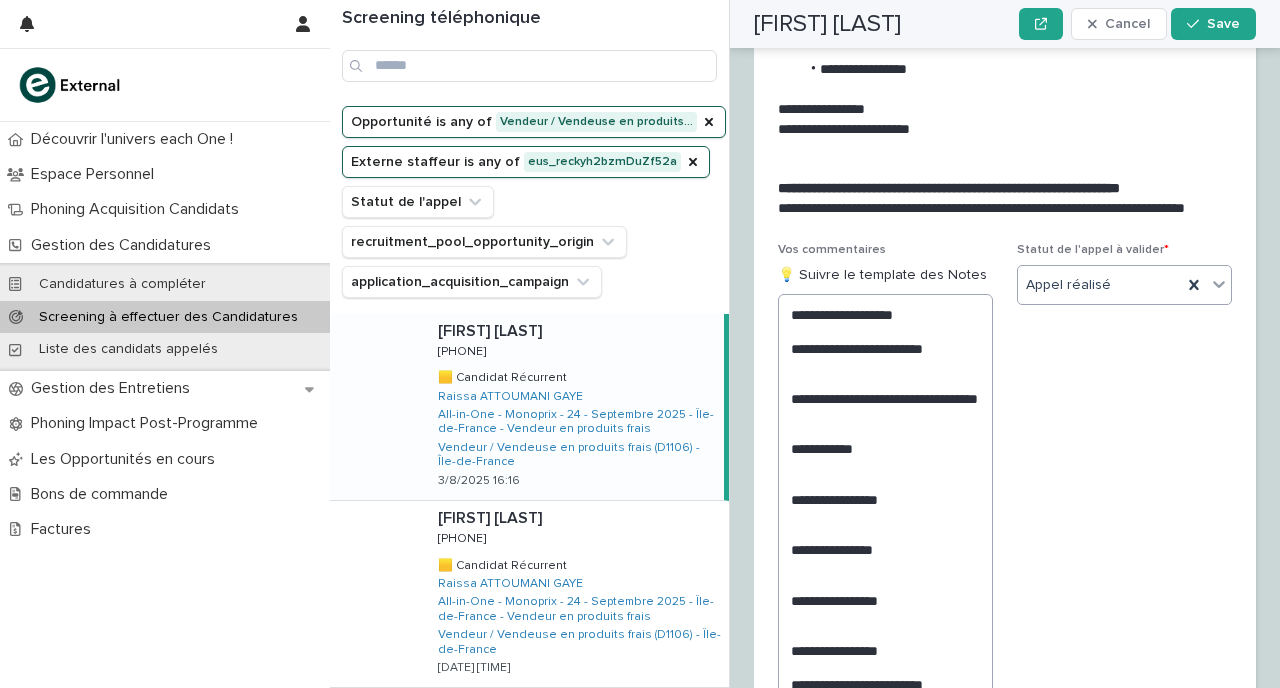 scroll, scrollTop: 3246, scrollLeft: 0, axis: vertical 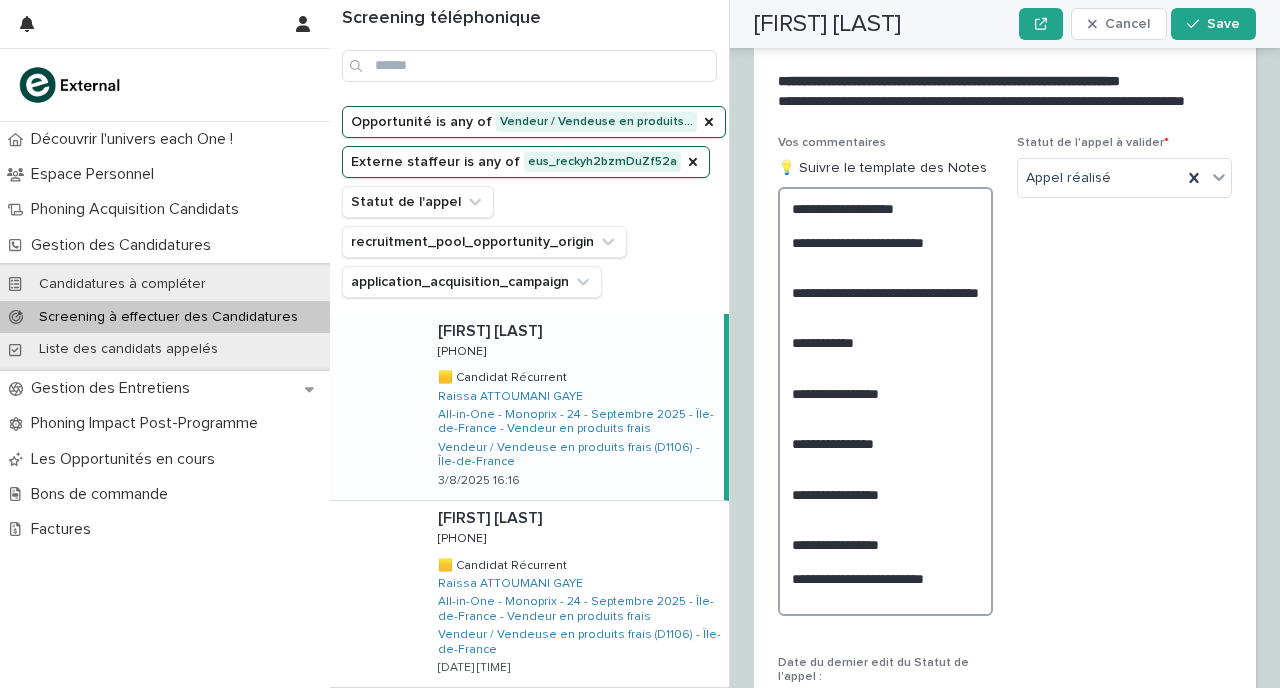 click on "**********" at bounding box center (885, 401) 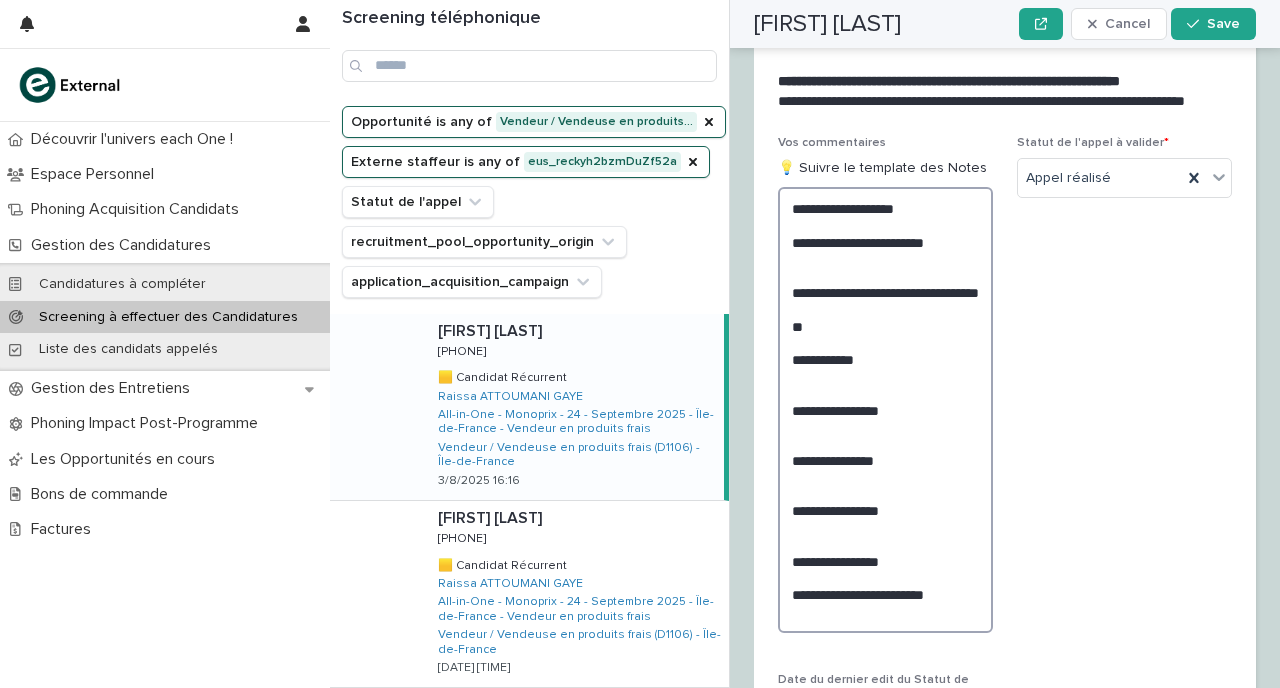 click on "**********" at bounding box center (885, 410) 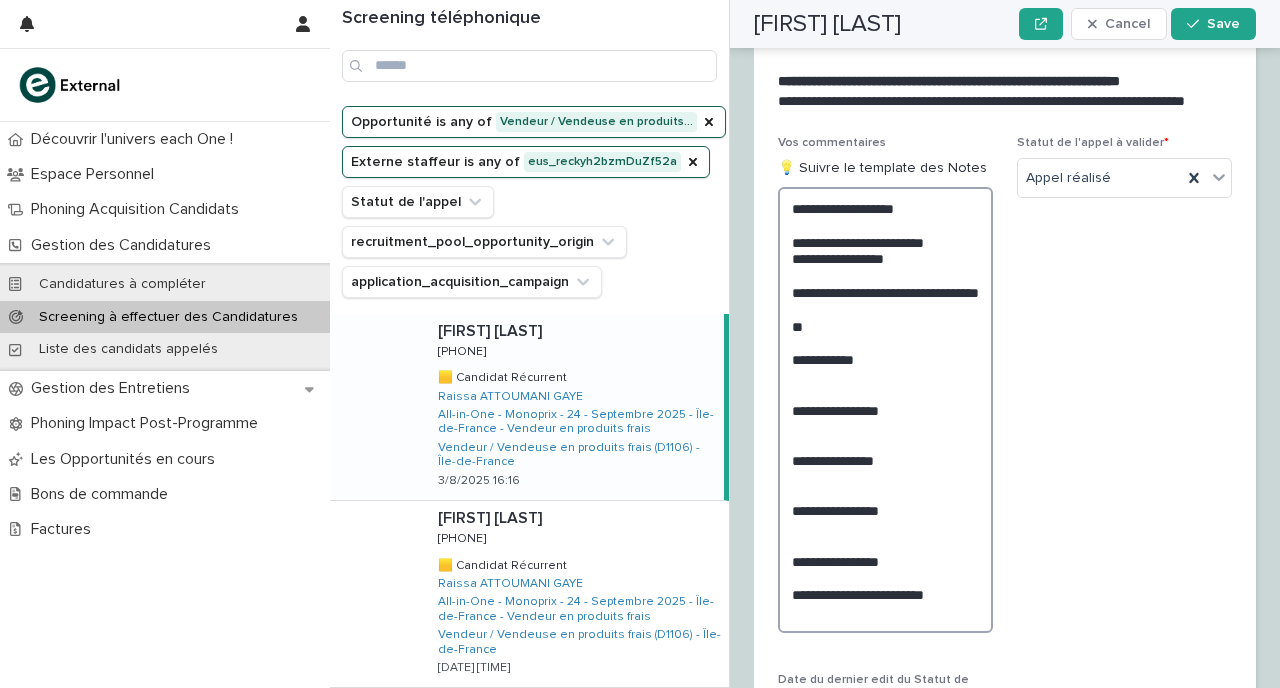 click on "**********" at bounding box center (885, 410) 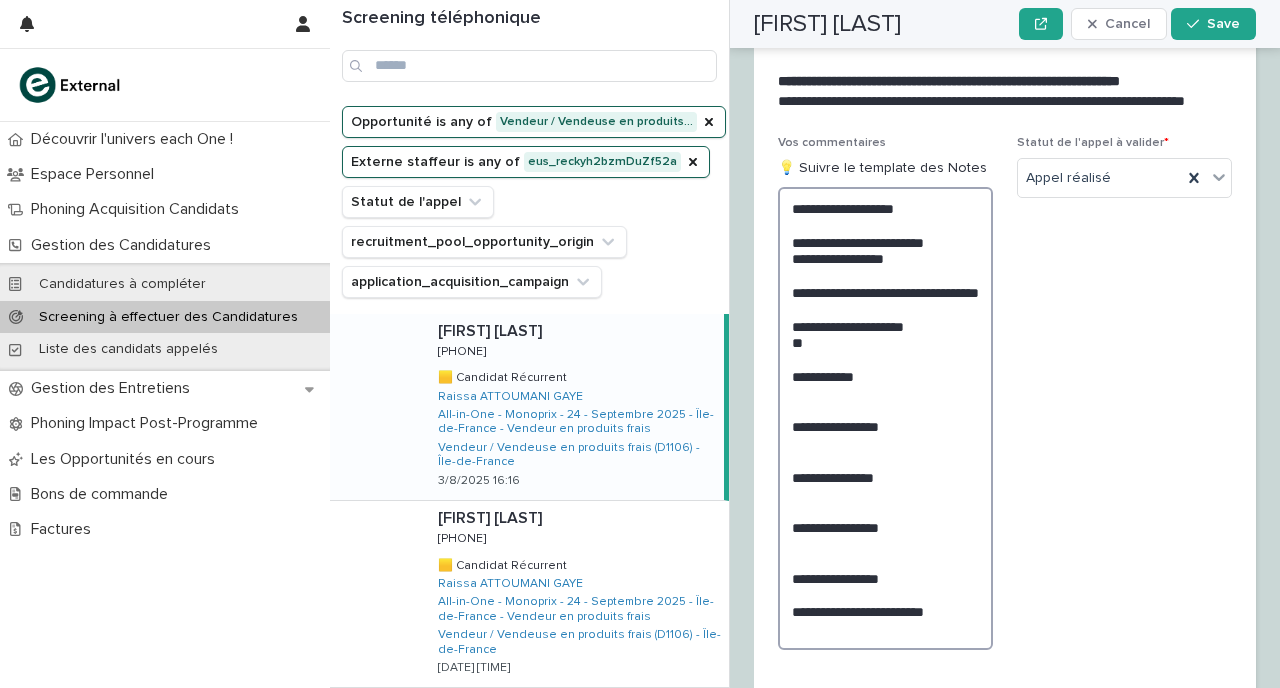 click on "**********" at bounding box center (885, 418) 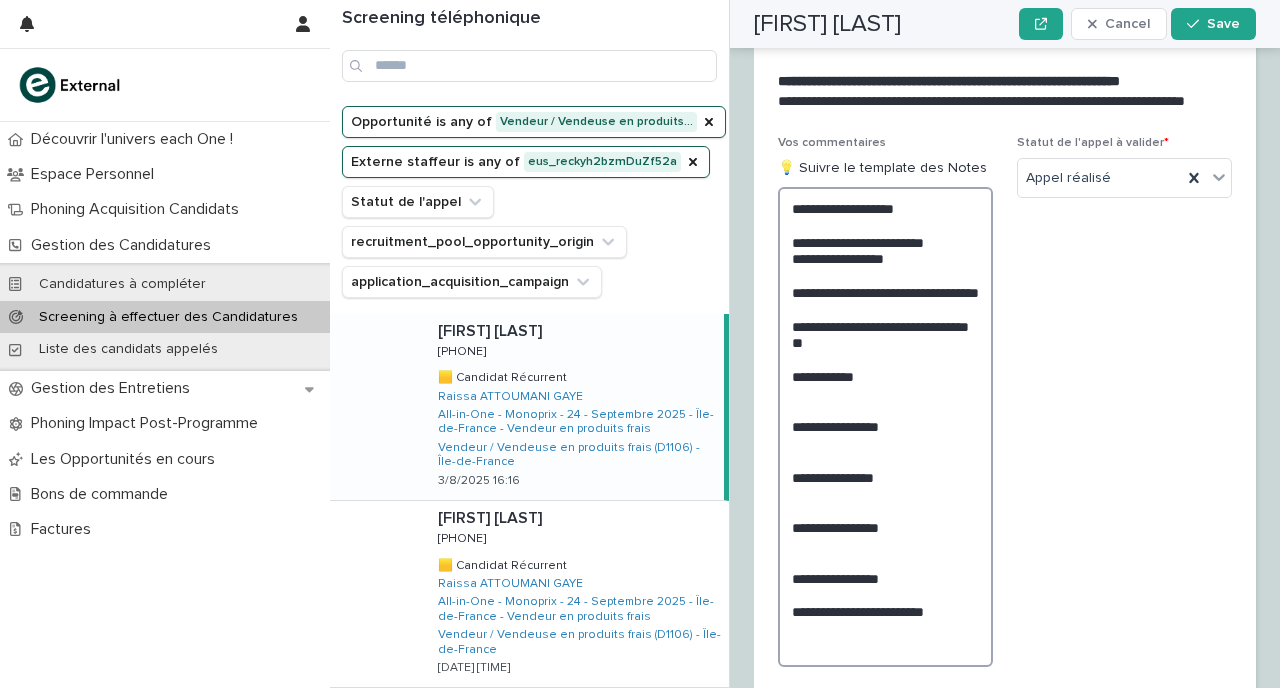 click on "**********" at bounding box center (885, 427) 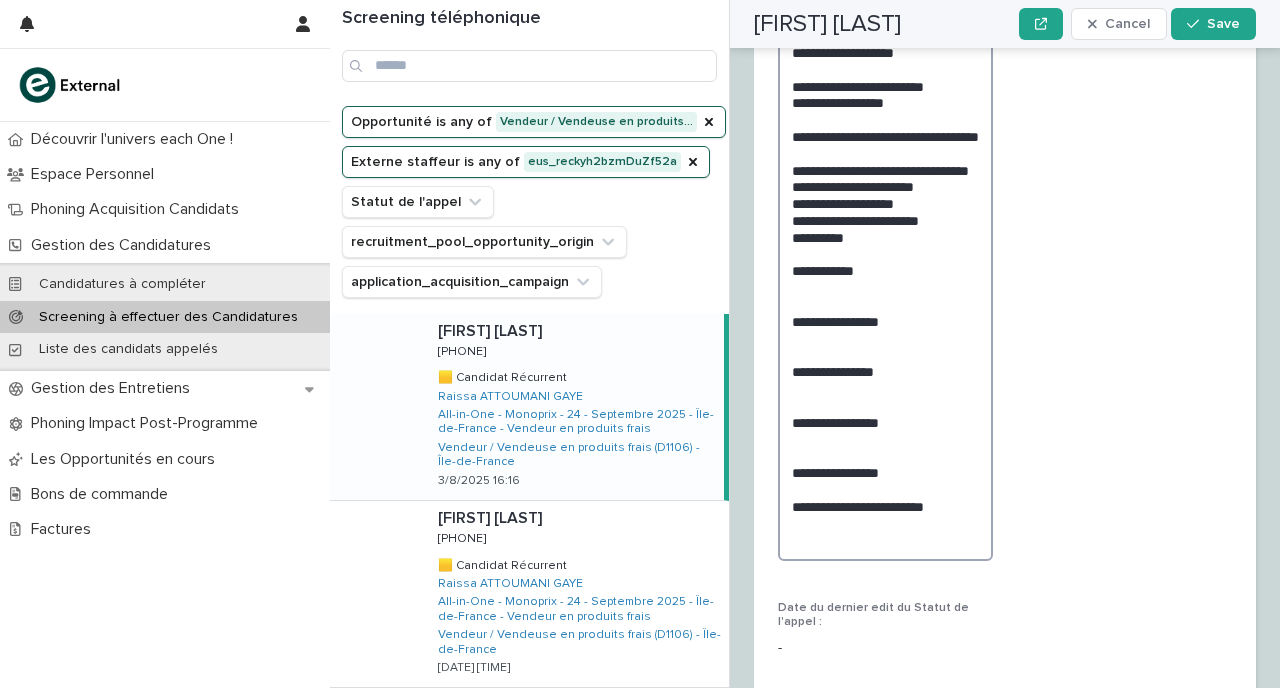 scroll, scrollTop: 3412, scrollLeft: 0, axis: vertical 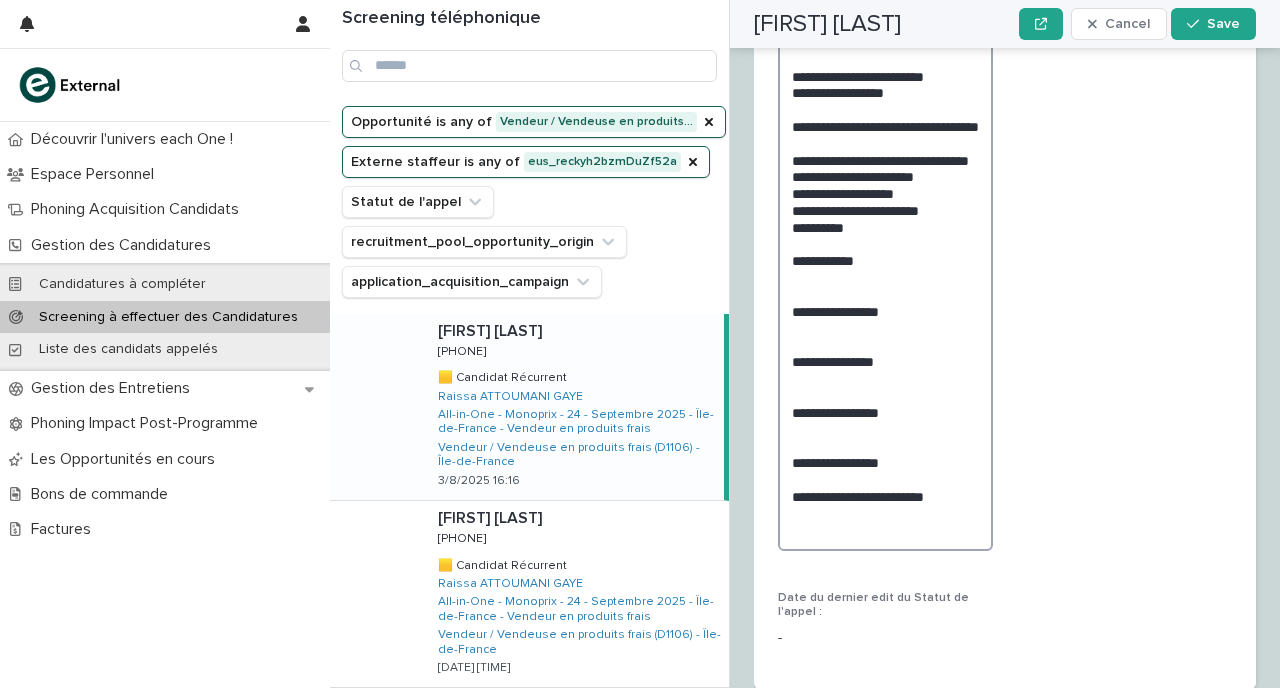 click on "**********" at bounding box center (885, 286) 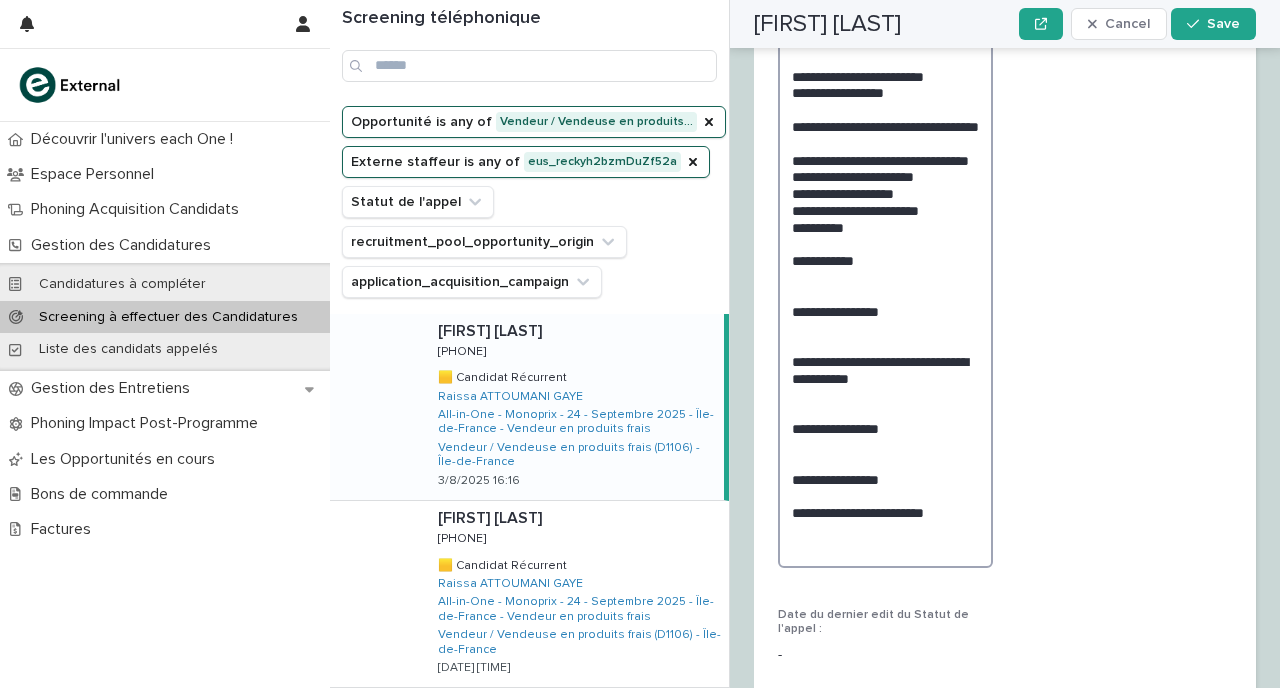 click on "**********" at bounding box center (885, 294) 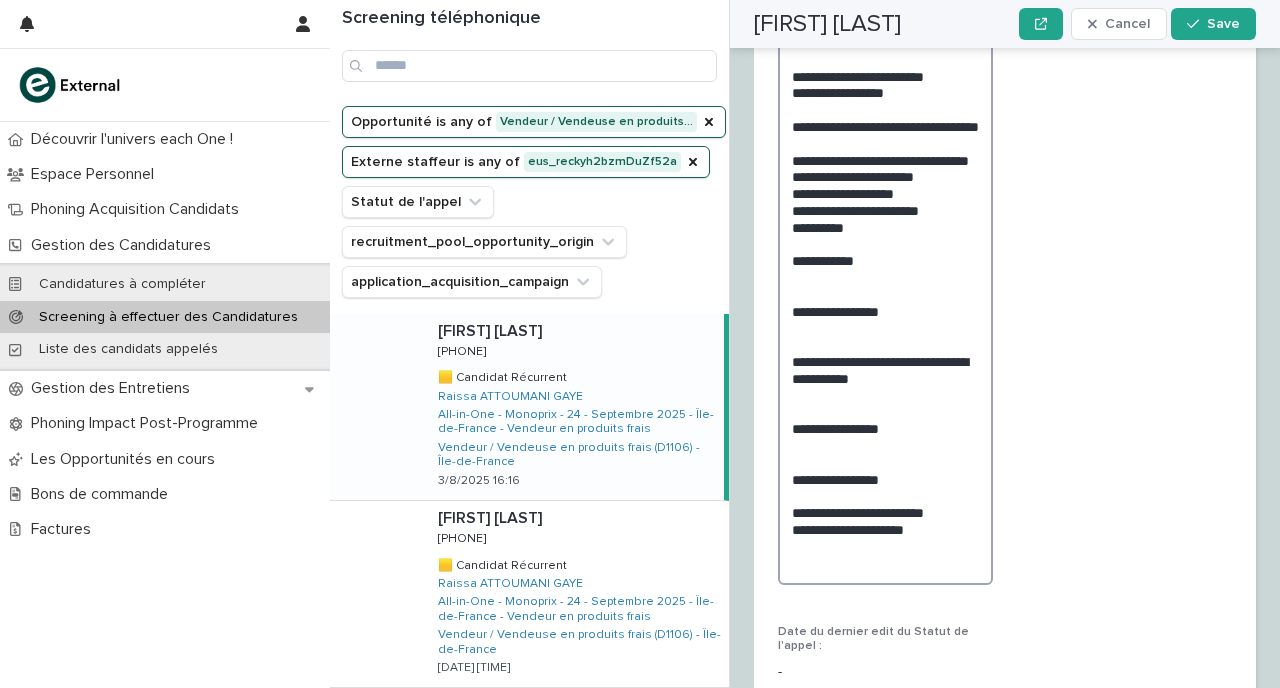 click on "**********" at bounding box center (885, 303) 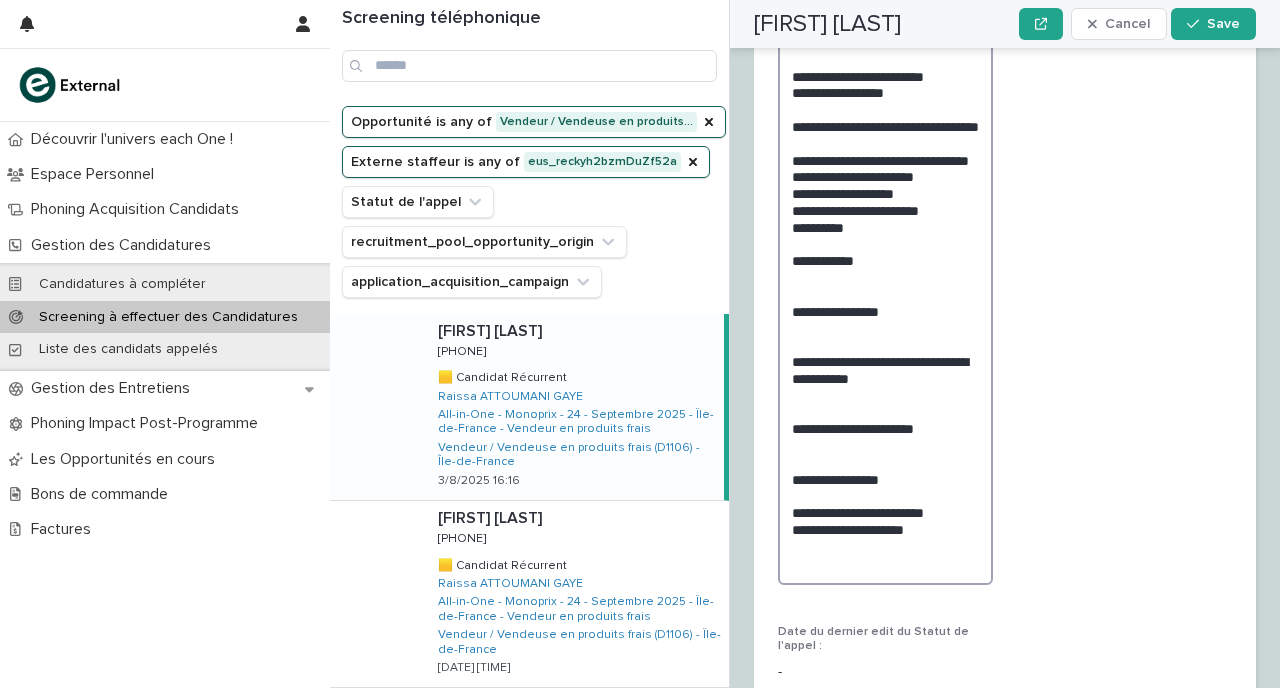 click on "**********" at bounding box center (885, 303) 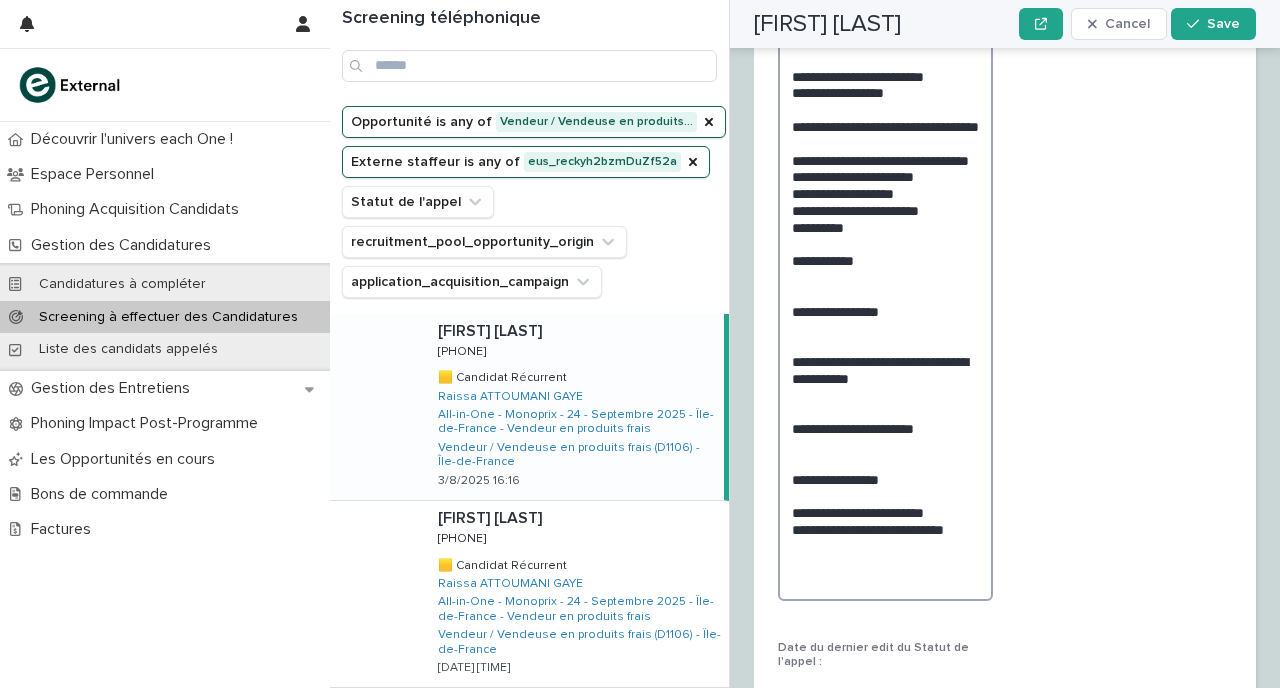click on "**********" at bounding box center (885, 311) 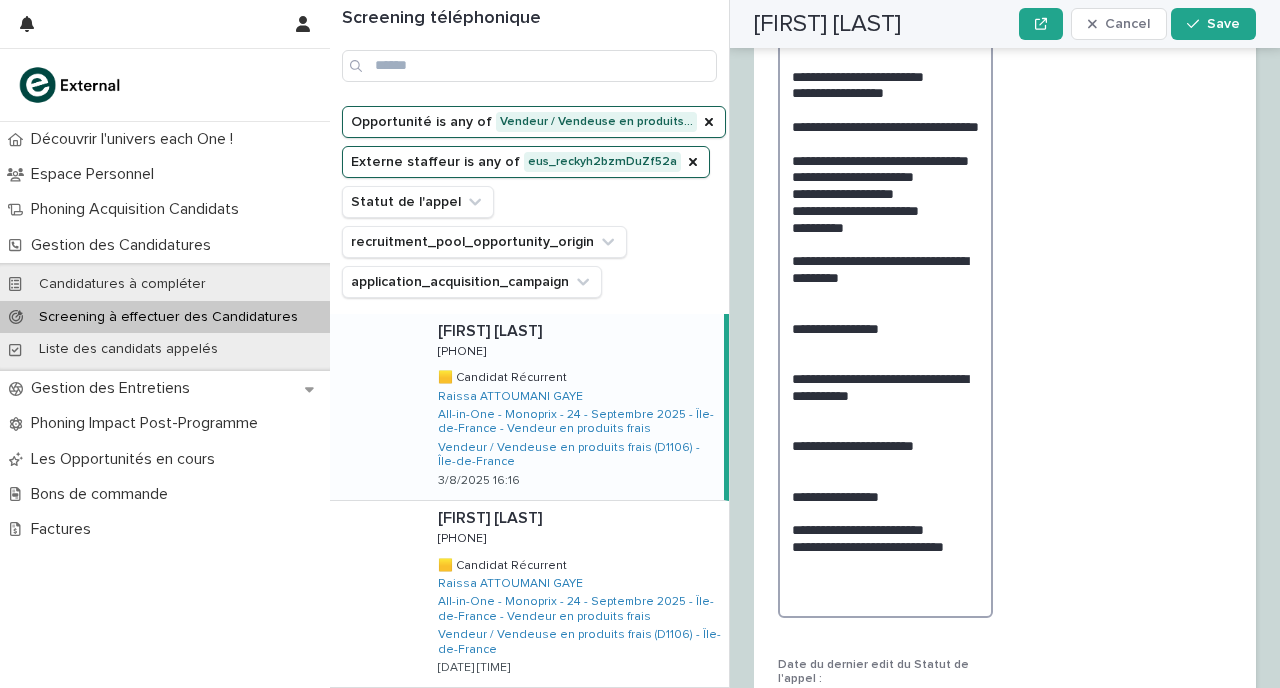 click on "**********" at bounding box center [885, 319] 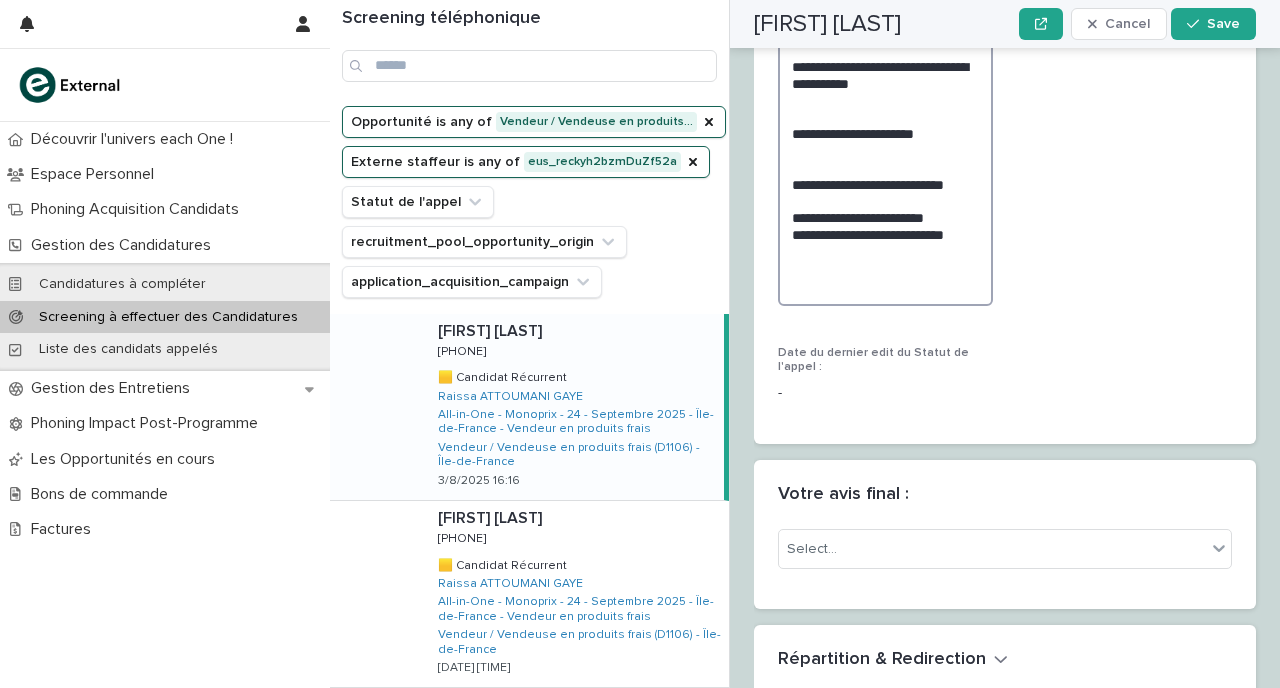 scroll, scrollTop: 3746, scrollLeft: 0, axis: vertical 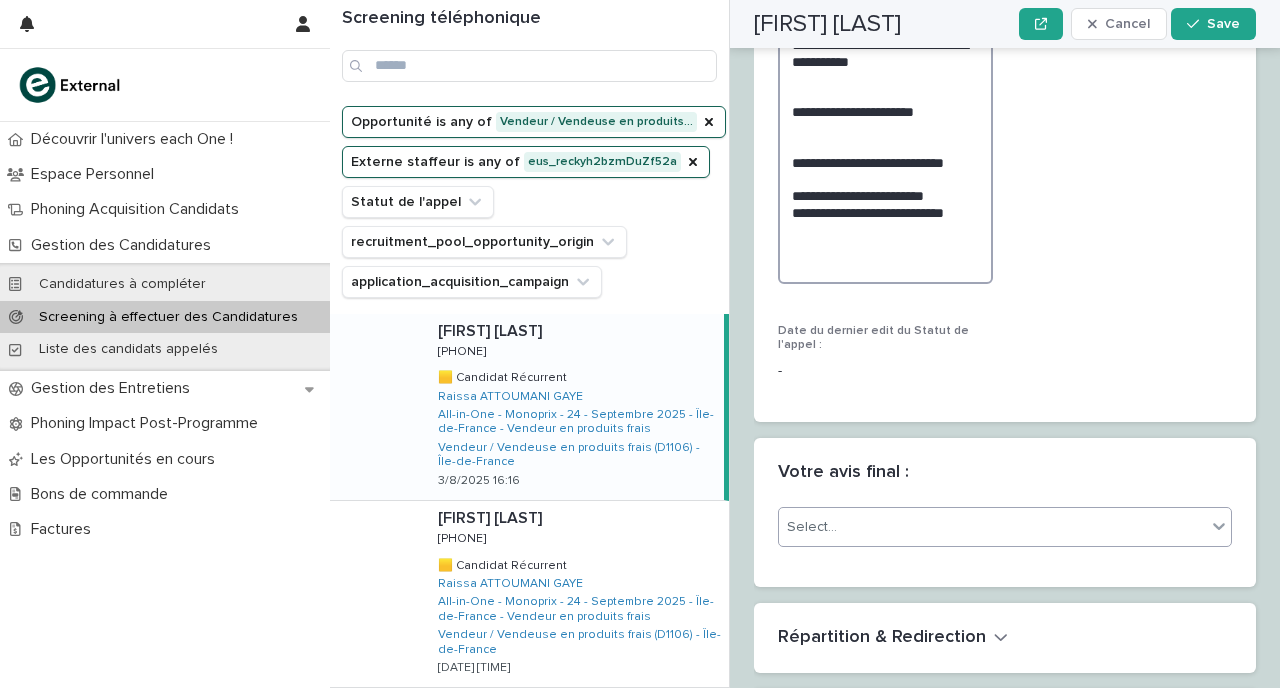 type on "**********" 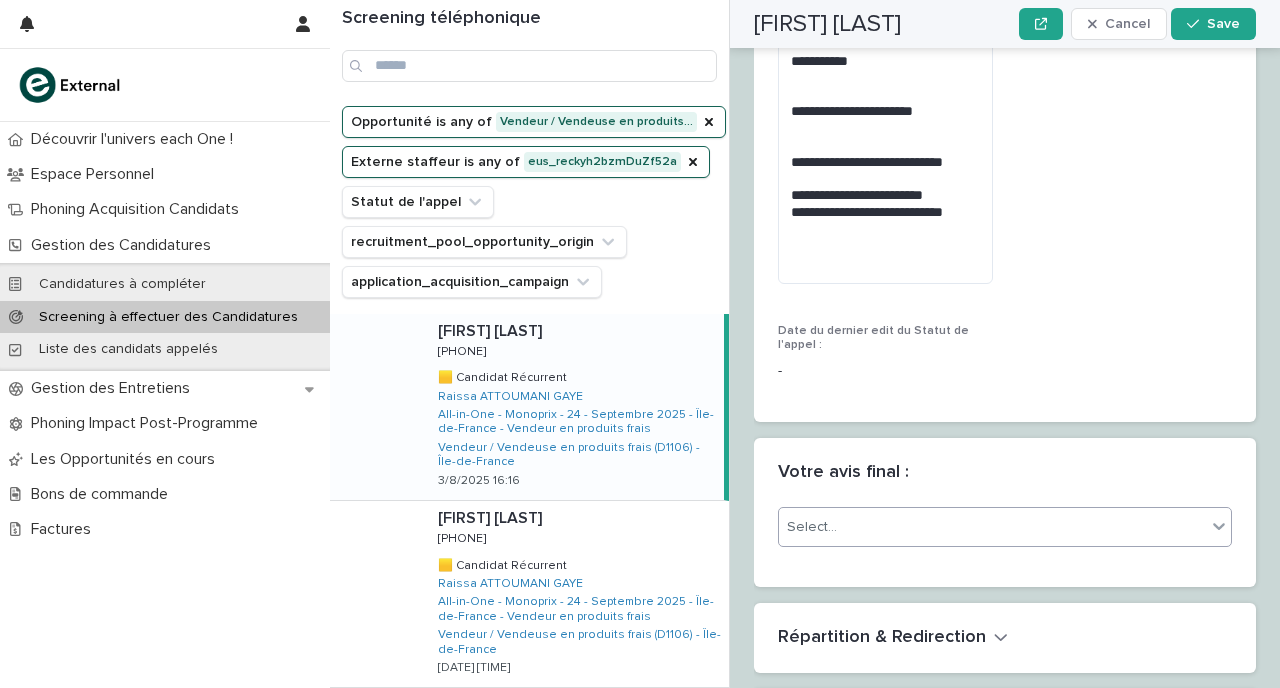 click on "Select..." at bounding box center (992, 527) 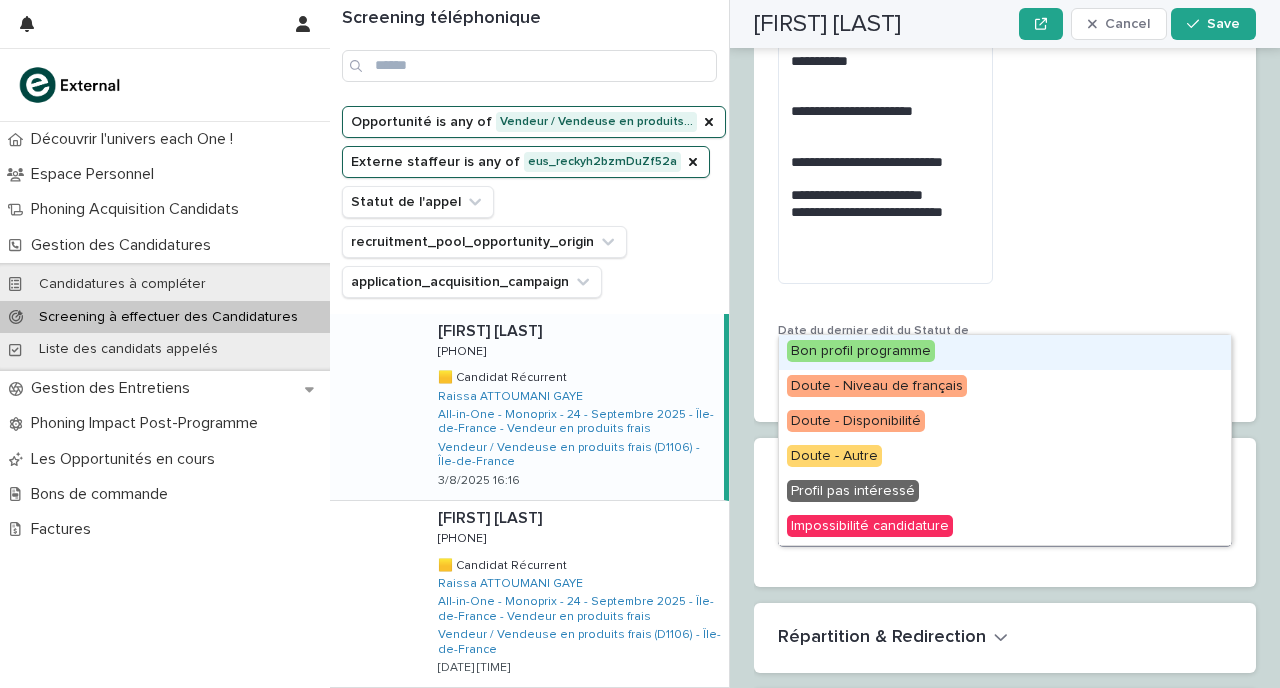 click on "Bon profil programme" at bounding box center [861, 351] 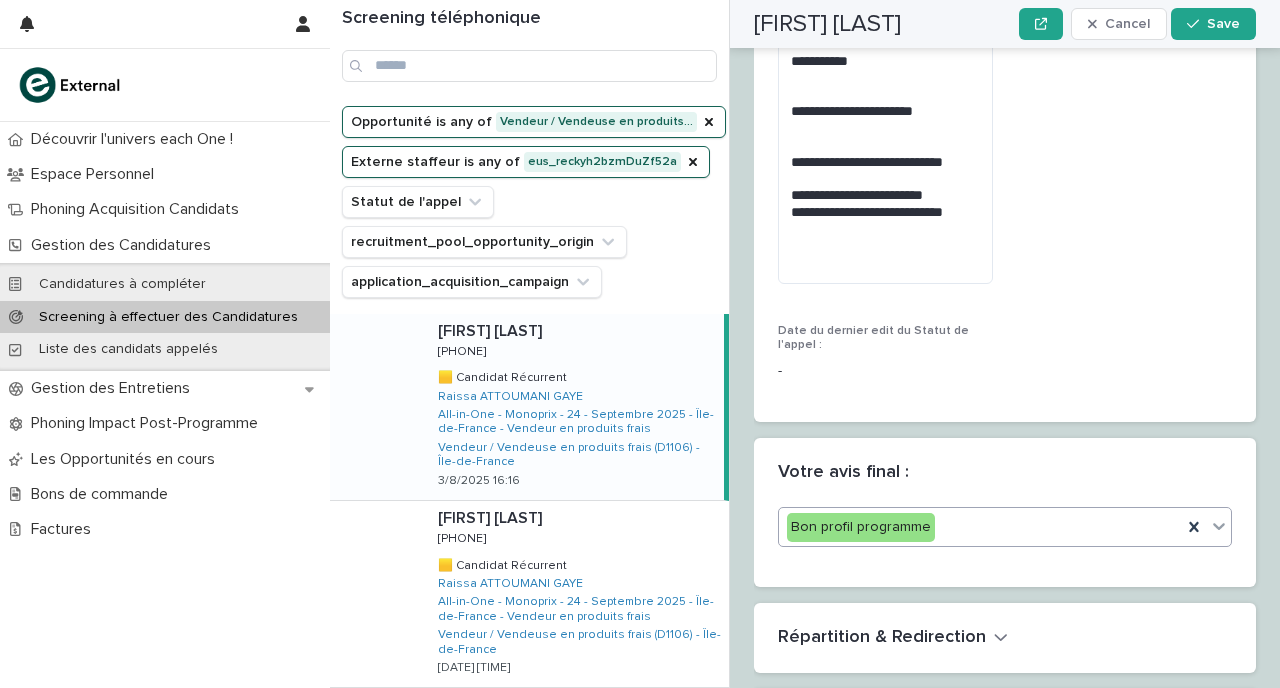 scroll, scrollTop: 3677, scrollLeft: 0, axis: vertical 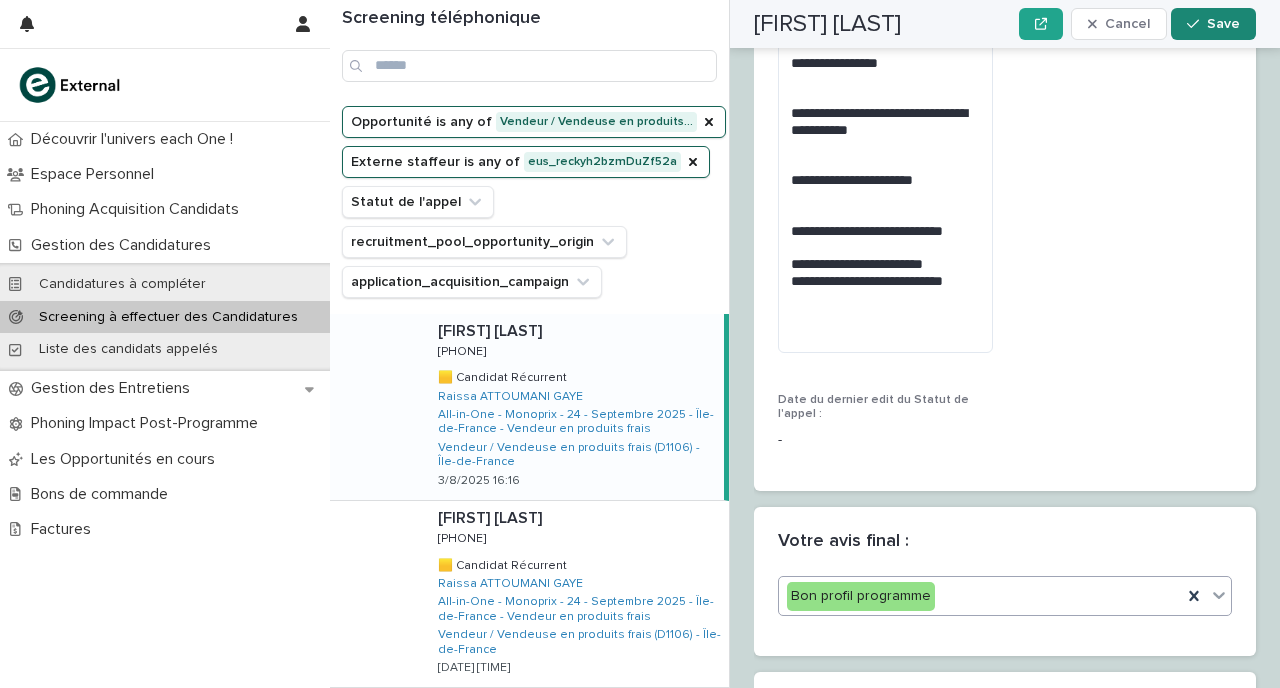 click on "Save" at bounding box center [1213, 24] 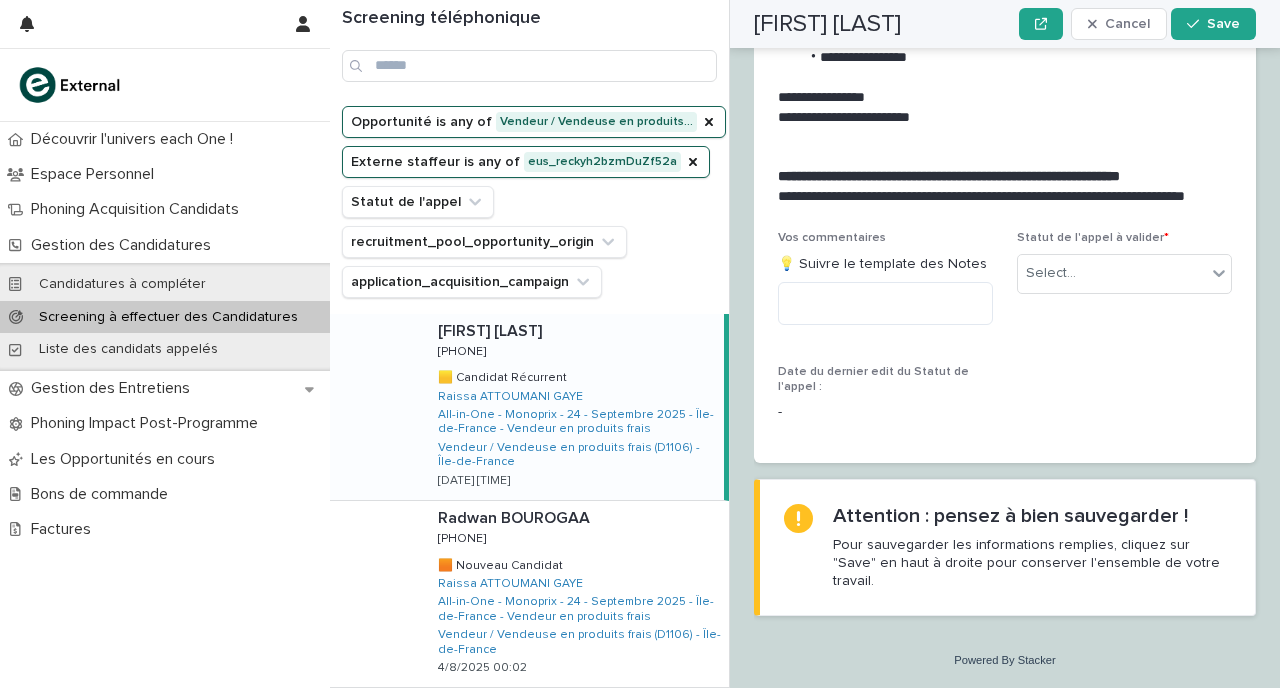 scroll, scrollTop: 2427, scrollLeft: 0, axis: vertical 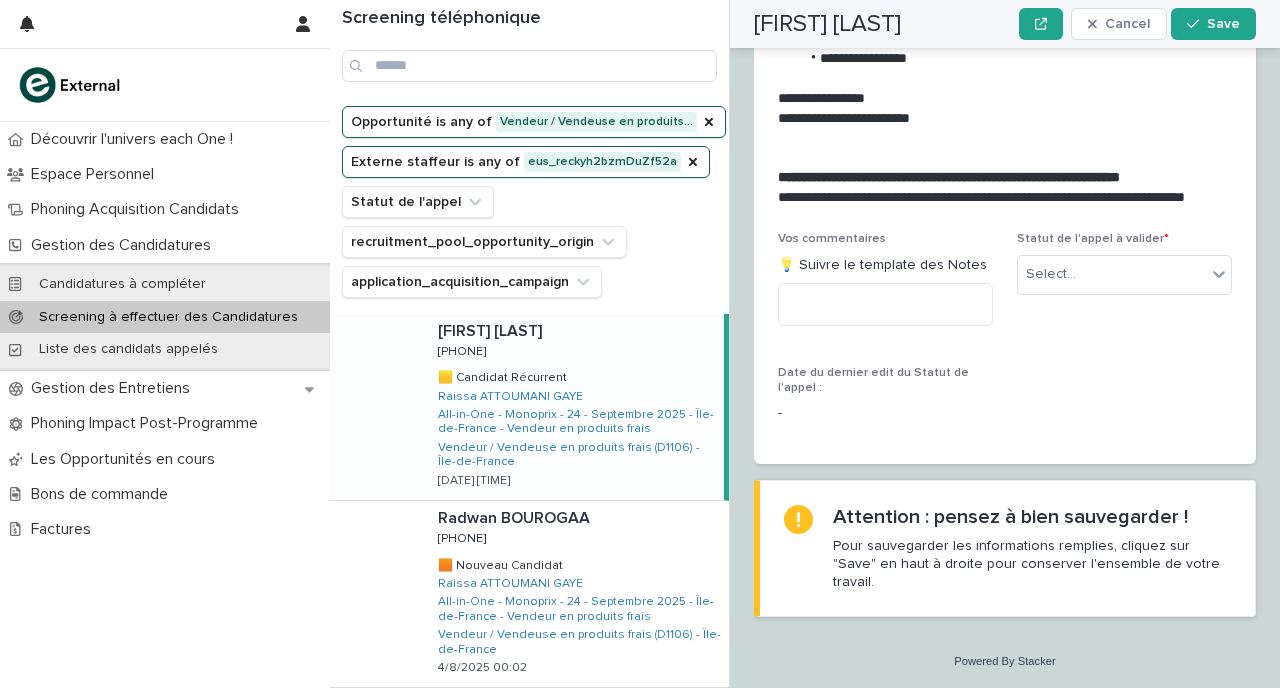 click on "Vos commentaires 💡 Suivre le template des Notes" at bounding box center [885, 287] 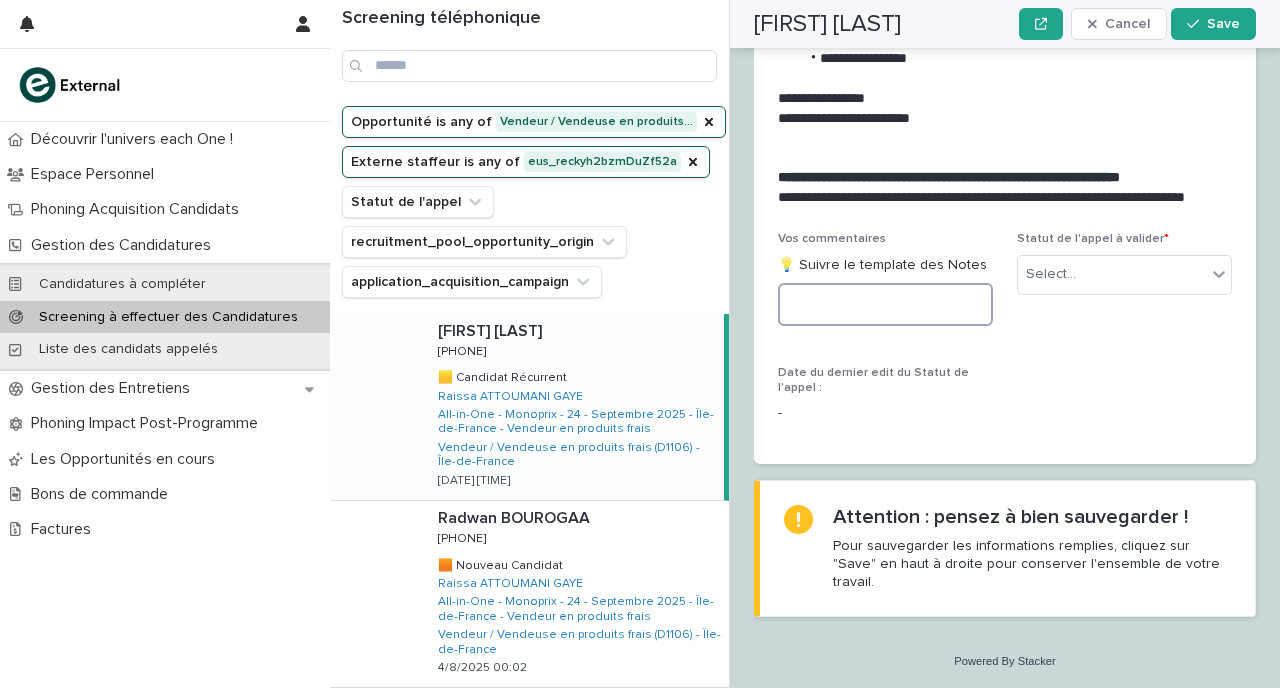 click at bounding box center [885, 304] 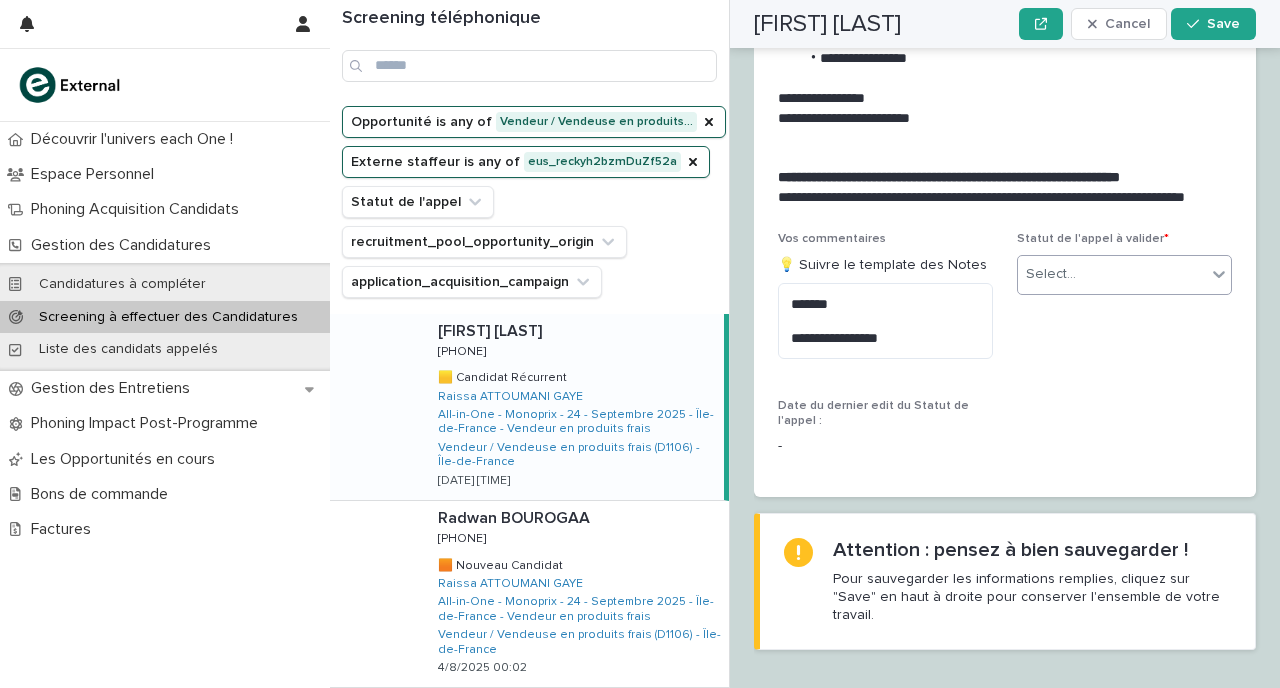 click on "Select..." at bounding box center (1051, 274) 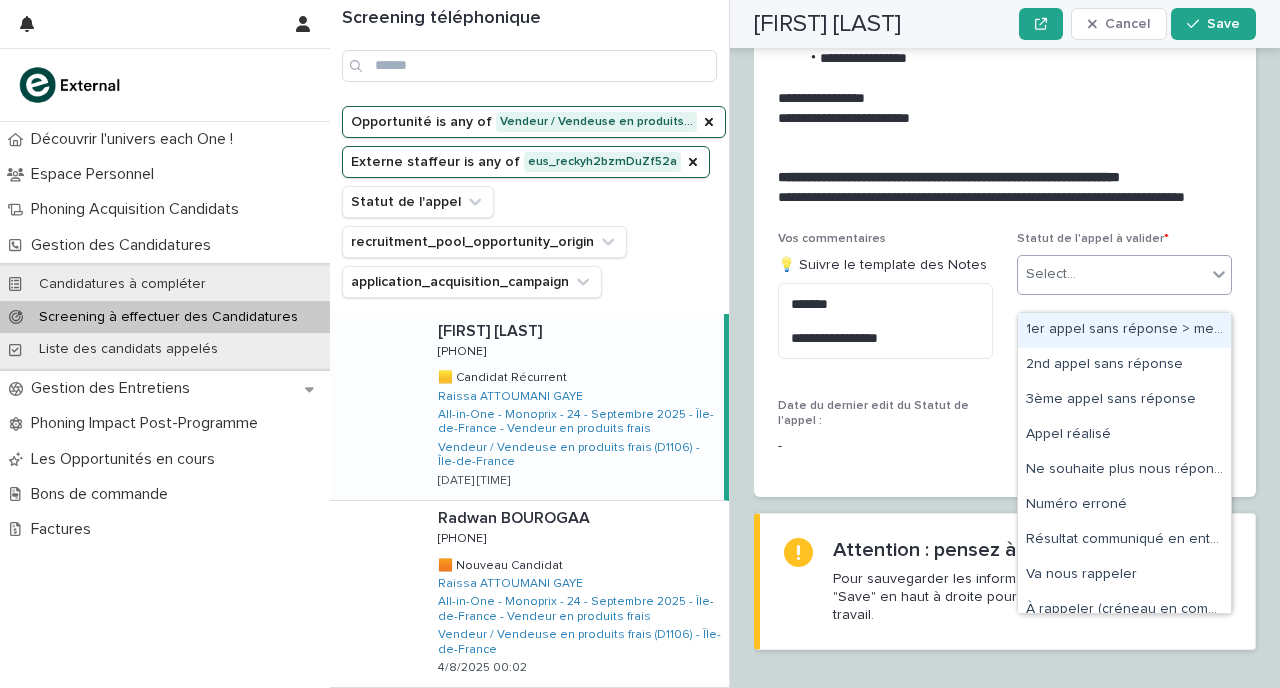 click on "1er appel sans réponse > message laissé" at bounding box center (1124, 330) 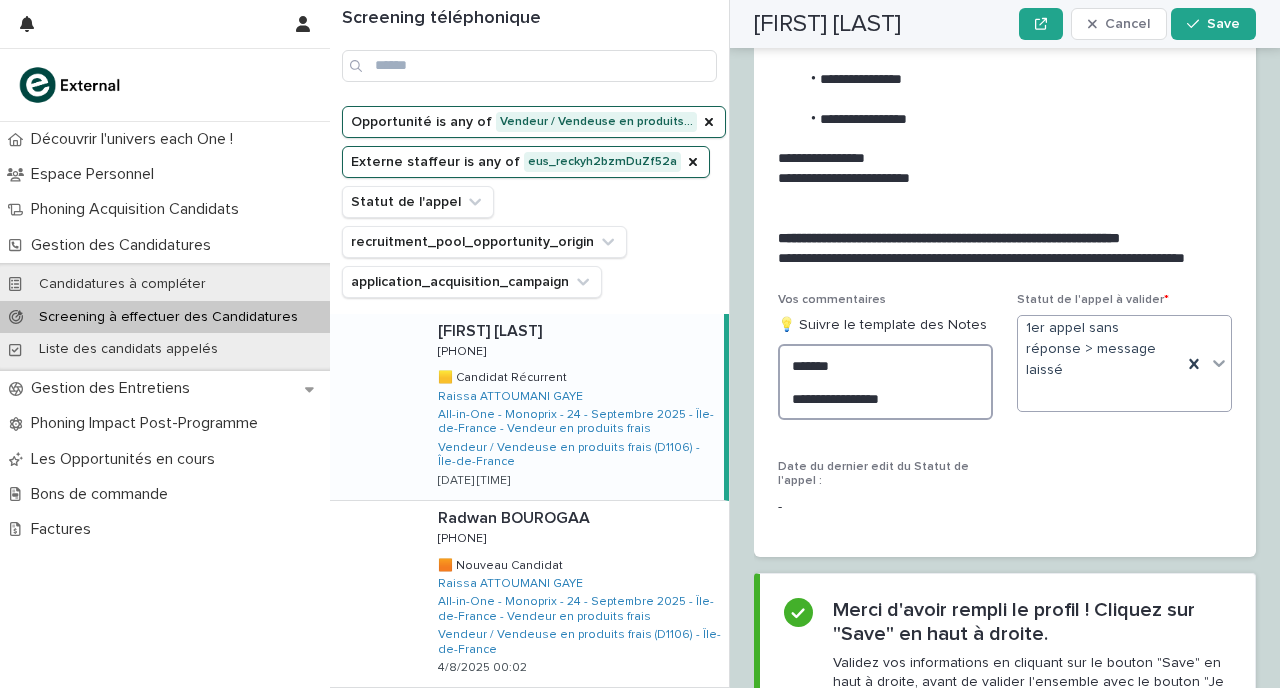 click on "**********" at bounding box center [885, 382] 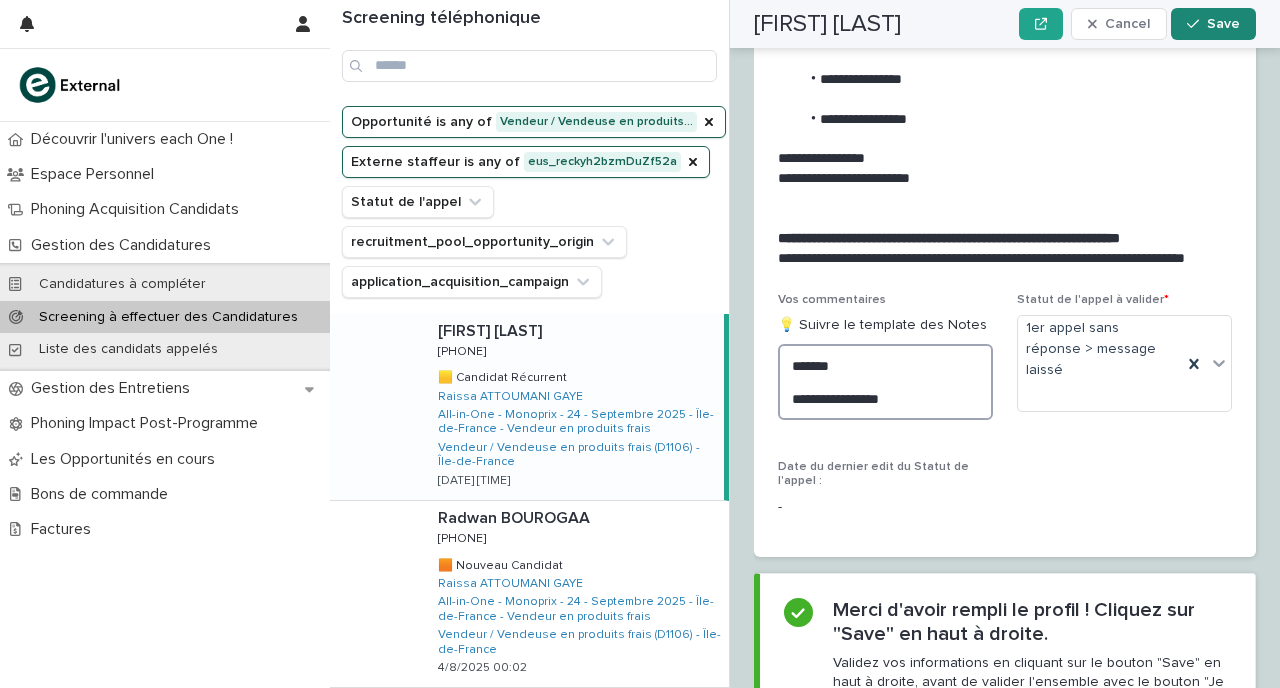type on "**********" 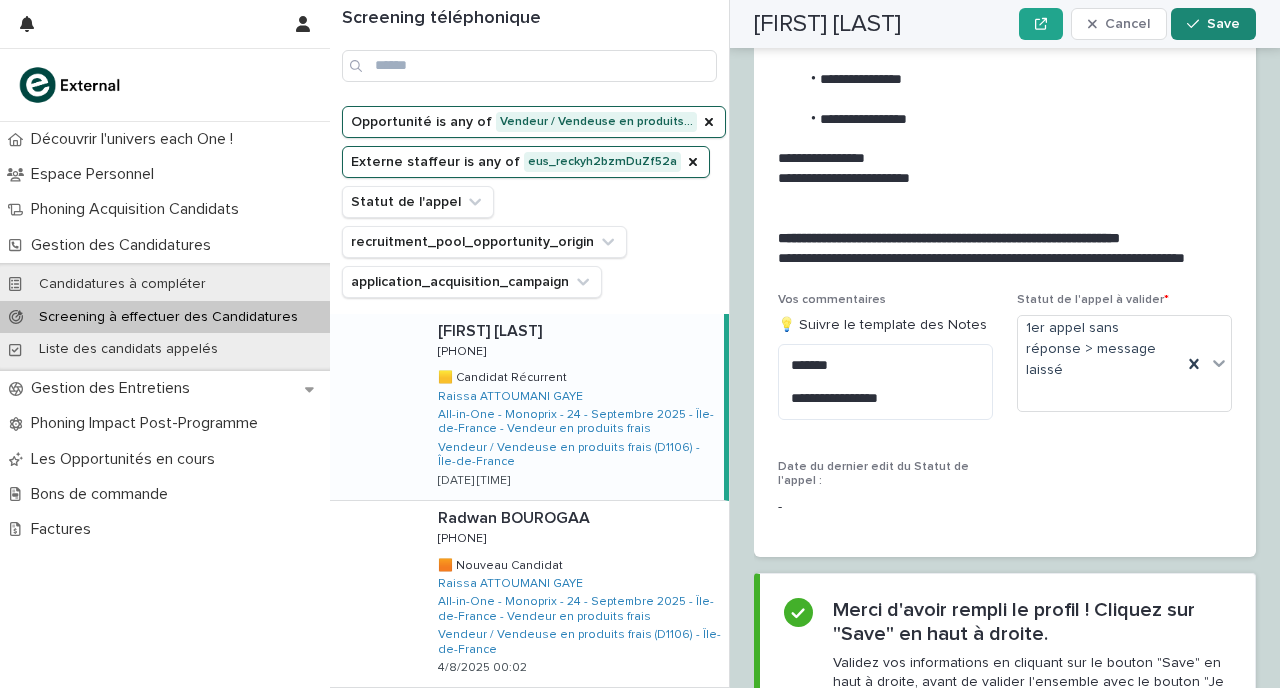 click on "Save" at bounding box center (1213, 24) 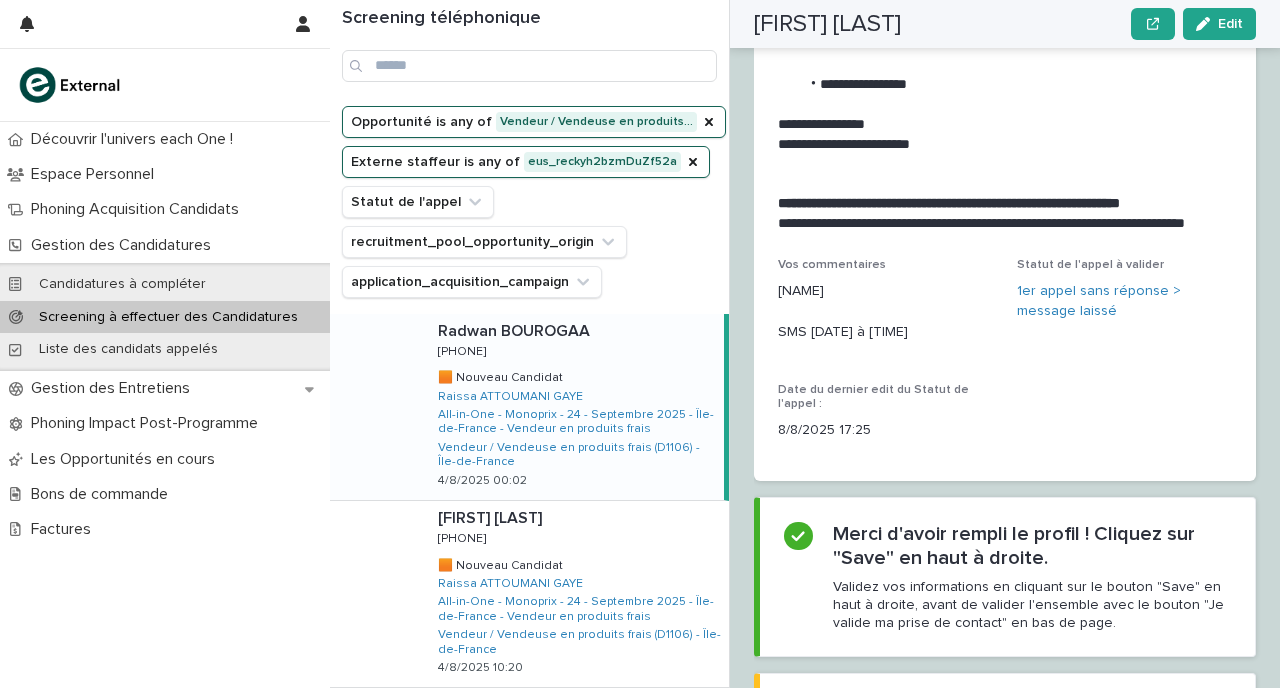 scroll, scrollTop: 2247, scrollLeft: 0, axis: vertical 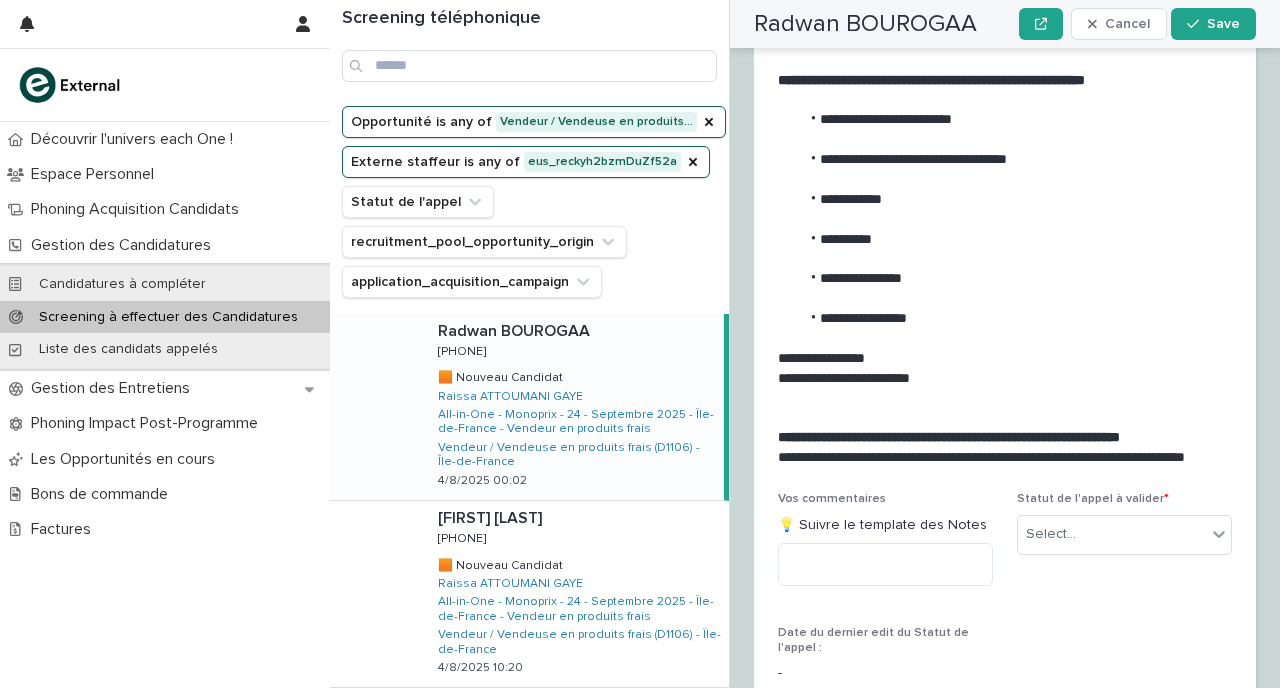 click on "[FIRST] [LAST] [FIRST] [LAST] 	 [PHONE] [PHONE] 	 🟧 Nouveau Candidat 🟧 Nouveau Candidat 	 [FIRST] [LAST] 	 All-in-One - Monoprix - 24 - Septembre 2025 - Île-de-France - Vendeur en produits frais 	 Vendeur / Vendeuse en produits frais (D1106) - Île-de-France 	 [DATE] [TIME]" at bounding box center [573, 407] 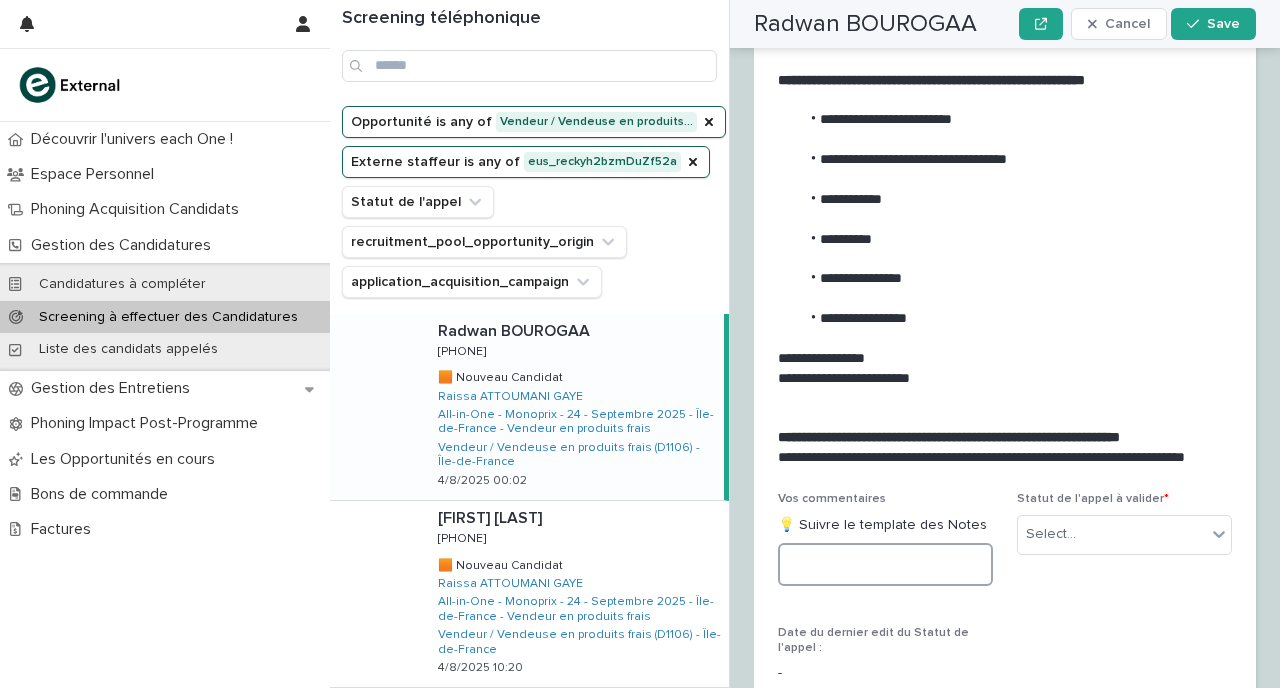 click at bounding box center [885, 564] 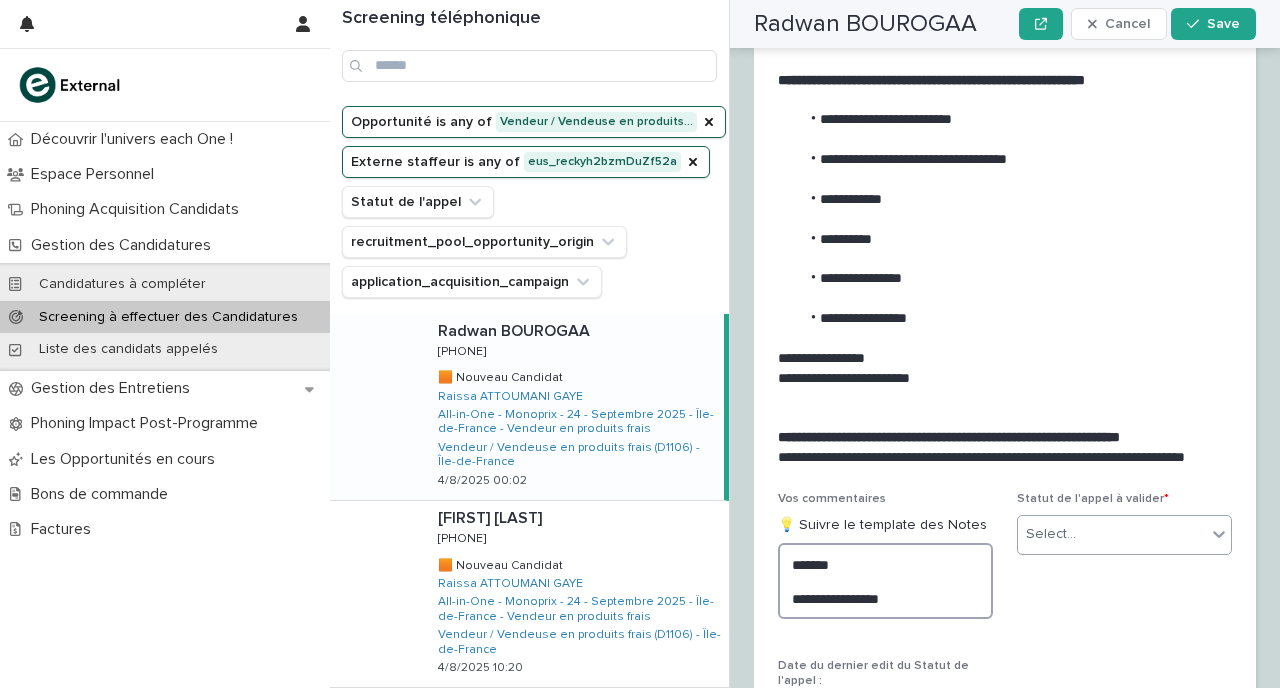 type on "**********" 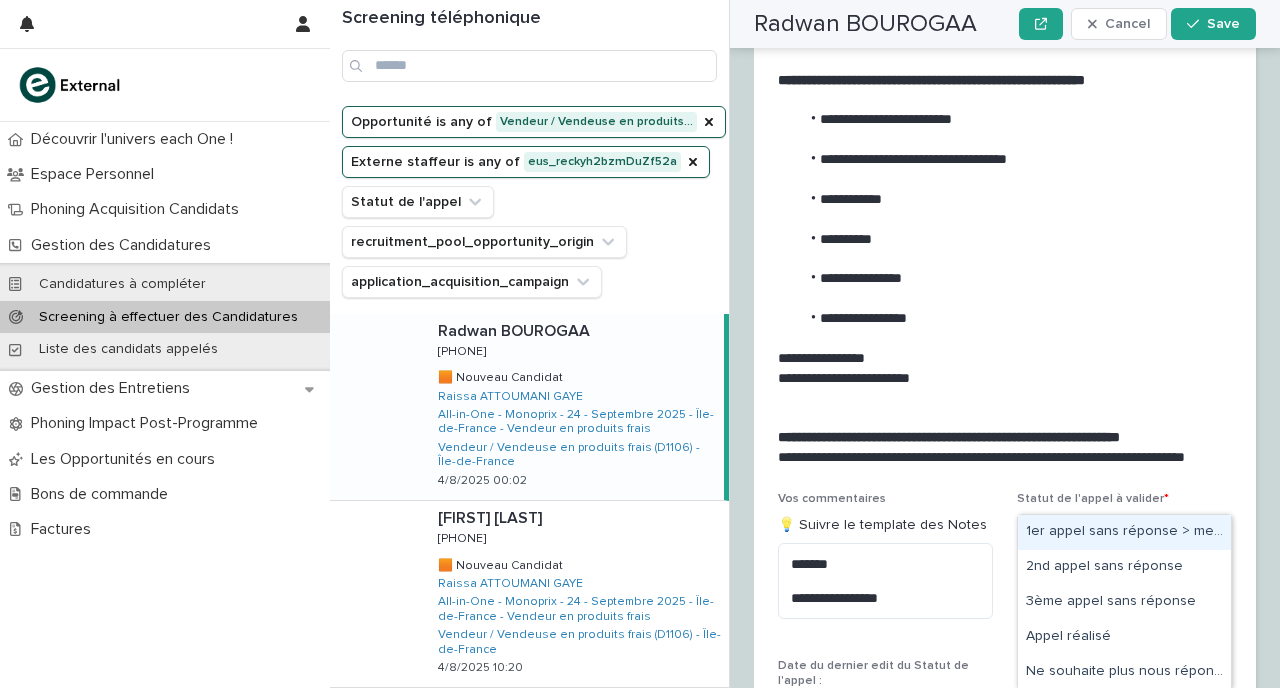 click on "Select..." at bounding box center (1112, 534) 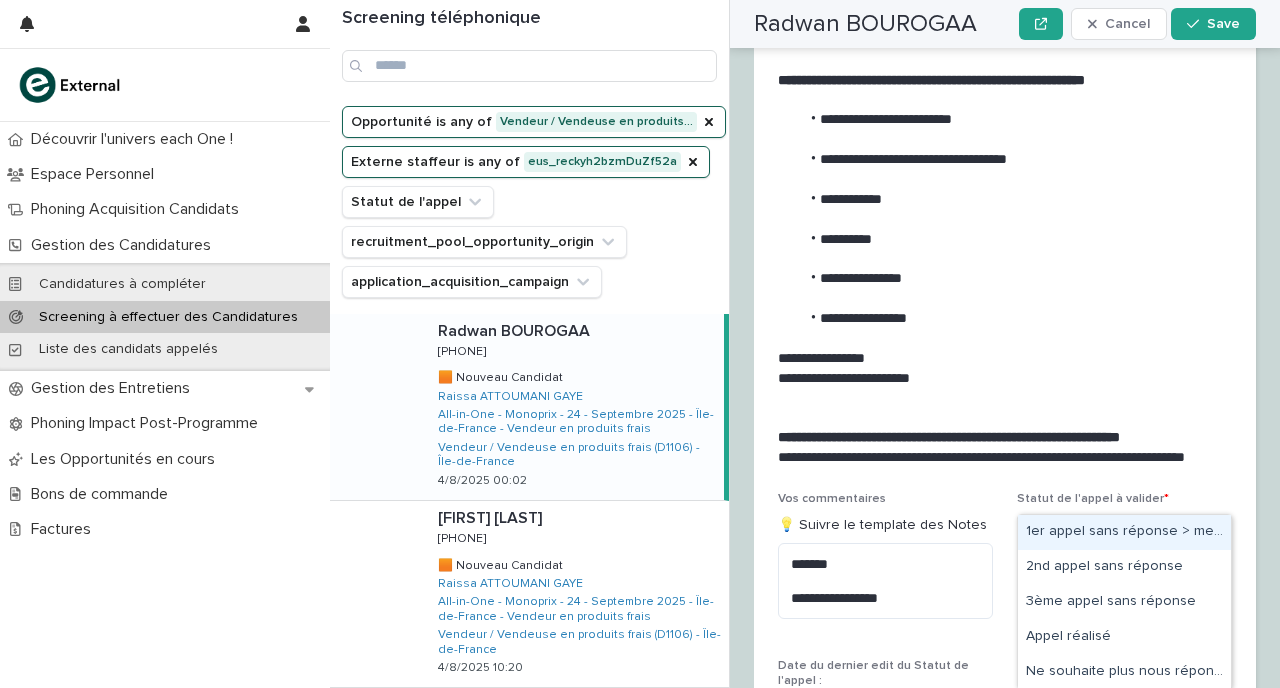 click on "1er appel sans réponse > message laissé" at bounding box center [1124, 532] 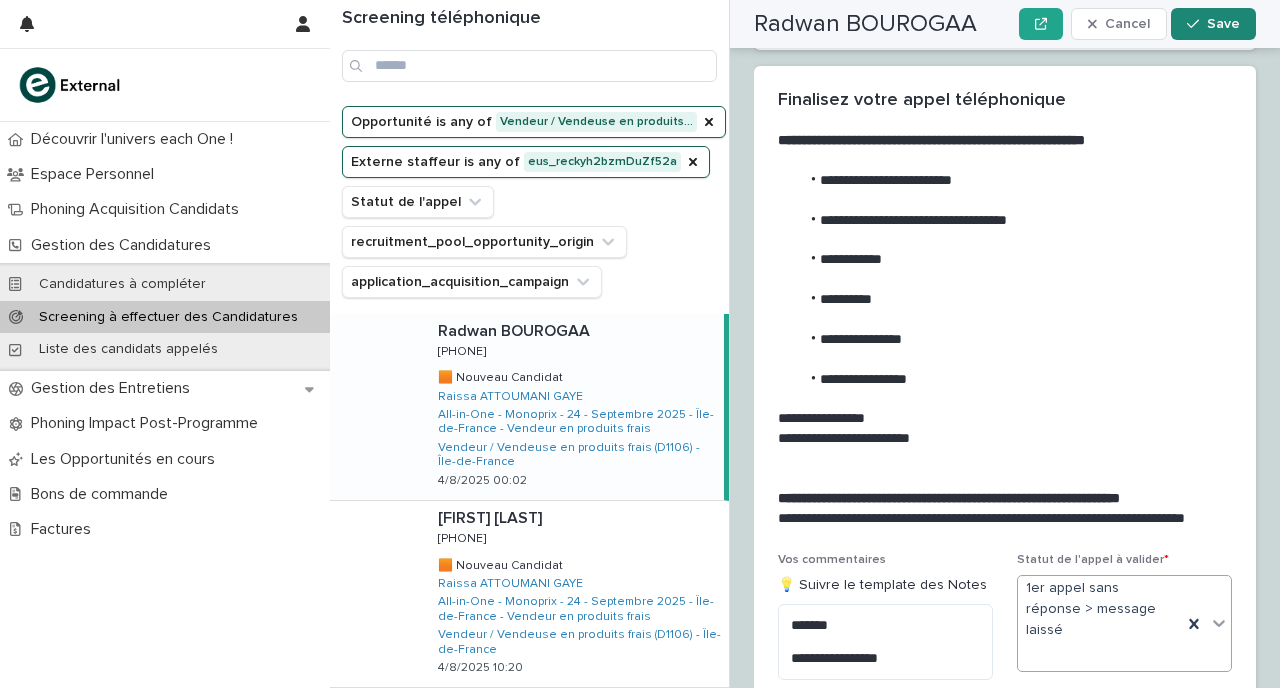click on "Save" at bounding box center (1223, 24) 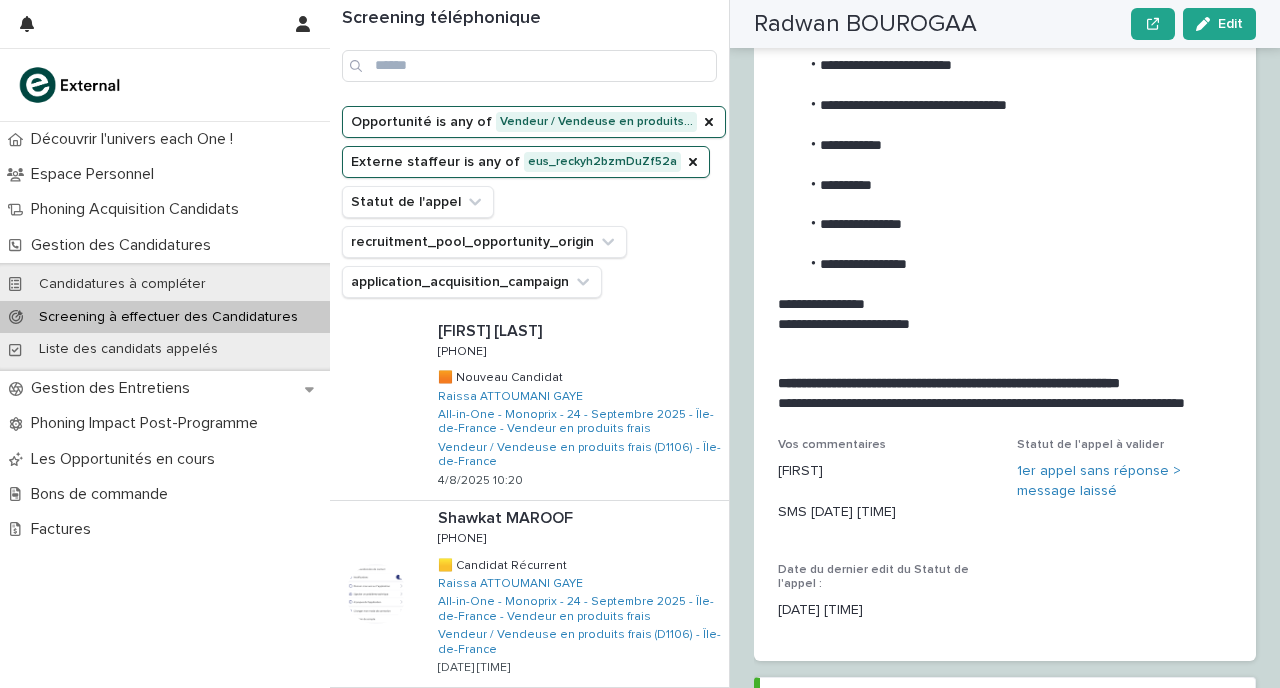scroll, scrollTop: 2066, scrollLeft: 0, axis: vertical 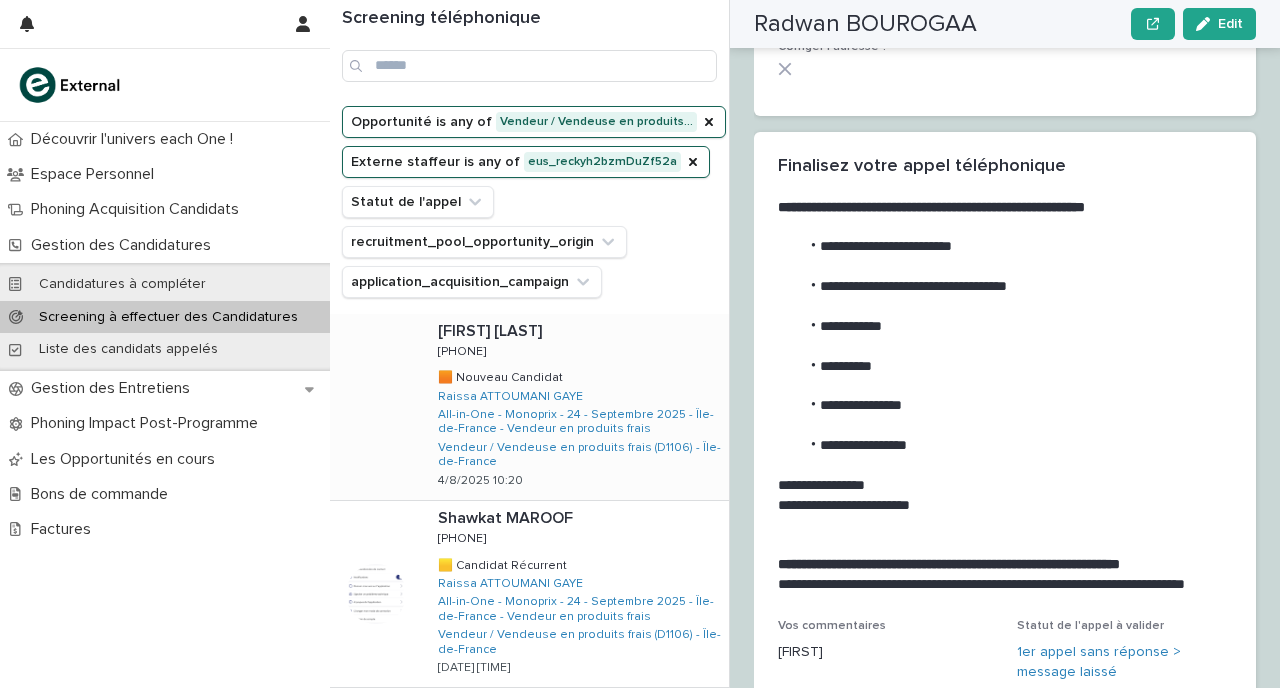 click on "[FIRST] [LAST] [FIRST] [LAST] 	 [PHONE] [PHONE] 	 🟧 Nouveau Candidat 🟧 Nouveau Candidat 	 [FIRST] [LAST] 	 All-in-One - Monoprix - 24 - Septembre 2025 - Île-de-France - Vendeur en produits frais 	 Vendeur / Vendeuse en produits frais (D1106) - Île-de-France 	 [DATE] [TIME]" at bounding box center (575, 407) 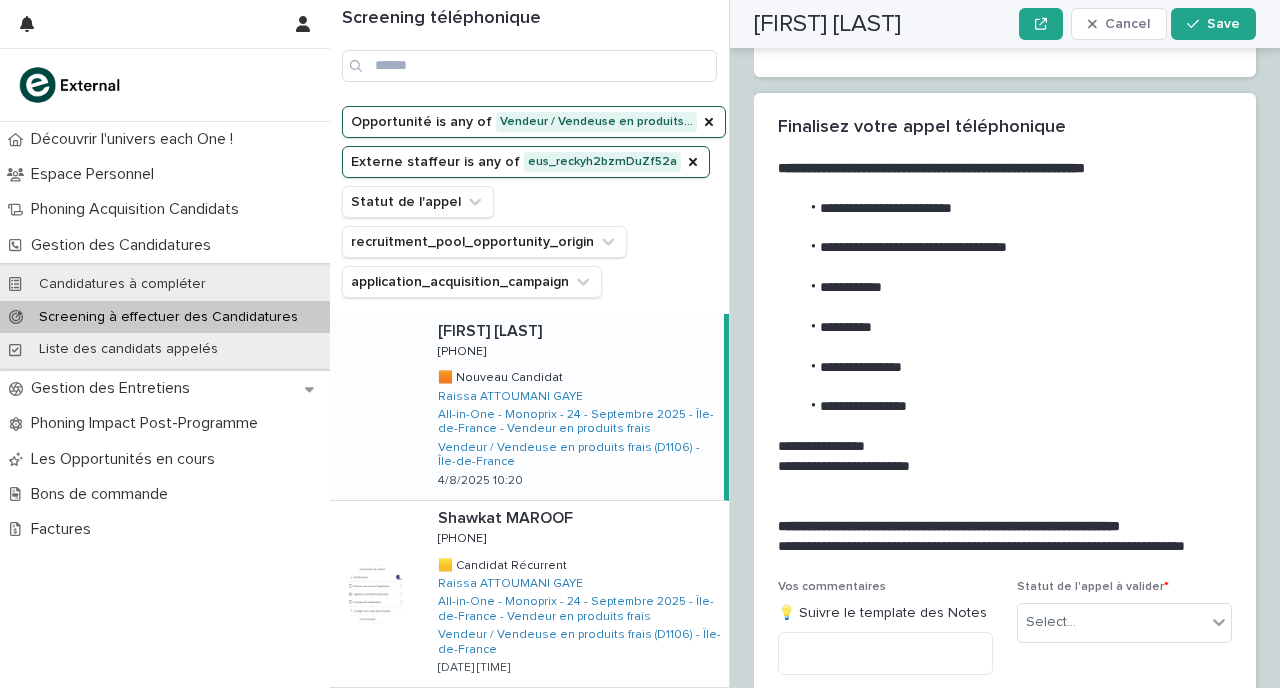click on "[FIRST] [LAST] [FIRST] [LAST] 	 [PHONE] [PHONE] 	 🟧 Nouveau Candidat 🟧 Nouveau Candidat 	 [FIRST] [LAST] 	 All-in-One - Monoprix - 24 - Septembre 2025 - Île-de-France - Vendeur en produits frais 	 Vendeur / Vendeuse en produits frais (D1106) - Île-de-France 	 [DATE] [TIME]" at bounding box center [573, 407] 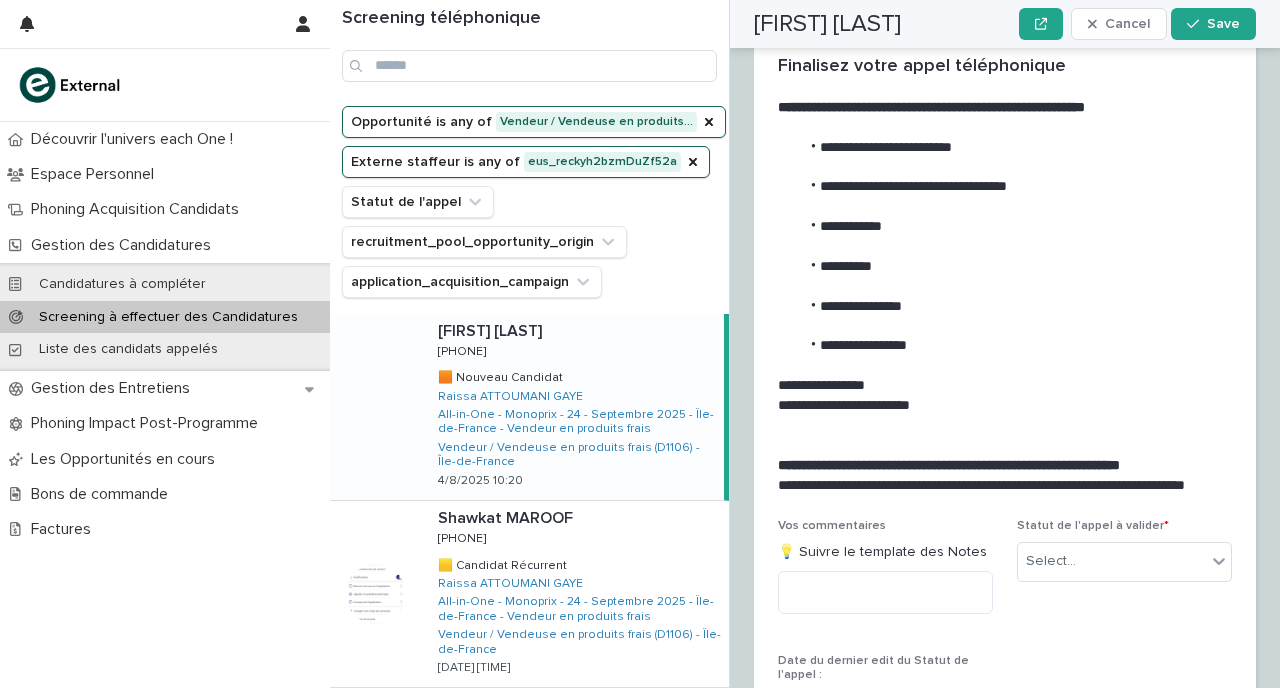 scroll, scrollTop: 2203, scrollLeft: 0, axis: vertical 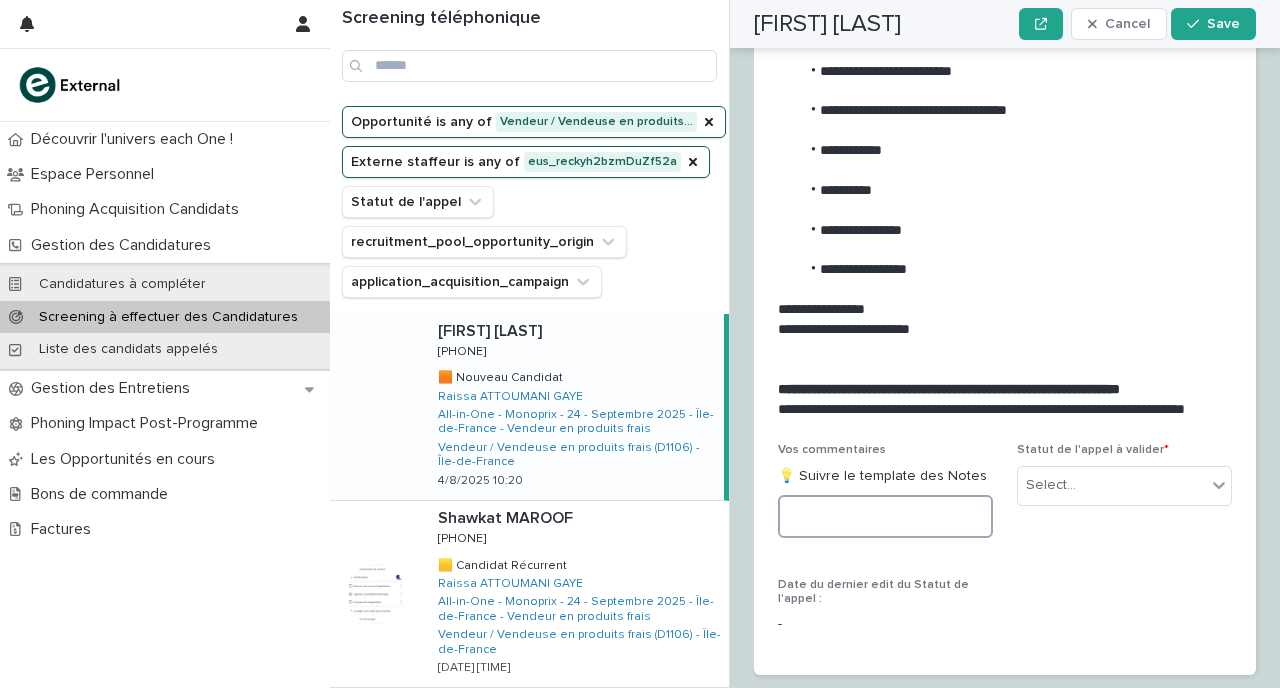 click at bounding box center (885, 516) 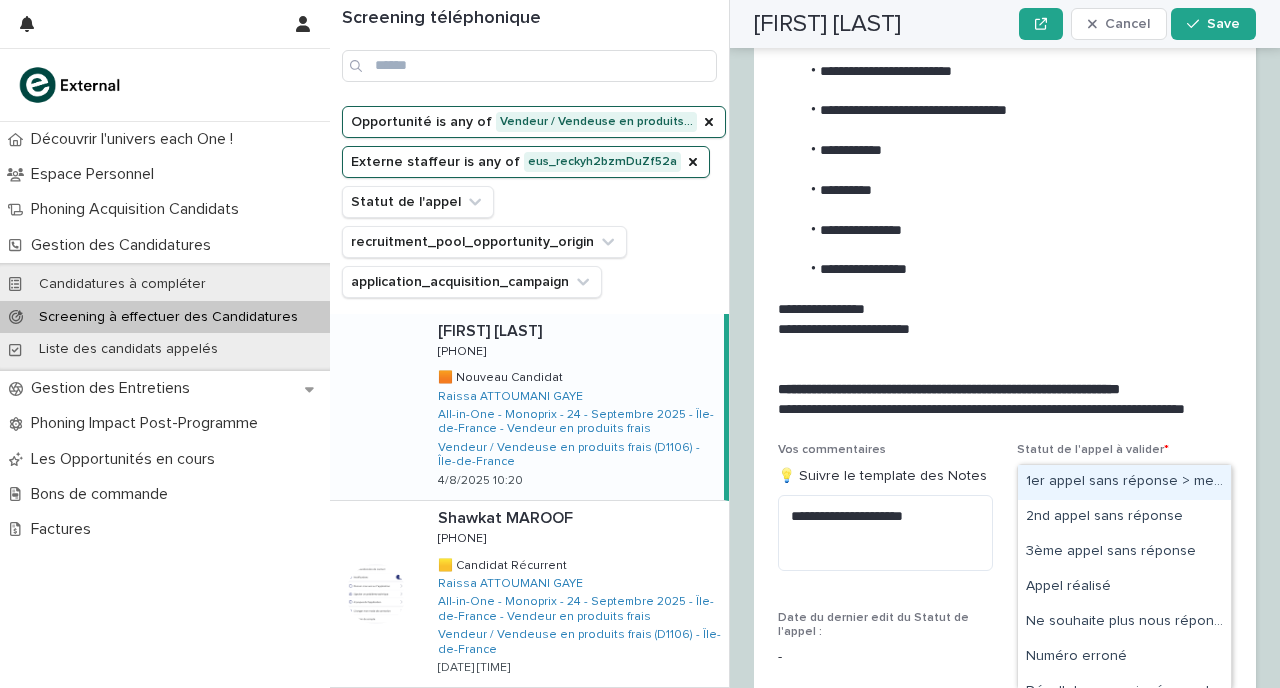 click on "Select..." at bounding box center [1112, 485] 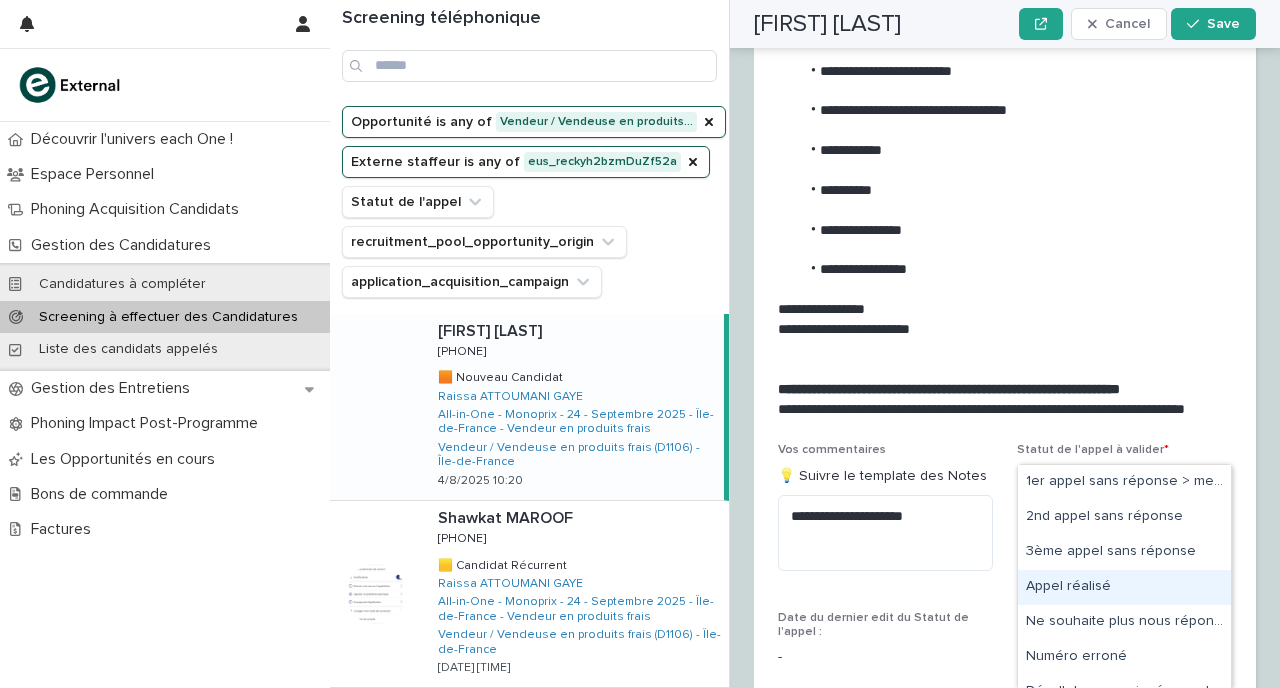 click on "Appel réalisé" at bounding box center [1124, 587] 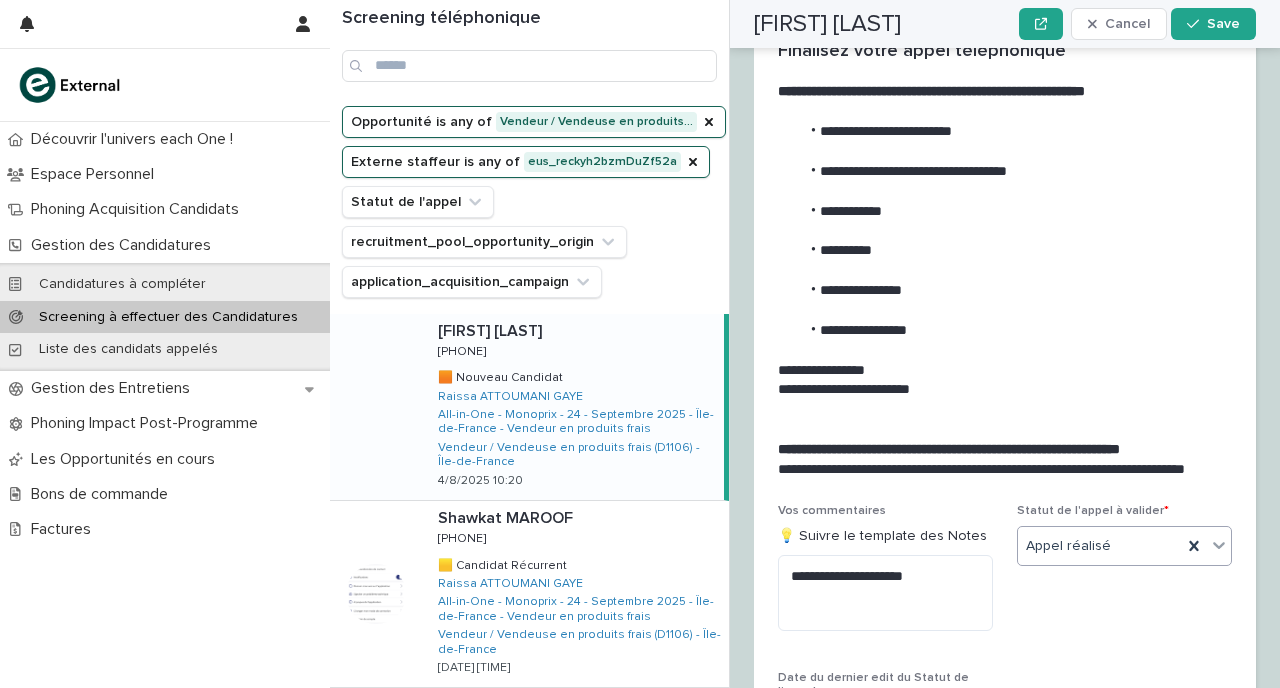scroll, scrollTop: 2184, scrollLeft: 0, axis: vertical 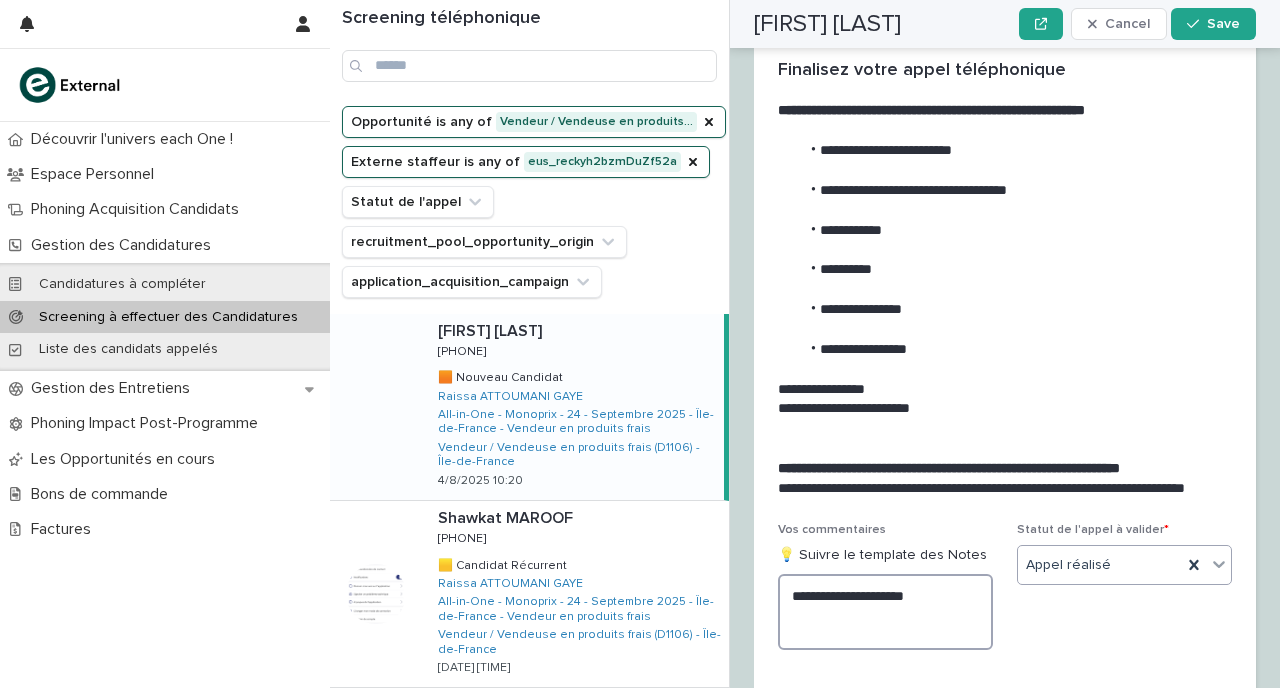 click on "**********" at bounding box center [885, 612] 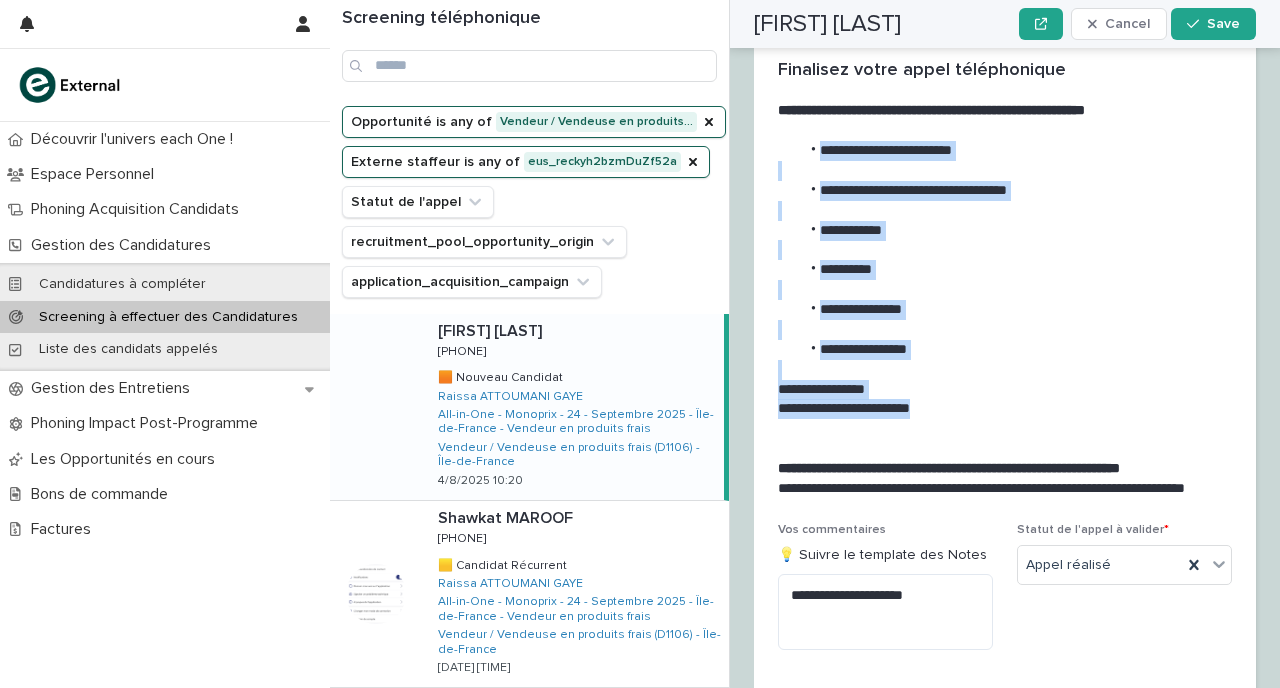 drag, startPoint x: 936, startPoint y: 368, endPoint x: 807, endPoint y: 104, distance: 293.83157 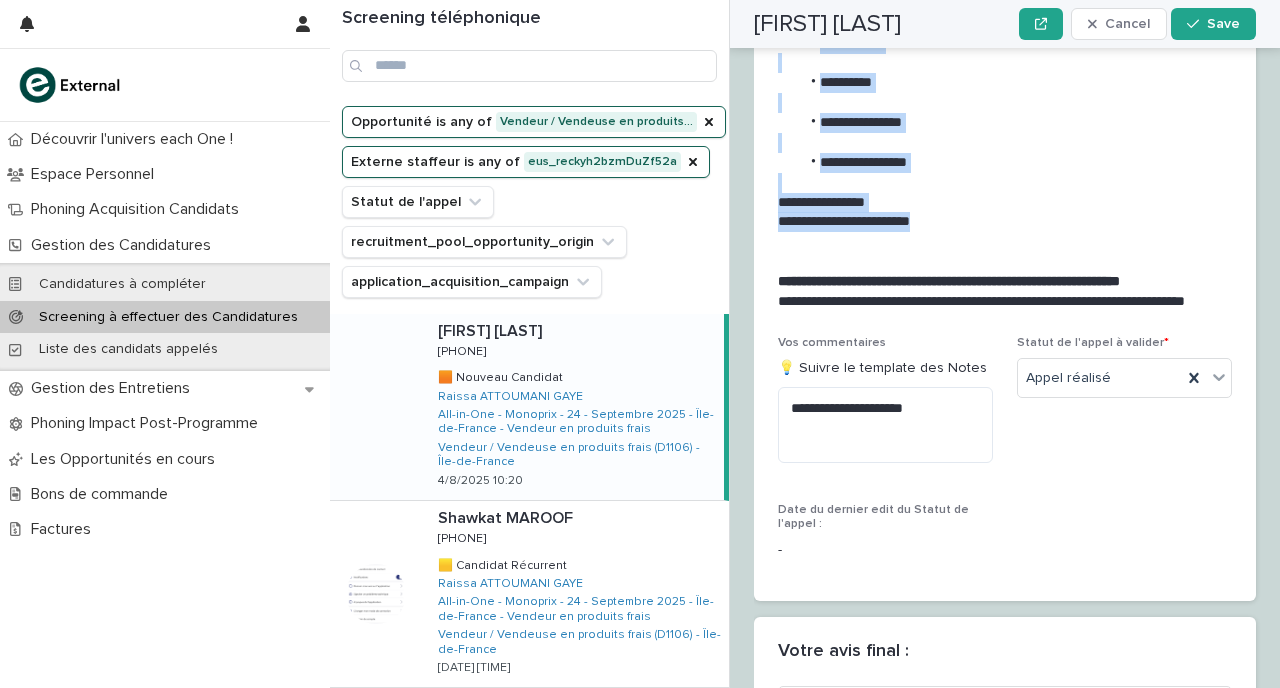 scroll, scrollTop: 2373, scrollLeft: 0, axis: vertical 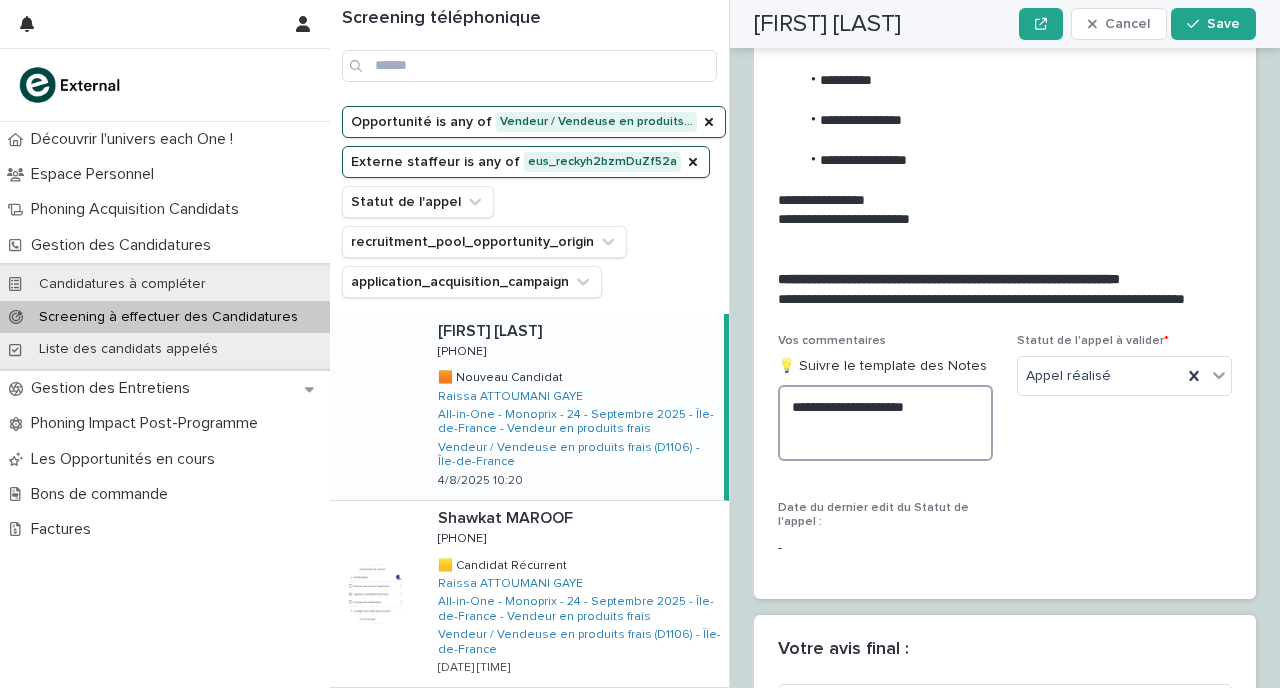 click on "**********" at bounding box center (885, 423) 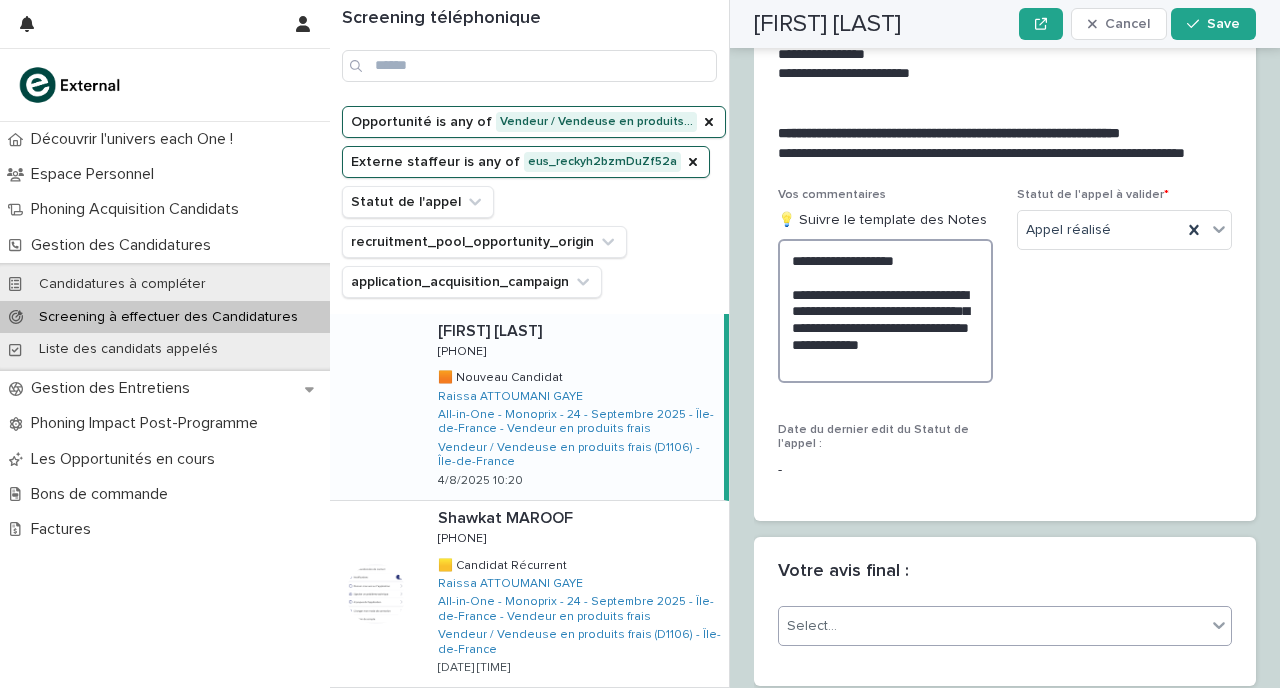 scroll, scrollTop: 2551, scrollLeft: 0, axis: vertical 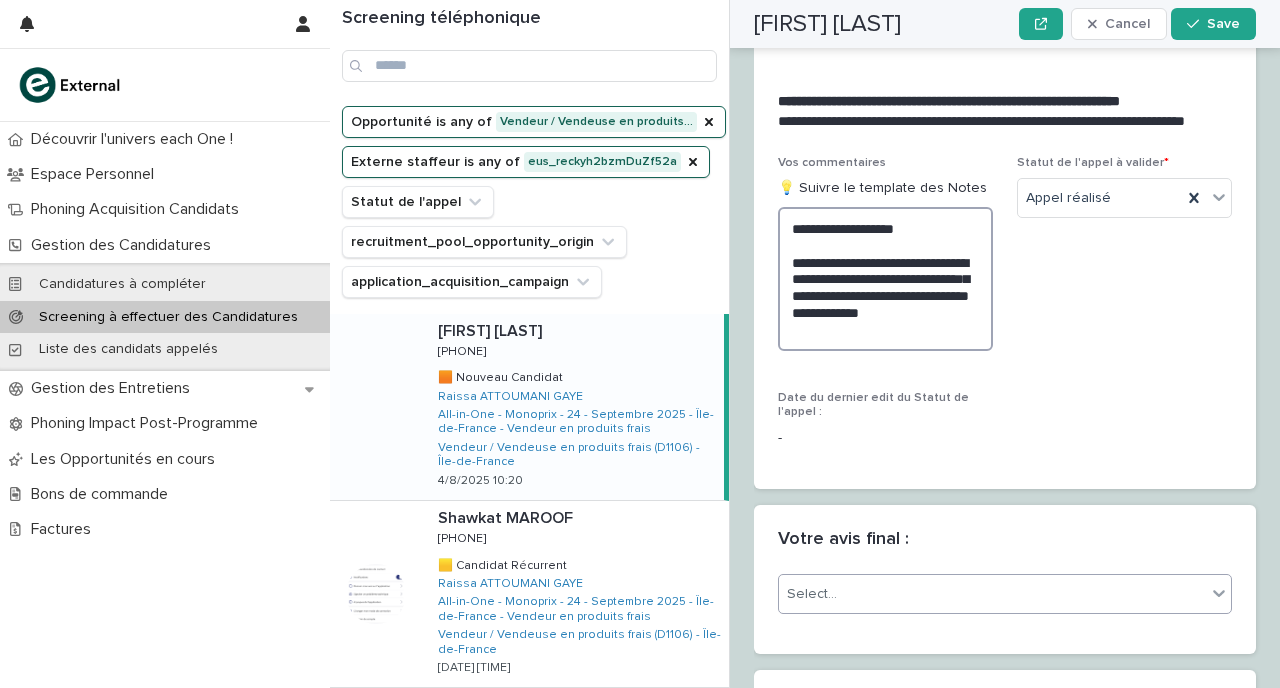 type on "**********" 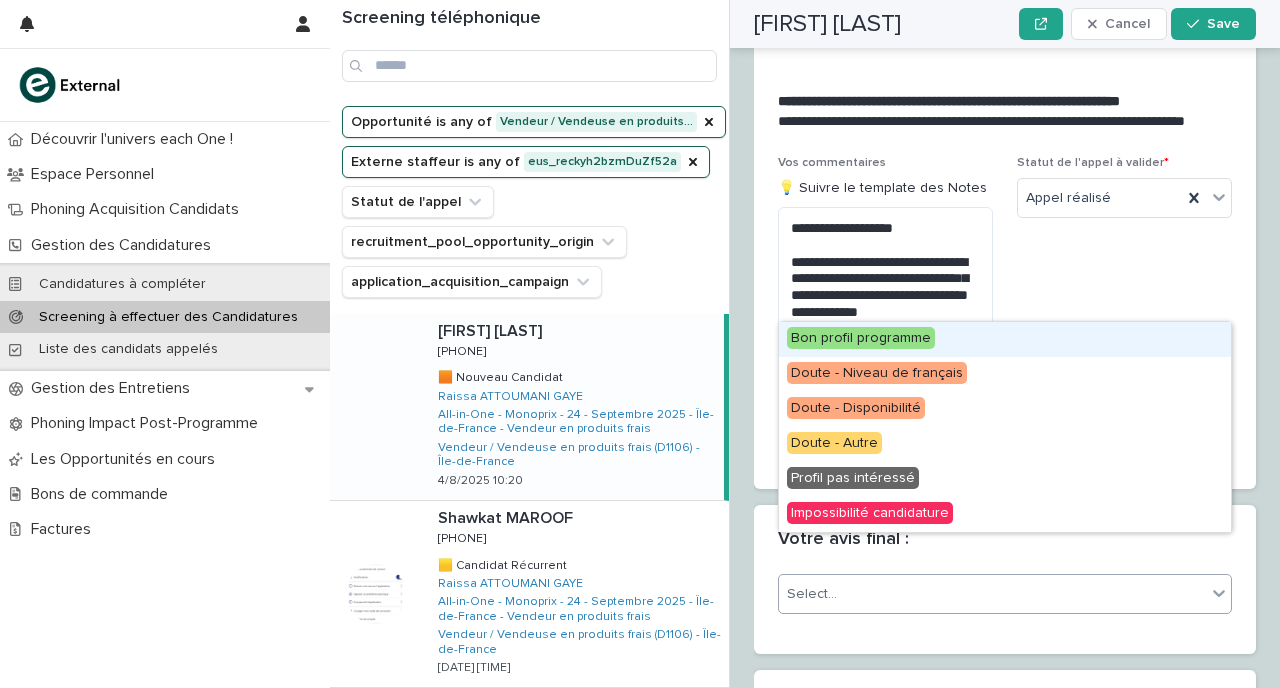 click on "Select..." at bounding box center [992, 594] 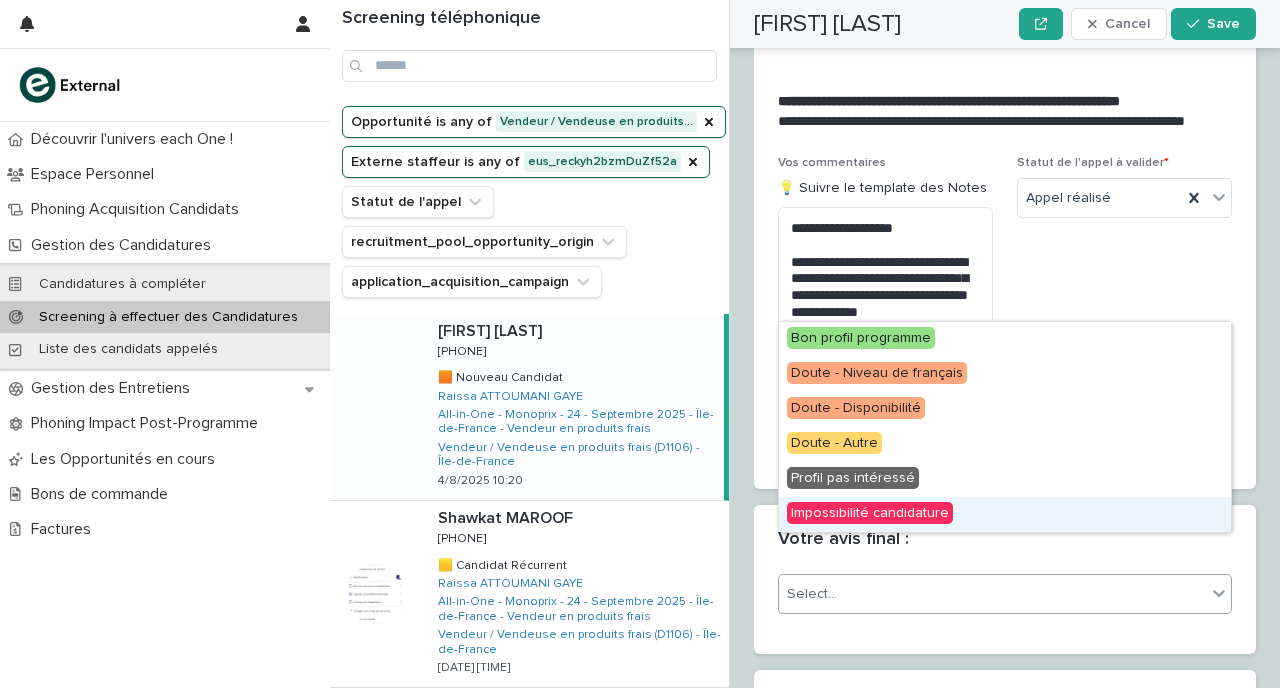 click on "Impossibilité candidature" at bounding box center (870, 513) 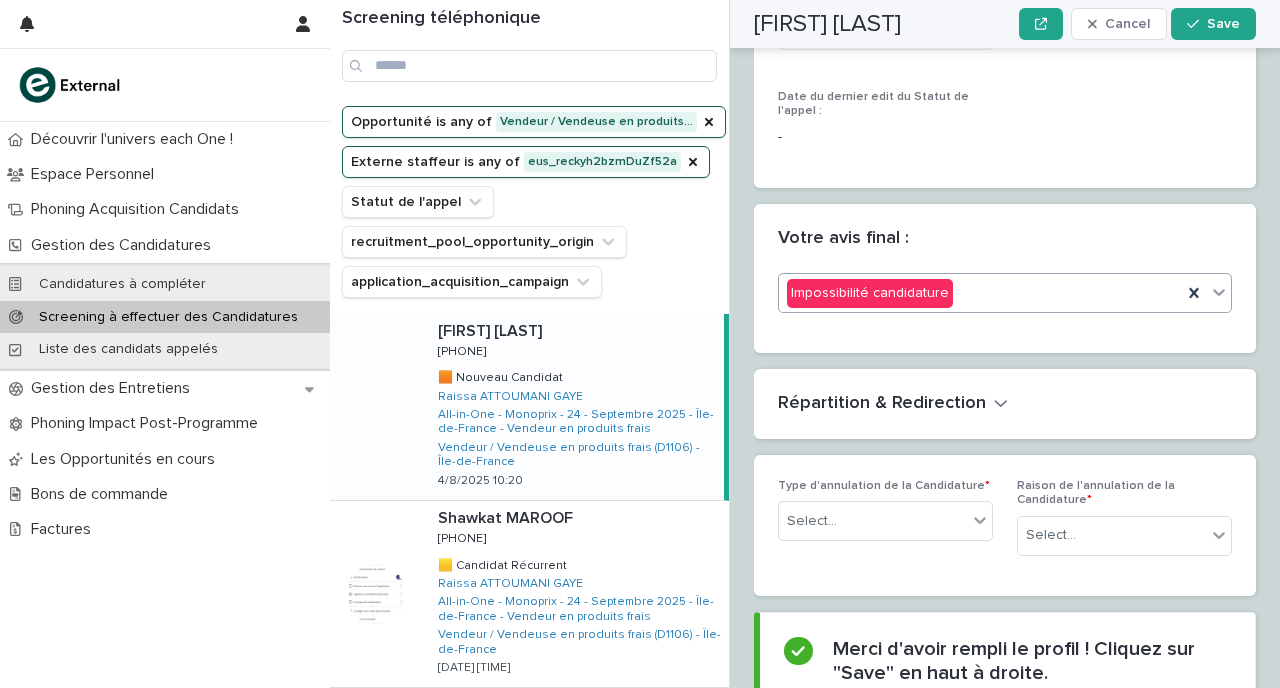 scroll, scrollTop: 2879, scrollLeft: 0, axis: vertical 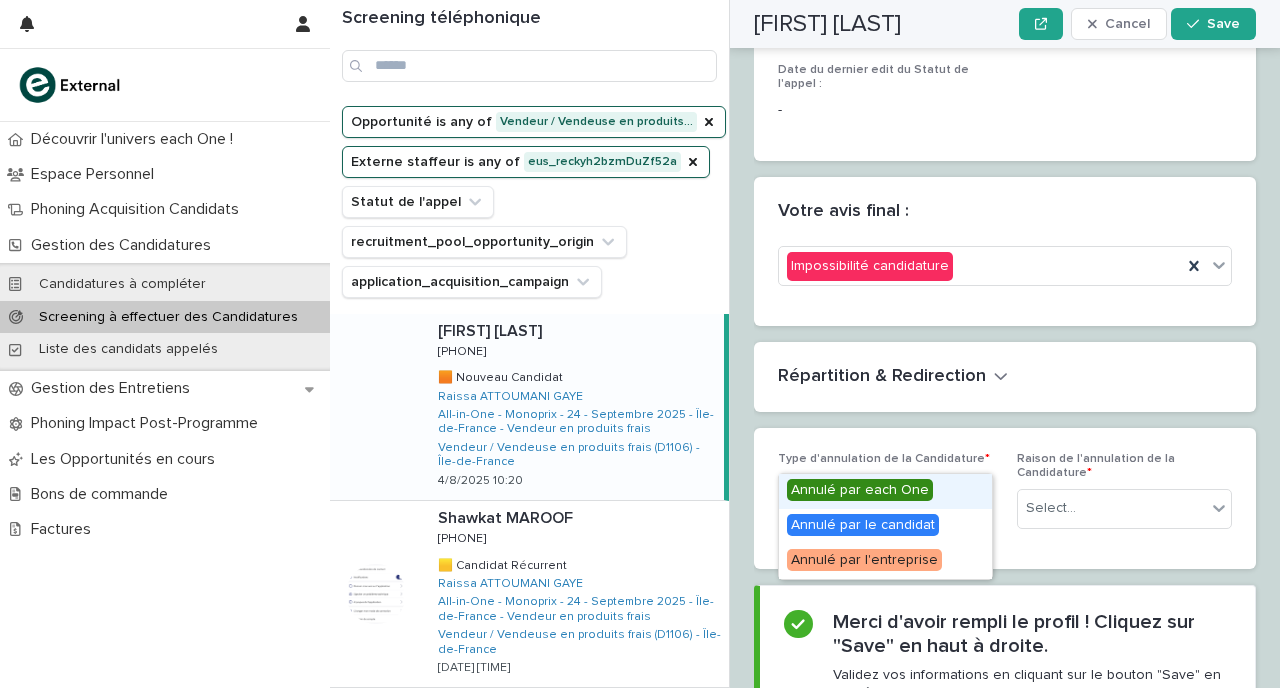click on "Select..." at bounding box center [873, 494] 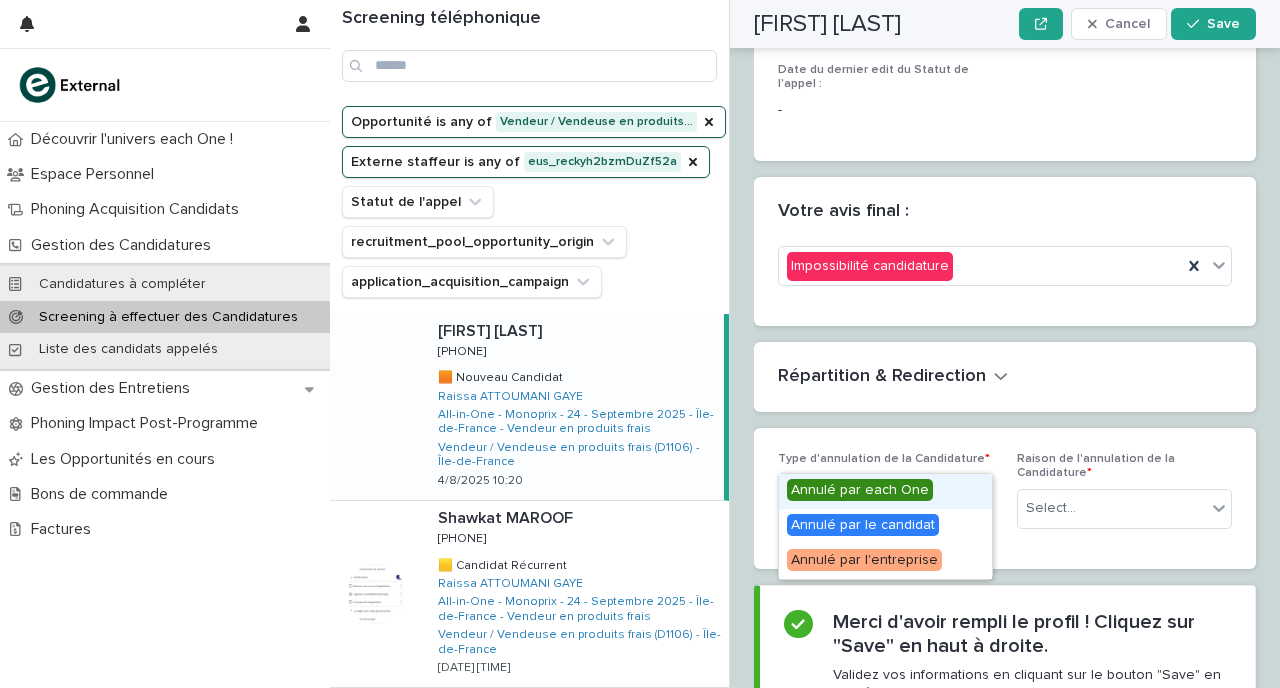 click on "Annulé par each One" at bounding box center [860, 490] 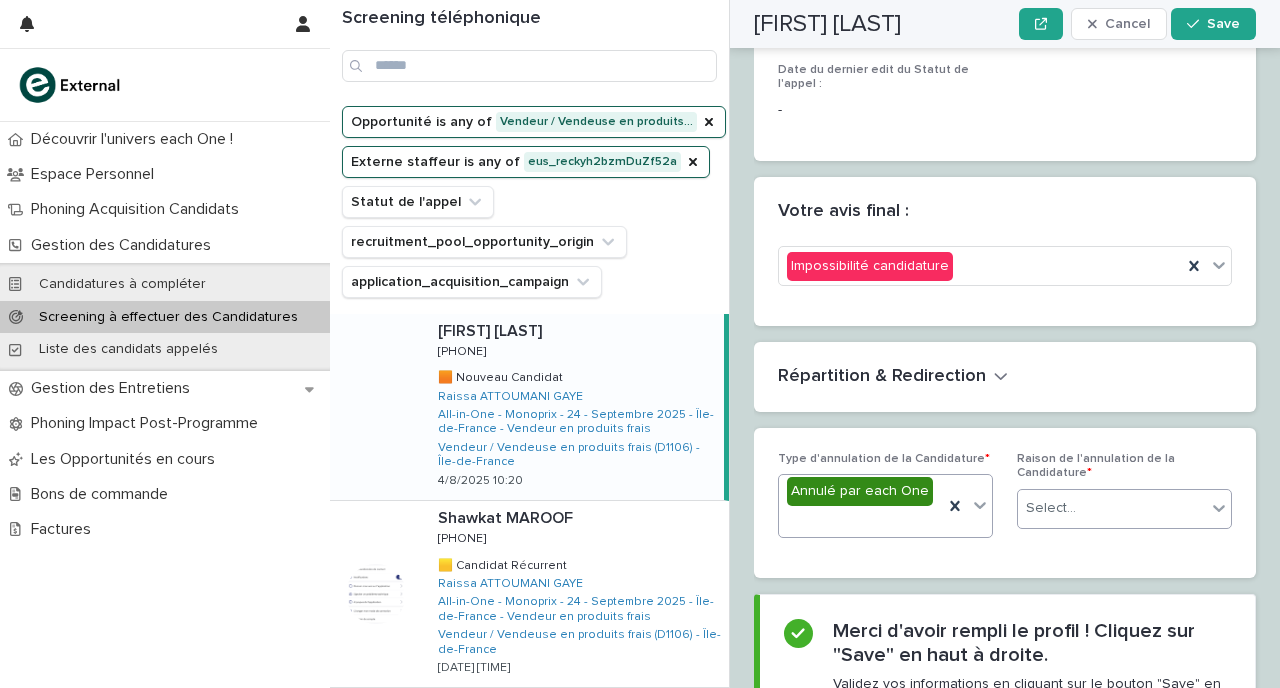 click on "Select..." at bounding box center [1112, 508] 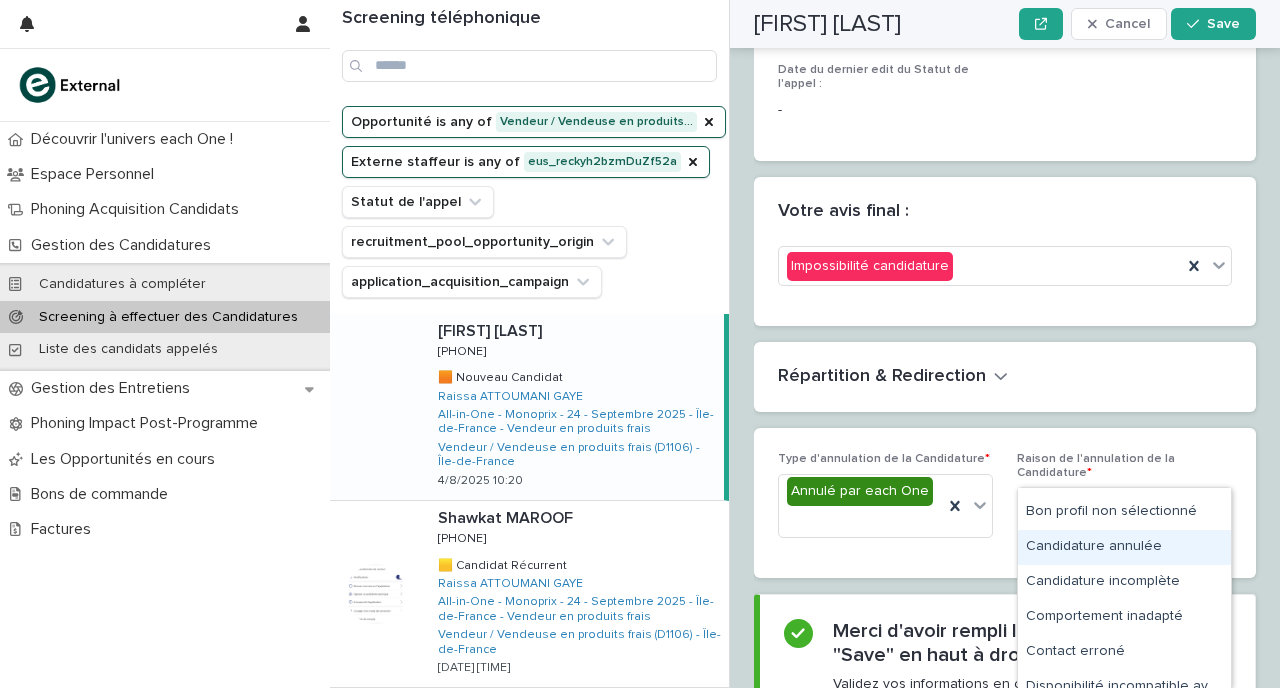 scroll, scrollTop: 64, scrollLeft: 0, axis: vertical 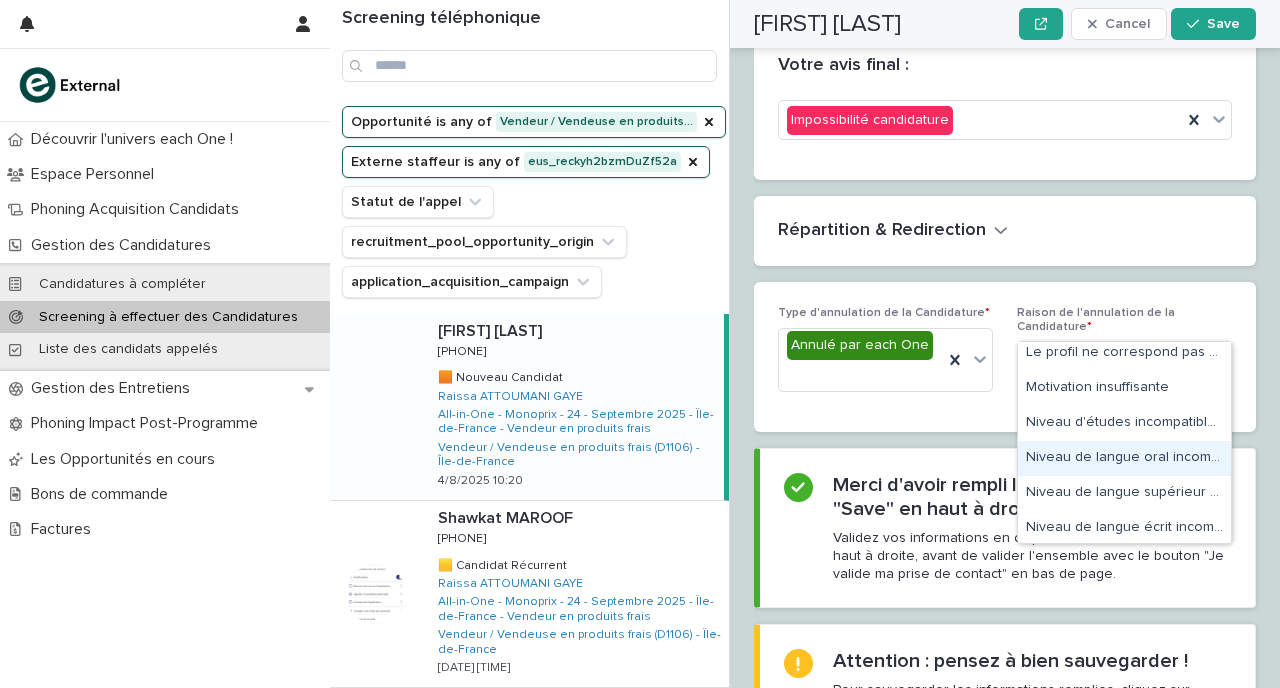 click on "Niveau de langue oral incompatible avec la formation" at bounding box center (1124, 458) 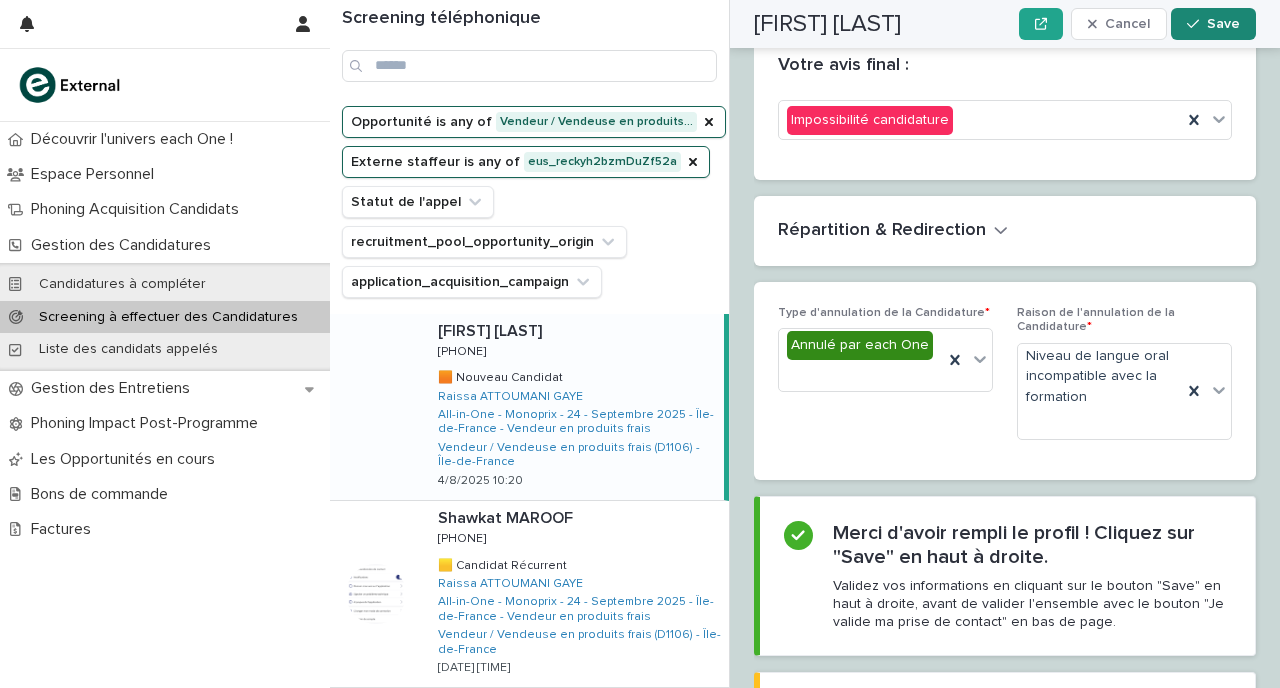 click on "Save" at bounding box center [1223, 24] 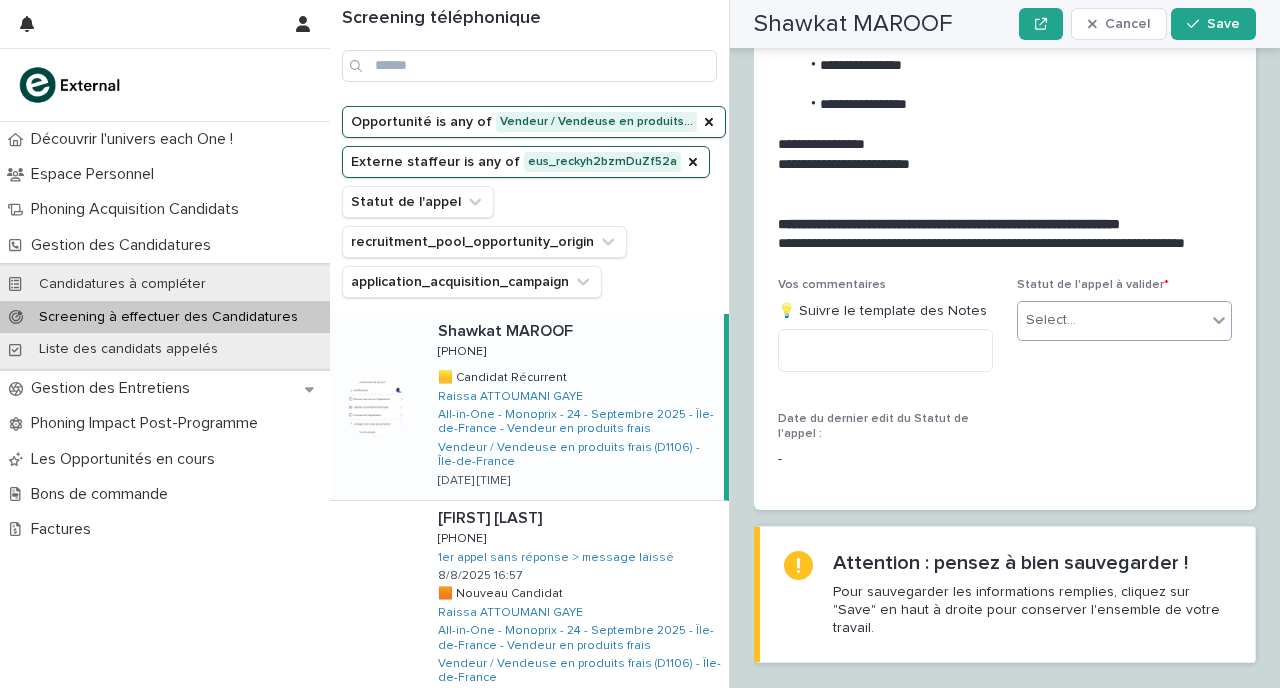 scroll, scrollTop: 2993, scrollLeft: 0, axis: vertical 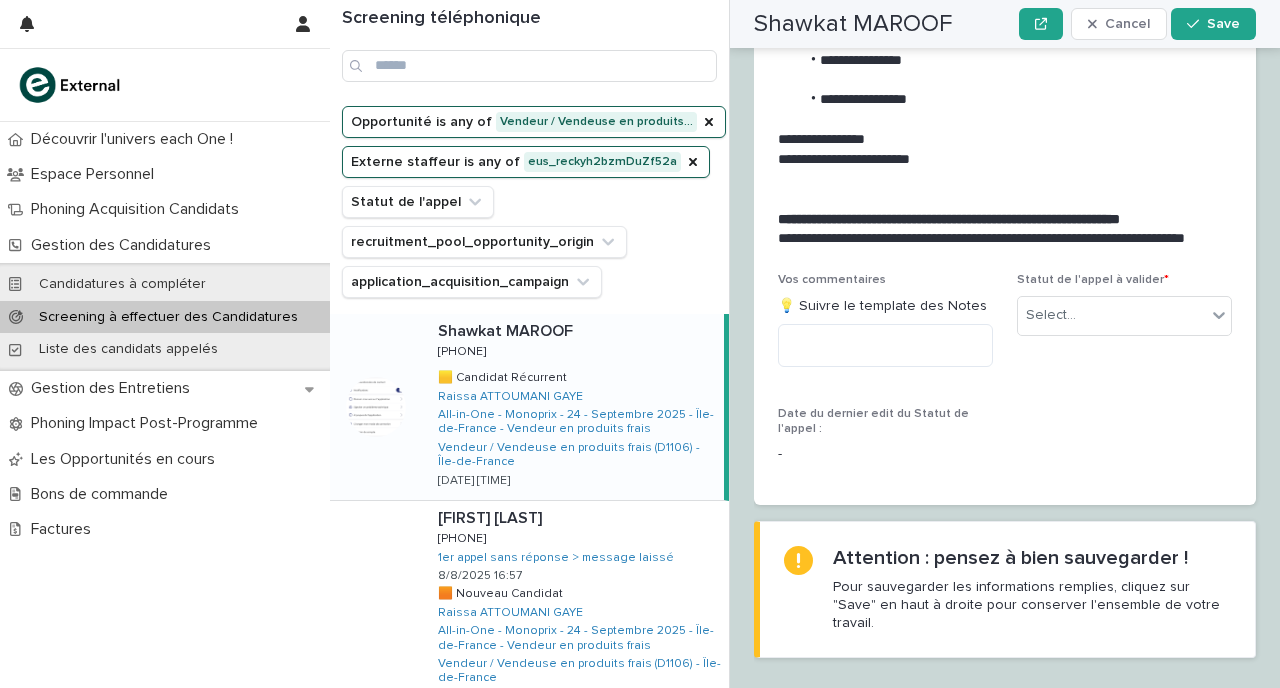 click on "[FIRST] [LAST] [FIRST] [LAST] 	 [PHONE] [PHONE] 	 🟨 Candidat Récurrent 🟨 Candidat Récurrent 	 [FIRST] [LAST] 	 All-in-One - Monoprix - 24 - Septembre 2025 - Île-de-France - Vendeur en produits frais 	 Vendeur / Vendeuse en produits frais (D1106) - Île-de-France 	 [DATE] [TIME]" at bounding box center (573, 407) 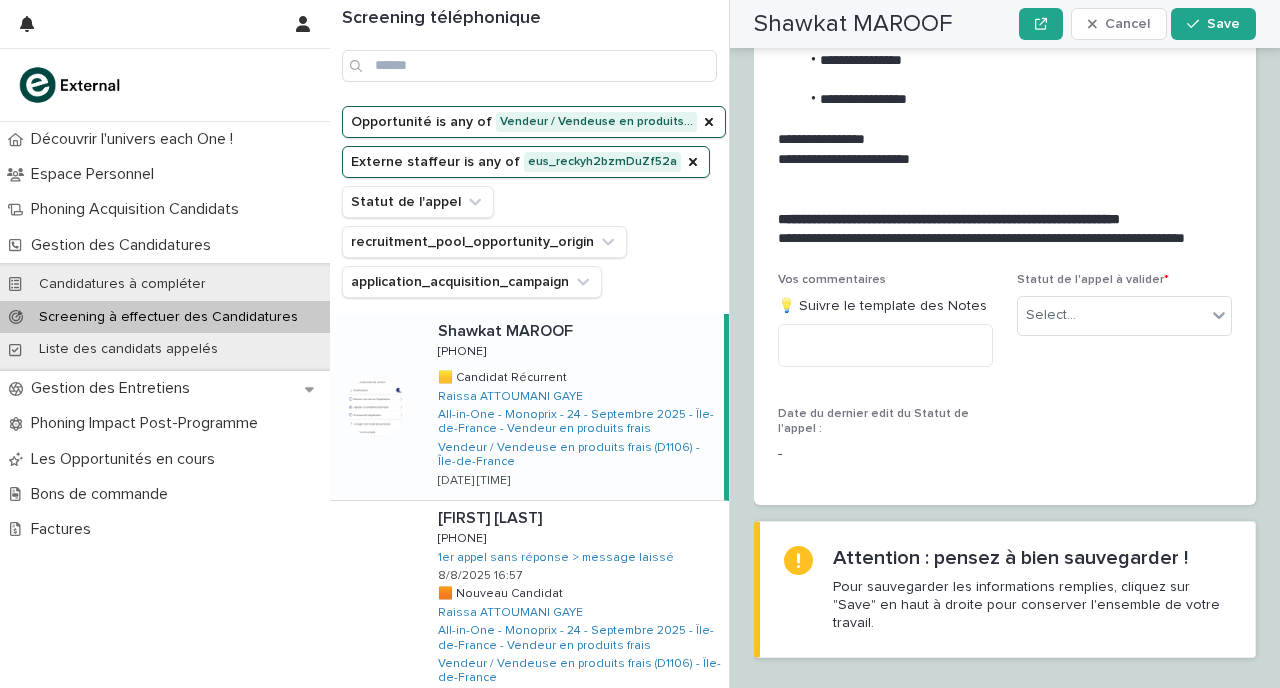click at bounding box center [577, 331] 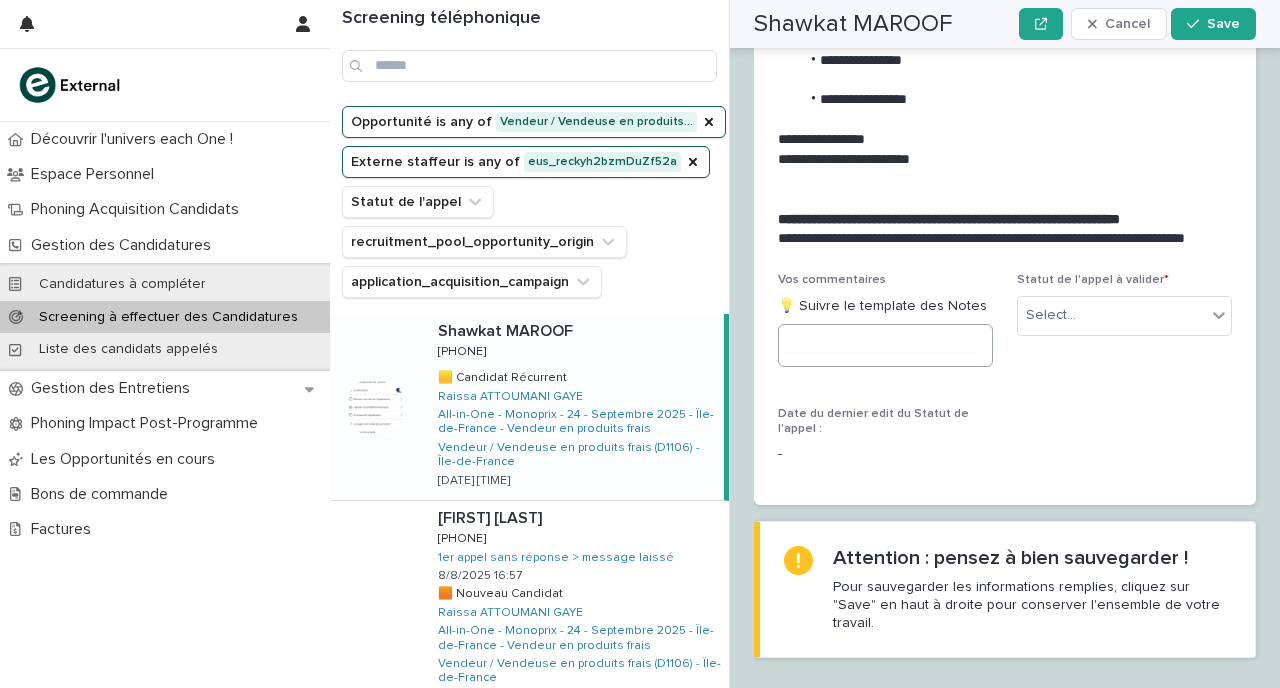 scroll, scrollTop: 3017, scrollLeft: 0, axis: vertical 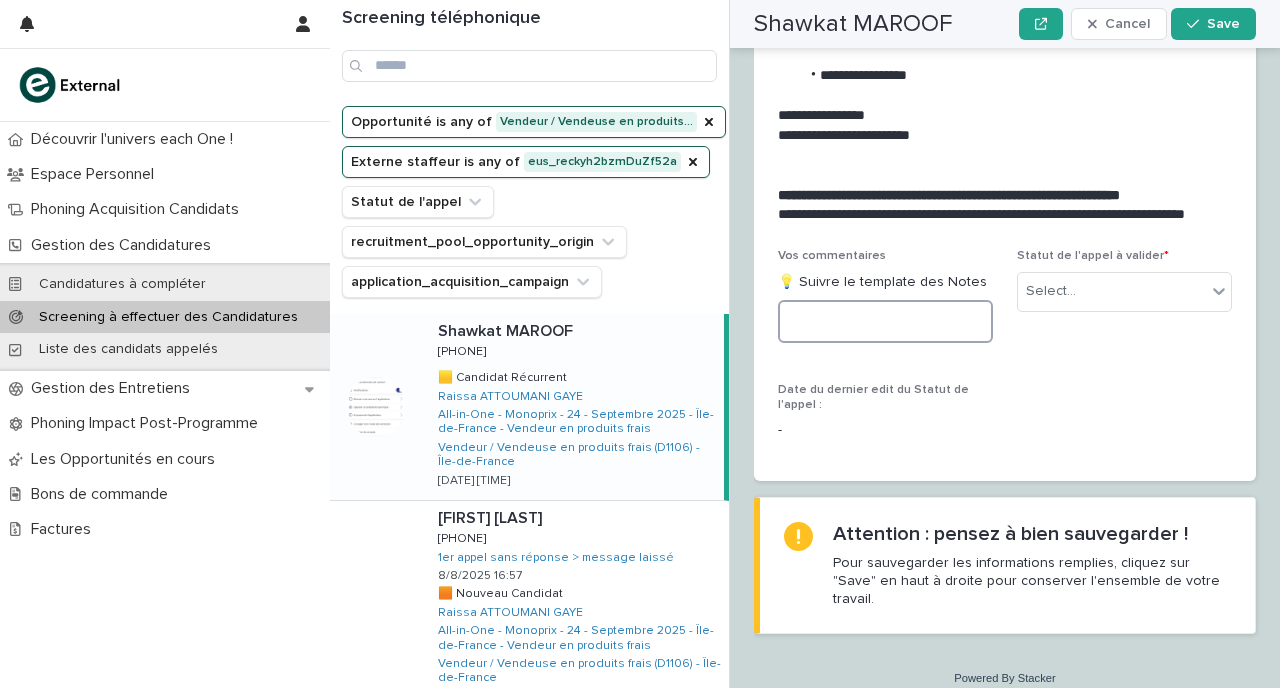click at bounding box center (885, 321) 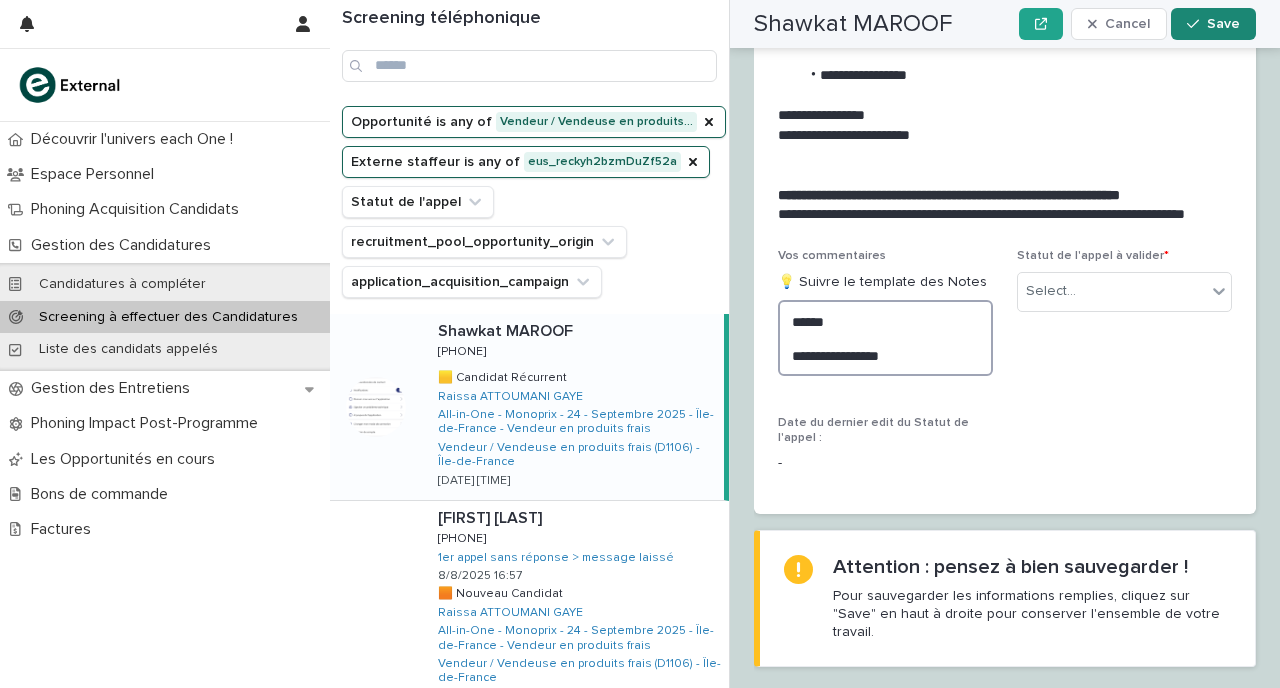 type on "**********" 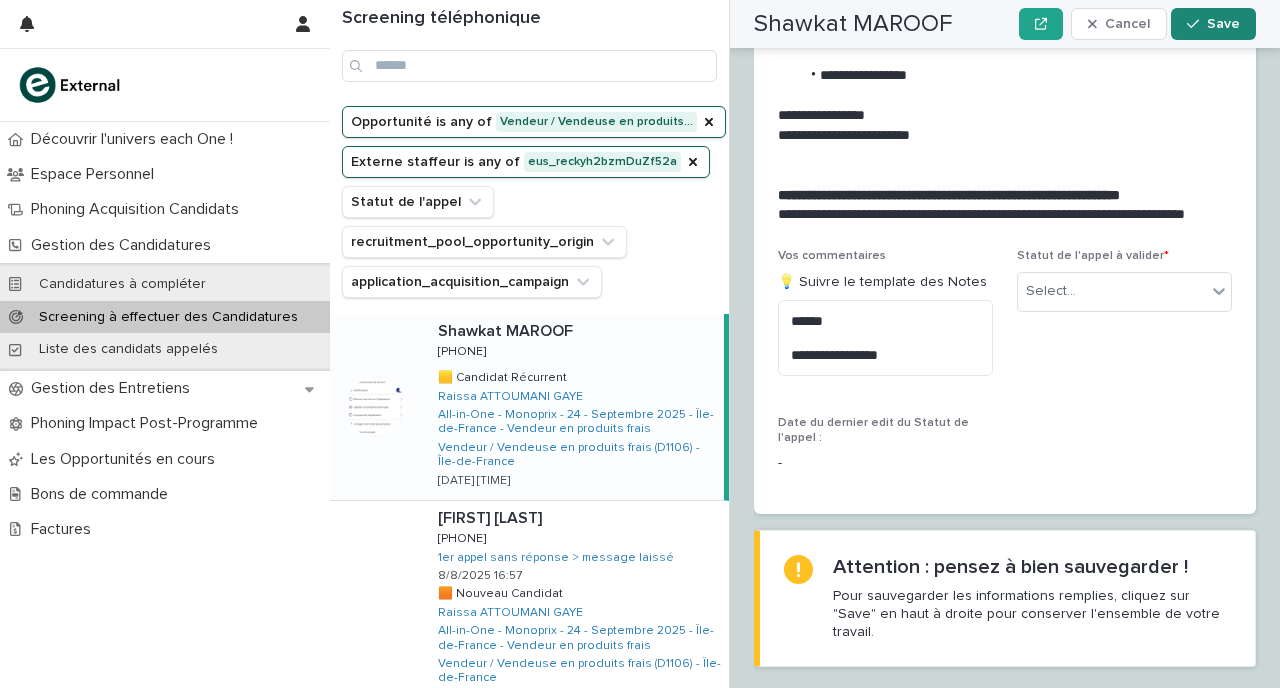 click at bounding box center (1197, 24) 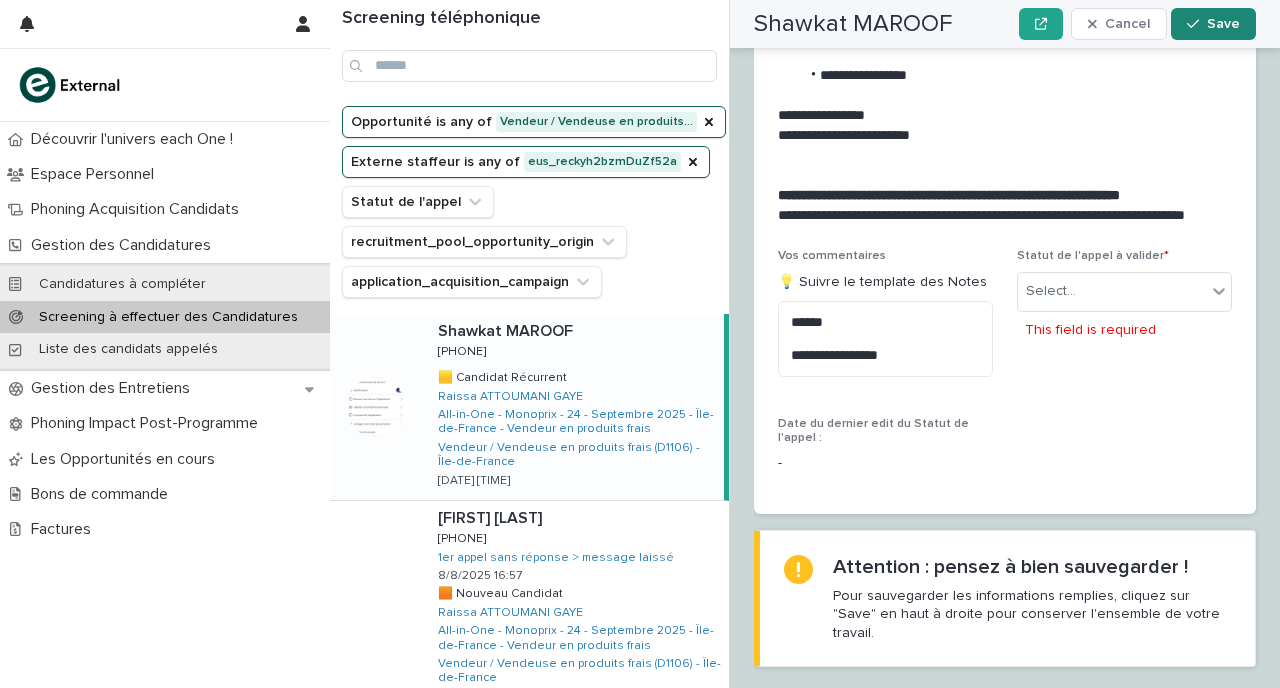 scroll, scrollTop: 3050, scrollLeft: 0, axis: vertical 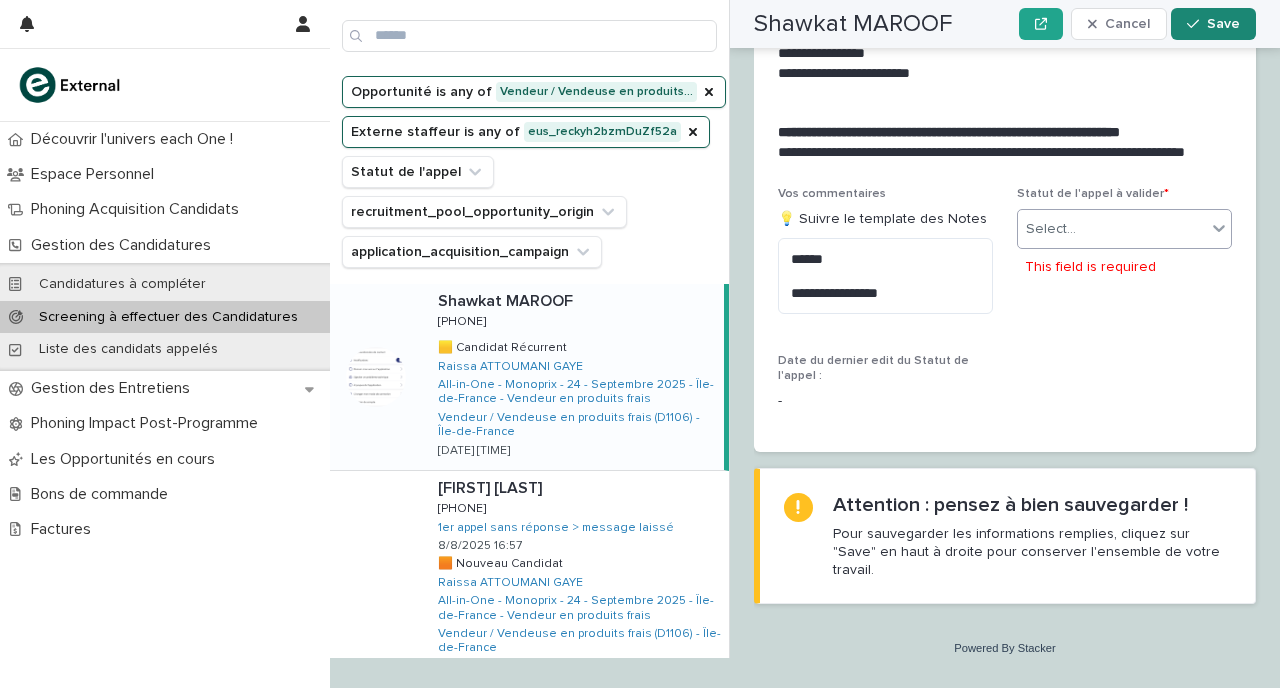 click on "Select..." at bounding box center [1112, 229] 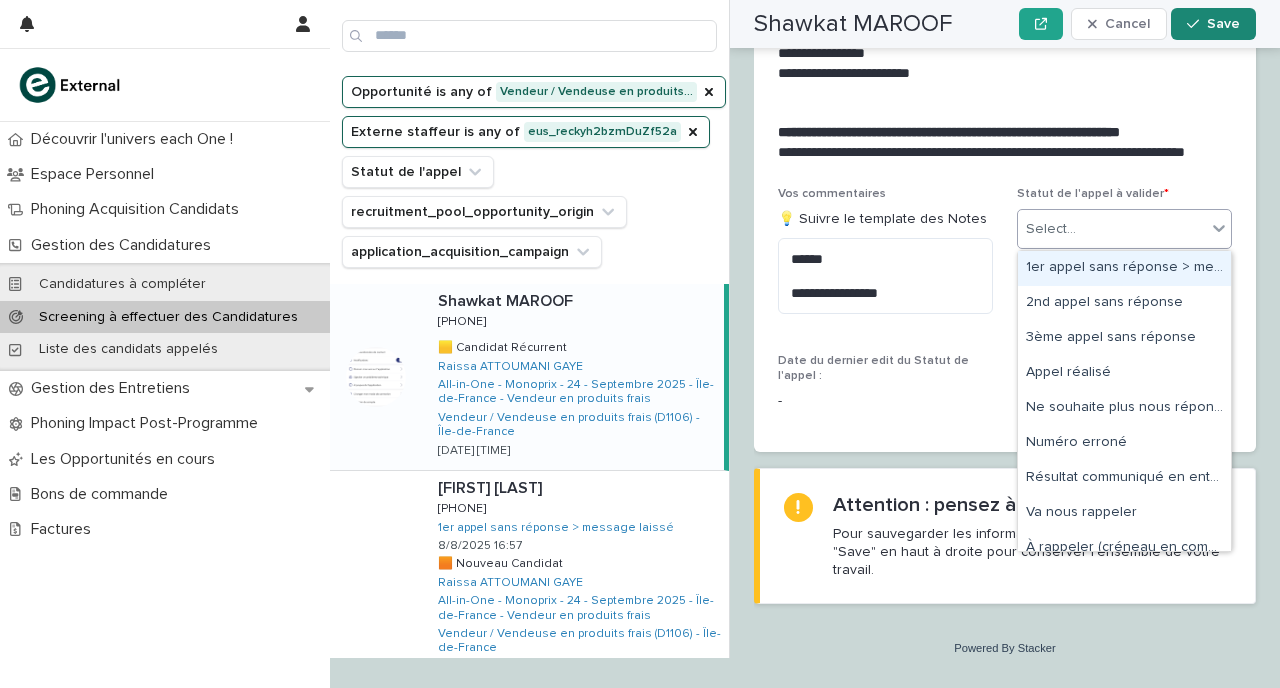 click on "1er appel sans réponse > message laissé" at bounding box center [1124, 268] 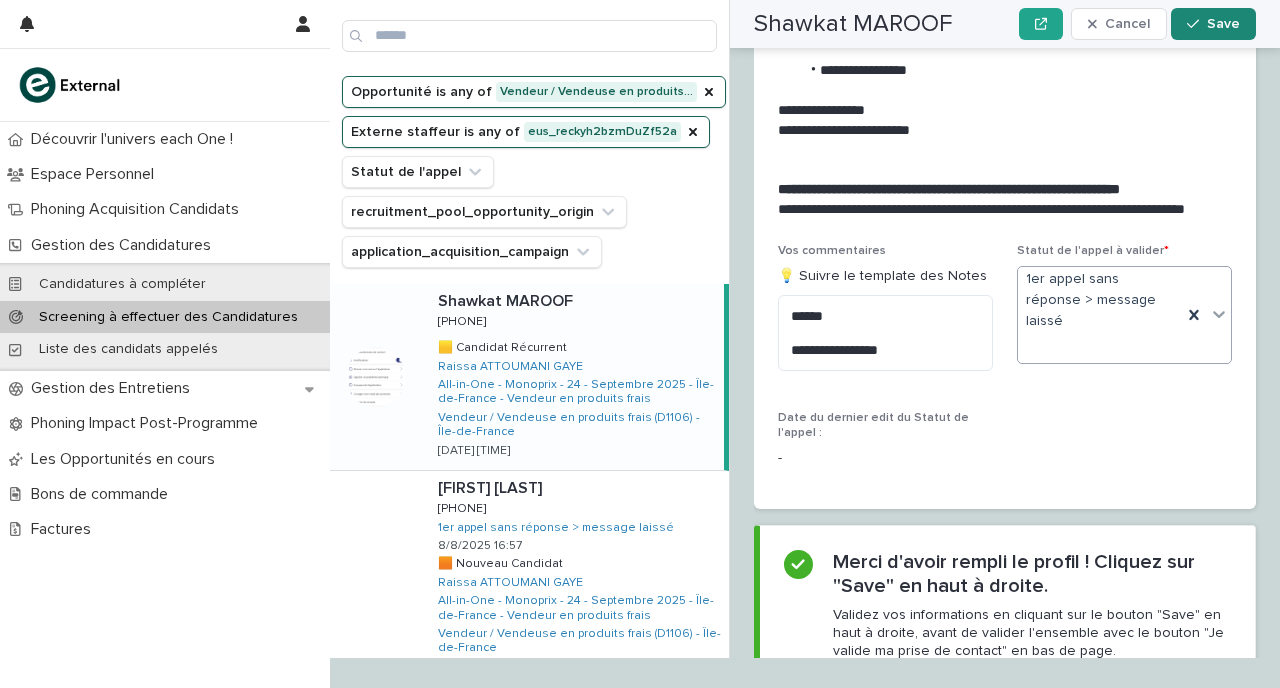 scroll, scrollTop: 3063, scrollLeft: 0, axis: vertical 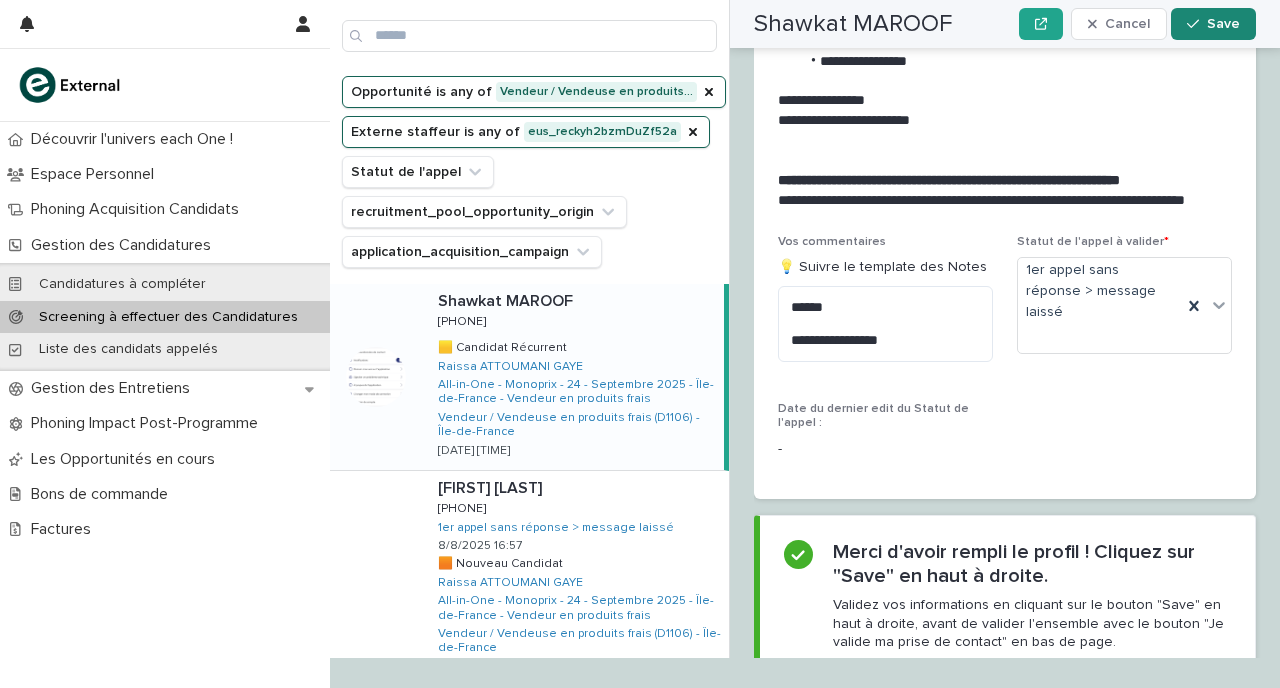 click on "Save" at bounding box center (1213, 24) 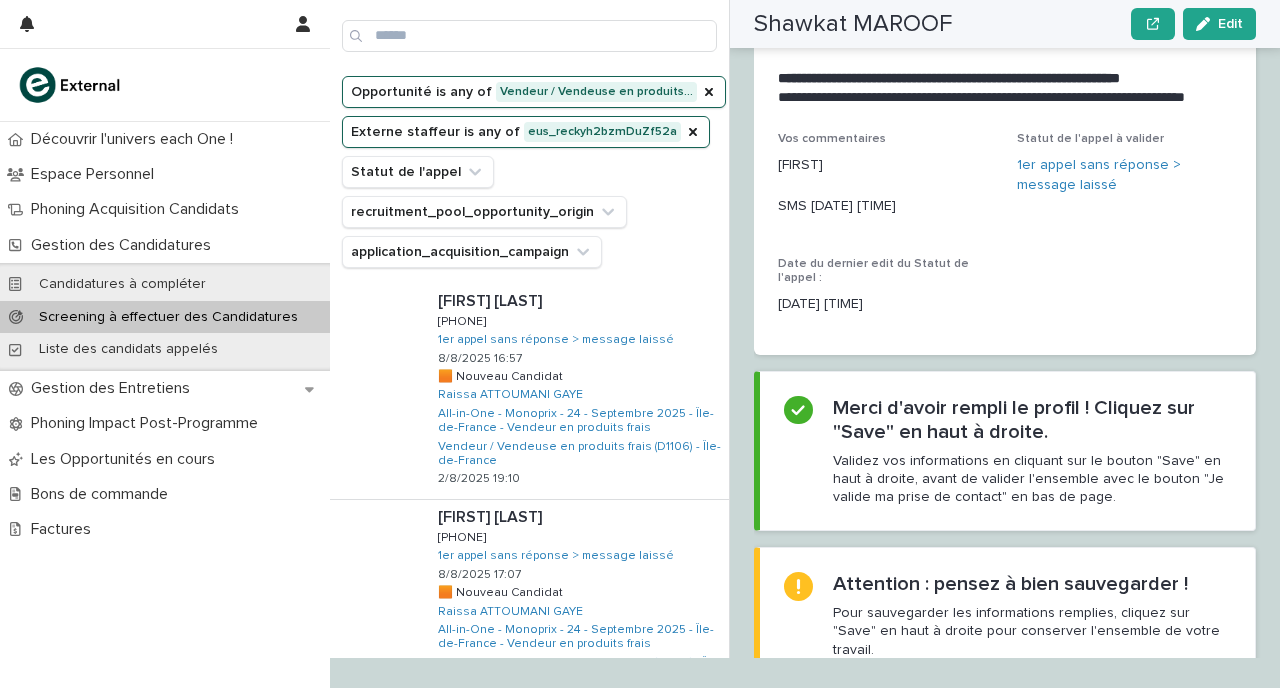 scroll, scrollTop: 2869, scrollLeft: 0, axis: vertical 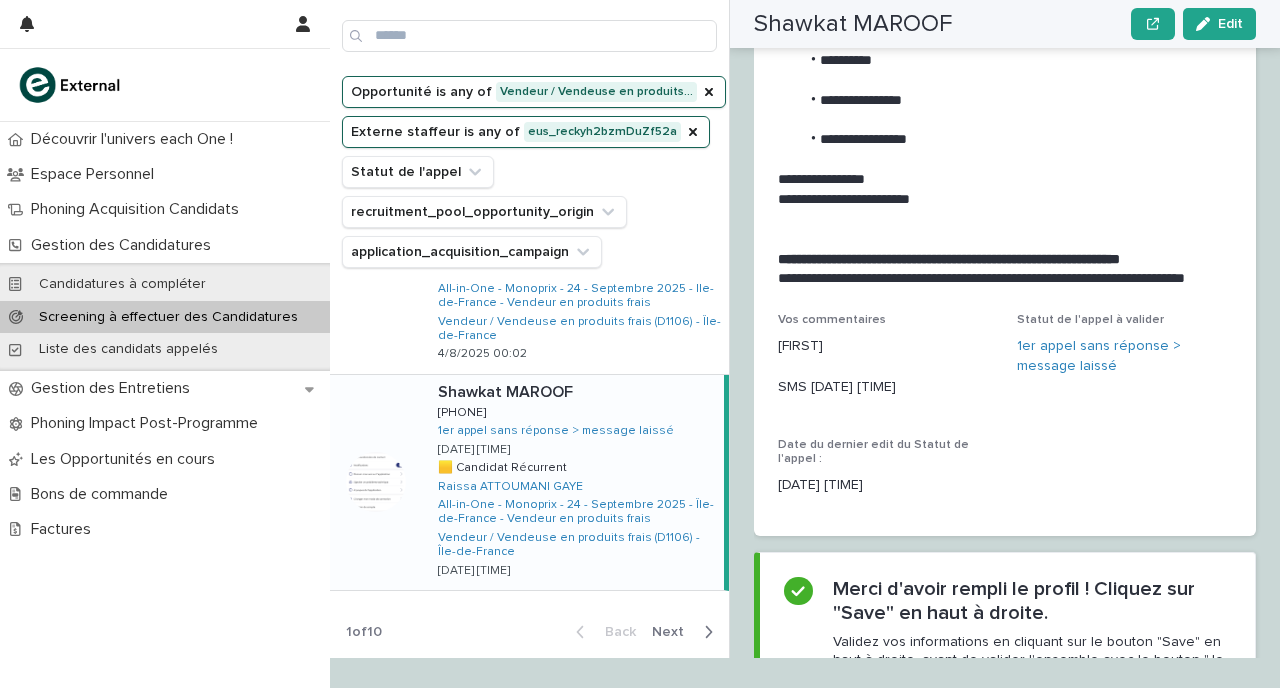 click on "Next" at bounding box center (674, 632) 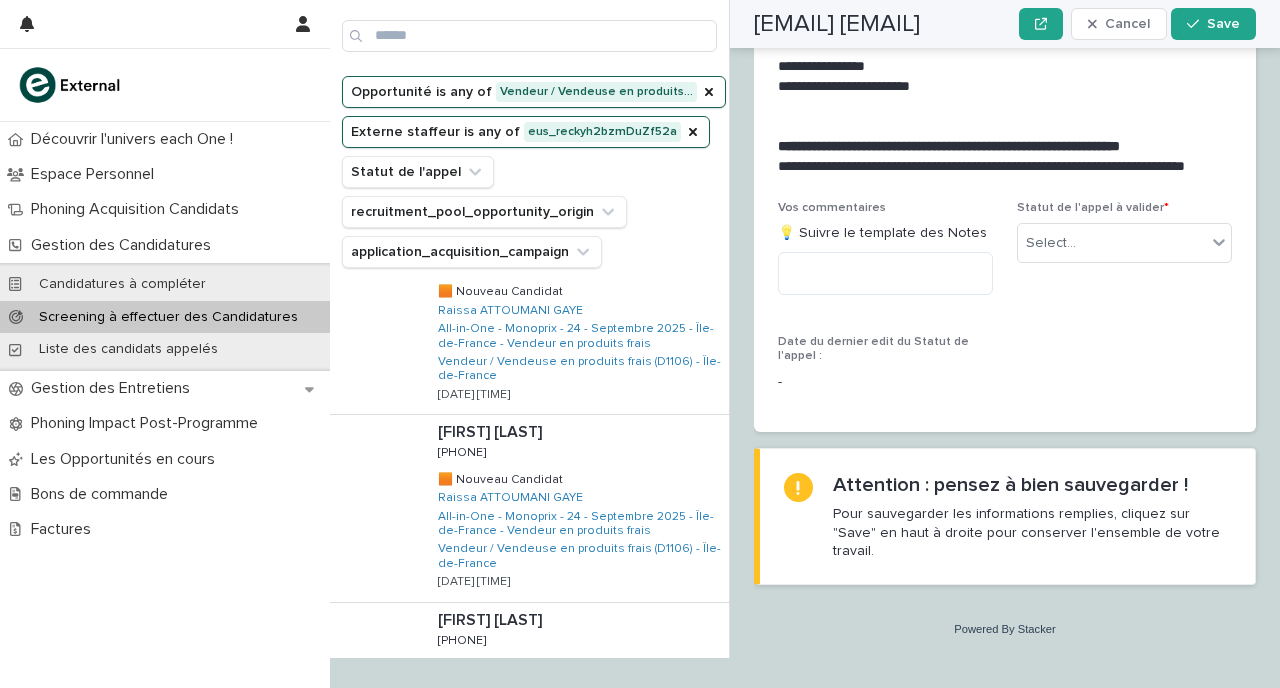 scroll, scrollTop: 2637, scrollLeft: 0, axis: vertical 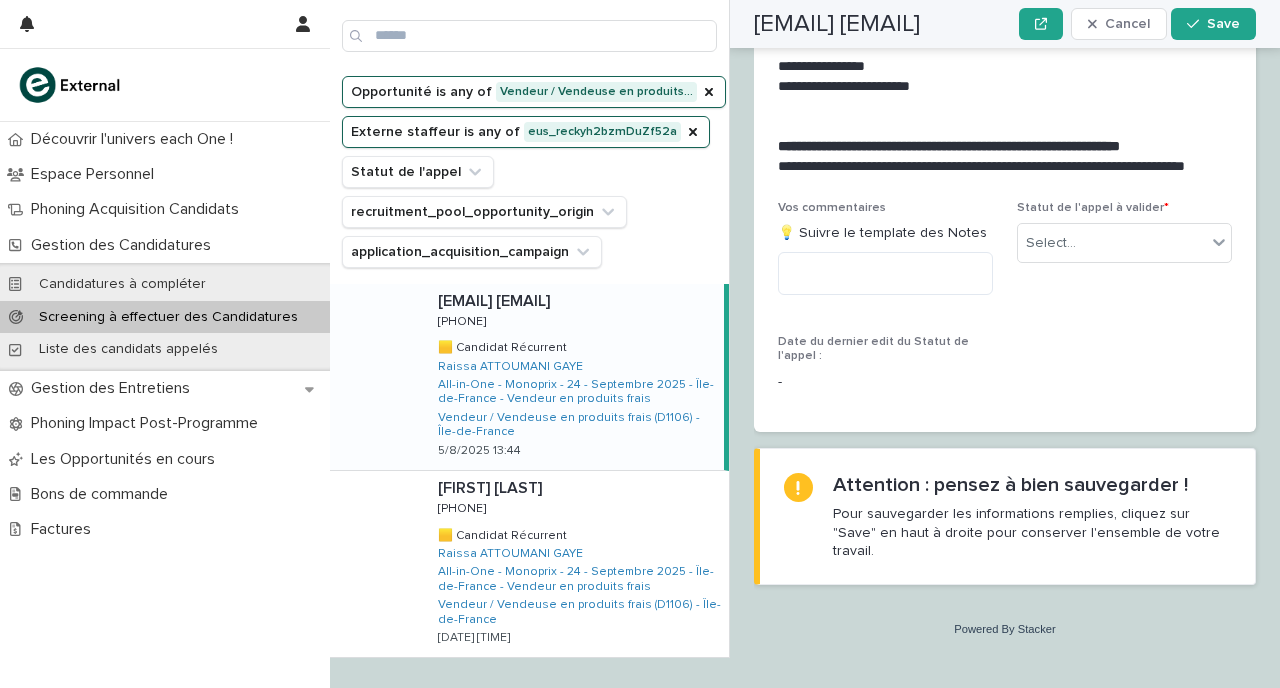 click on "[EMAIL] [EMAIL] [EMAIL] [EMAIL] 	 [PHONE] [PHONE] 	 🟨 Candidat Récurrent 🟨 Candidat Récurrent 	 [FIRST] [LAST] 	 All-in-One - Monoprix - 24 - Septembre 2025 - Île-de-France - Vendeur en produits frais 	 Vendeur / Vendeuse en produits frais (D1106) - Île-de-France 	 [DATE] [TIME]" at bounding box center (573, 377) 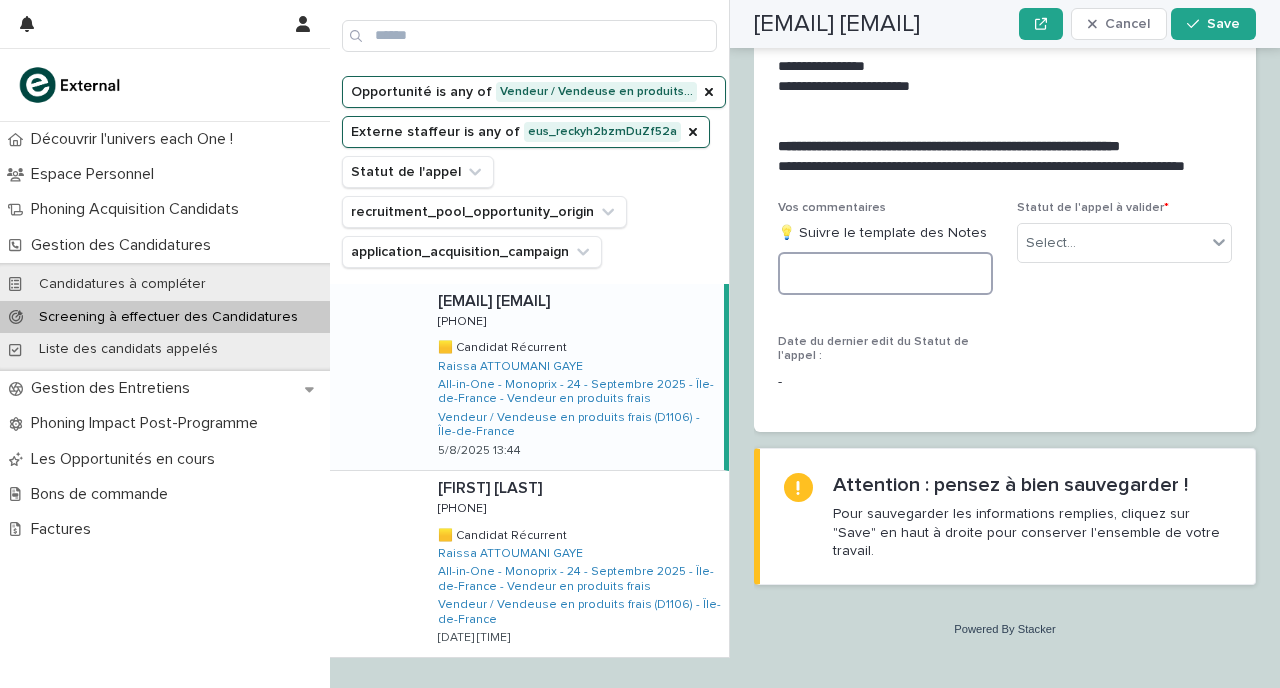 click at bounding box center [885, 273] 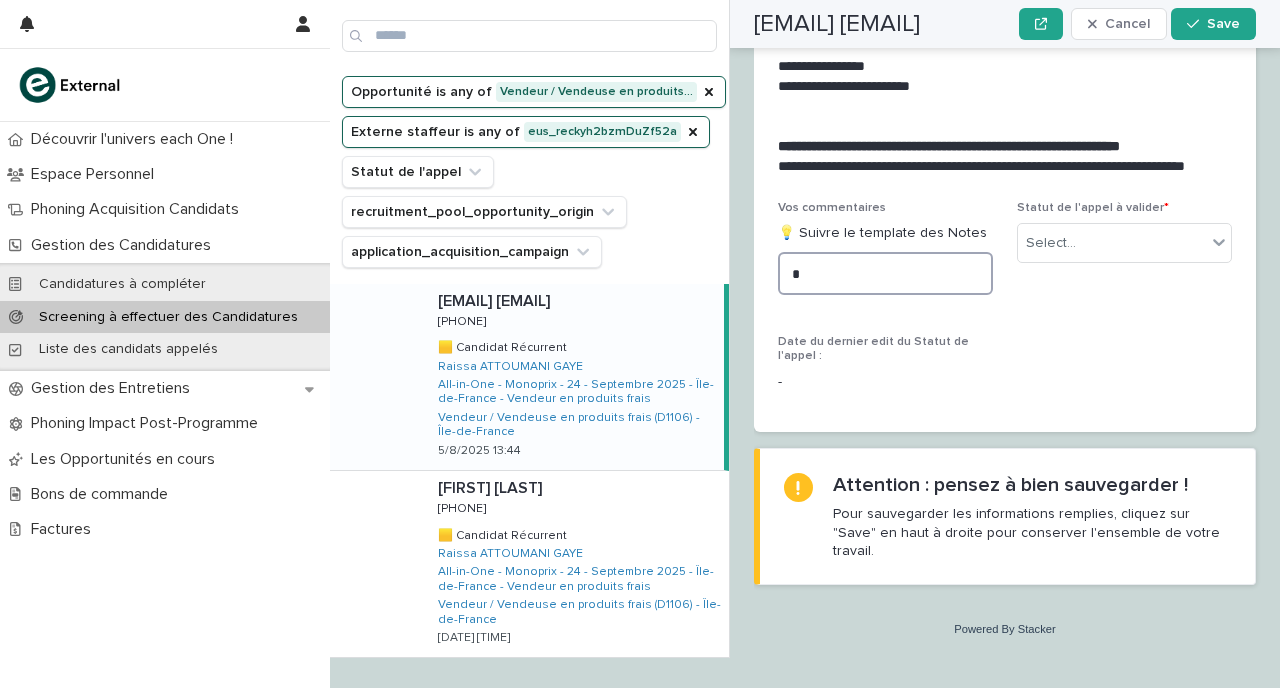 type on "*" 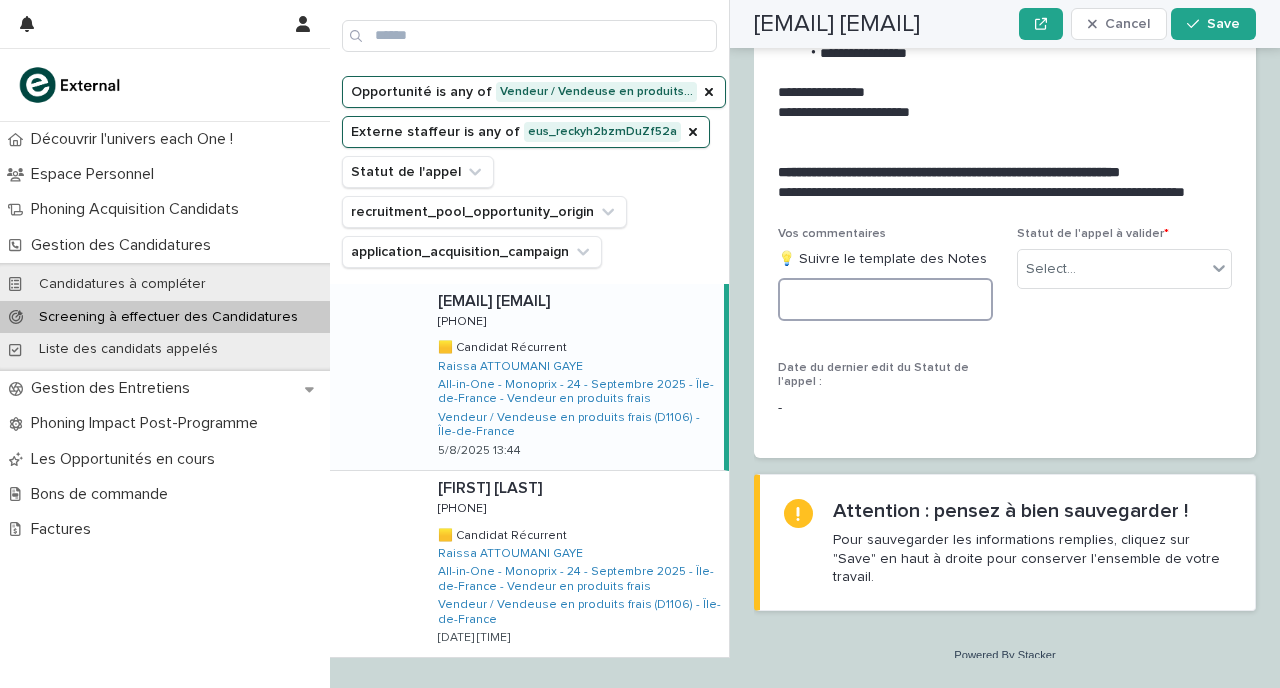 scroll, scrollTop: 2548, scrollLeft: 0, axis: vertical 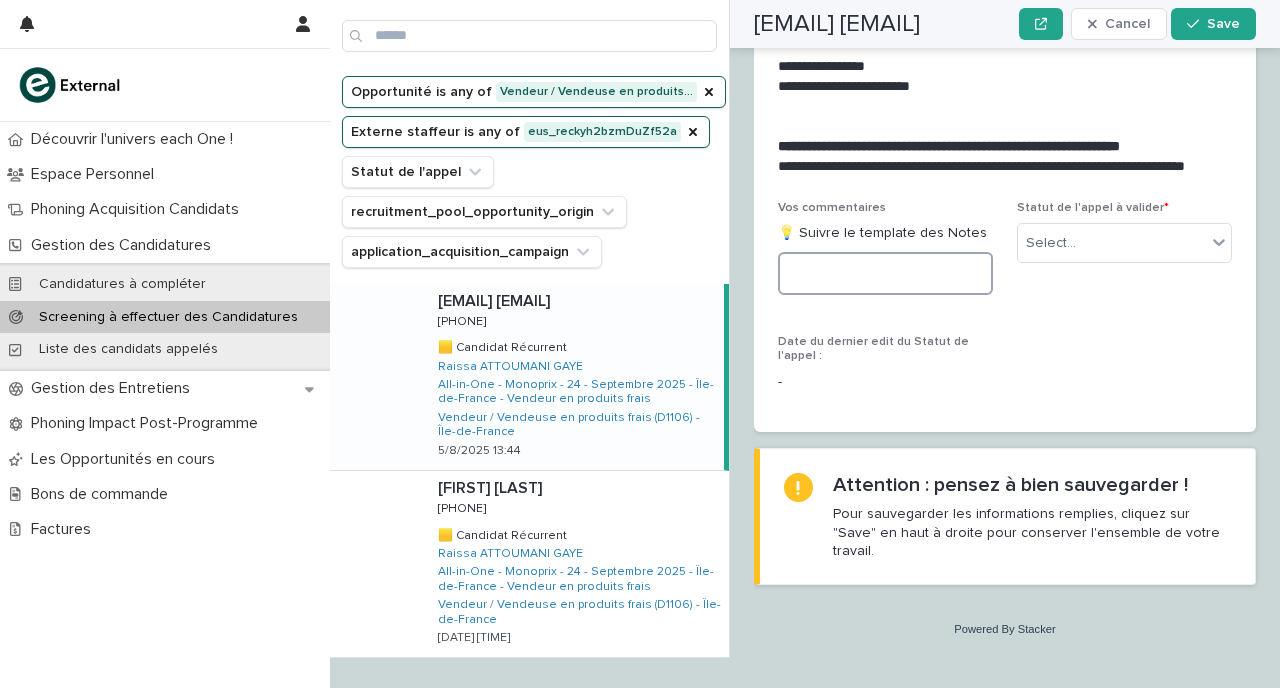 click at bounding box center (885, 273) 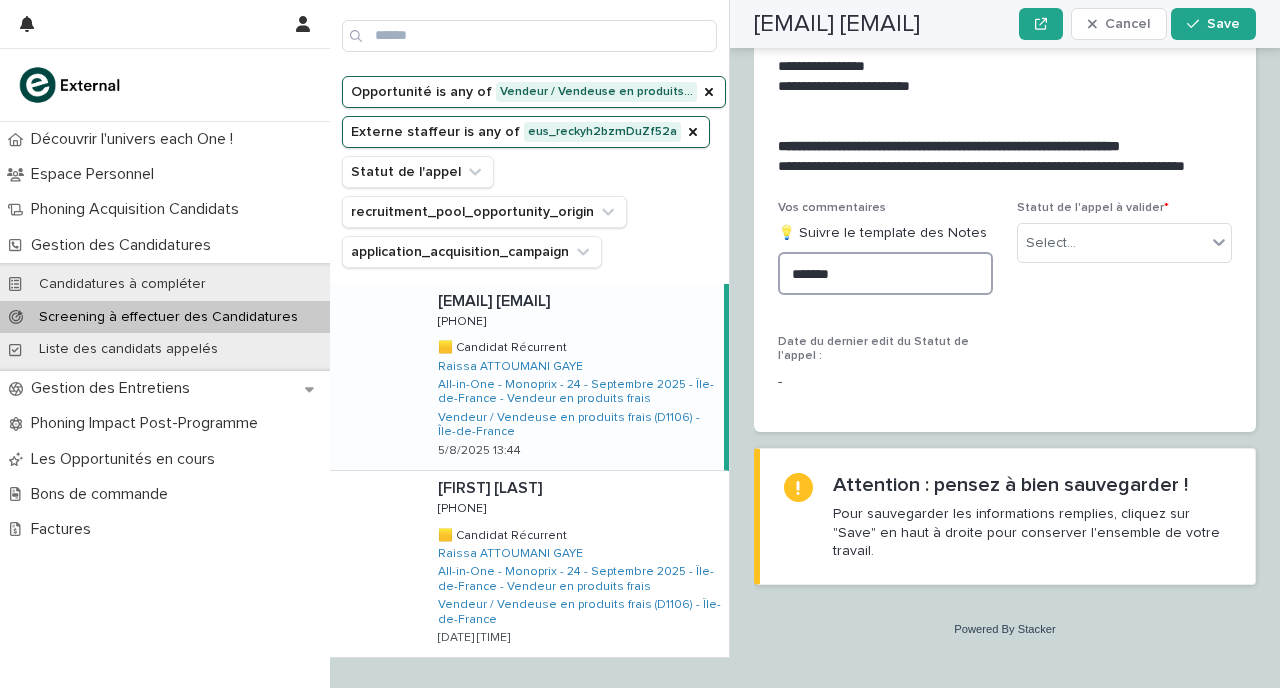 click on "******" at bounding box center [885, 273] 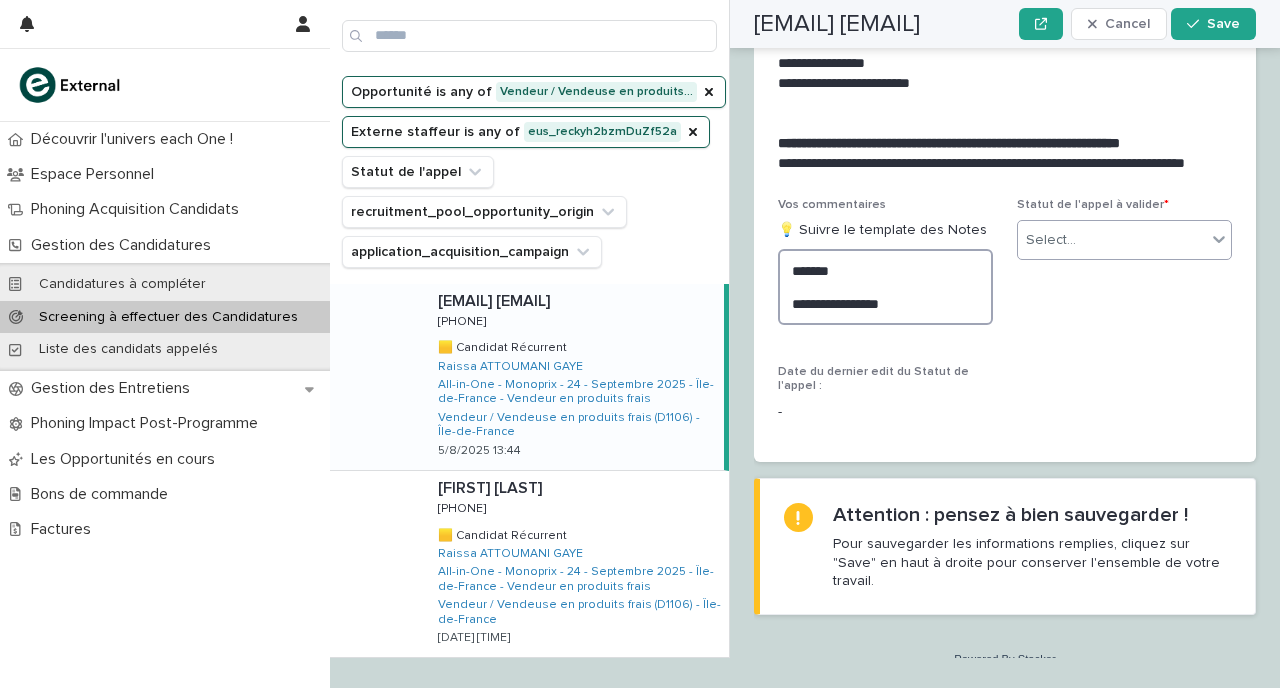 type on "**********" 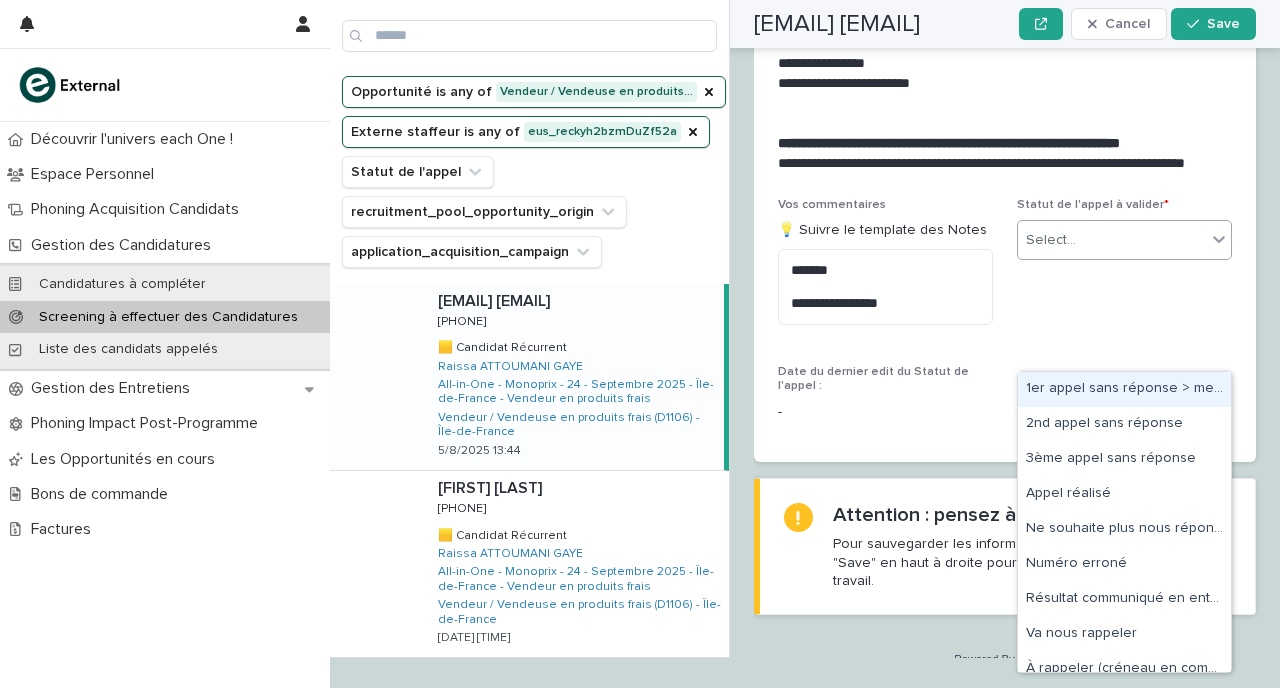 click on "Select..." at bounding box center (1112, 240) 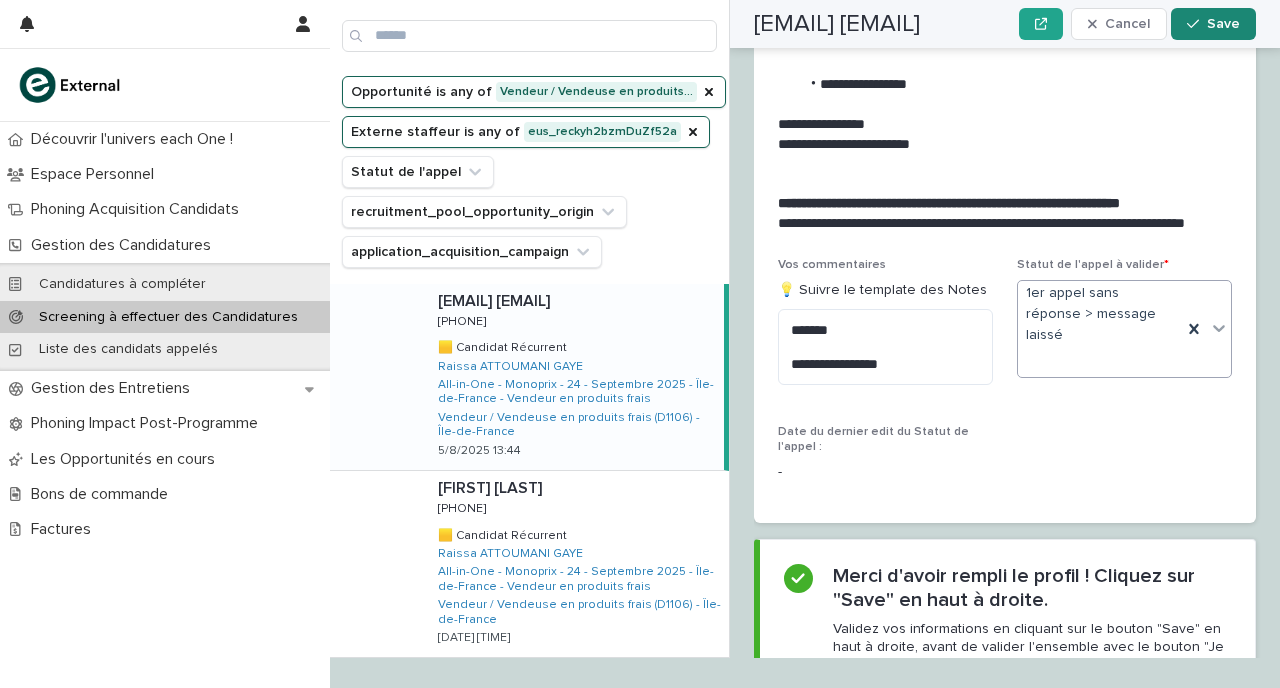 click 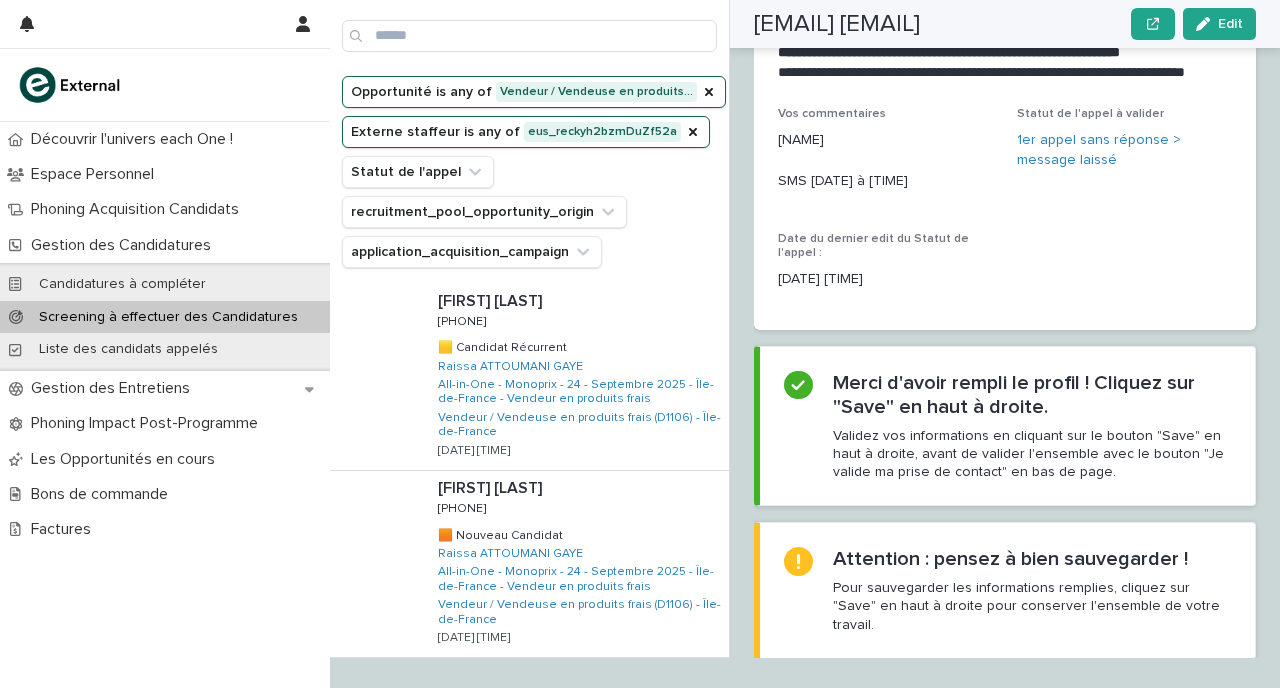 scroll, scrollTop: 2439, scrollLeft: 0, axis: vertical 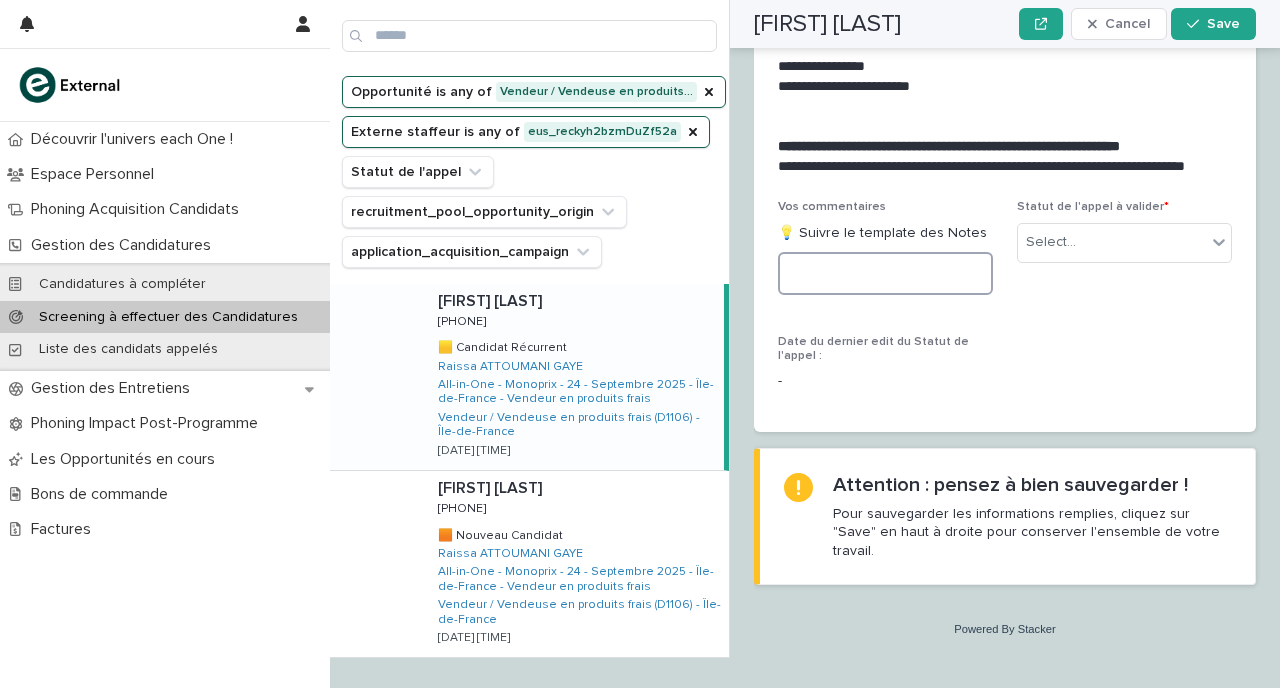 click at bounding box center (885, 273) 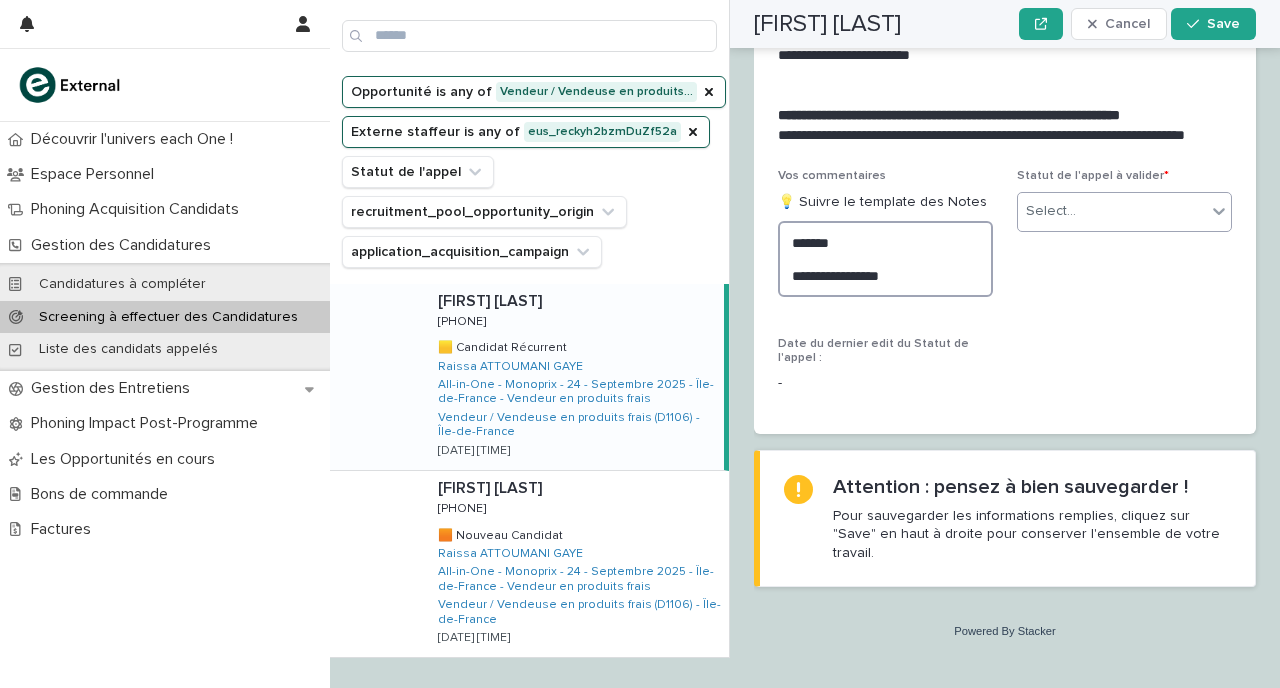 type on "**********" 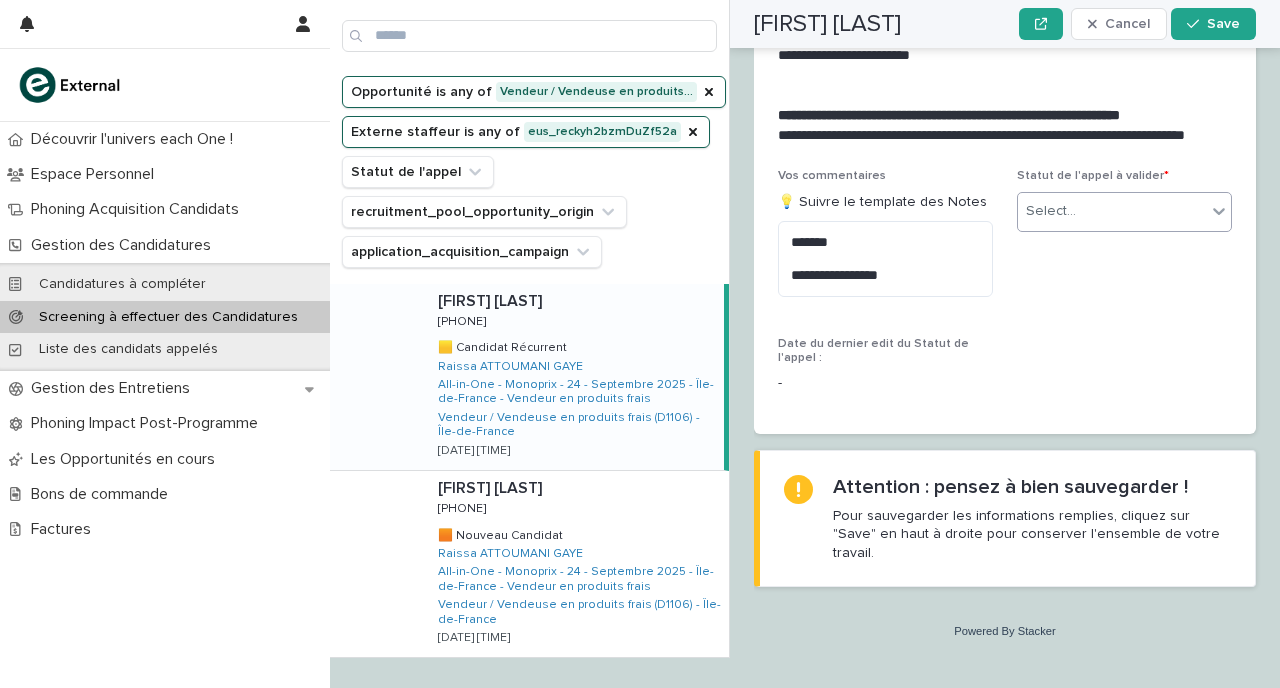 click on "Select..." at bounding box center (1051, 211) 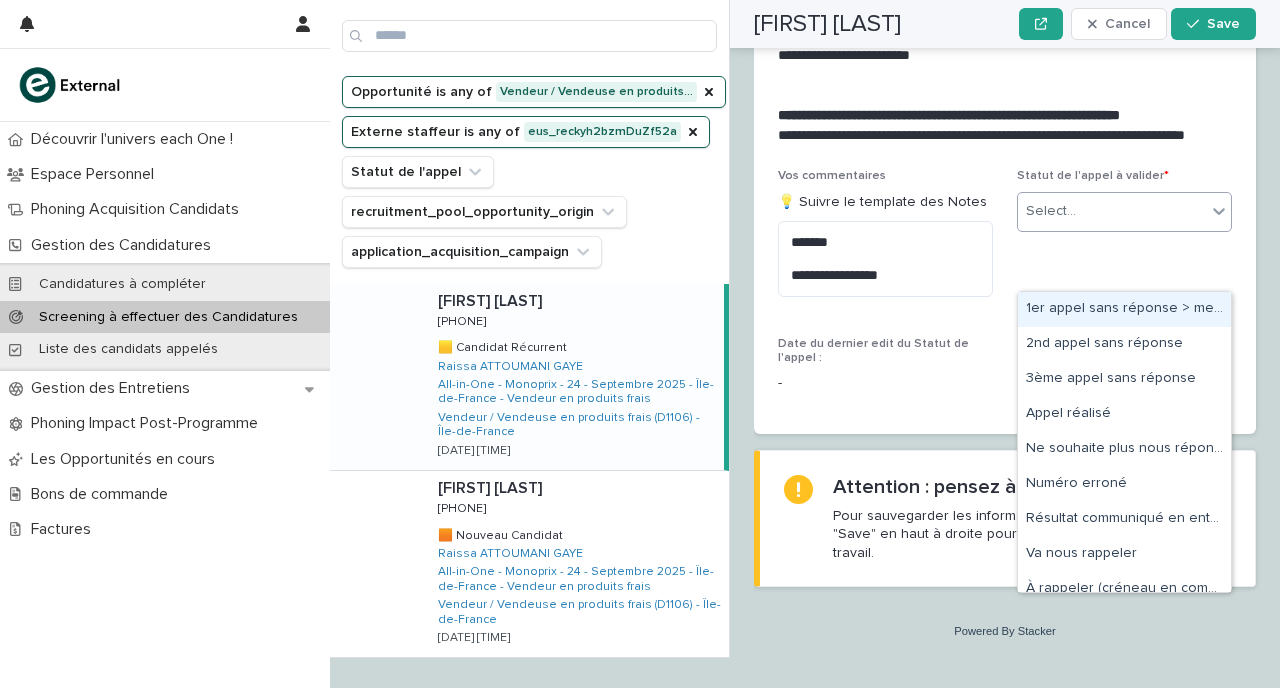 click on "1er appel sans réponse > message laissé" at bounding box center [1124, 309] 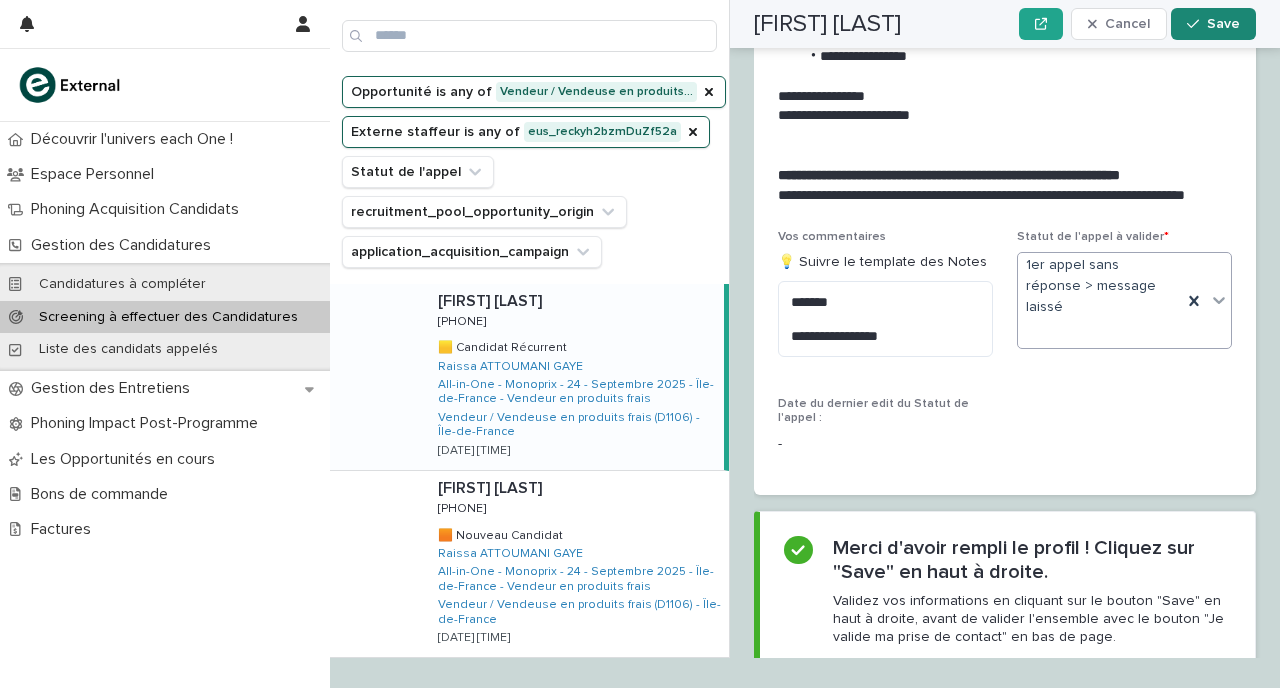 click on "Save" at bounding box center (1223, 24) 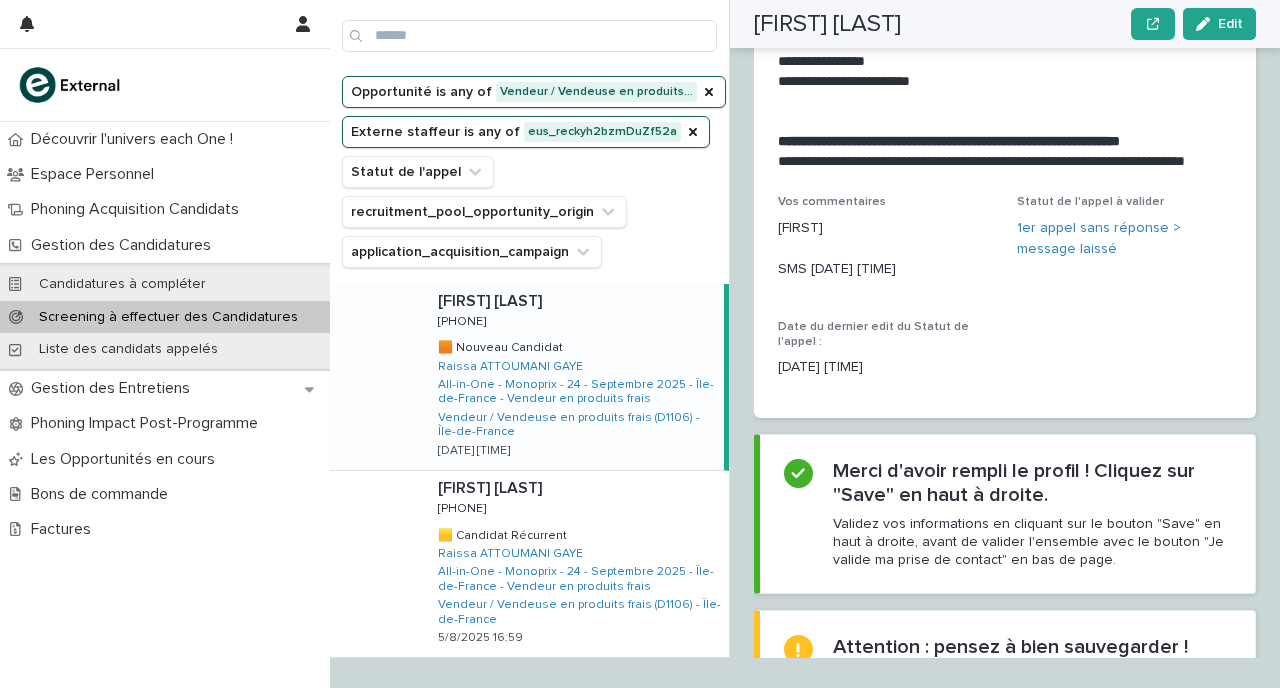 scroll, scrollTop: 2259, scrollLeft: 0, axis: vertical 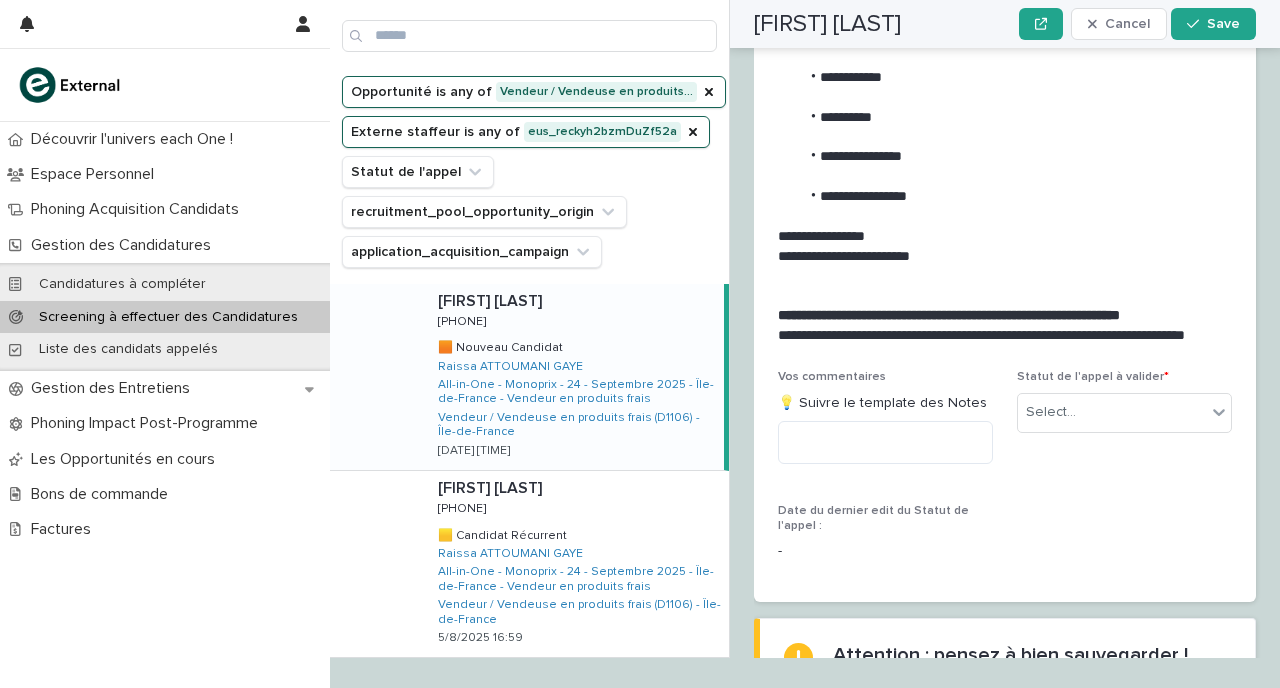 click at bounding box center [577, 301] 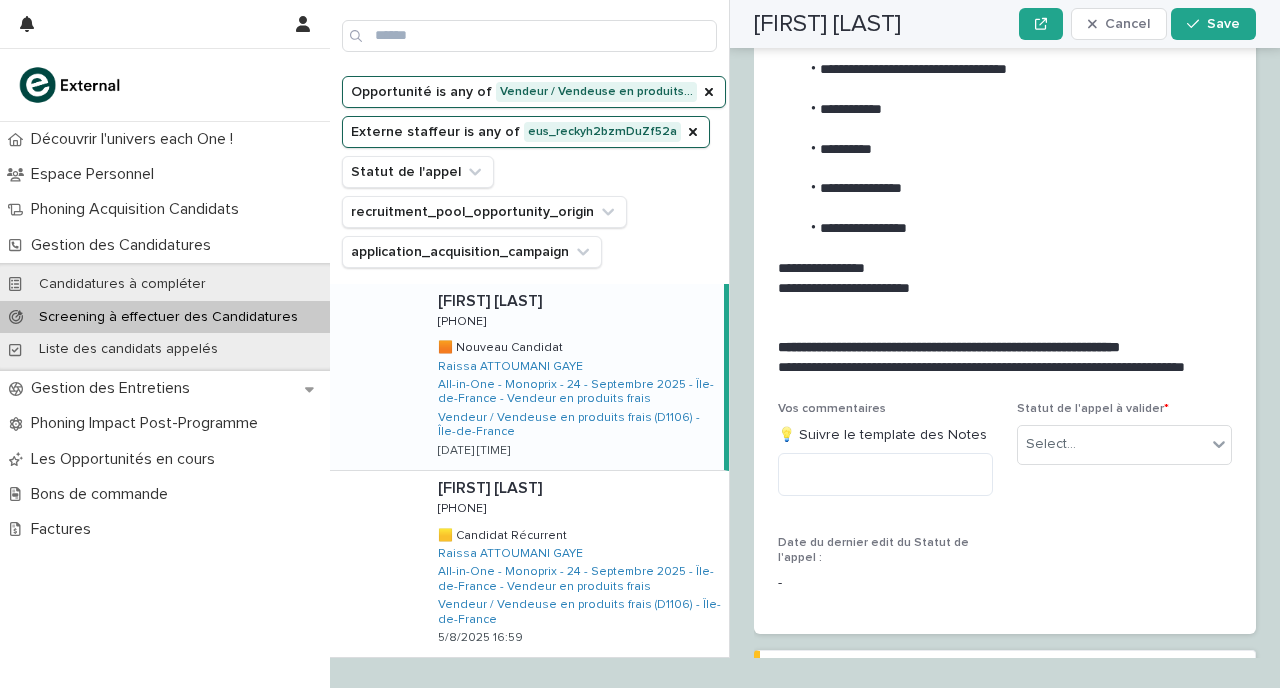 scroll, scrollTop: 2302, scrollLeft: 0, axis: vertical 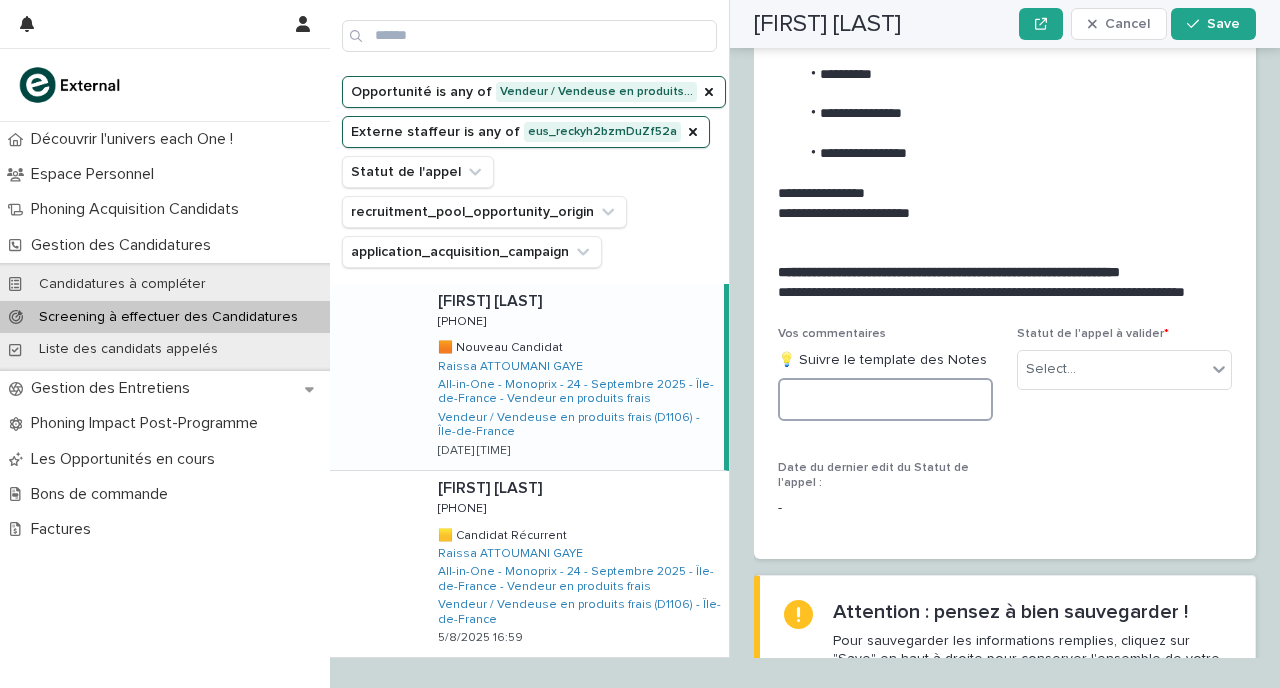 click at bounding box center [885, 399] 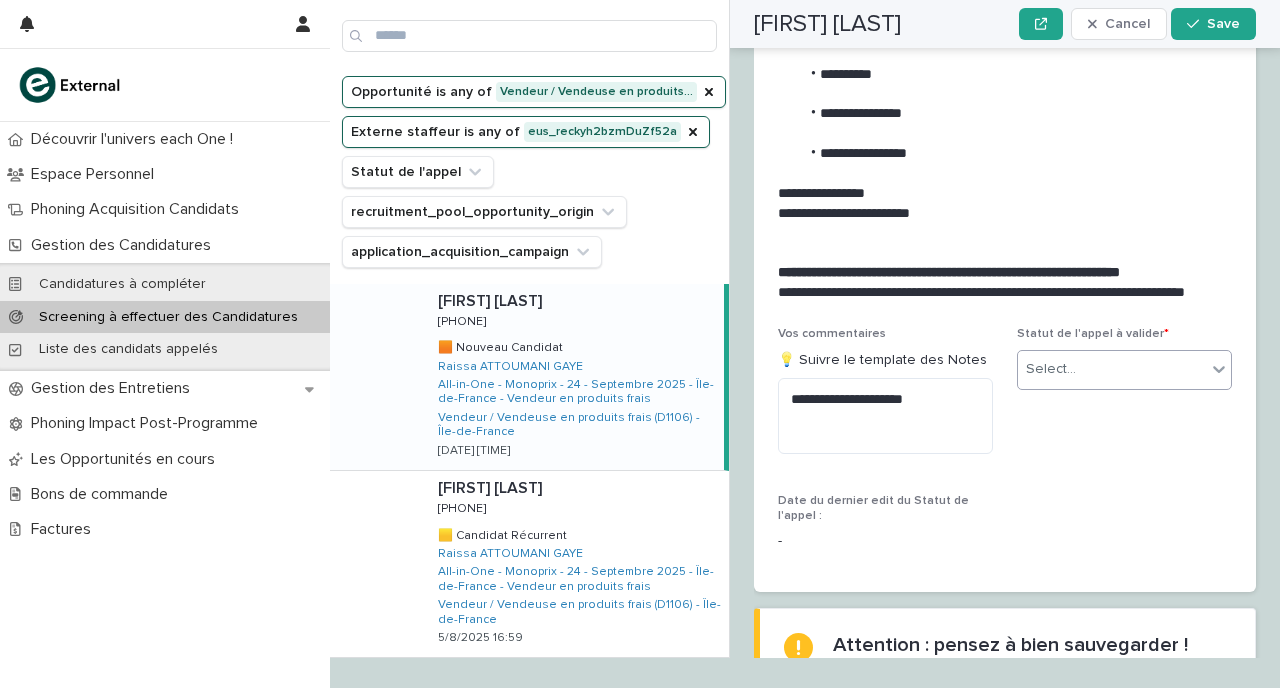 click on "Select..." at bounding box center (1112, 369) 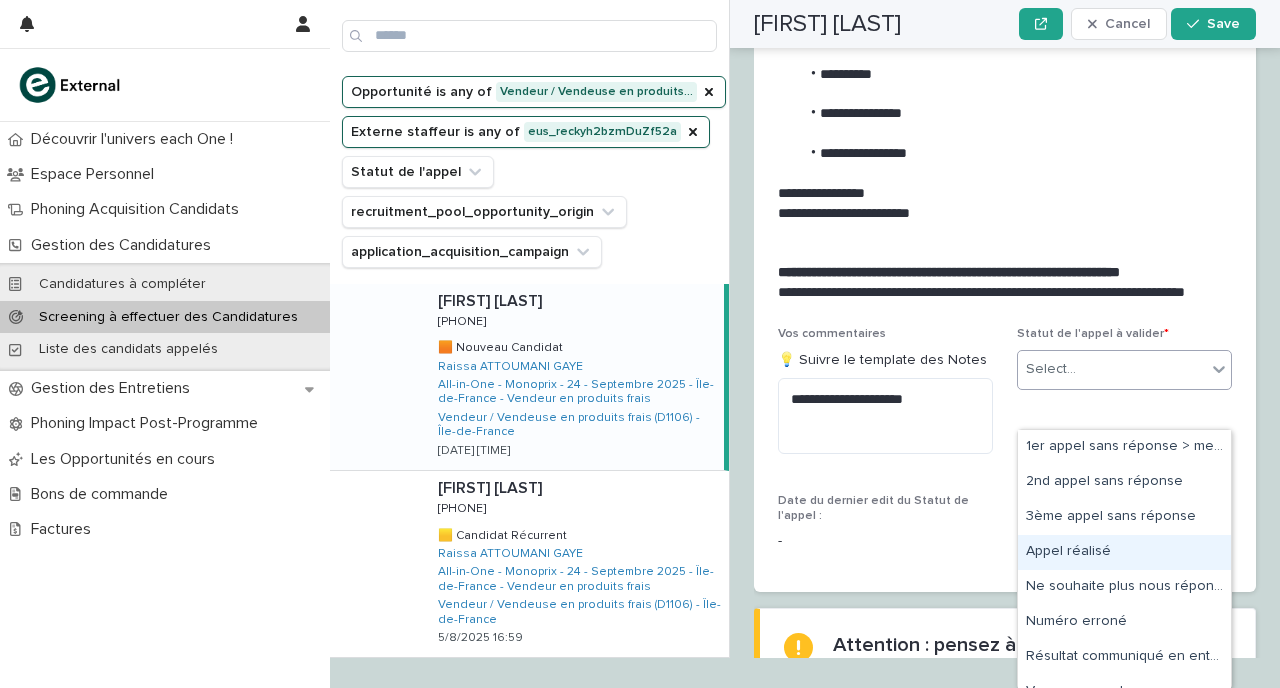 click on "Appel réalisé" at bounding box center (1124, 552) 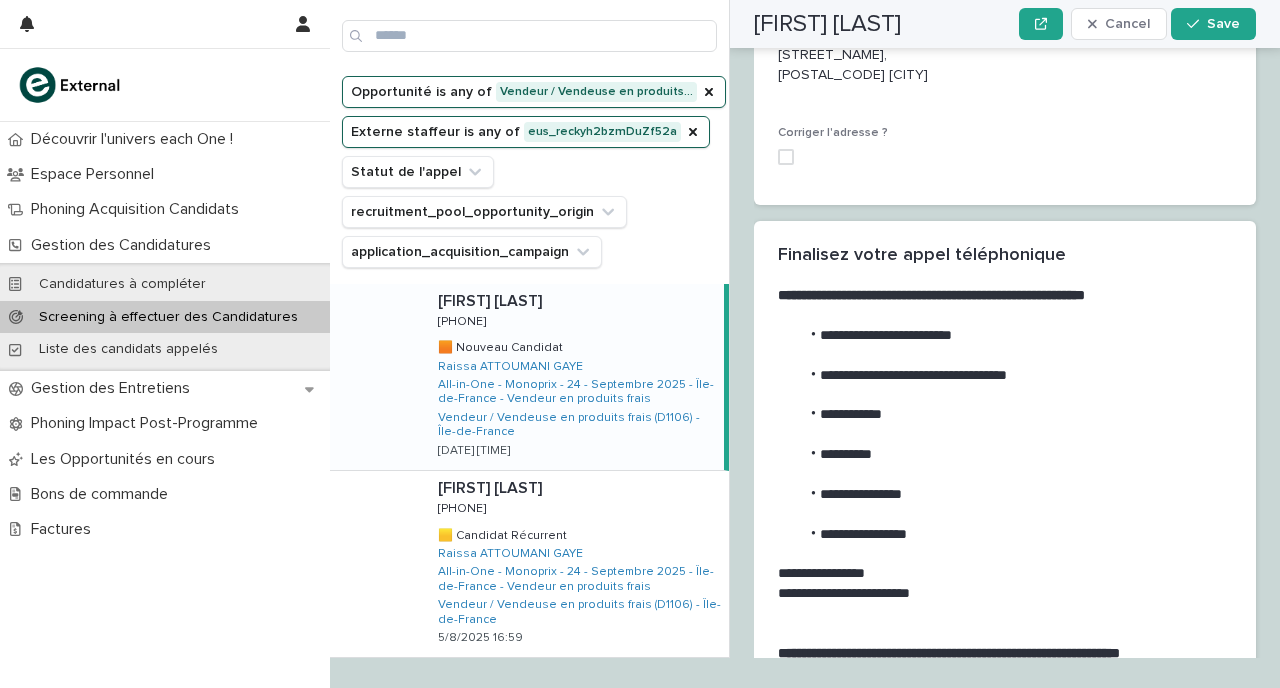 scroll, scrollTop: 1999, scrollLeft: 0, axis: vertical 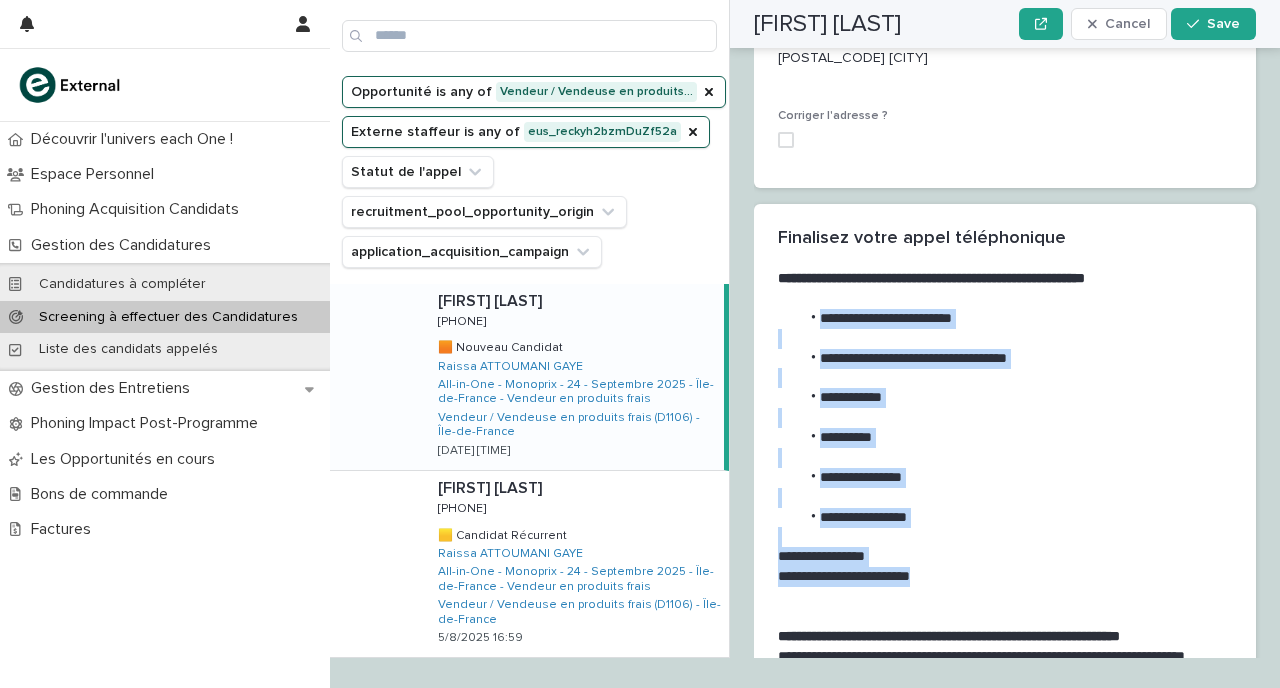 drag, startPoint x: 929, startPoint y: 615, endPoint x: 809, endPoint y: 362, distance: 280.01608 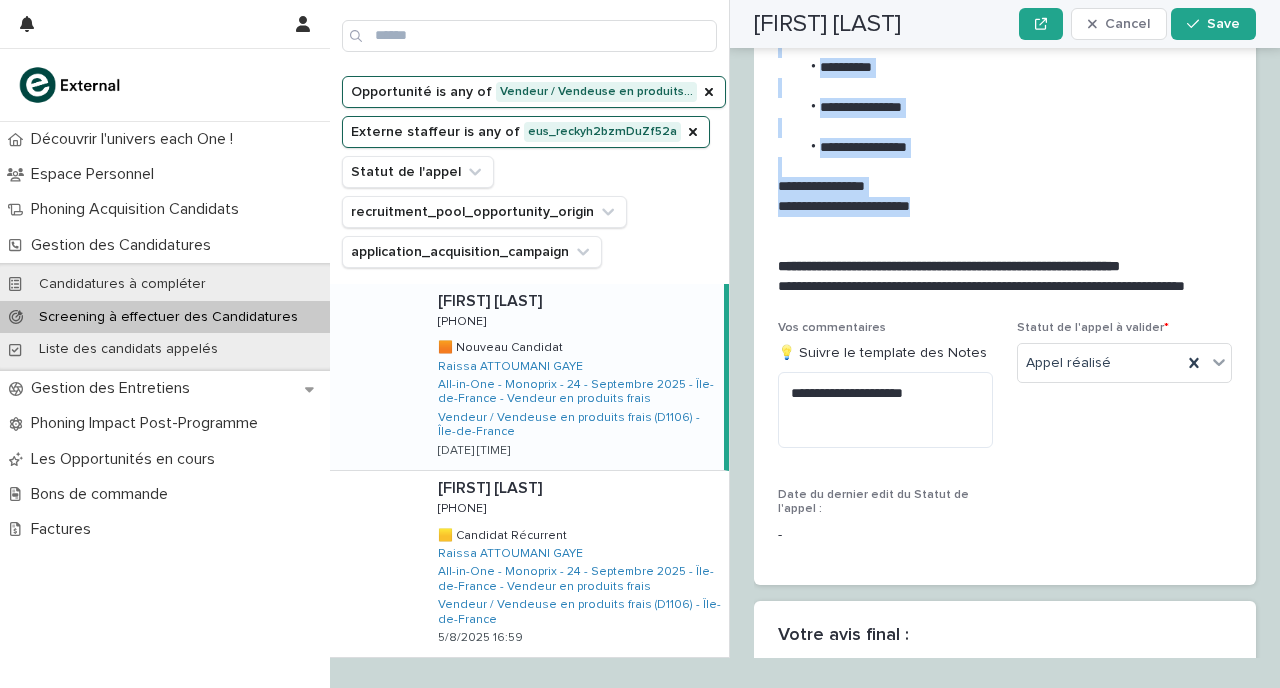 scroll, scrollTop: 2404, scrollLeft: 0, axis: vertical 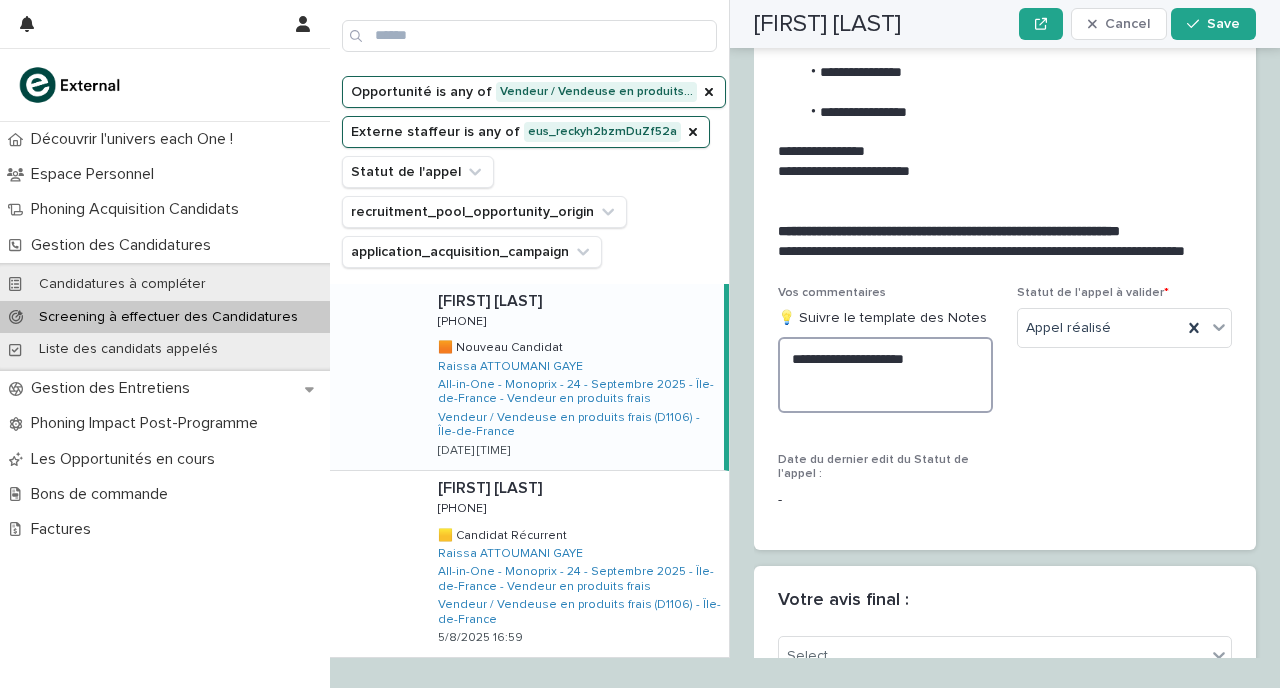 click on "**********" at bounding box center [885, 375] 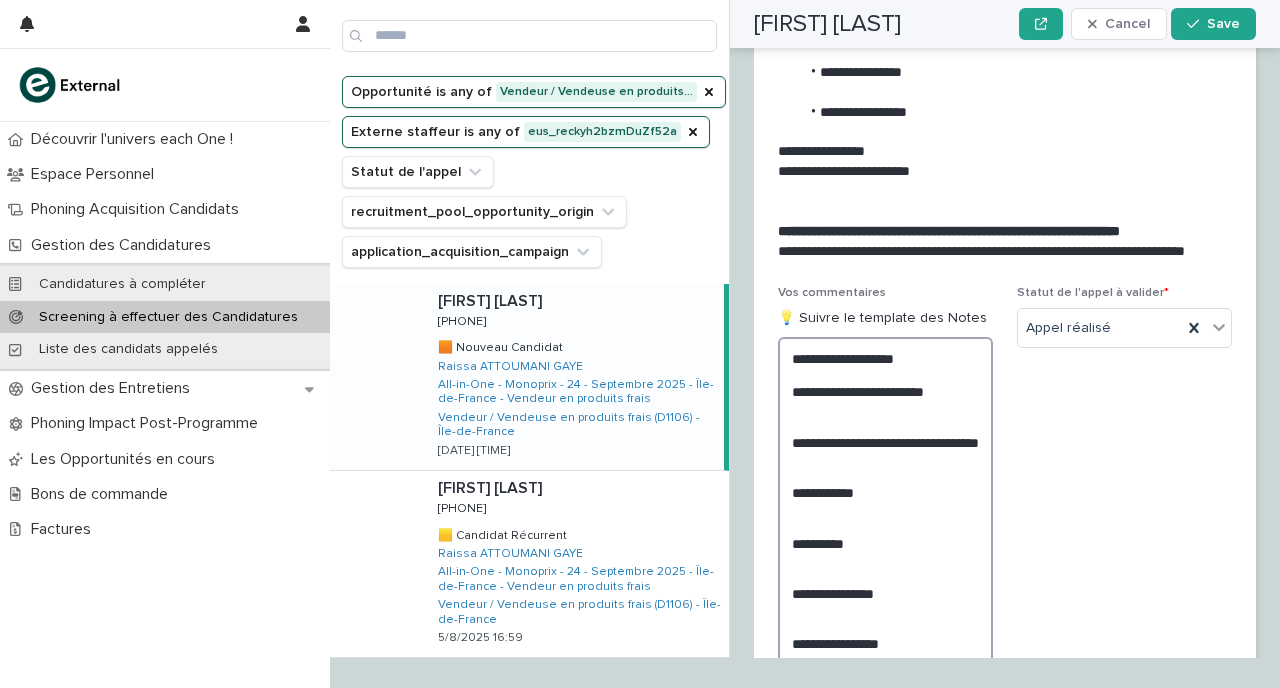 scroll, scrollTop: 2537, scrollLeft: 0, axis: vertical 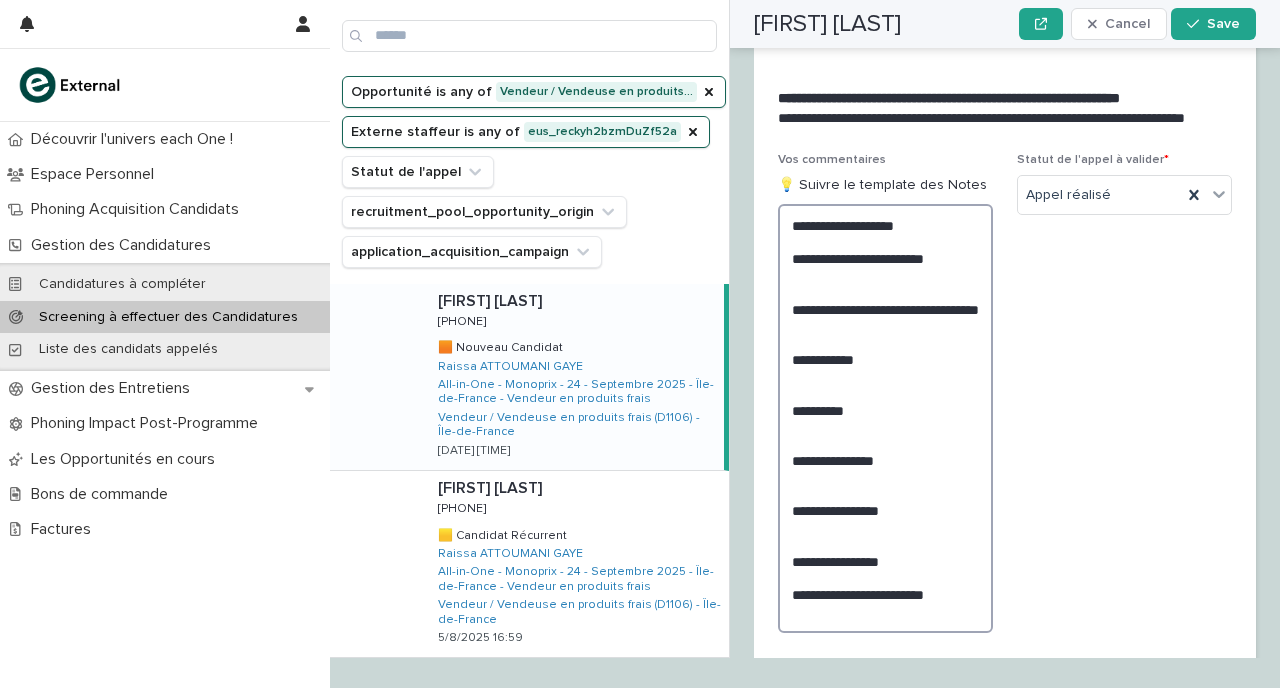 click on "**********" at bounding box center [885, 418] 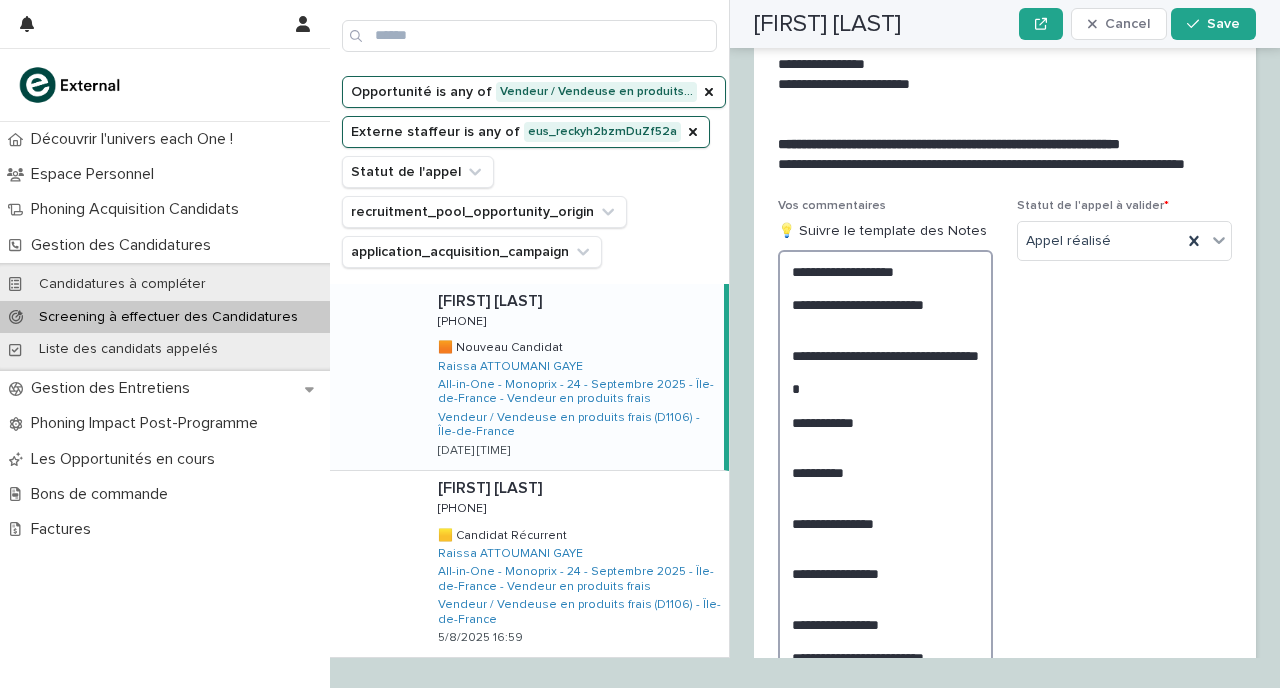 scroll, scrollTop: 2496, scrollLeft: 0, axis: vertical 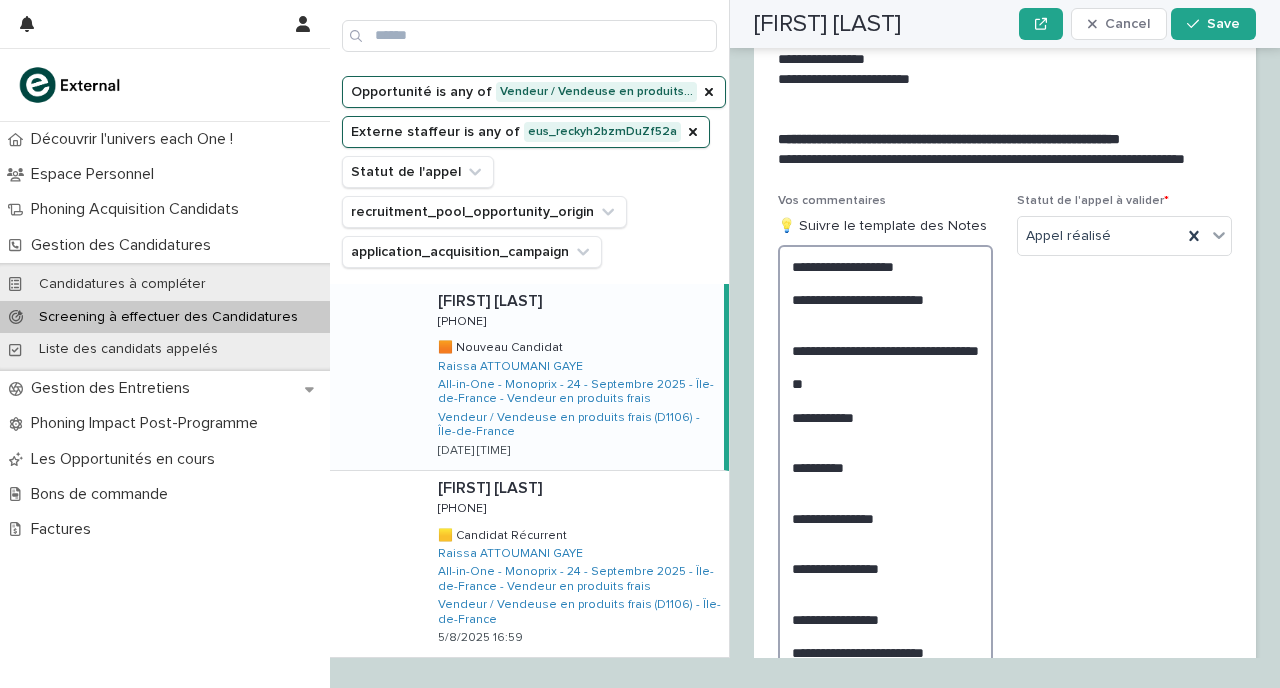 click on "**********" at bounding box center (885, 468) 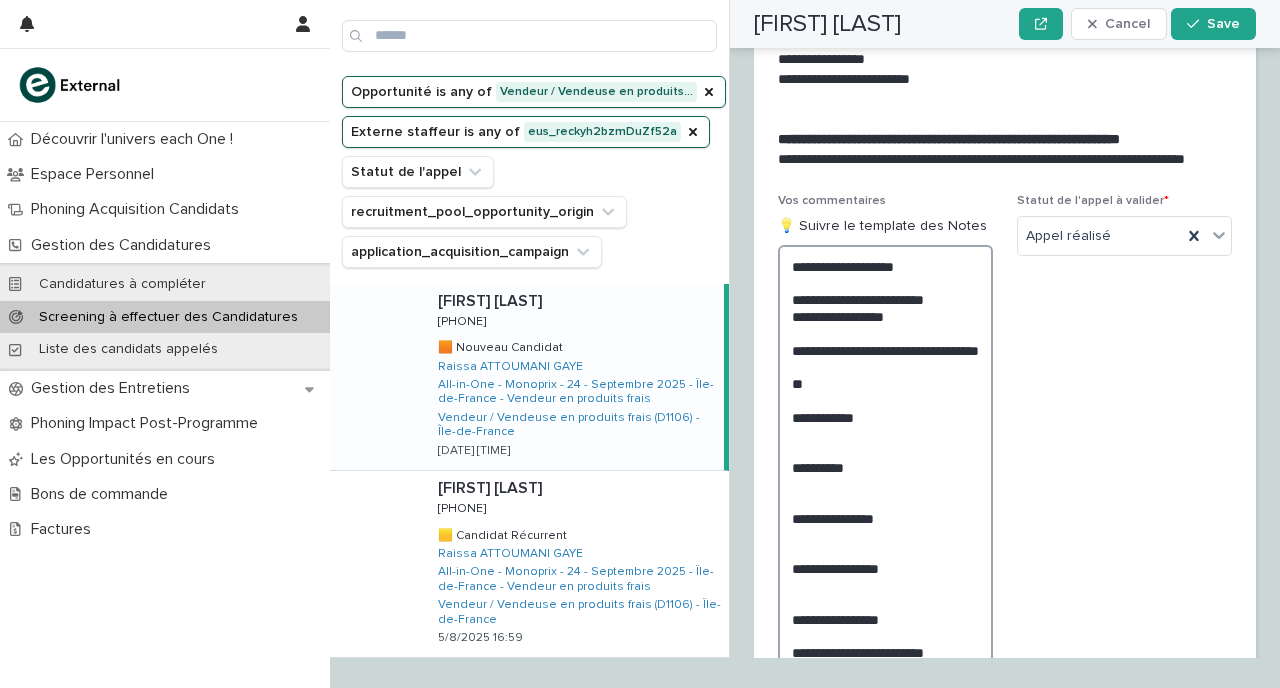 click on "**********" at bounding box center [885, 468] 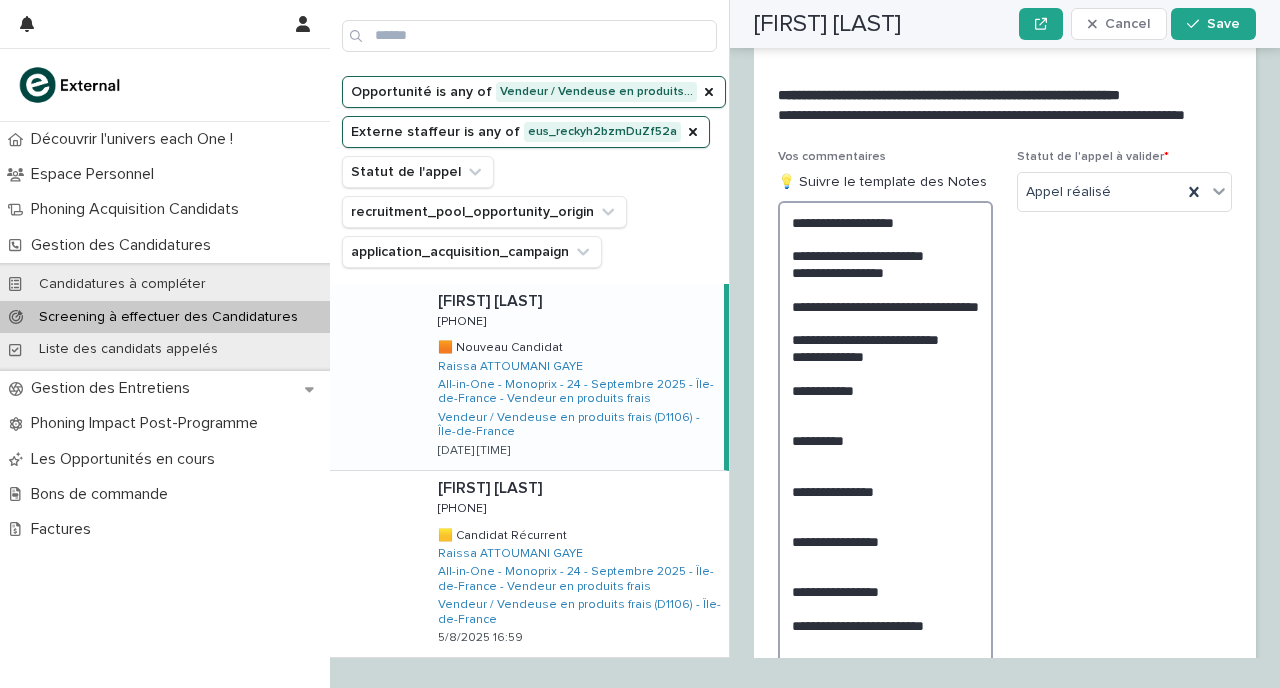 scroll, scrollTop: 2547, scrollLeft: 0, axis: vertical 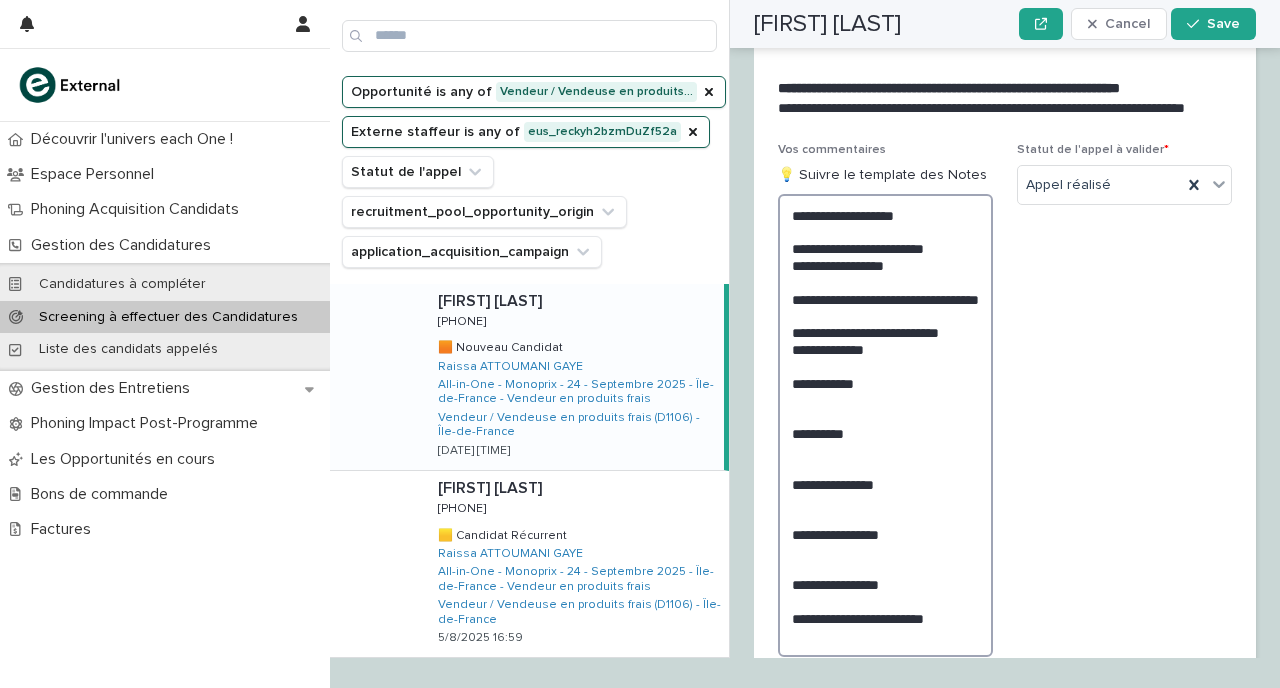 click on "**********" at bounding box center (885, 425) 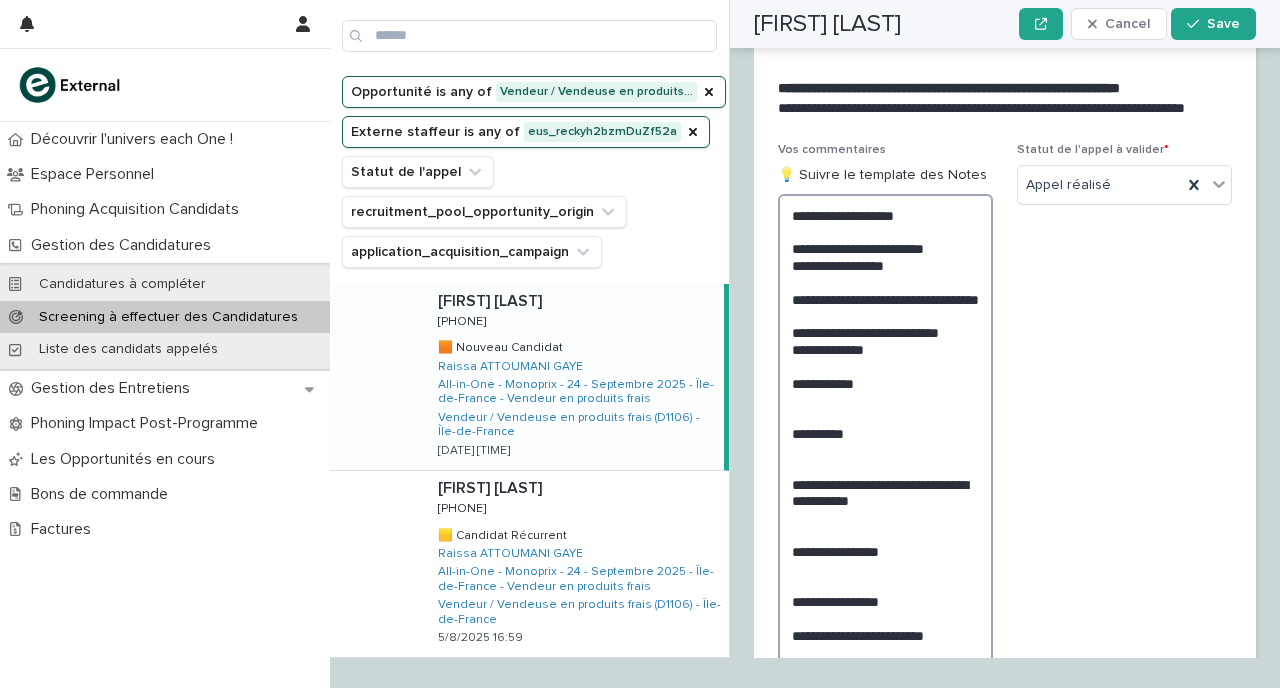 scroll, scrollTop: 2643, scrollLeft: 0, axis: vertical 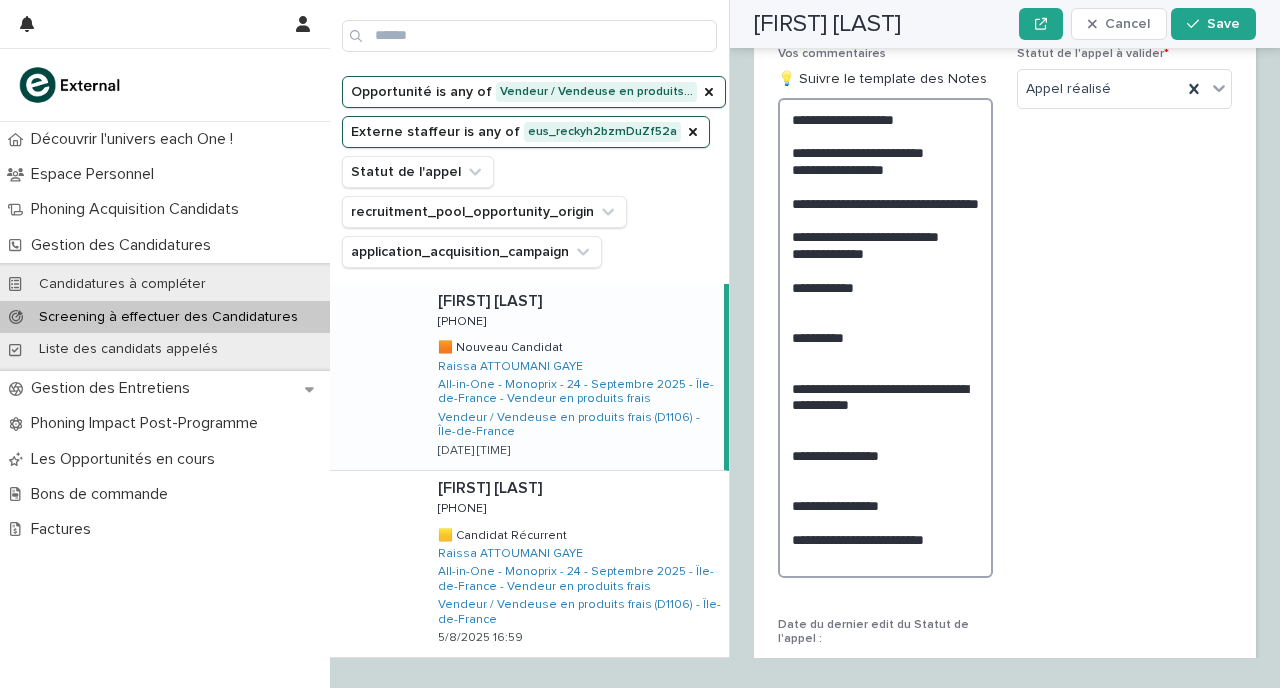 click on "**********" at bounding box center (885, 338) 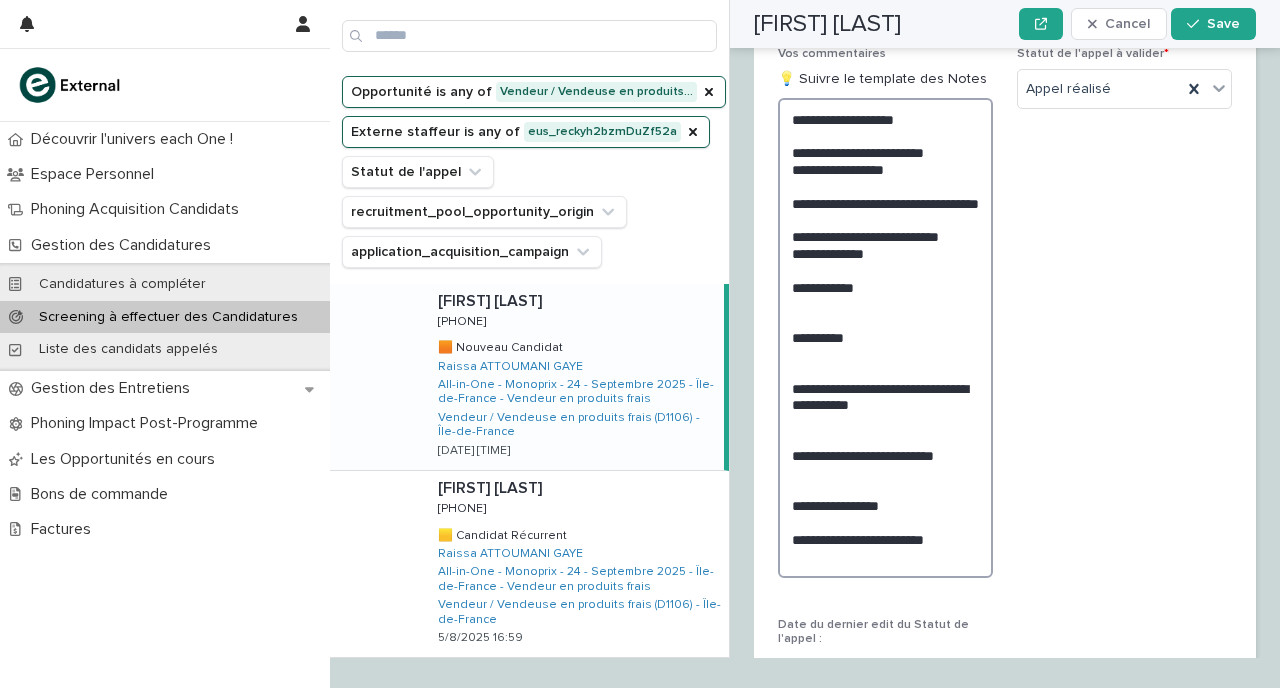 click on "**********" at bounding box center [885, 338] 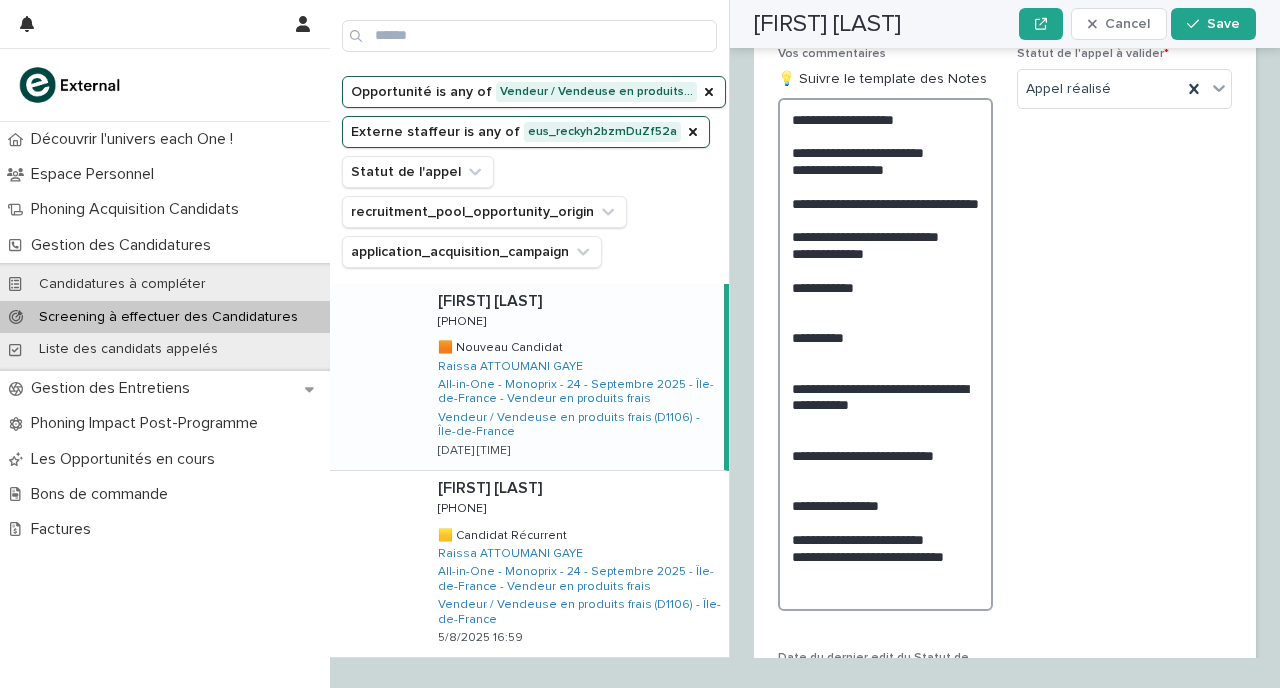 click on "**********" at bounding box center [885, 354] 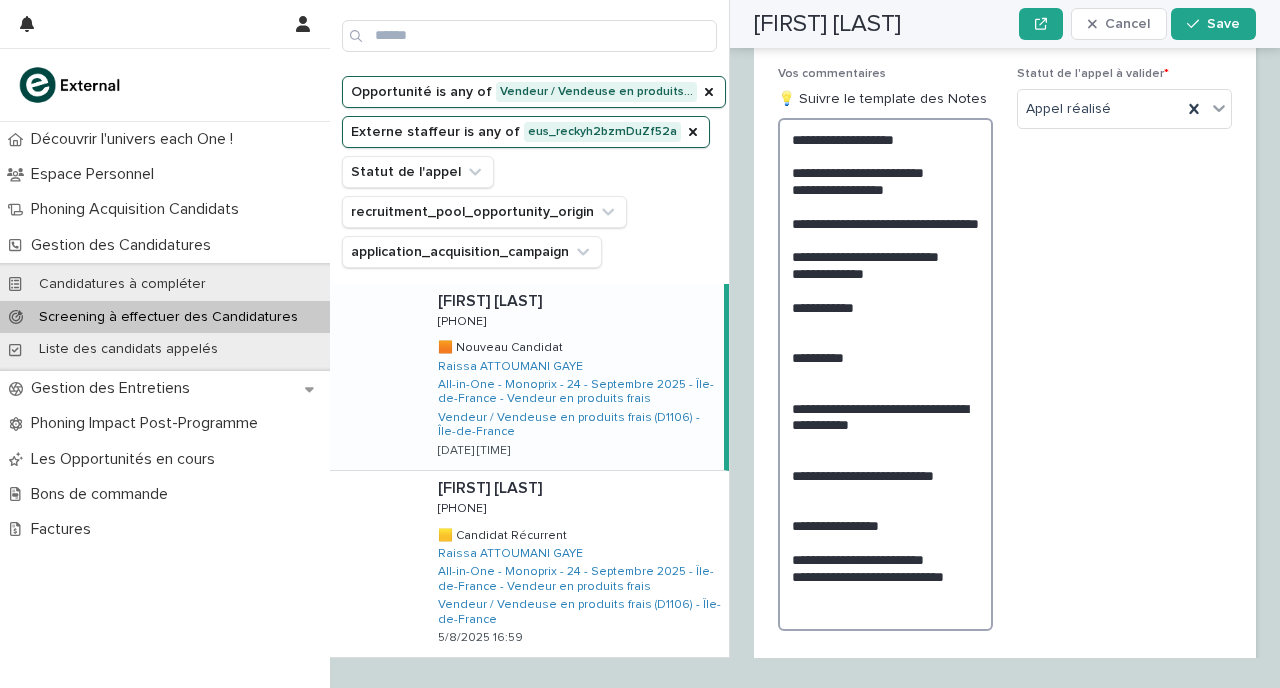 scroll, scrollTop: 2622, scrollLeft: 0, axis: vertical 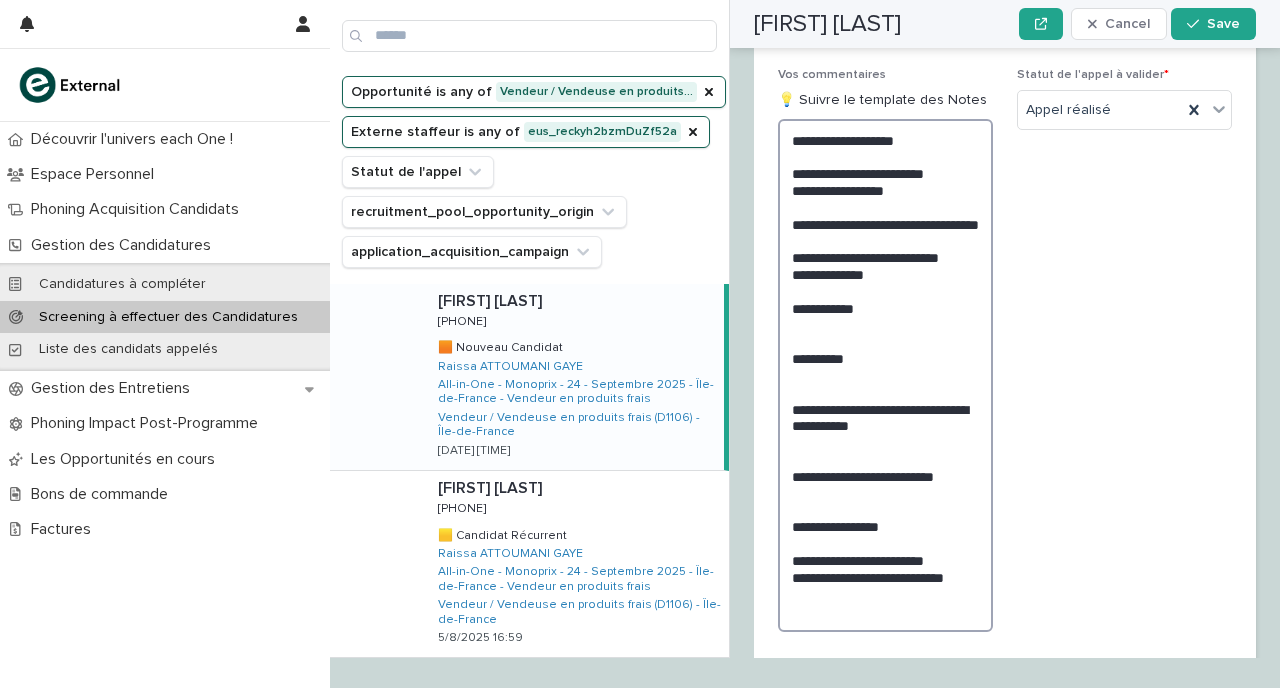 click on "**********" at bounding box center (885, 375) 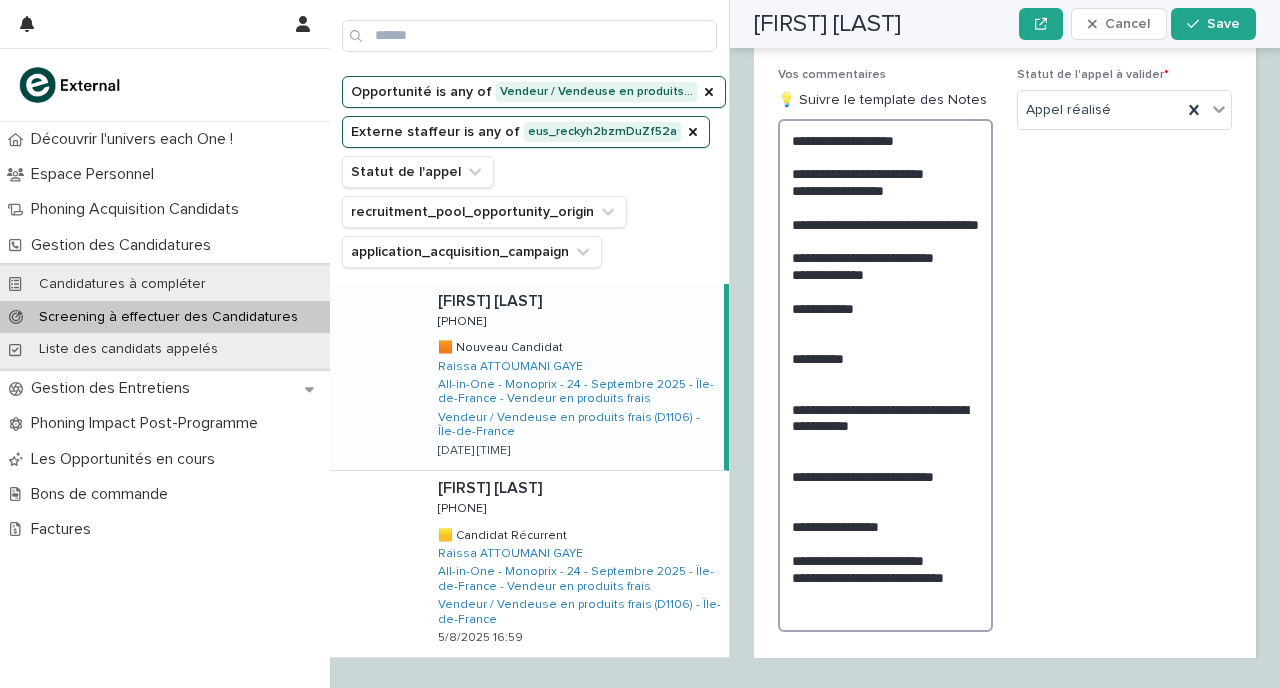 click on "**********" at bounding box center [885, 375] 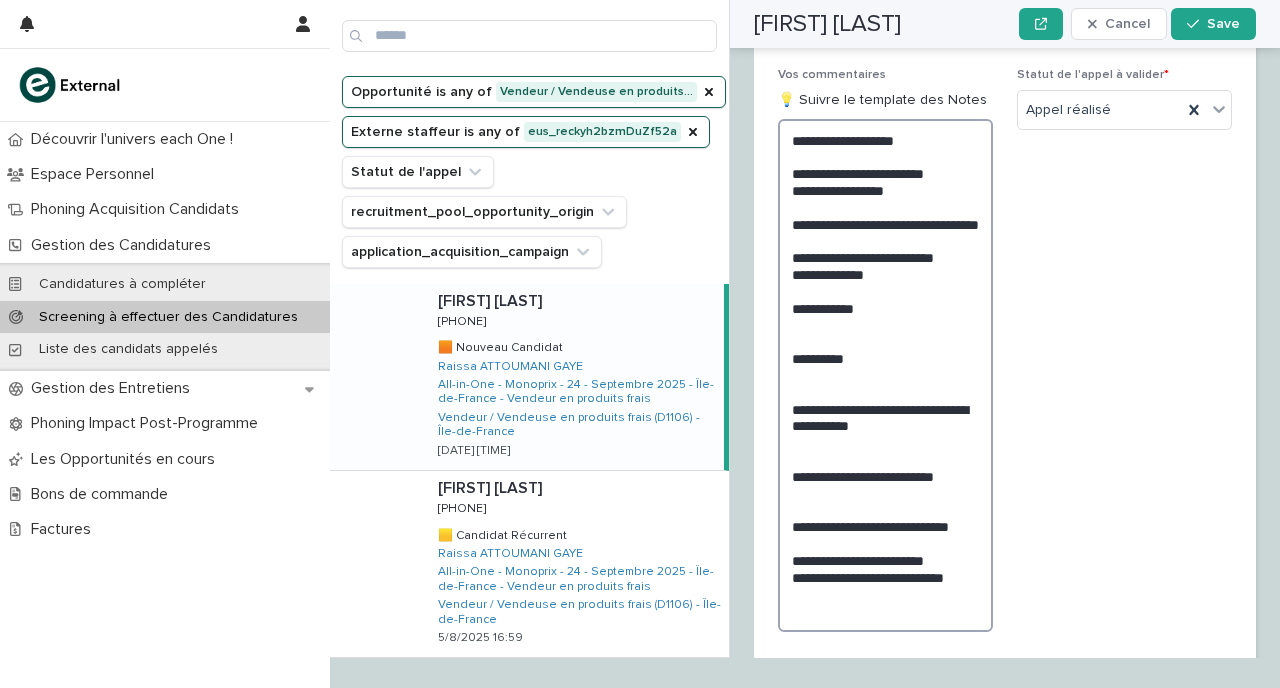 click on "**********" at bounding box center [885, 375] 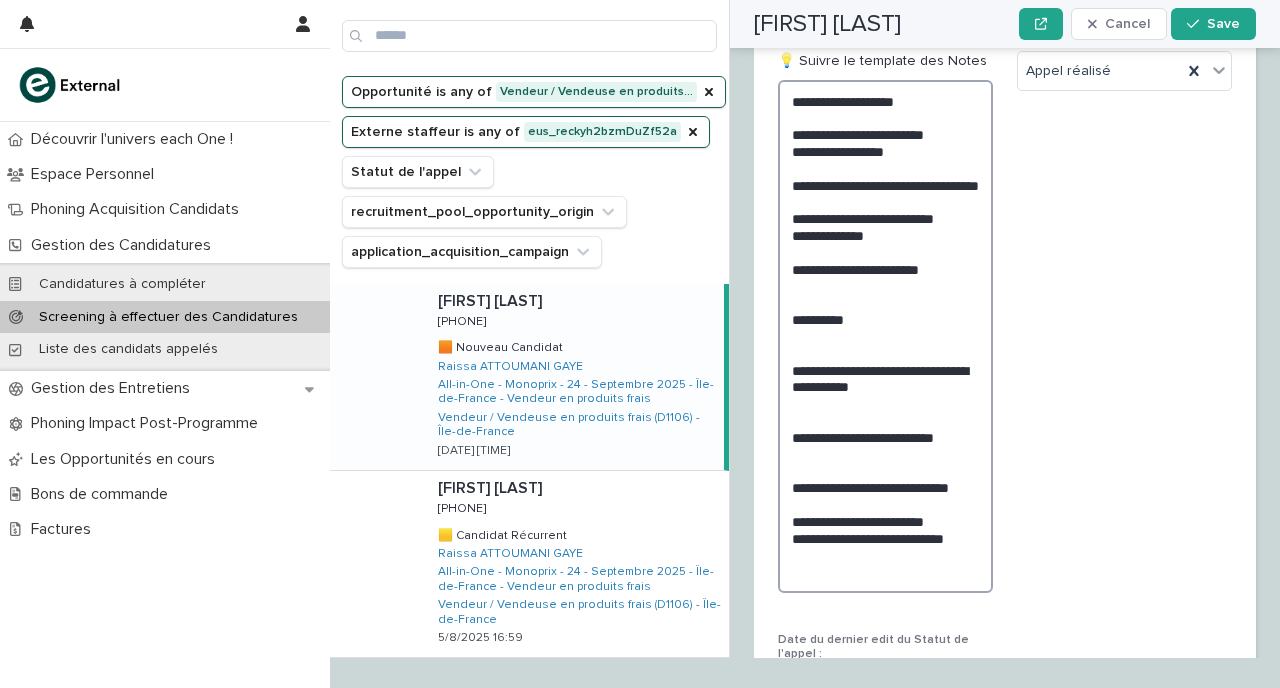 scroll, scrollTop: 2666, scrollLeft: 0, axis: vertical 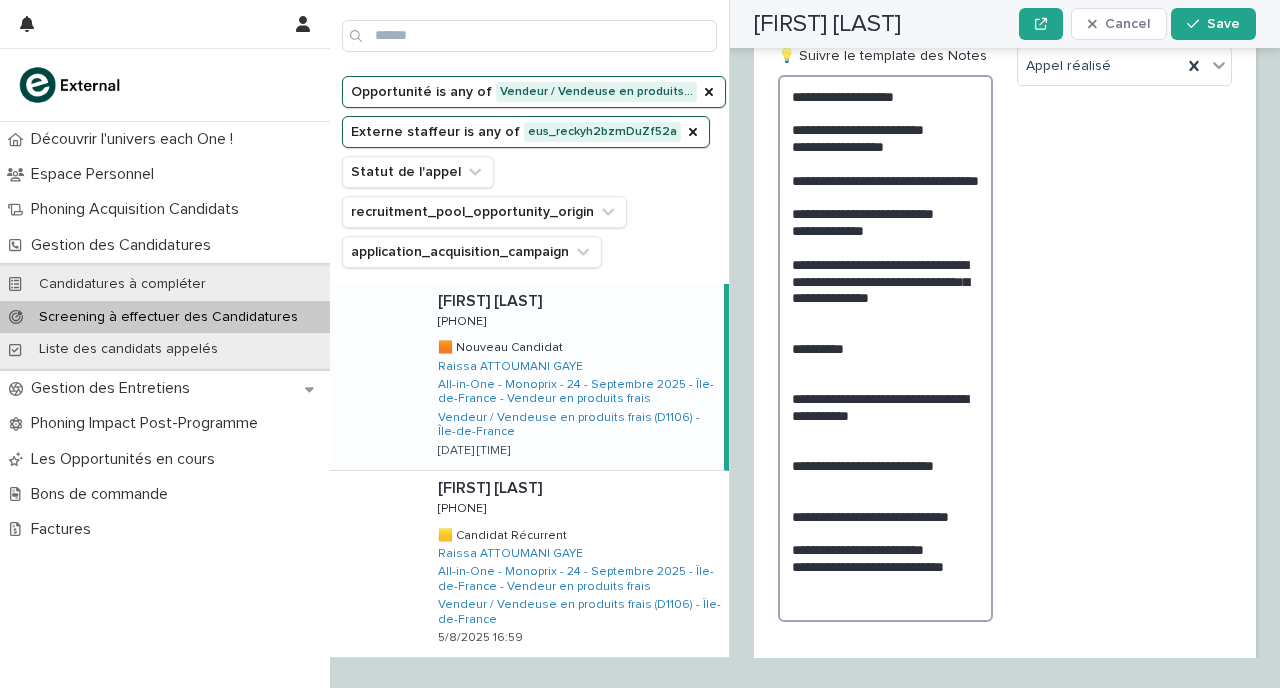 click on "**********" at bounding box center [885, 348] 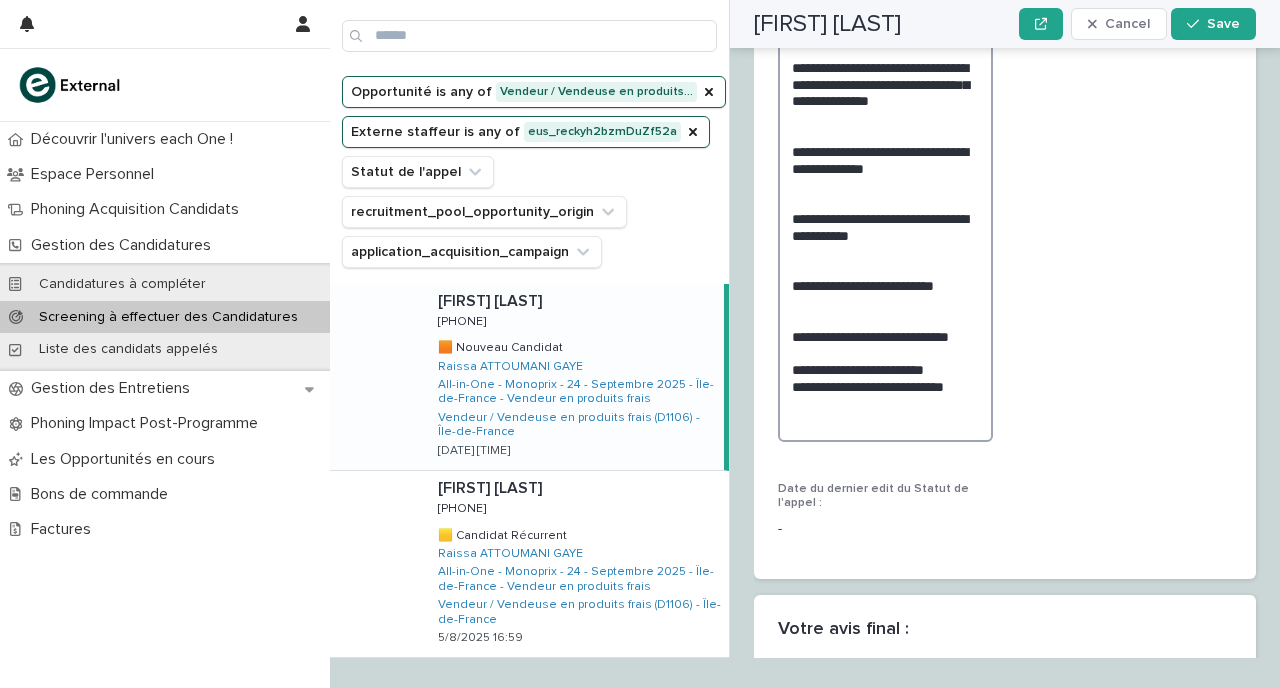 scroll, scrollTop: 2888, scrollLeft: 0, axis: vertical 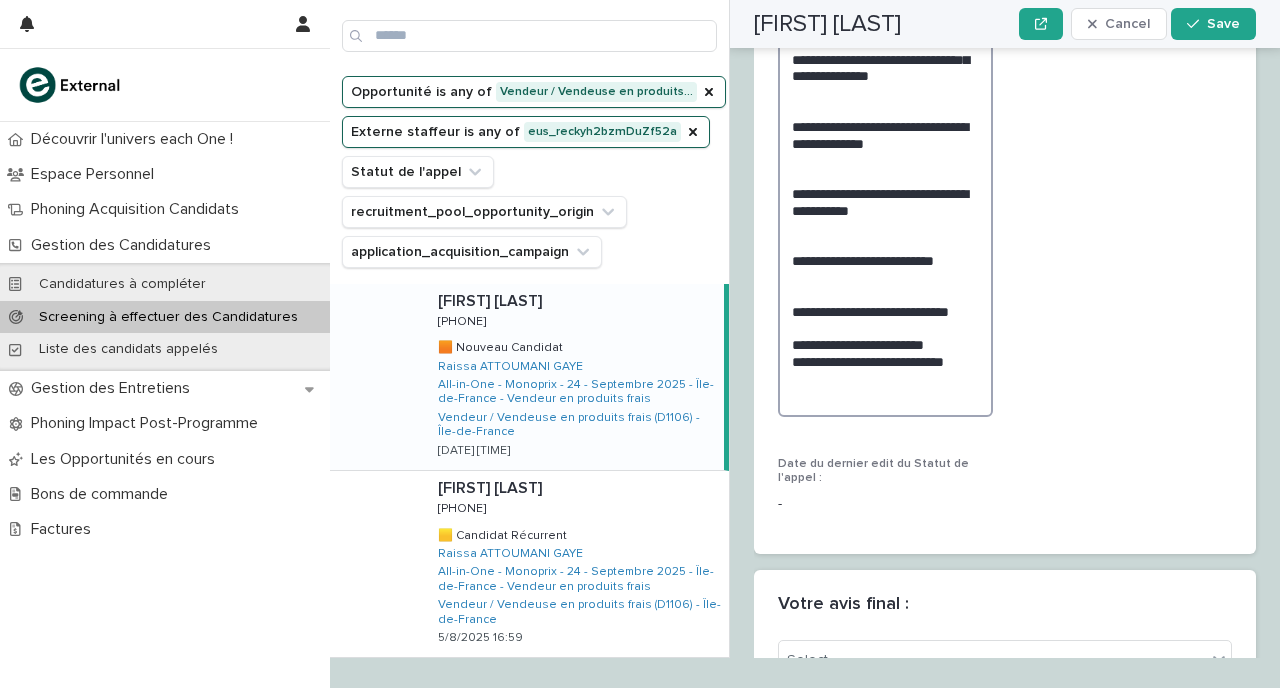 click on "**********" at bounding box center [885, 135] 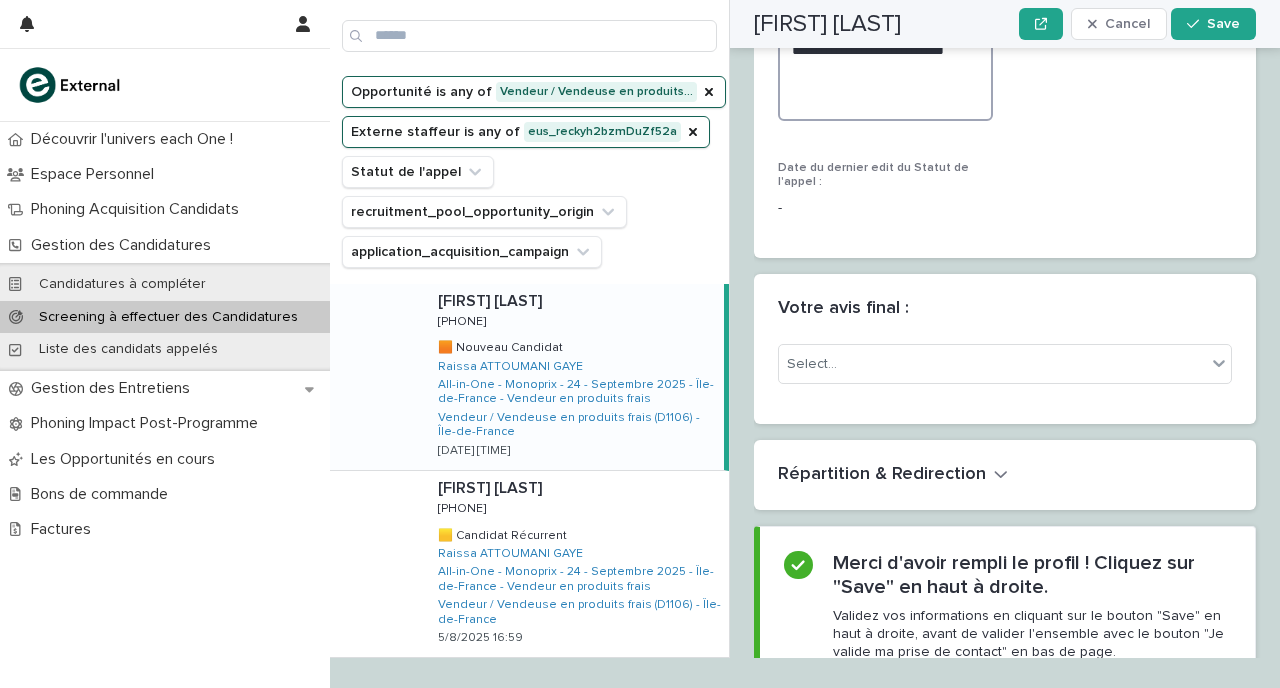 scroll, scrollTop: 3220, scrollLeft: 0, axis: vertical 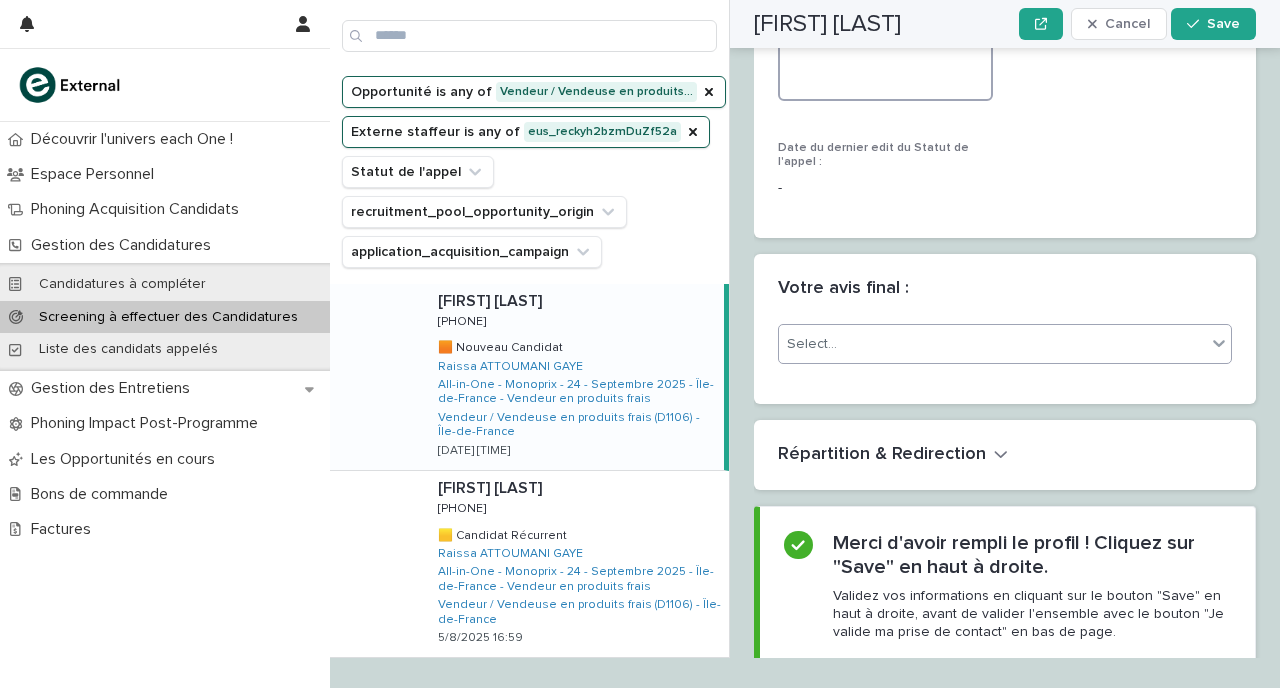 type on "**********" 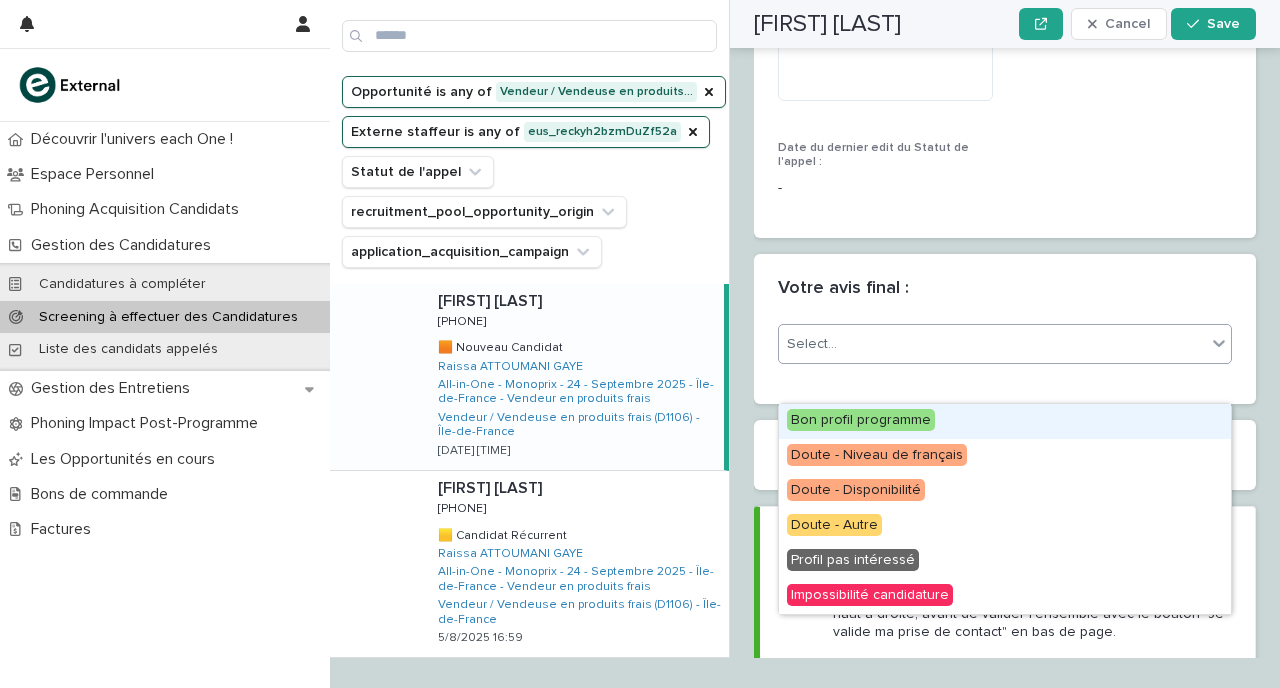 click on "Select..." at bounding box center [1005, 344] 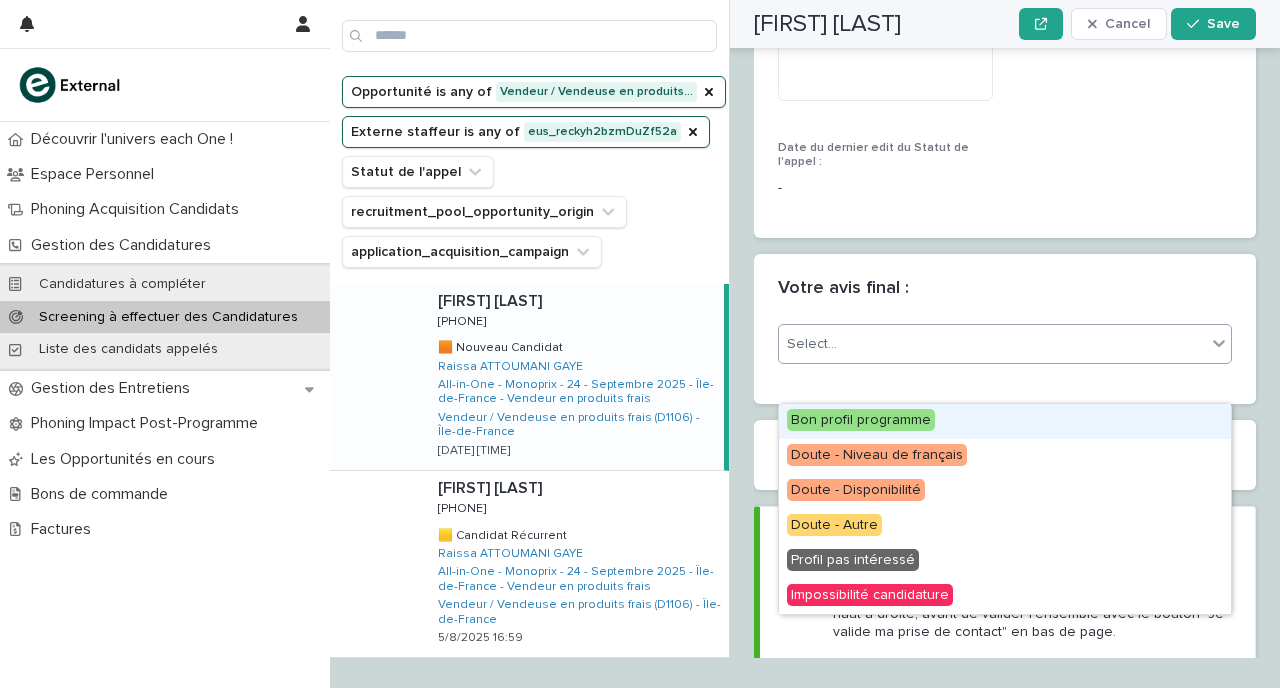 click on "Bon profil programme" at bounding box center (861, 420) 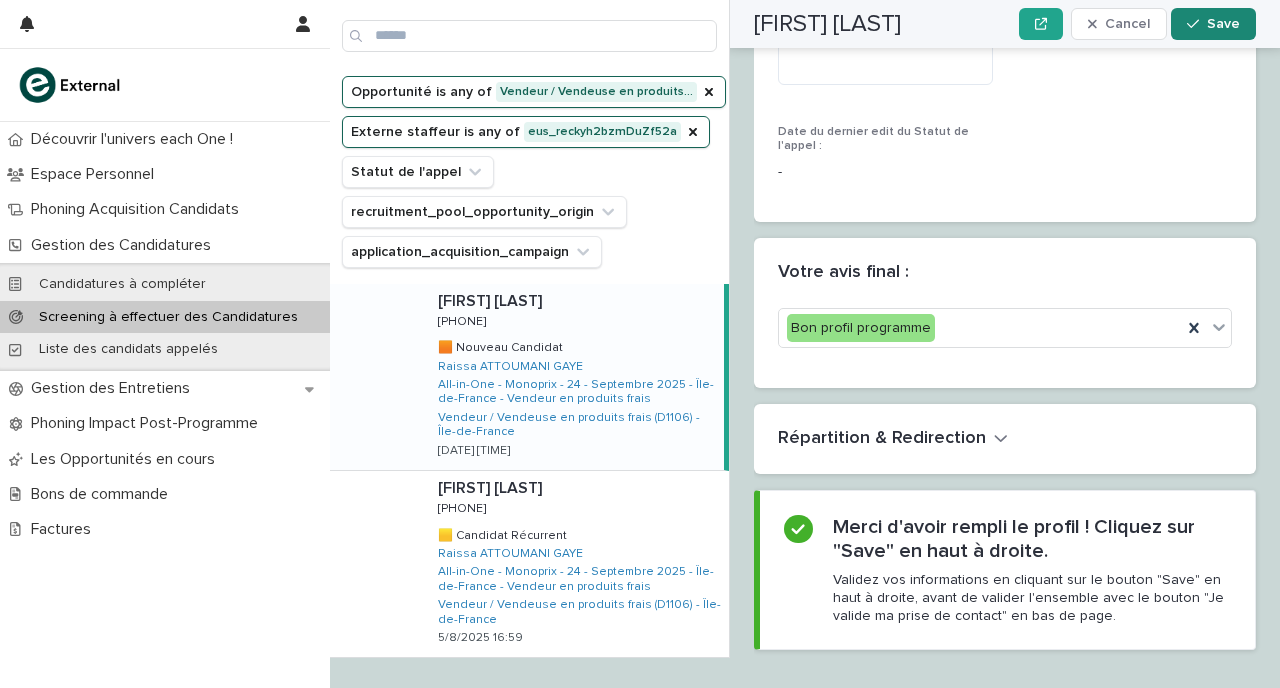 click on "Save" at bounding box center (1223, 24) 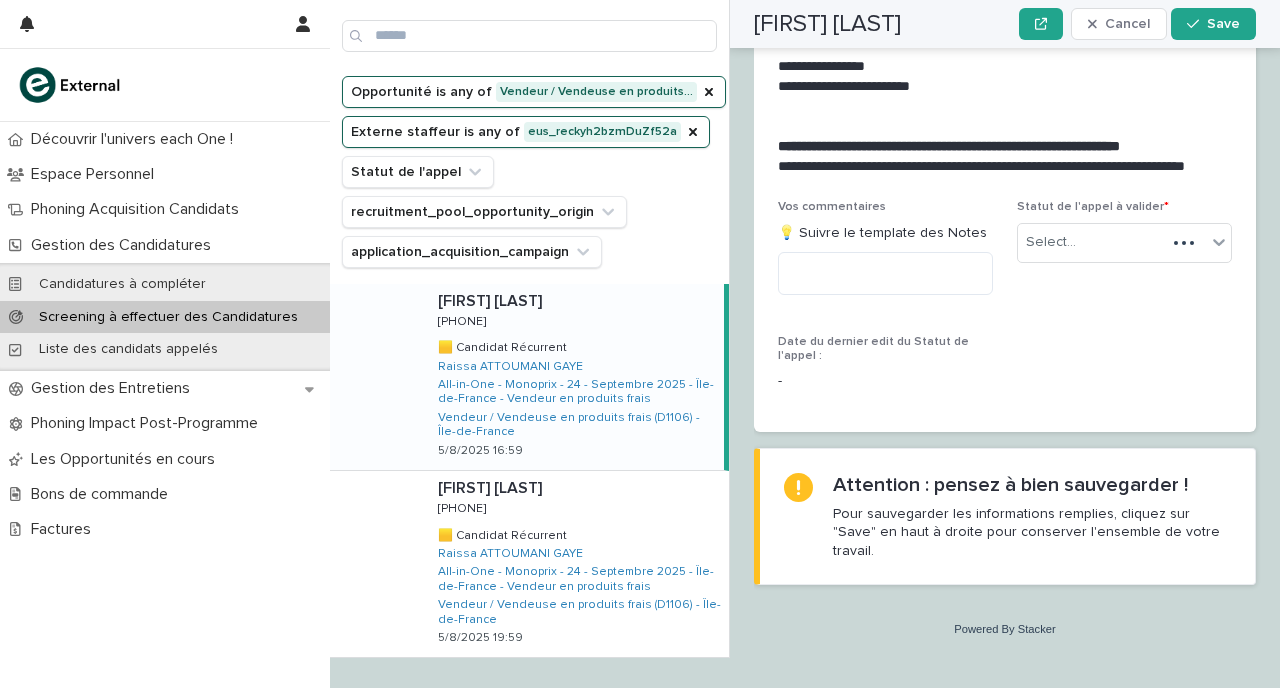 scroll, scrollTop: 2427, scrollLeft: 0, axis: vertical 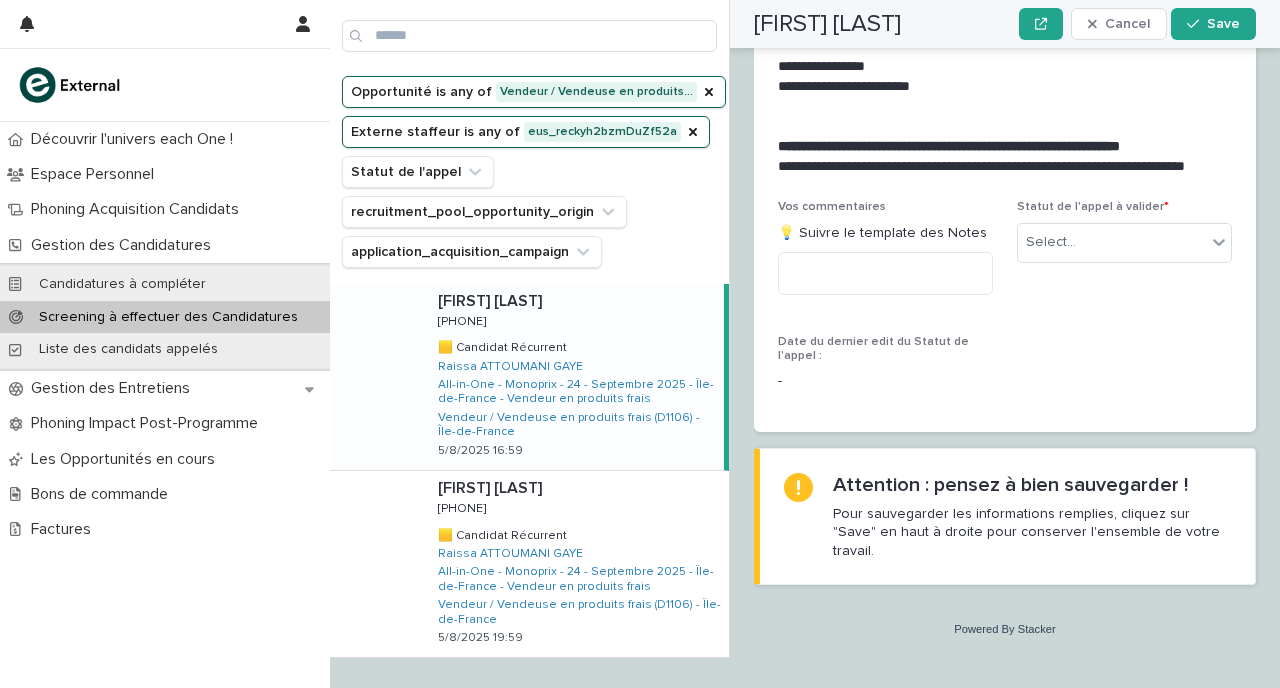click on "[FIRST] [LAST] [FIRST] [LAST]   [PHONE] [PHONE]   🟨 Candidat Récurrent 🟨 Candidat Récurrent   [FIRST] [LAST] [LAST]   All-in-One - Monoprix - 24 - Septembre 2025 - [REGION] - Vendeur en produits frais   Vendeur / Vendeuse en produits frais (D1106) - [REGION]   [DATE] [TIME]" at bounding box center [573, 377] 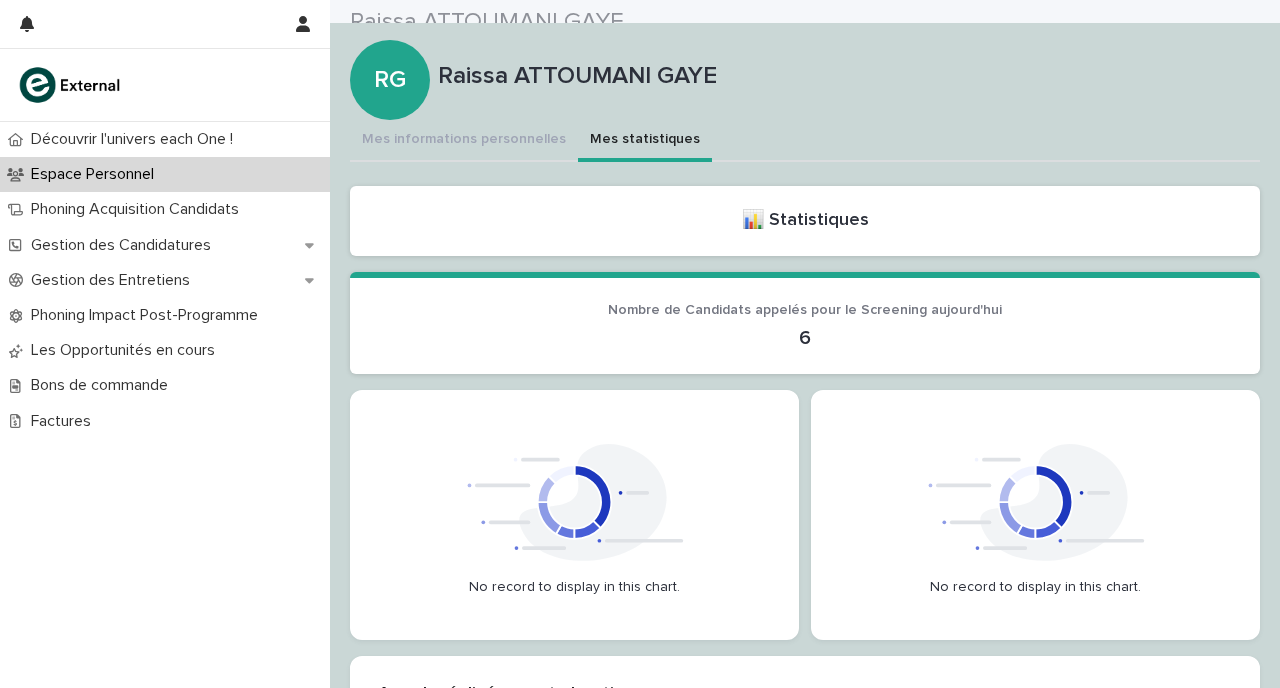 scroll, scrollTop: 0, scrollLeft: 0, axis: both 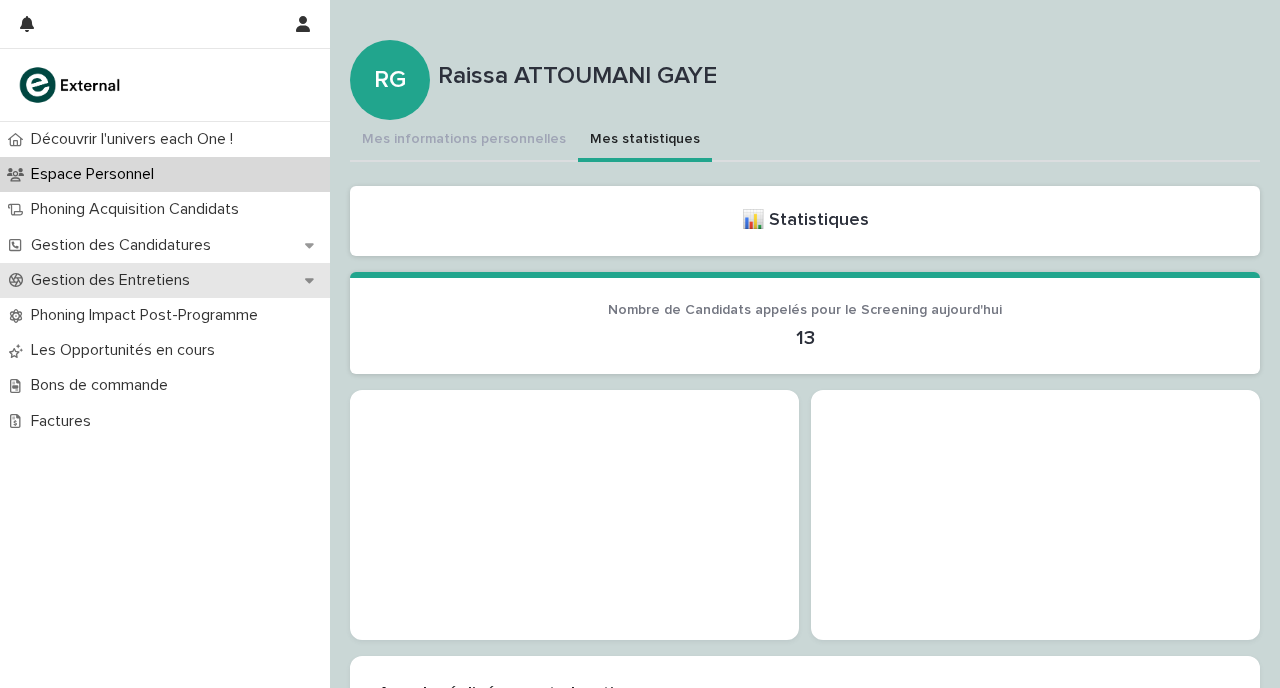 click on "Gestion des Entretiens" at bounding box center [165, 280] 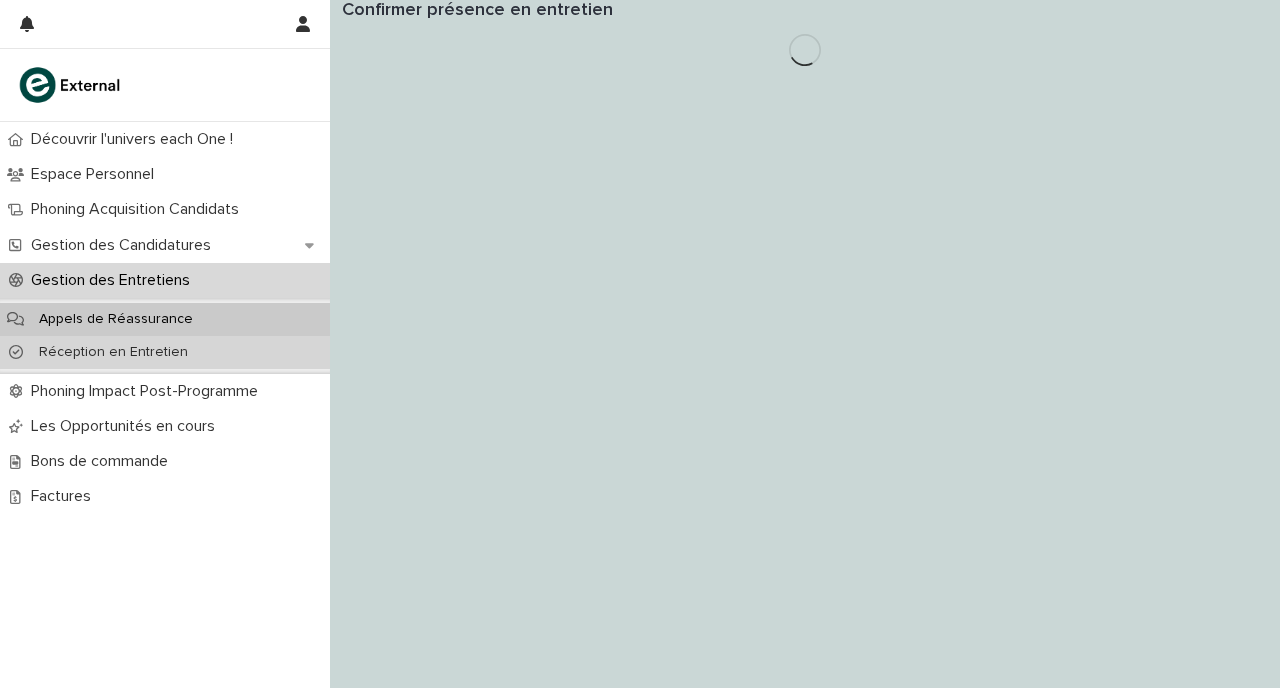 click on "Réception en Entretien" at bounding box center [113, 352] 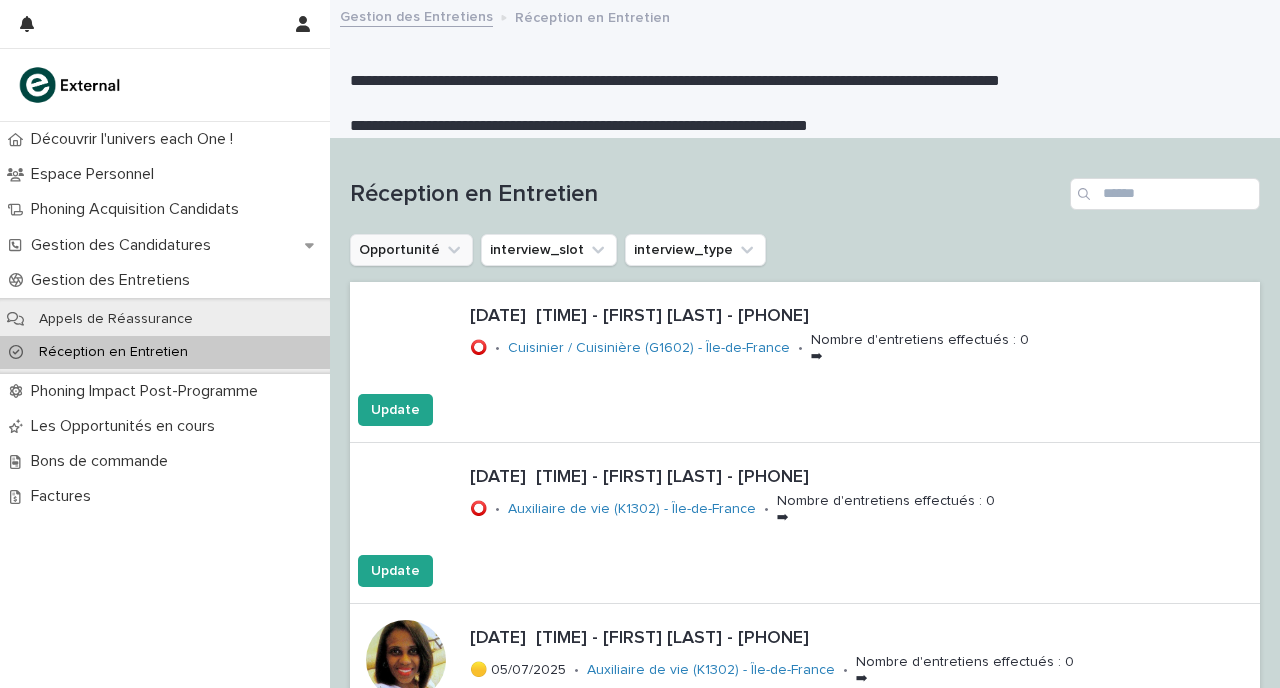 click on "Opportunité" at bounding box center (411, 250) 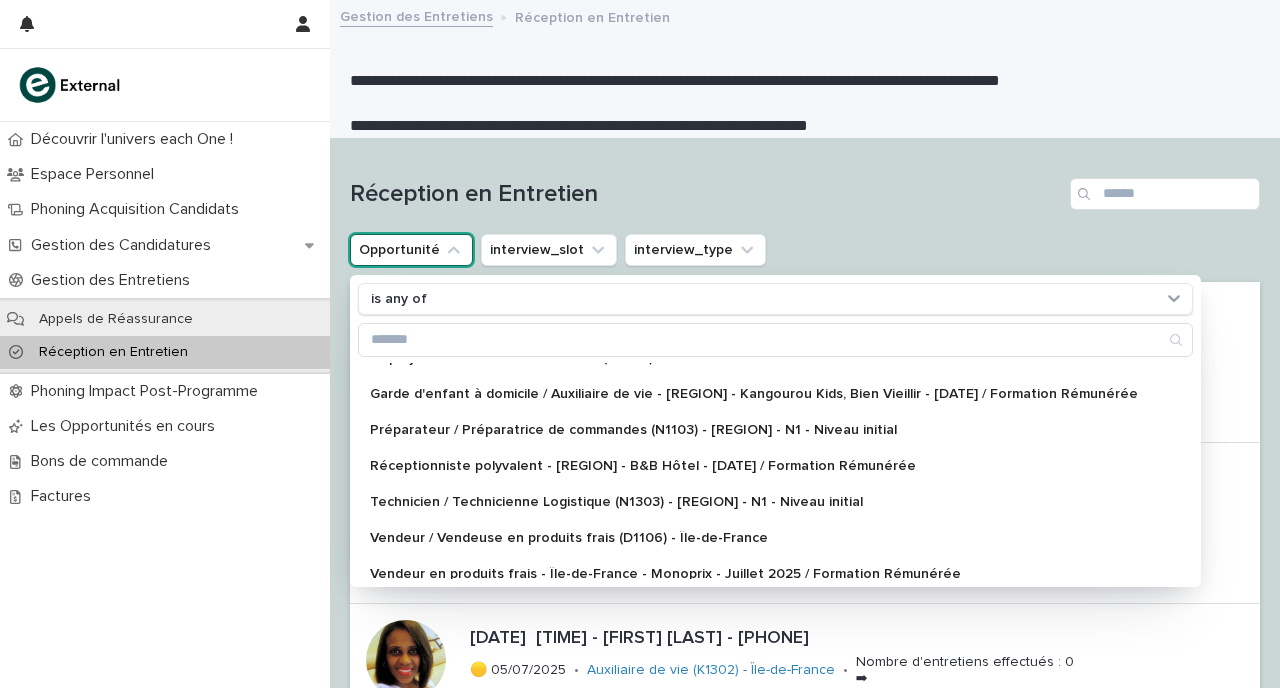 scroll, scrollTop: 464, scrollLeft: 0, axis: vertical 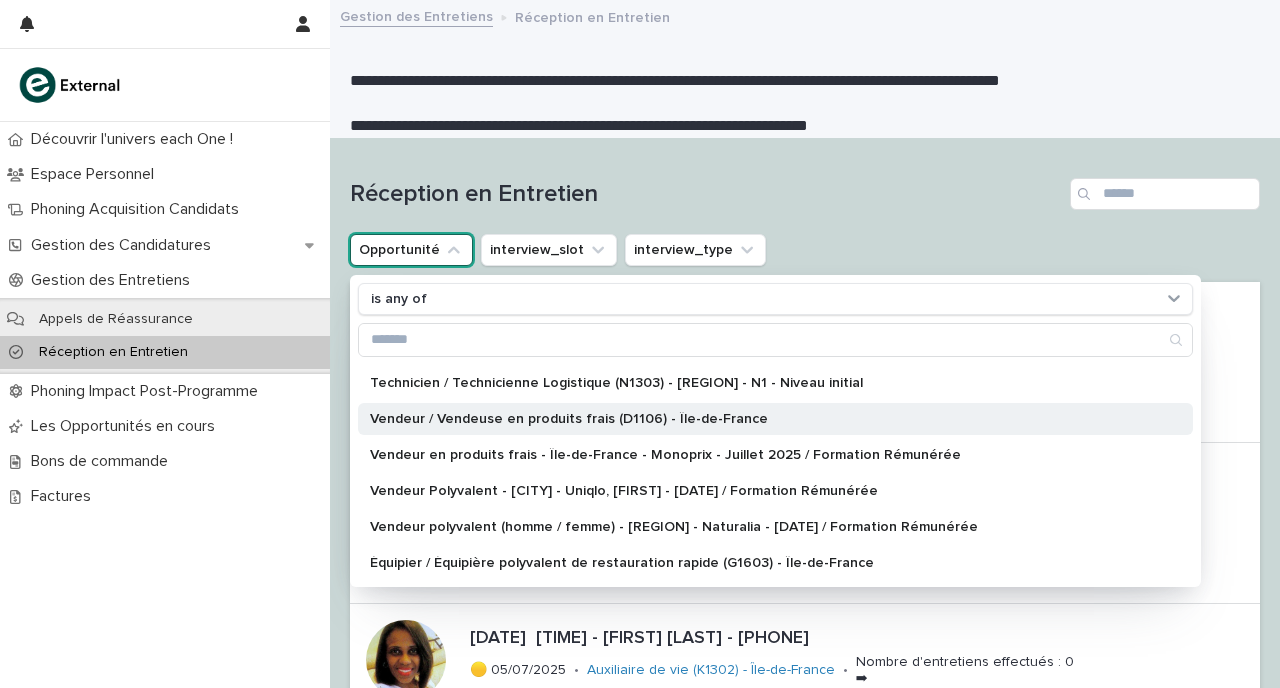 click on "Vendeur / Vendeuse en produits frais (D1106) - Île-de-France" at bounding box center (765, 419) 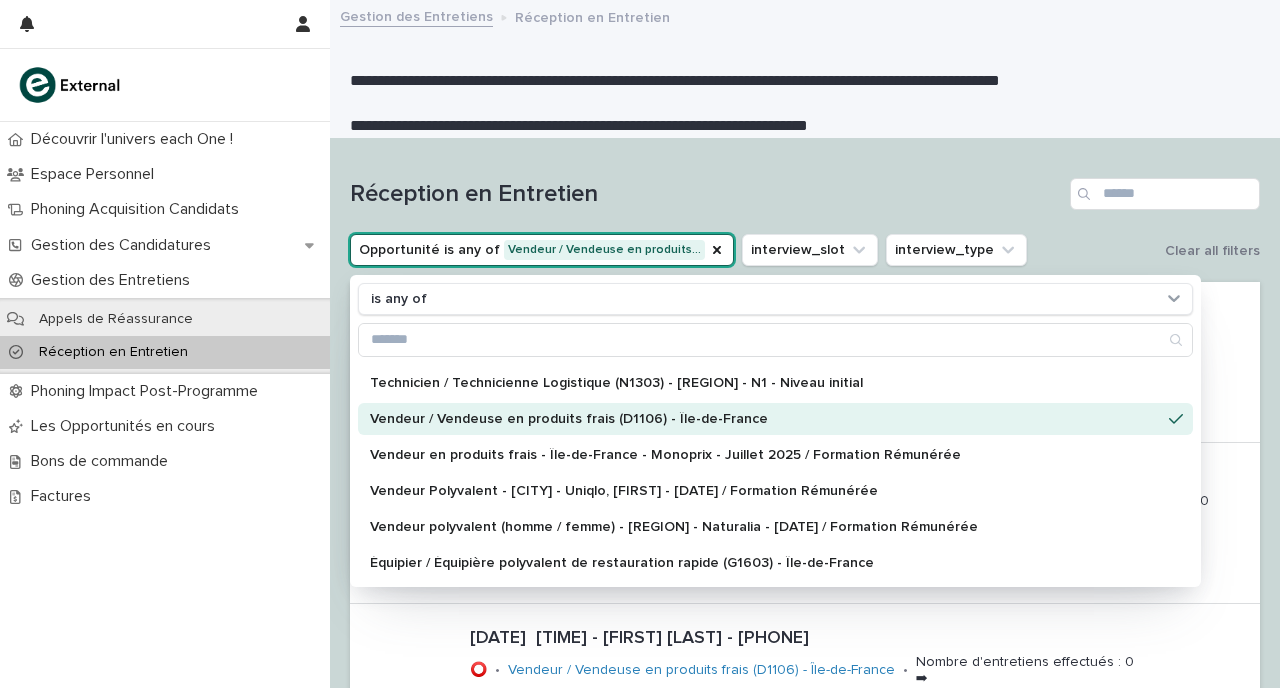 click on "Réception en Entretien" at bounding box center [805, 194] 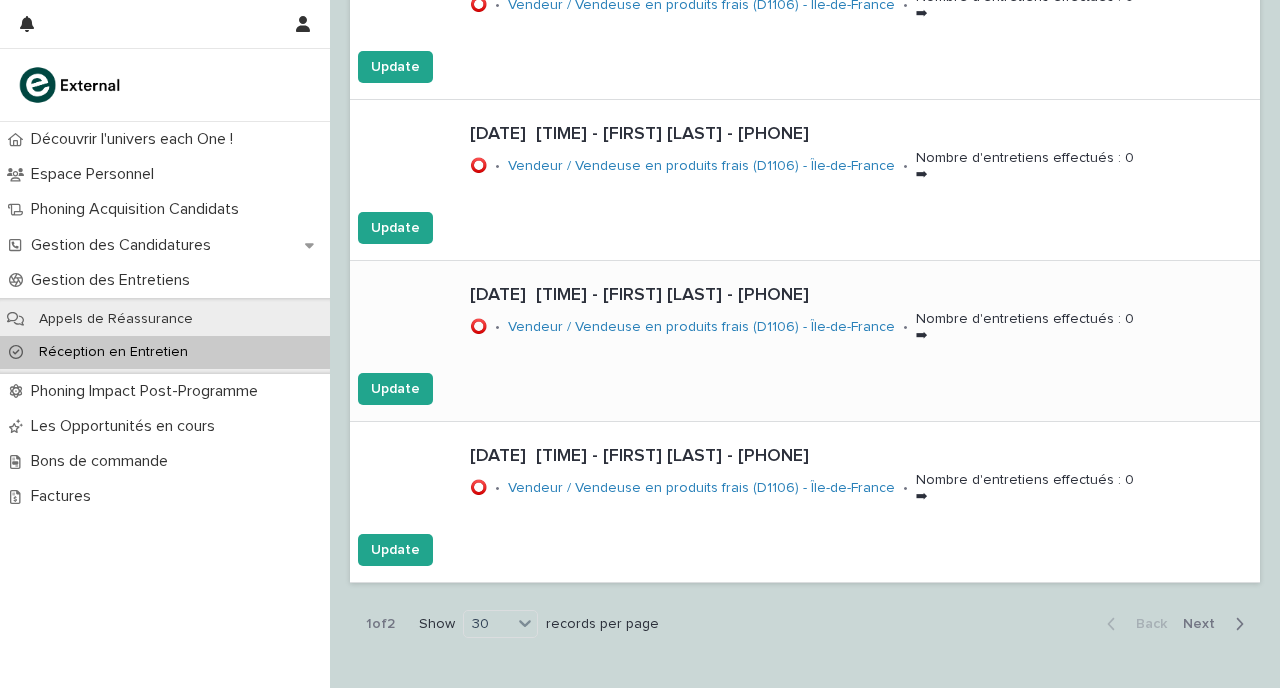 scroll, scrollTop: 4494, scrollLeft: 0, axis: vertical 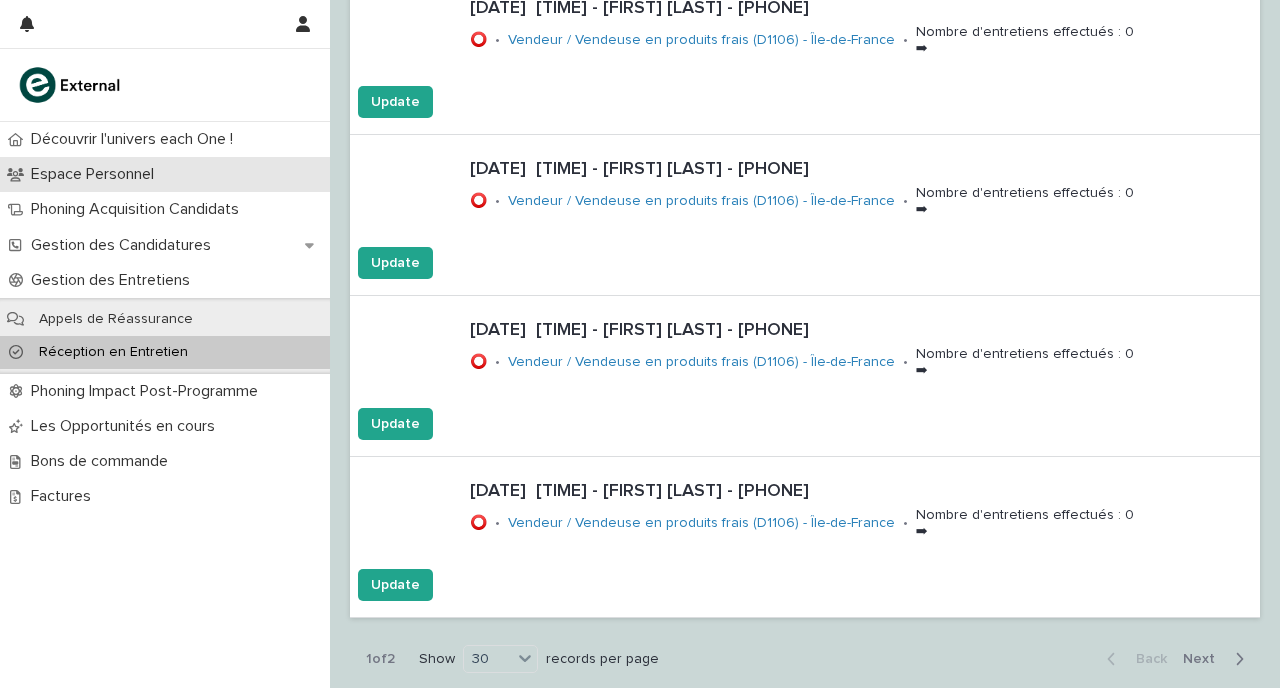 click on "Espace Personnel" at bounding box center [165, 174] 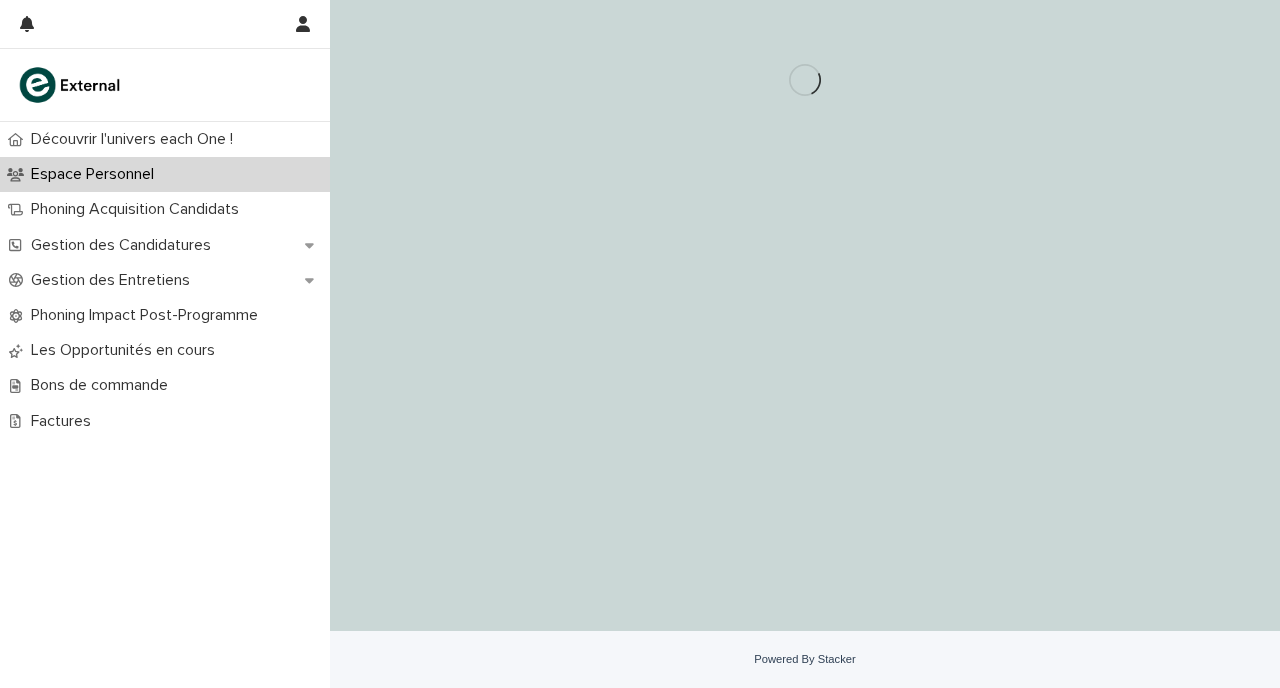 scroll, scrollTop: 0, scrollLeft: 0, axis: both 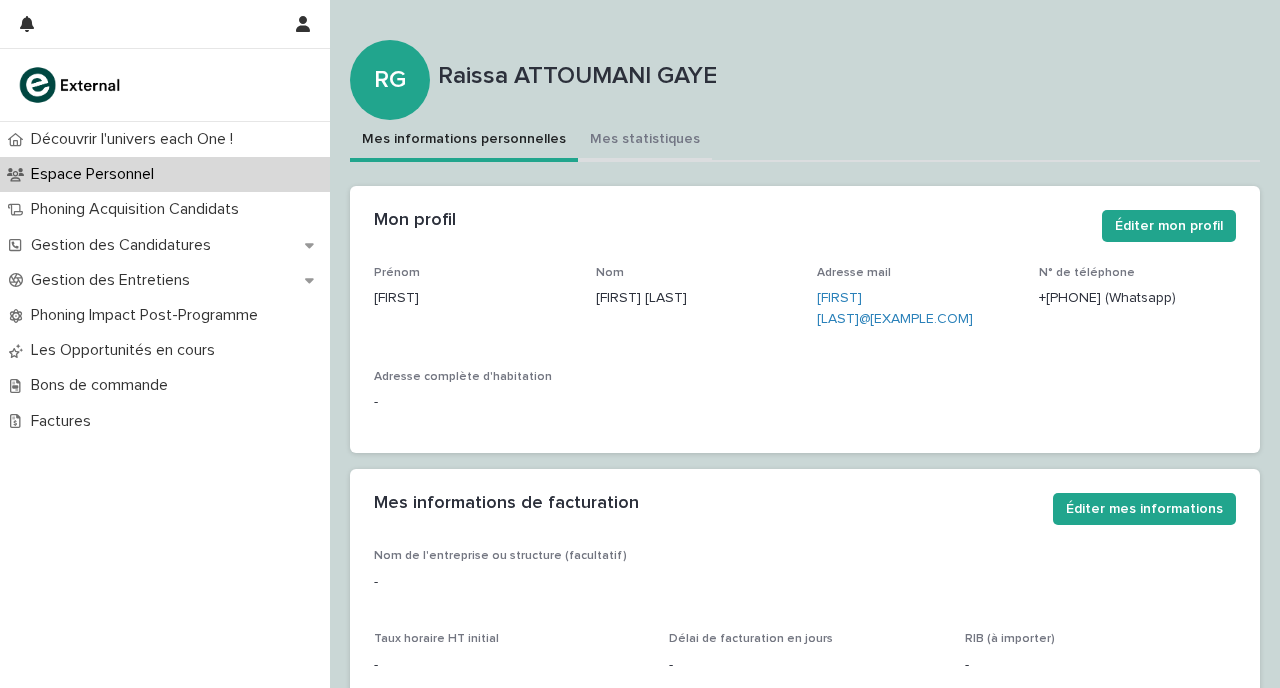click on "Mes statistiques" at bounding box center (645, 141) 